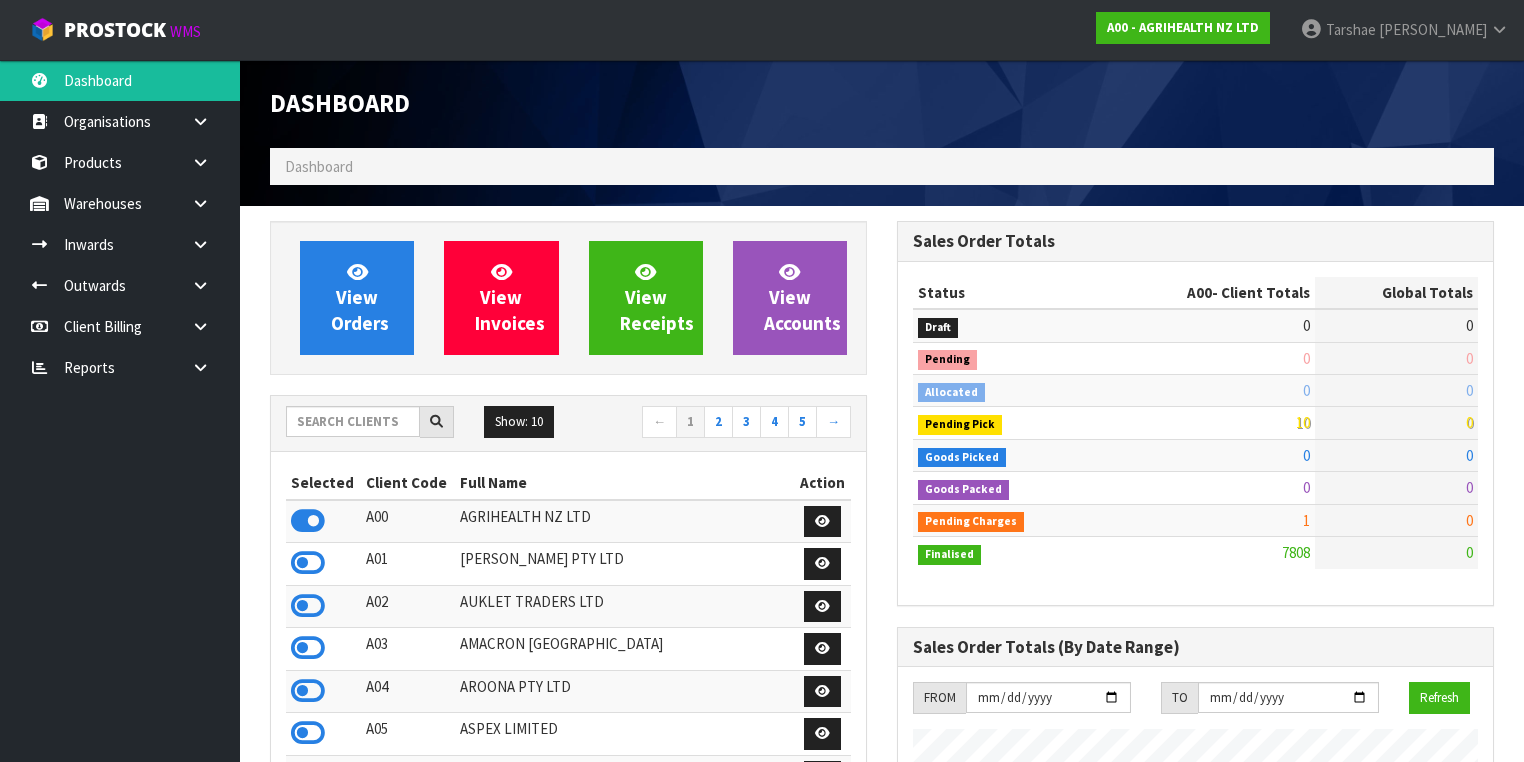 scroll, scrollTop: 0, scrollLeft: 0, axis: both 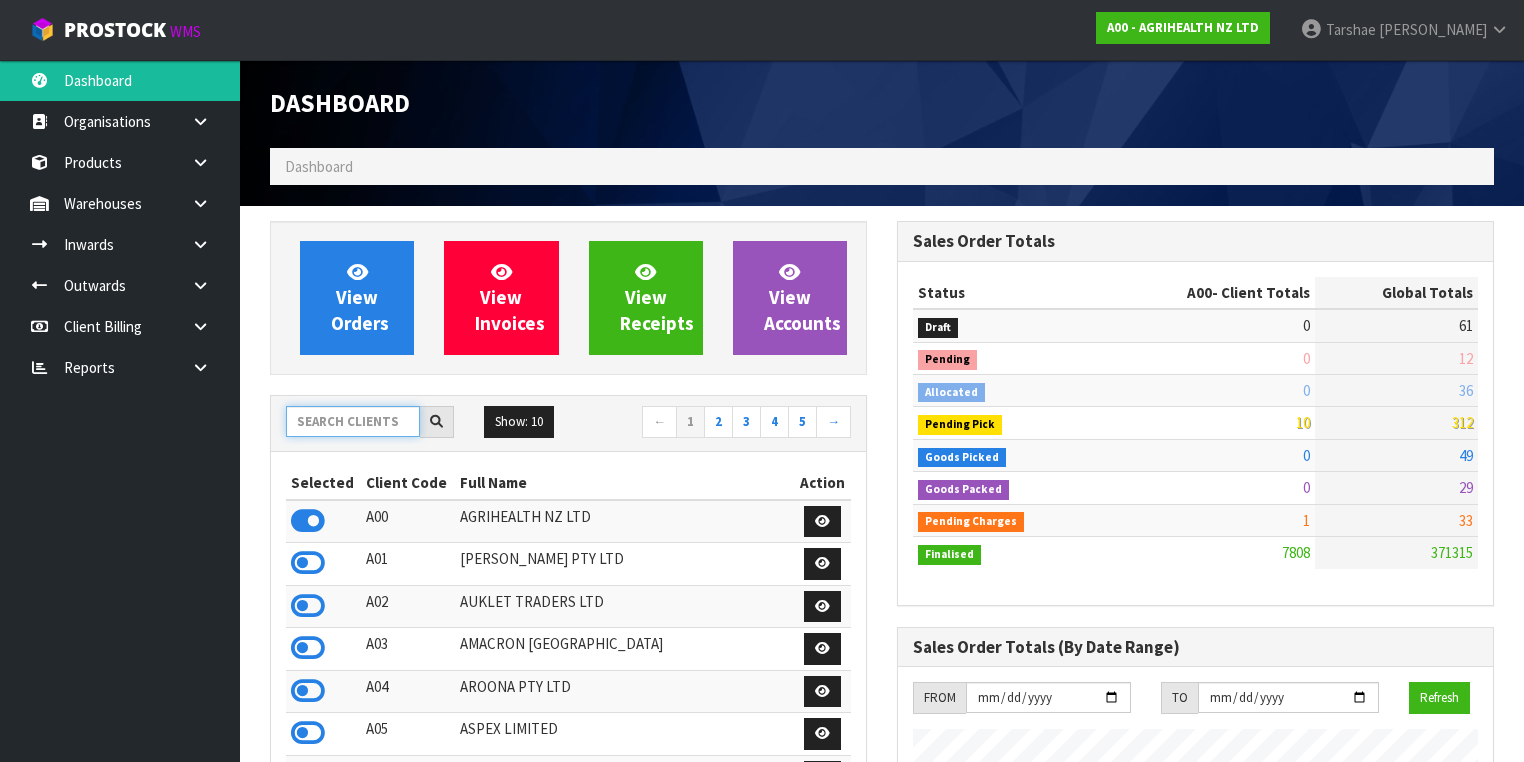 click at bounding box center [353, 421] 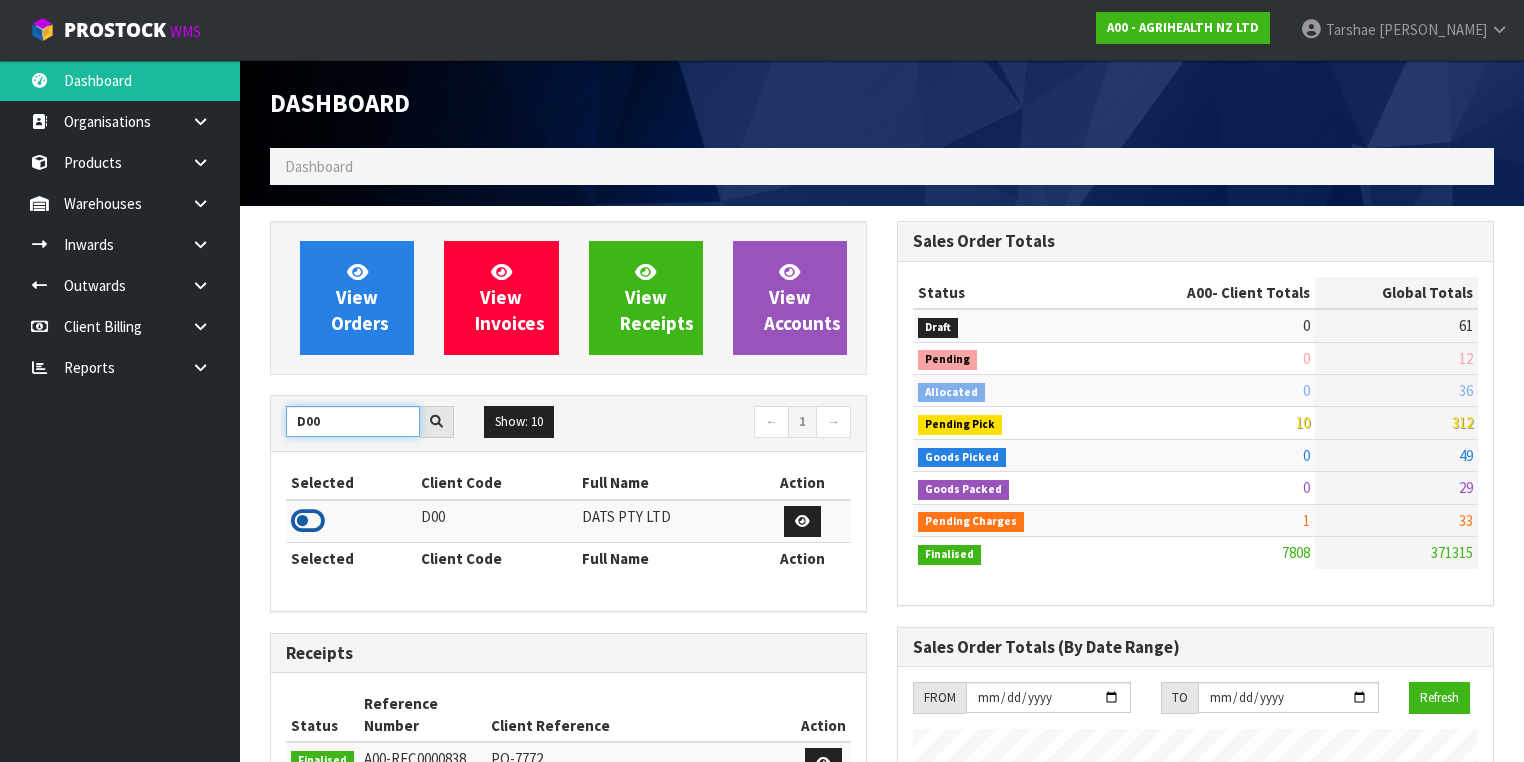 type on "D00" 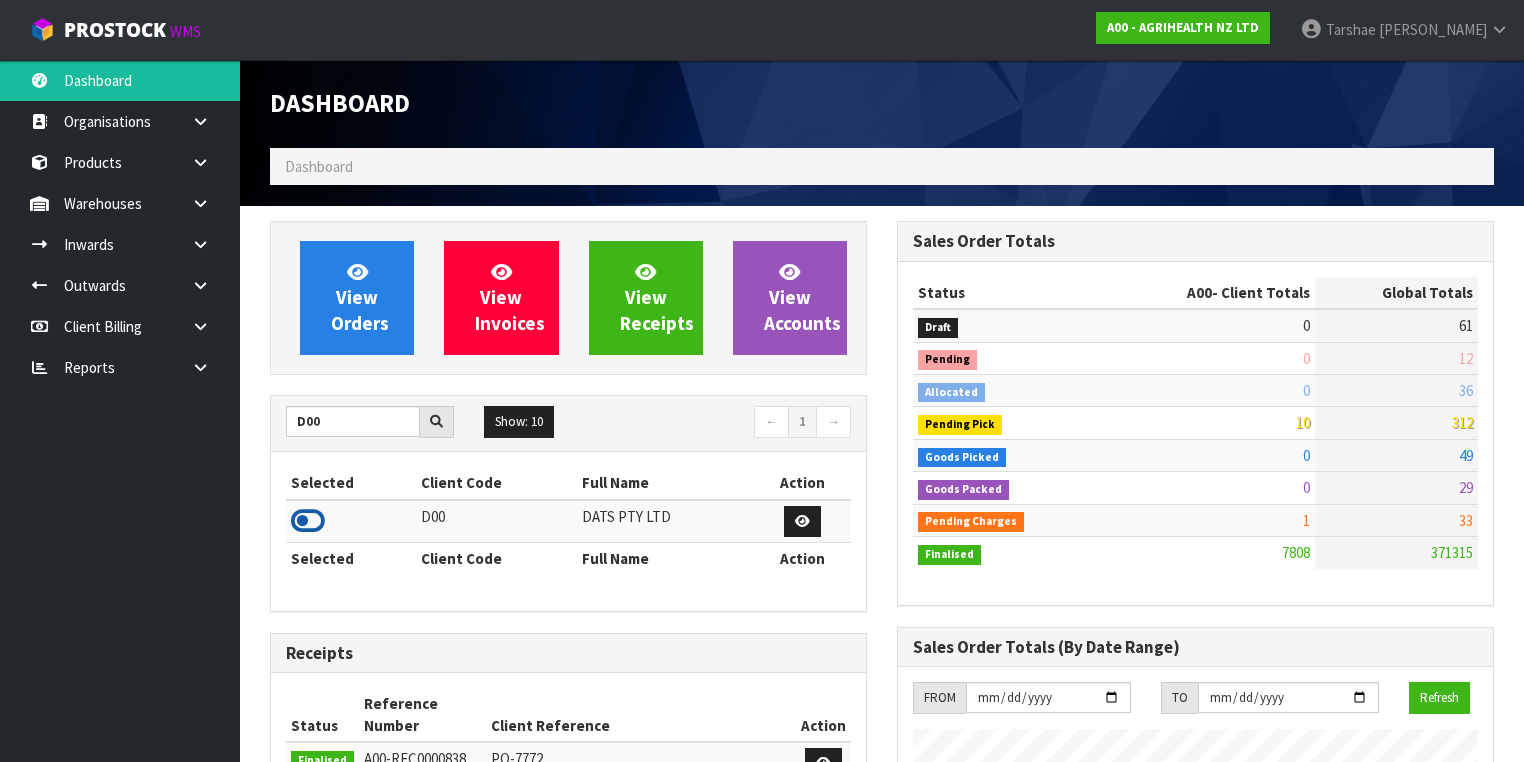 click at bounding box center (308, 521) 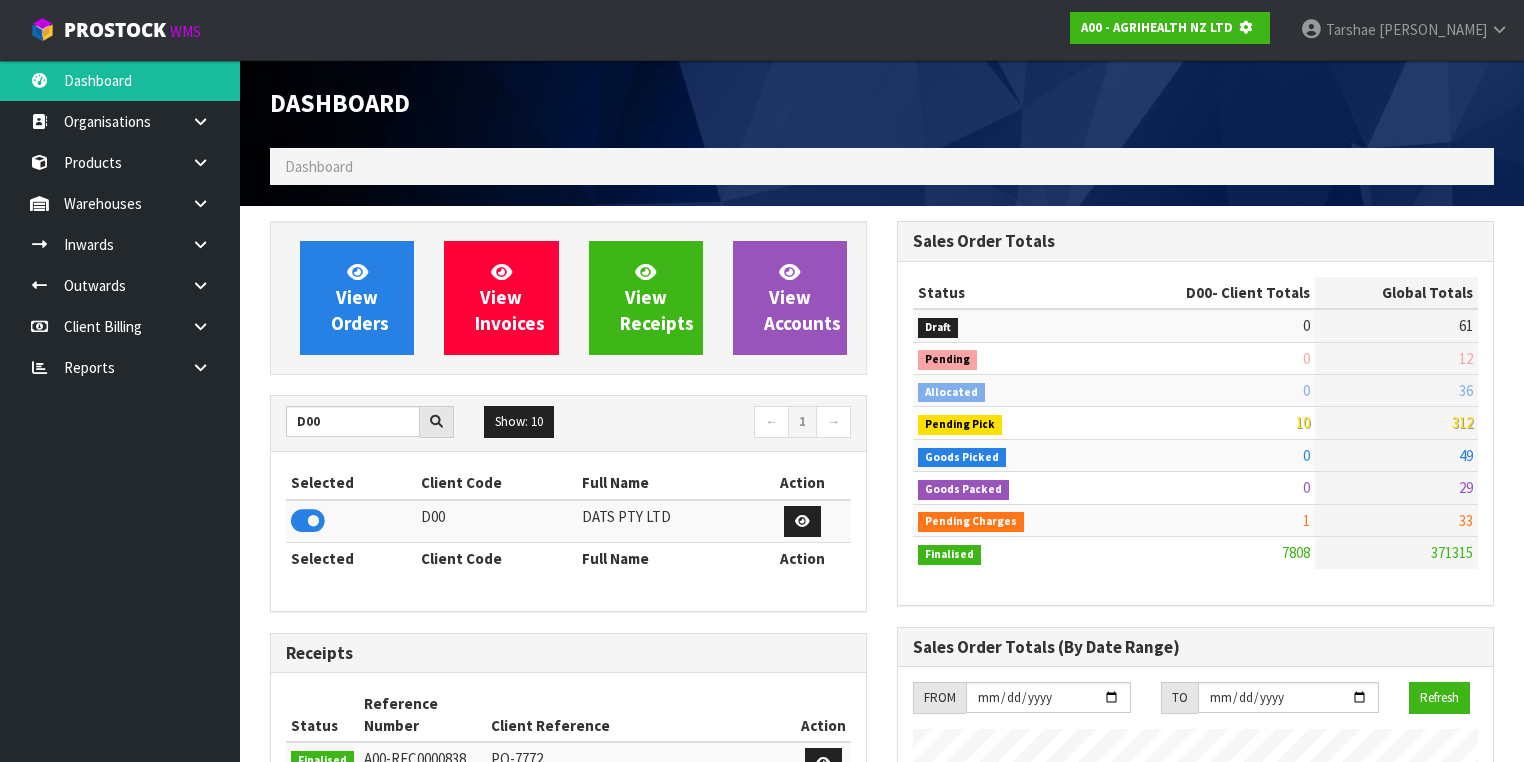 scroll, scrollTop: 1242, scrollLeft: 627, axis: both 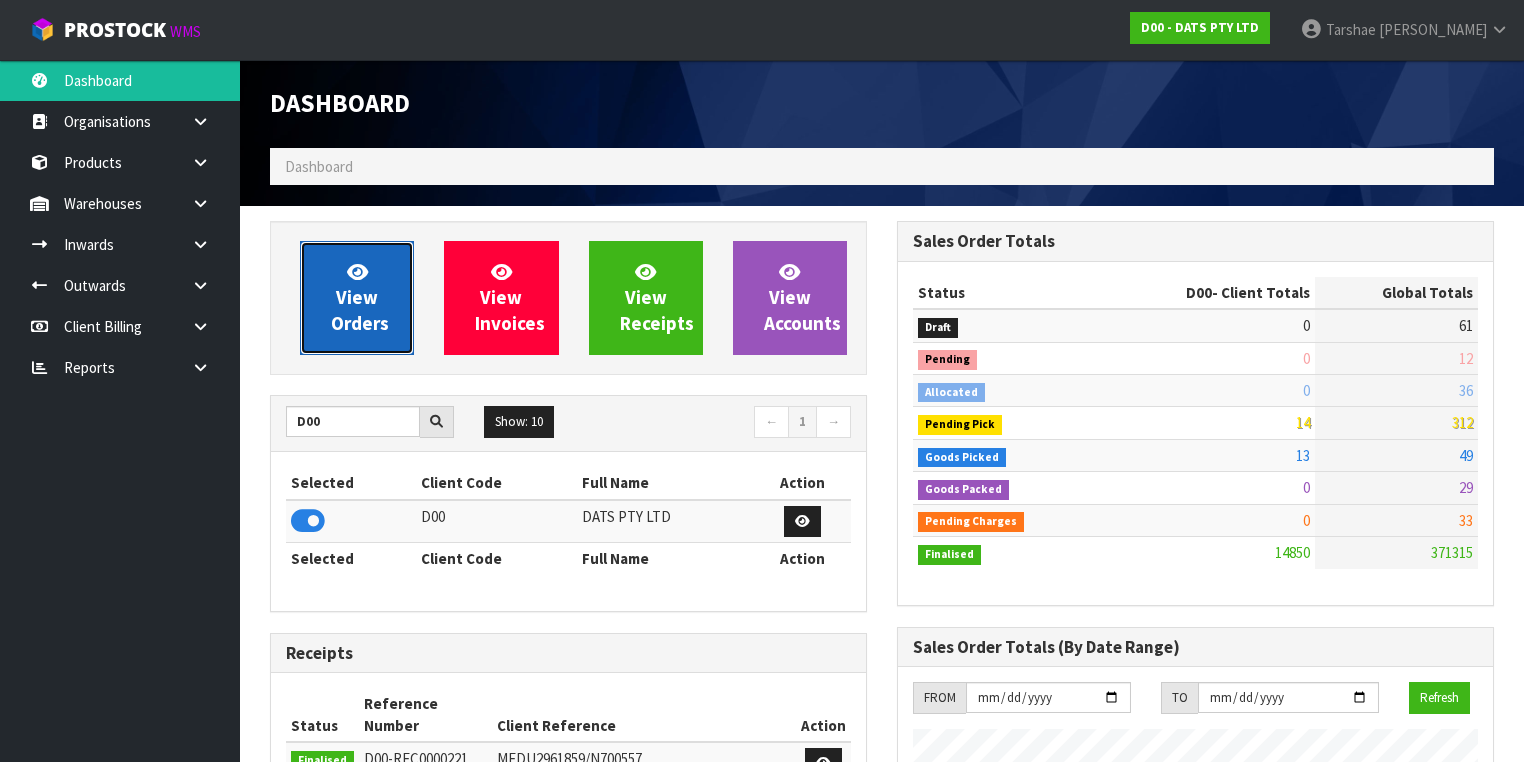 click on "View
Orders" at bounding box center (357, 298) 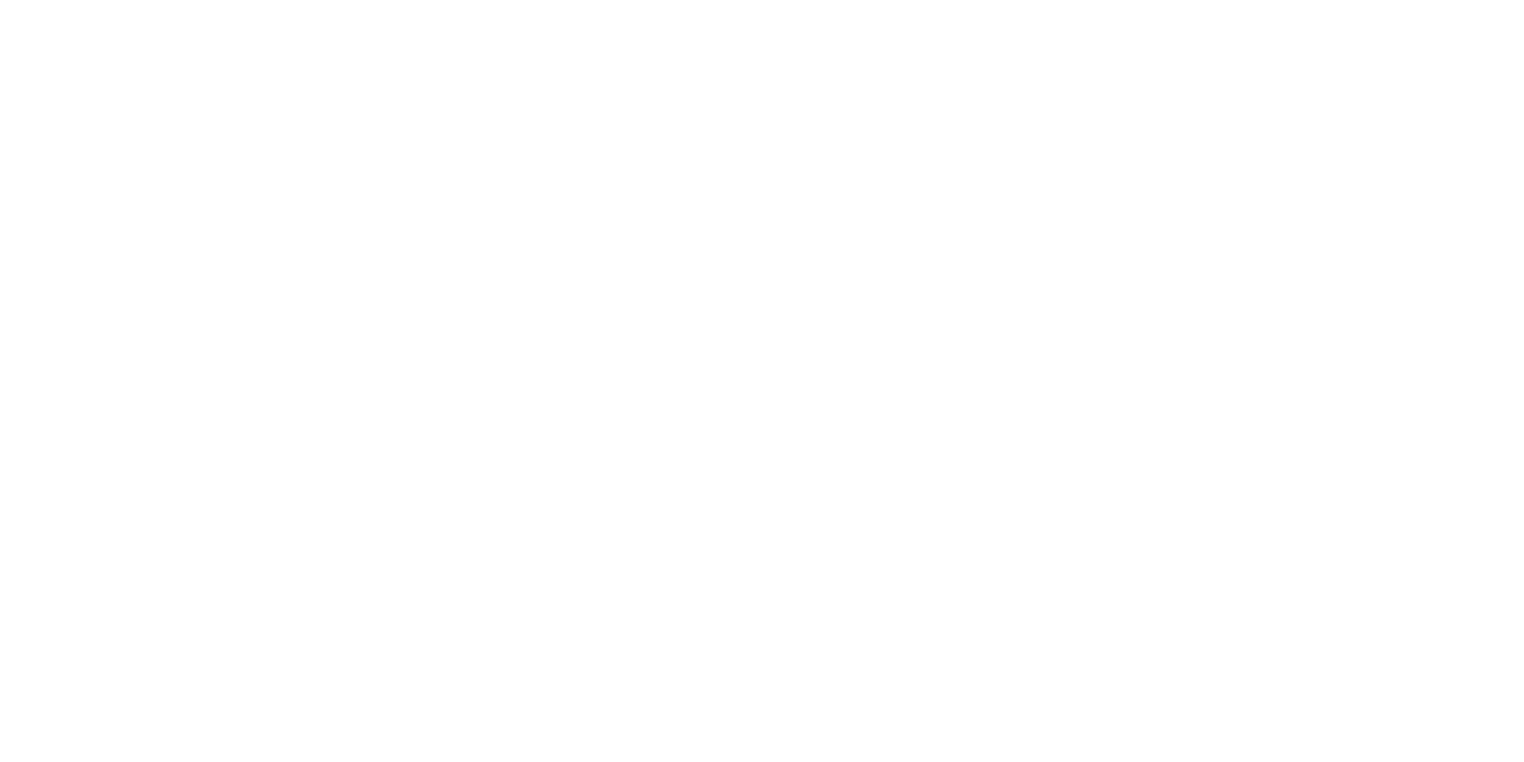 scroll, scrollTop: 0, scrollLeft: 0, axis: both 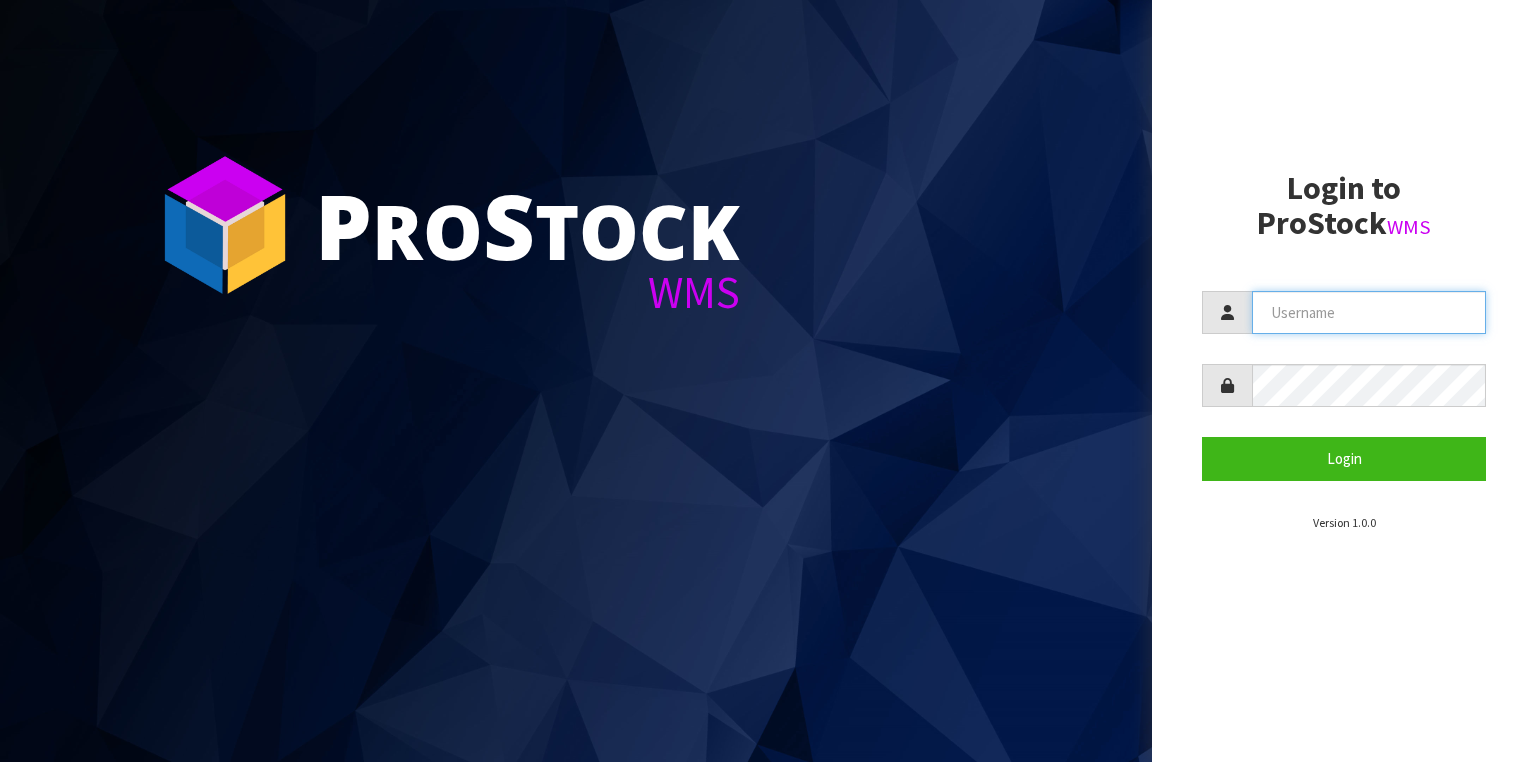 click at bounding box center [1369, 312] 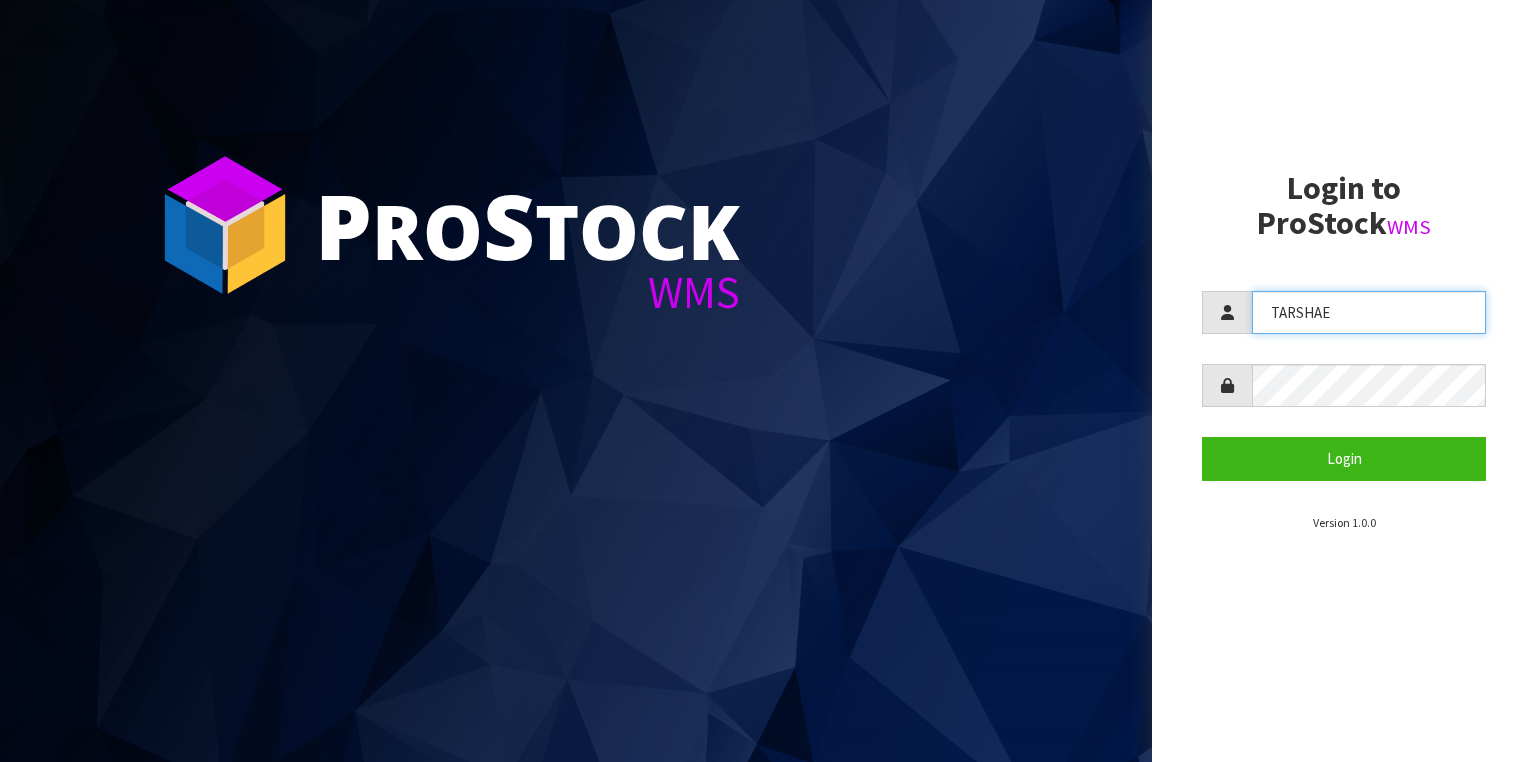 type on "TARSHAE" 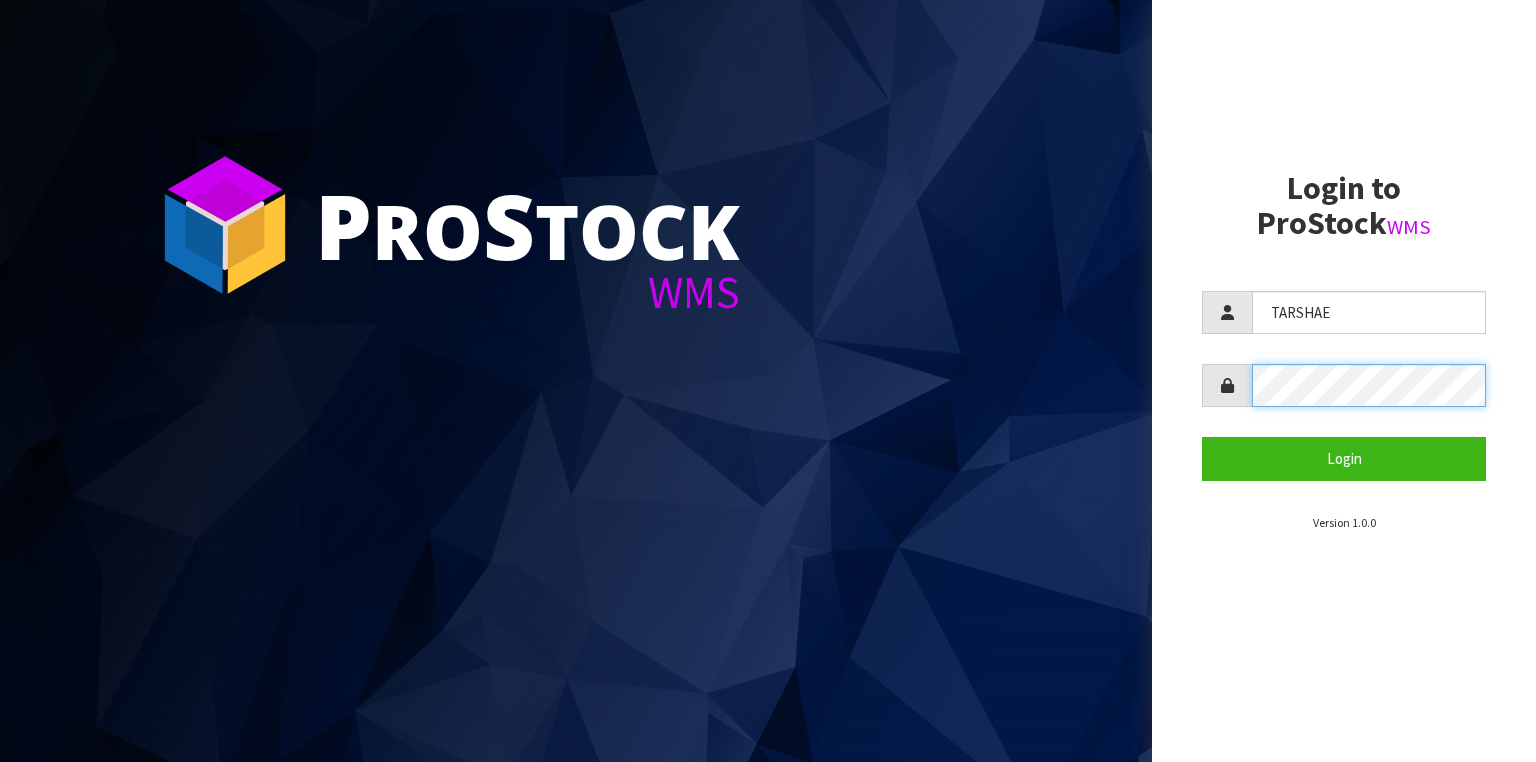 click on "Login" at bounding box center [1344, 458] 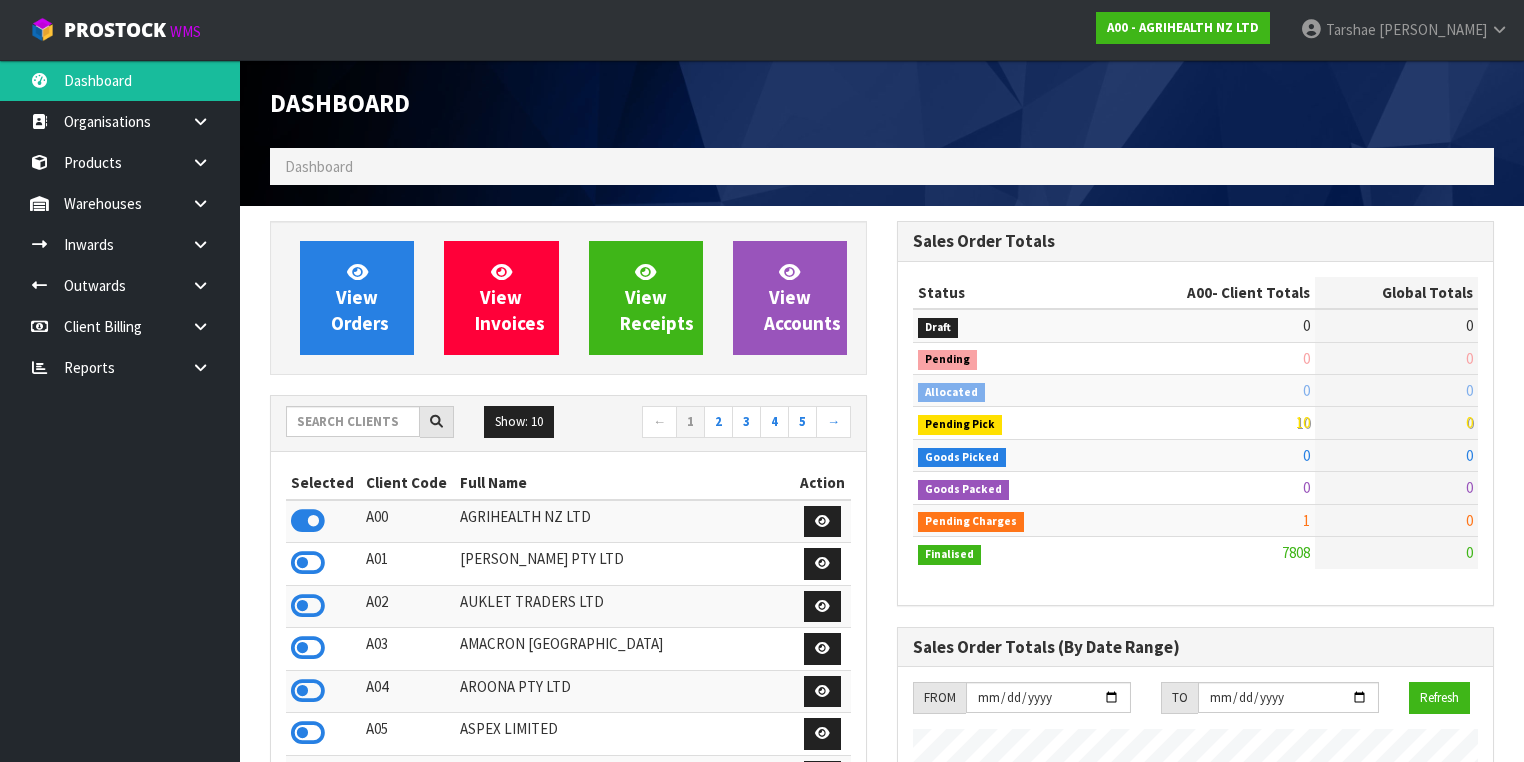 scroll, scrollTop: 998491, scrollLeft: 999372, axis: both 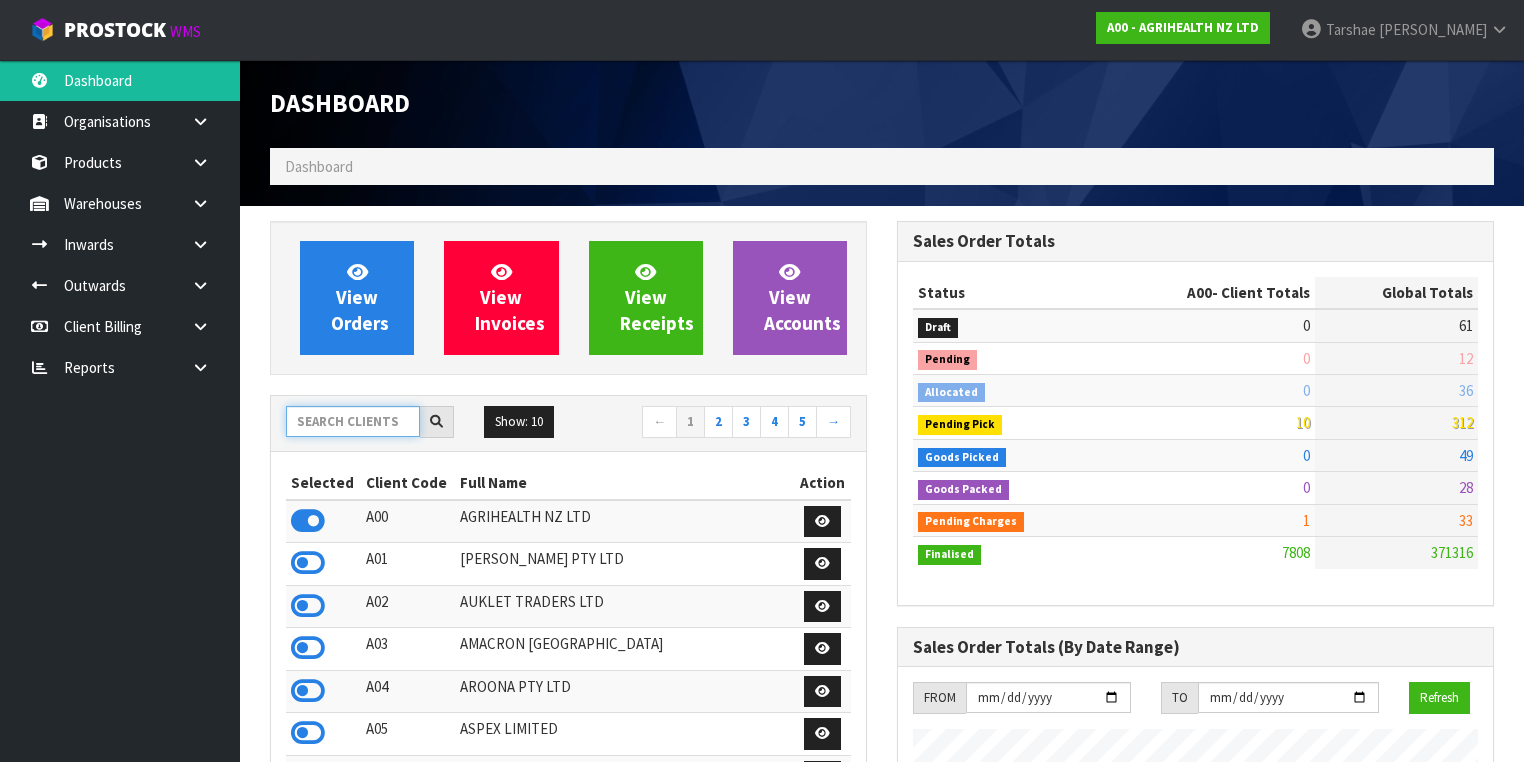 click at bounding box center (353, 421) 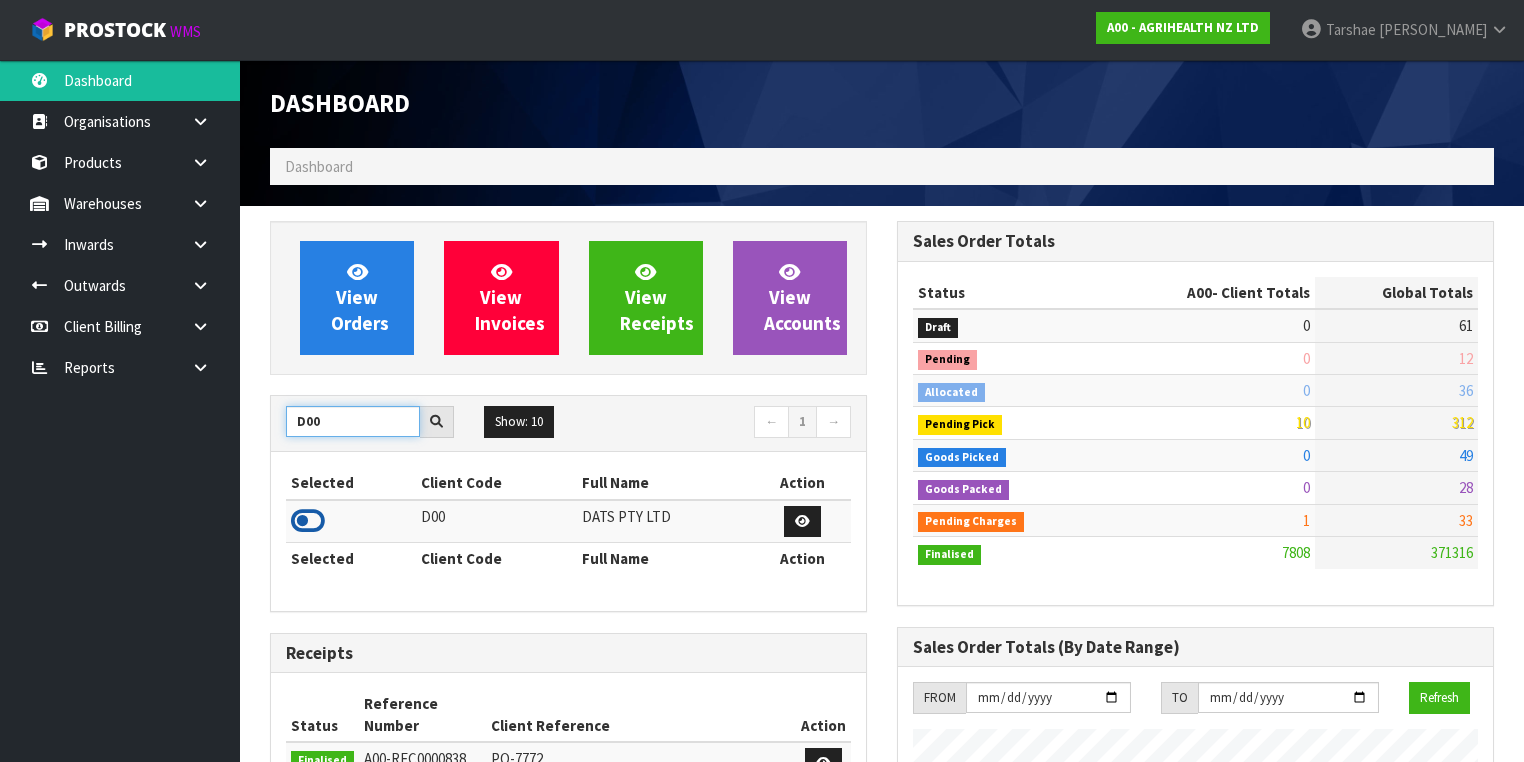 type on "D00" 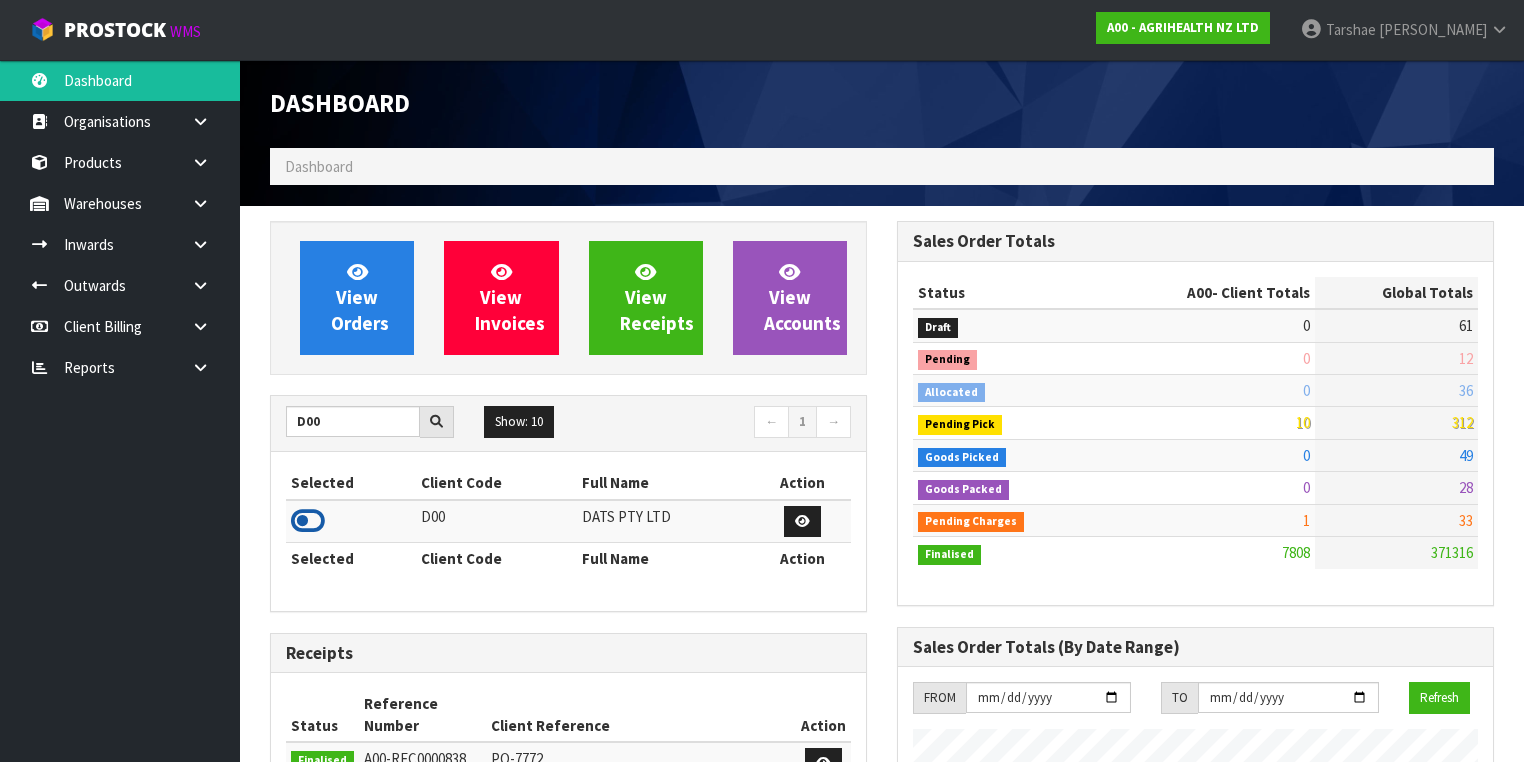 click at bounding box center (308, 521) 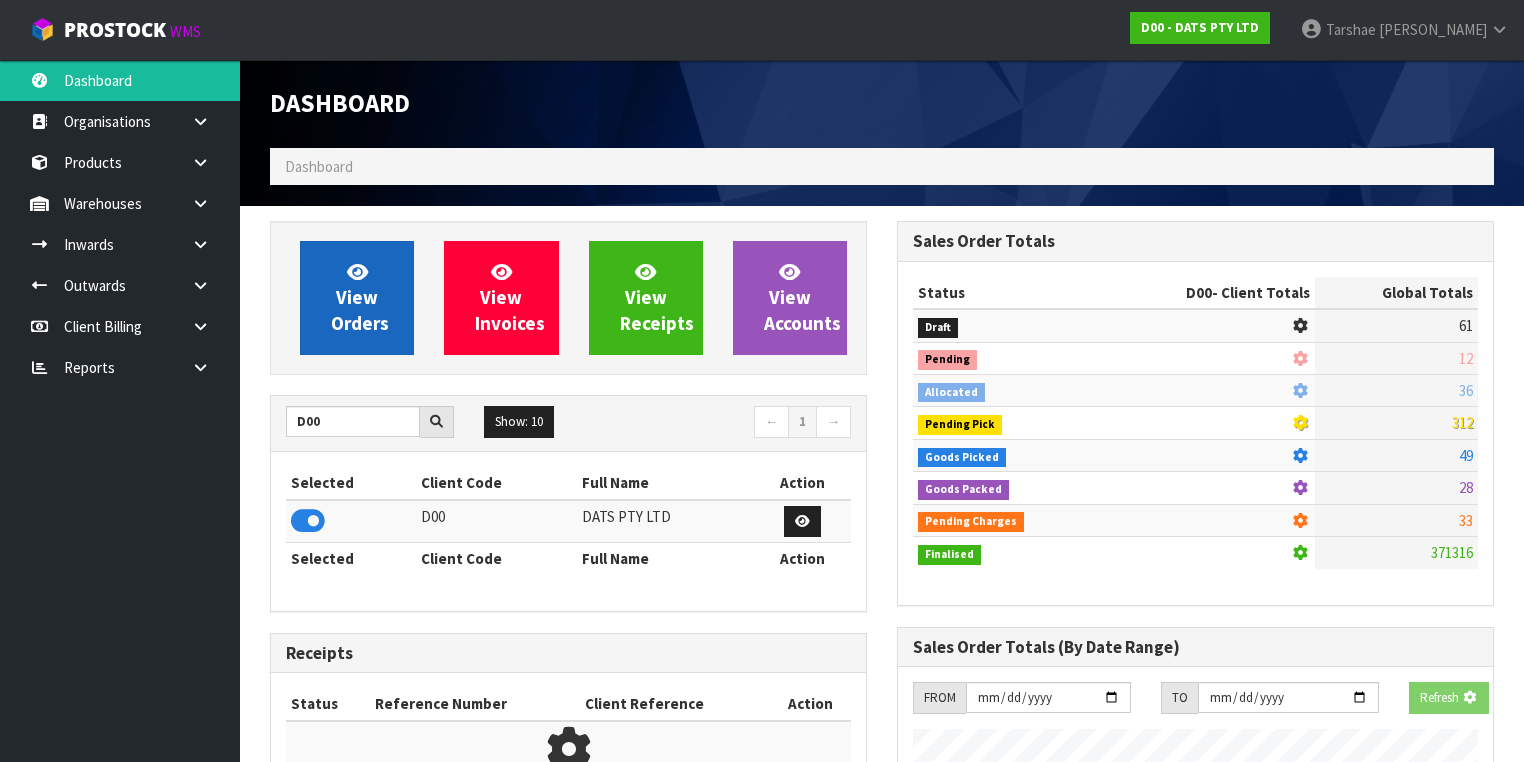 scroll, scrollTop: 1242, scrollLeft: 627, axis: both 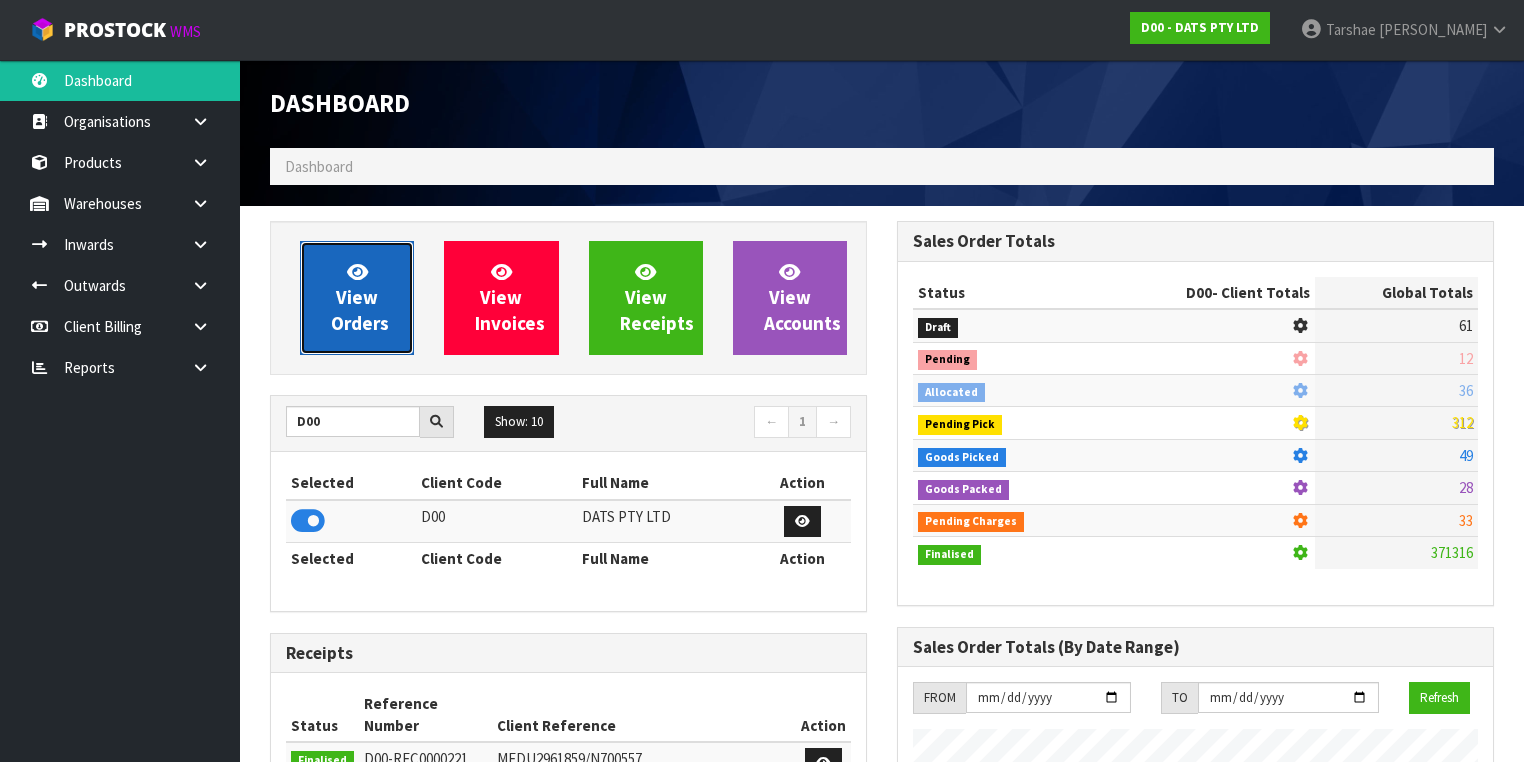 click on "View
Orders" at bounding box center [360, 297] 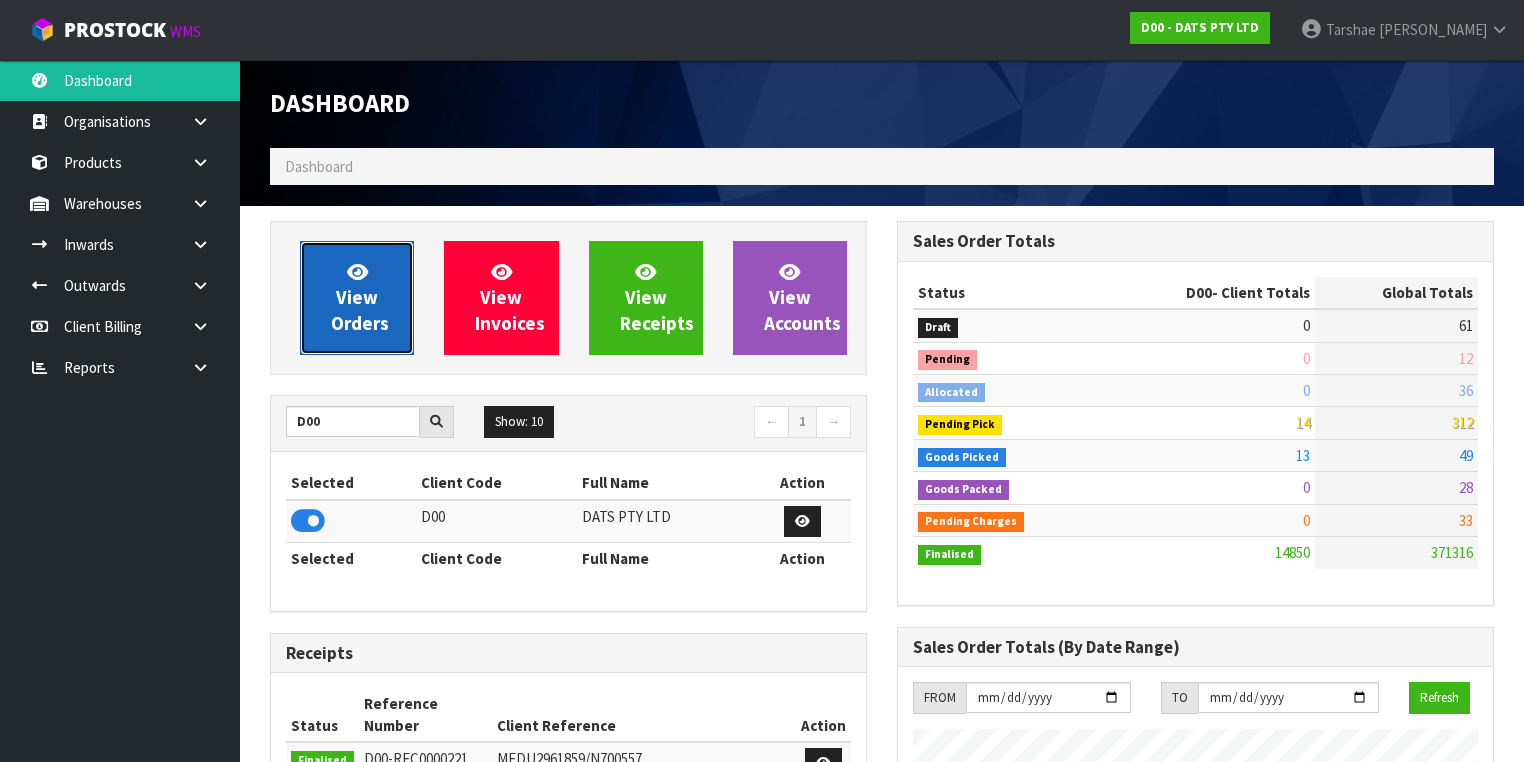 scroll, scrollTop: 998427, scrollLeft: 999372, axis: both 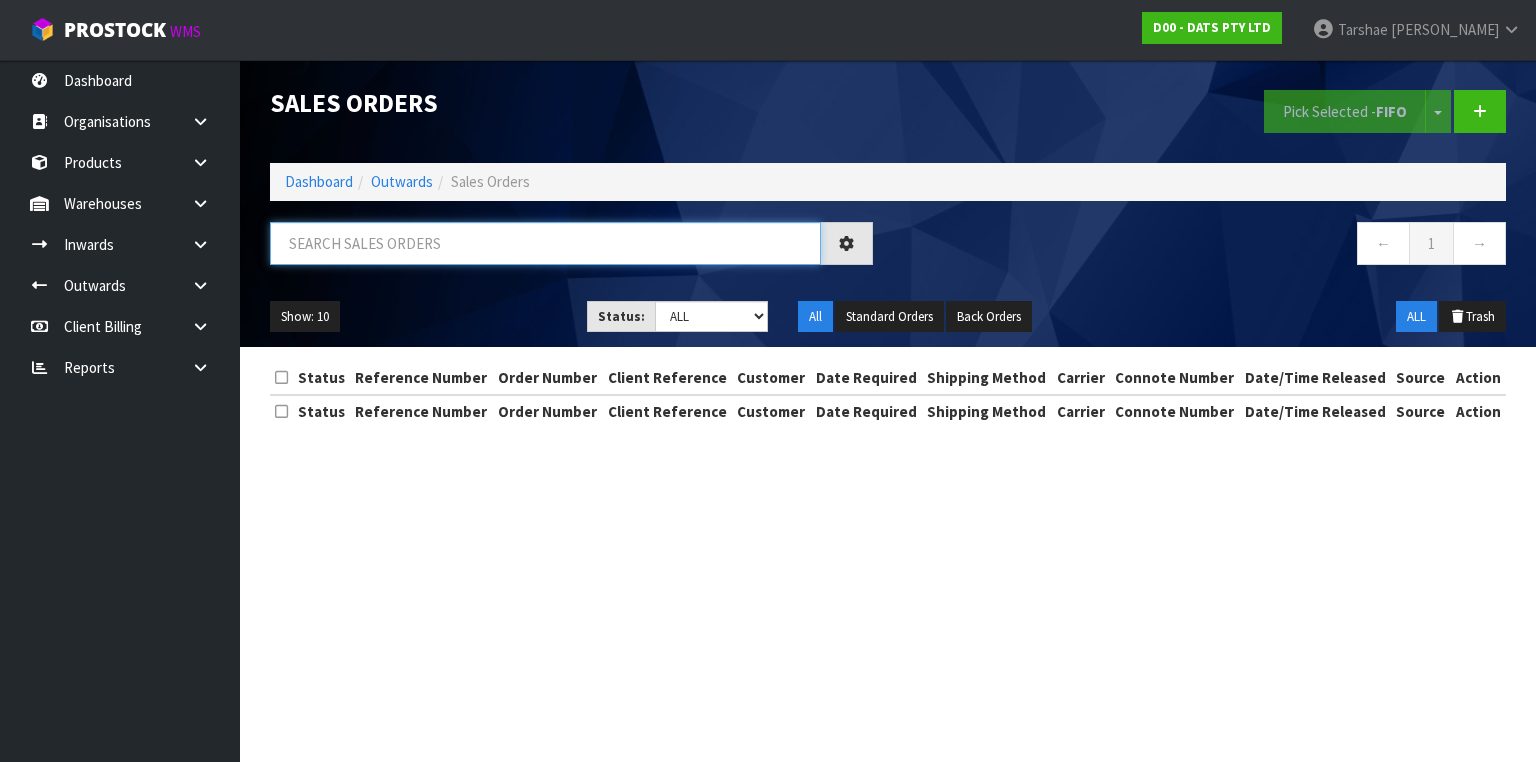 click at bounding box center (545, 243) 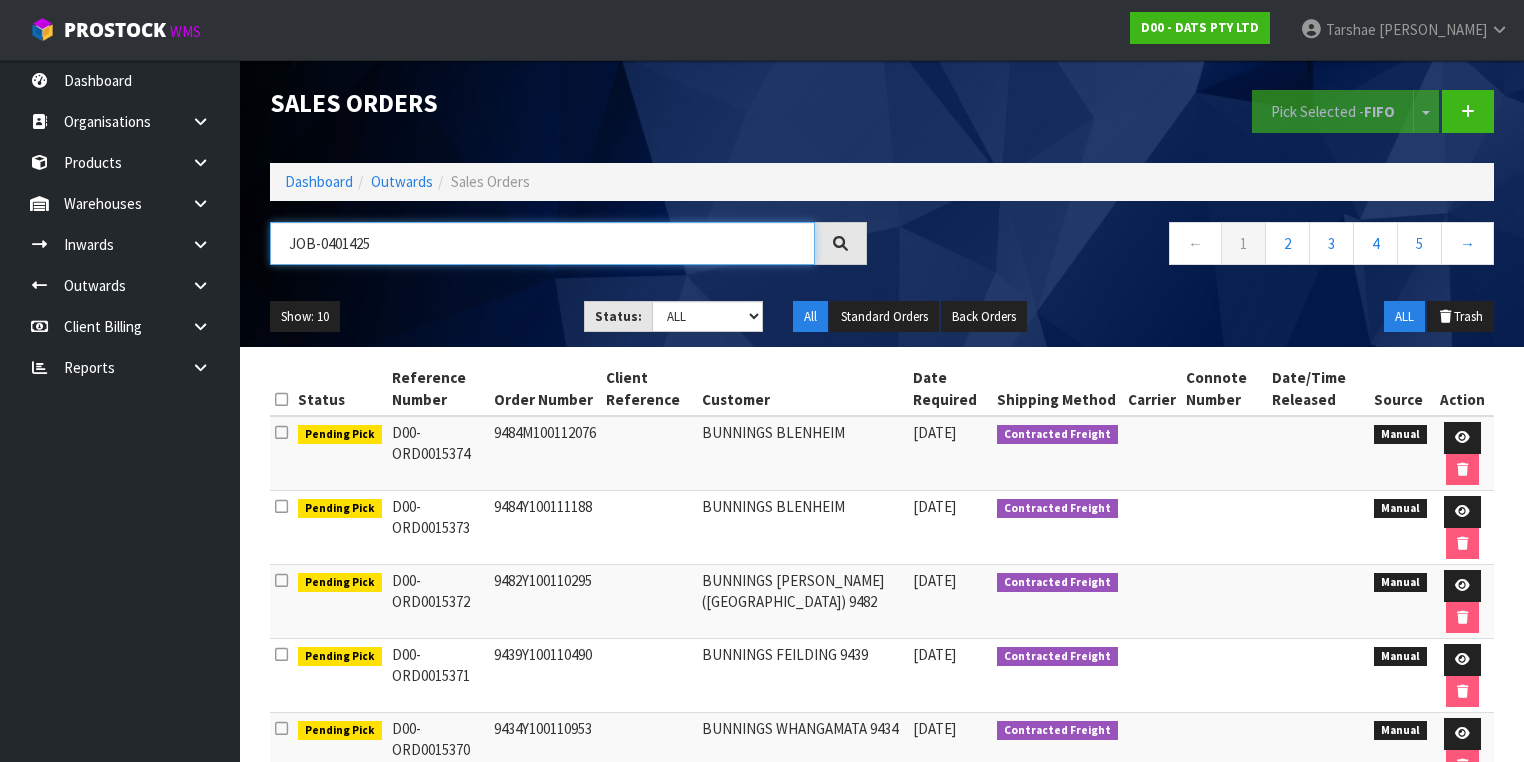 type on "JOB-0401425" 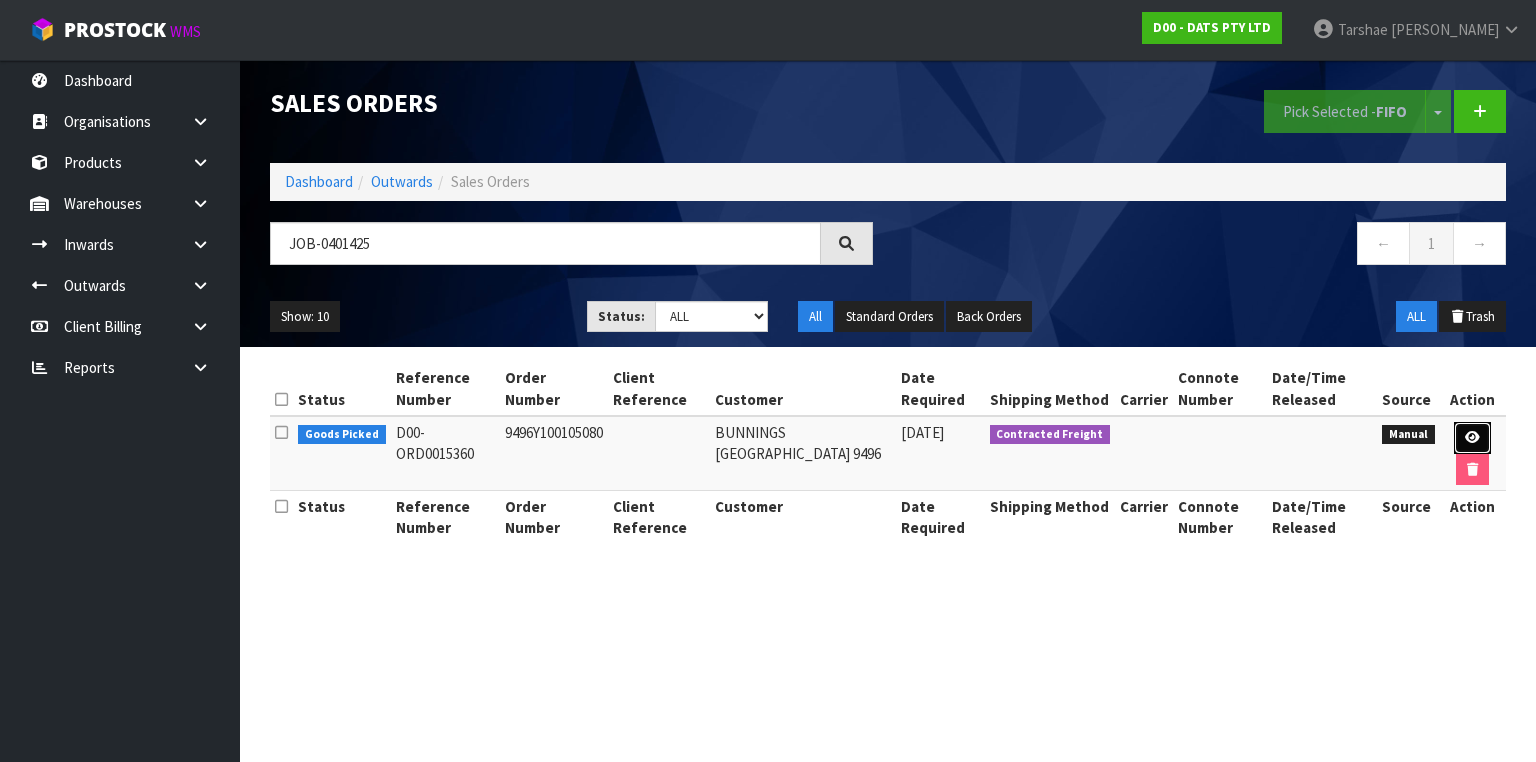 click at bounding box center [1472, 437] 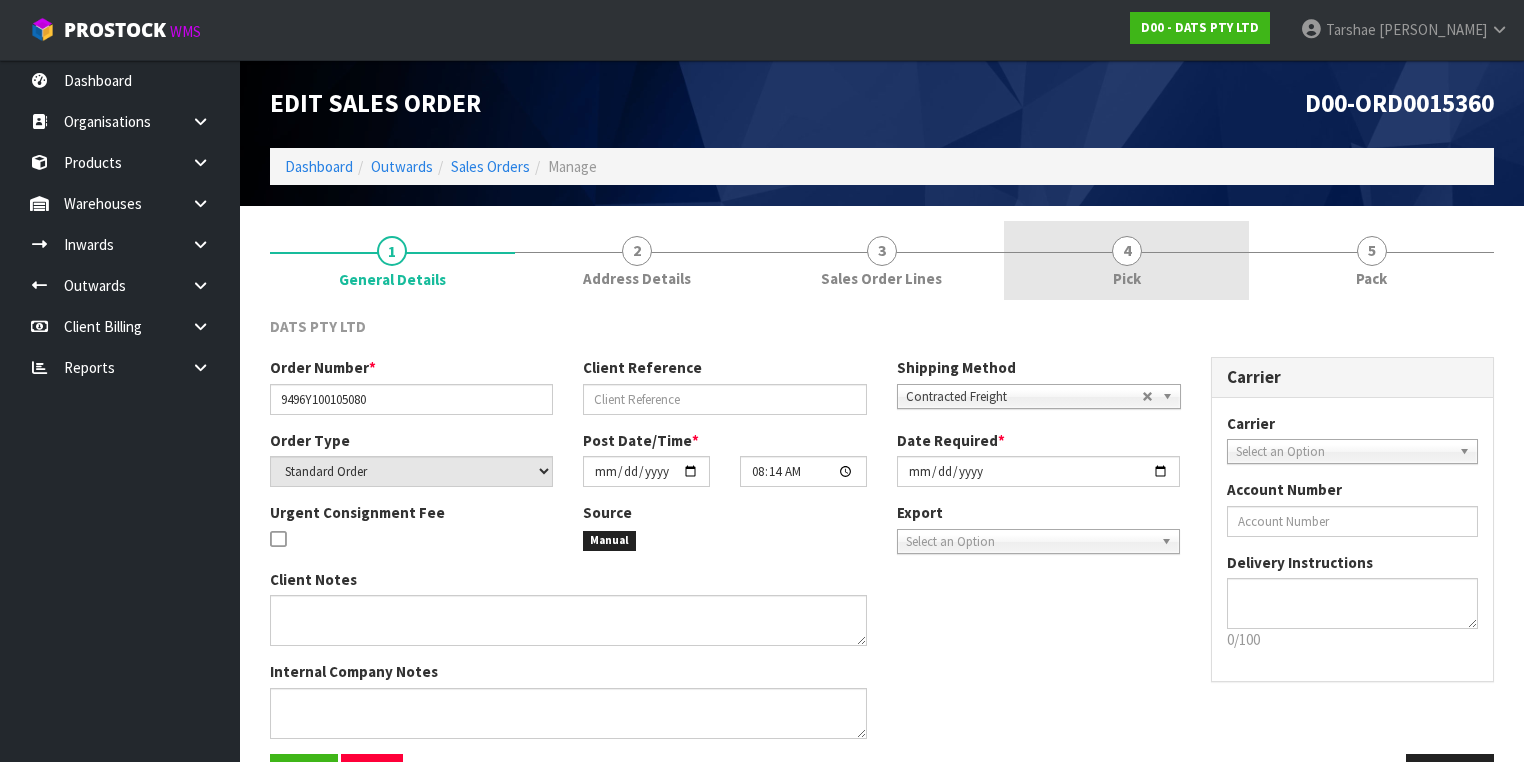 click on "4
Pick" at bounding box center [1126, 260] 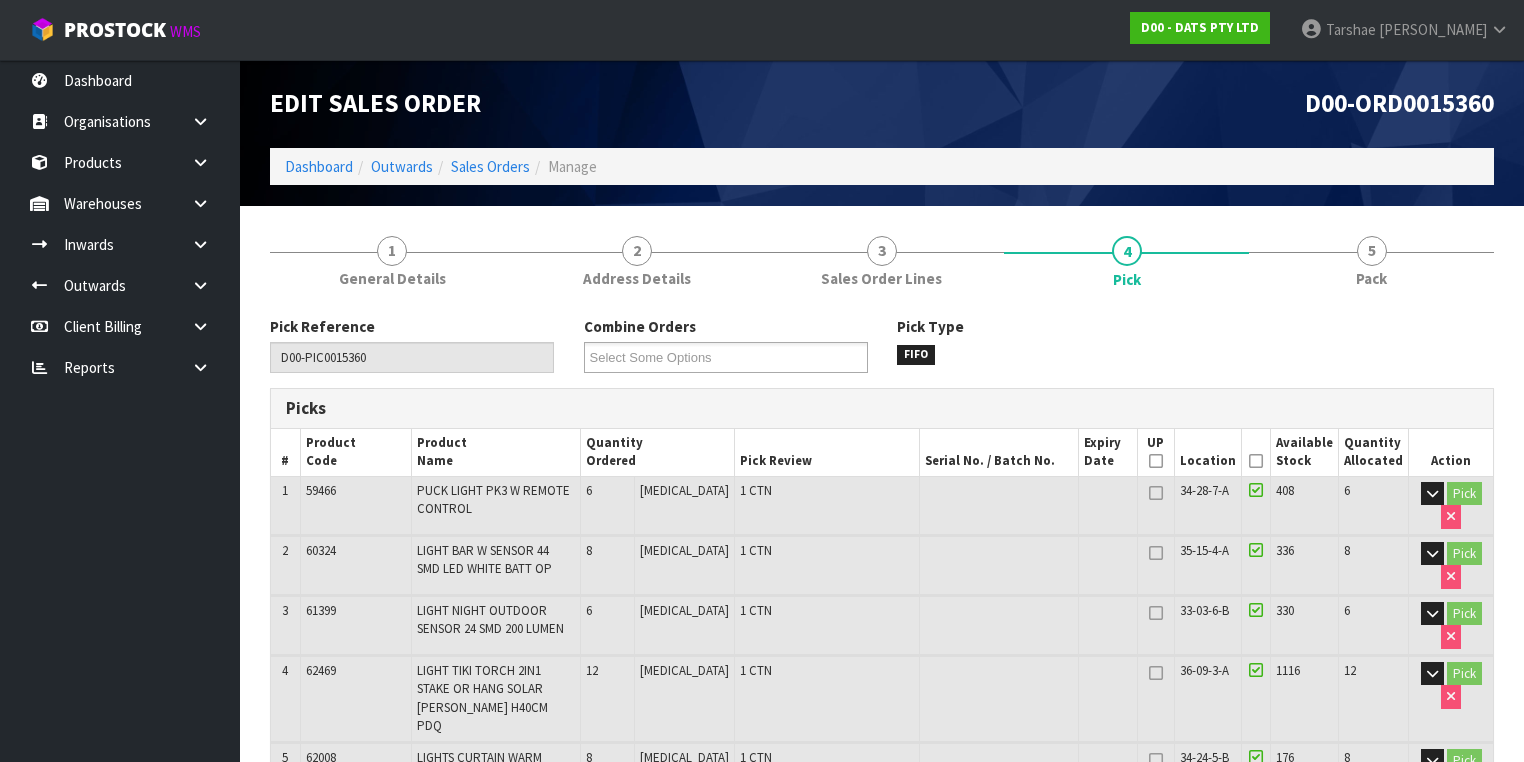 click at bounding box center [1256, 461] 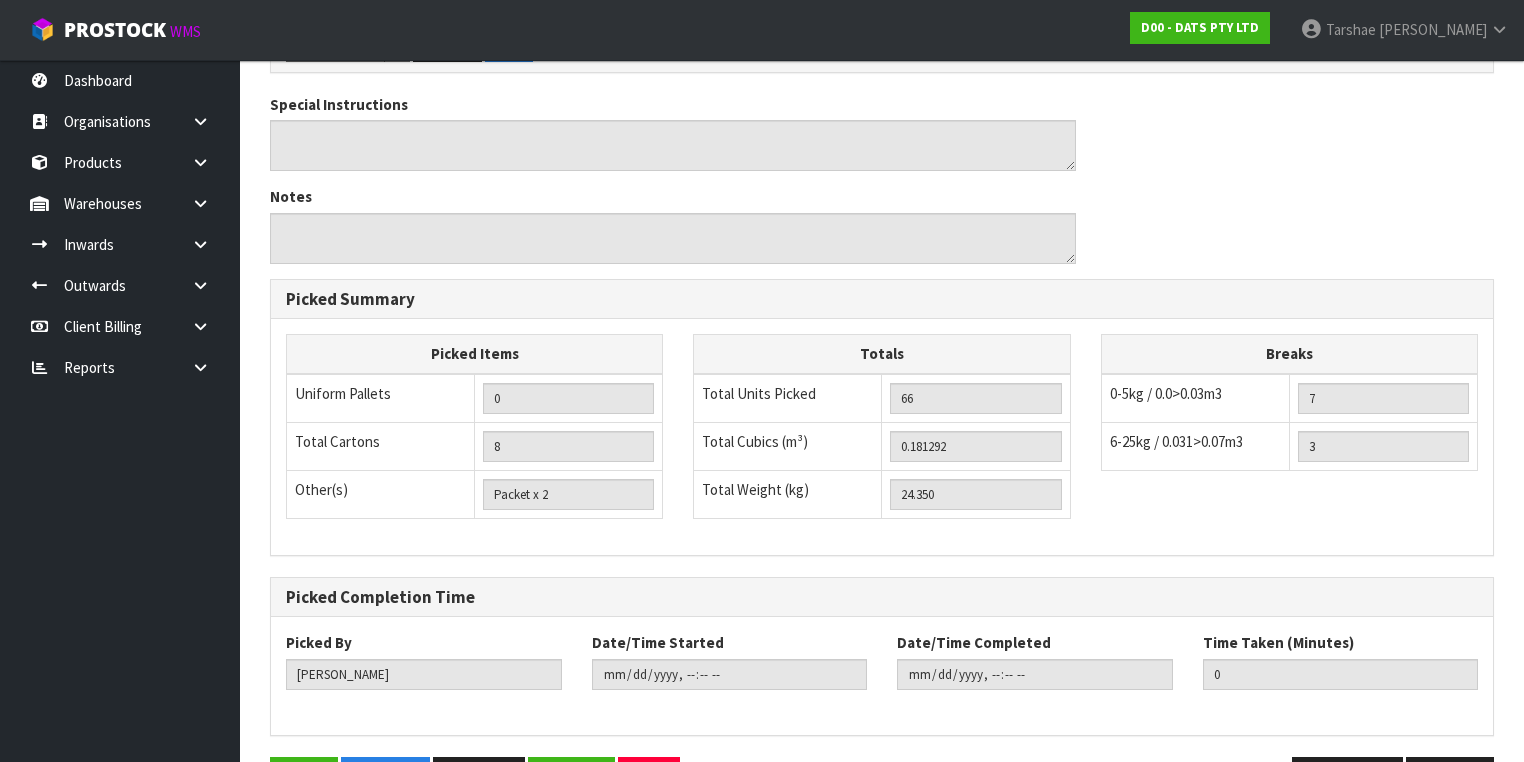 scroll, scrollTop: 1187, scrollLeft: 0, axis: vertical 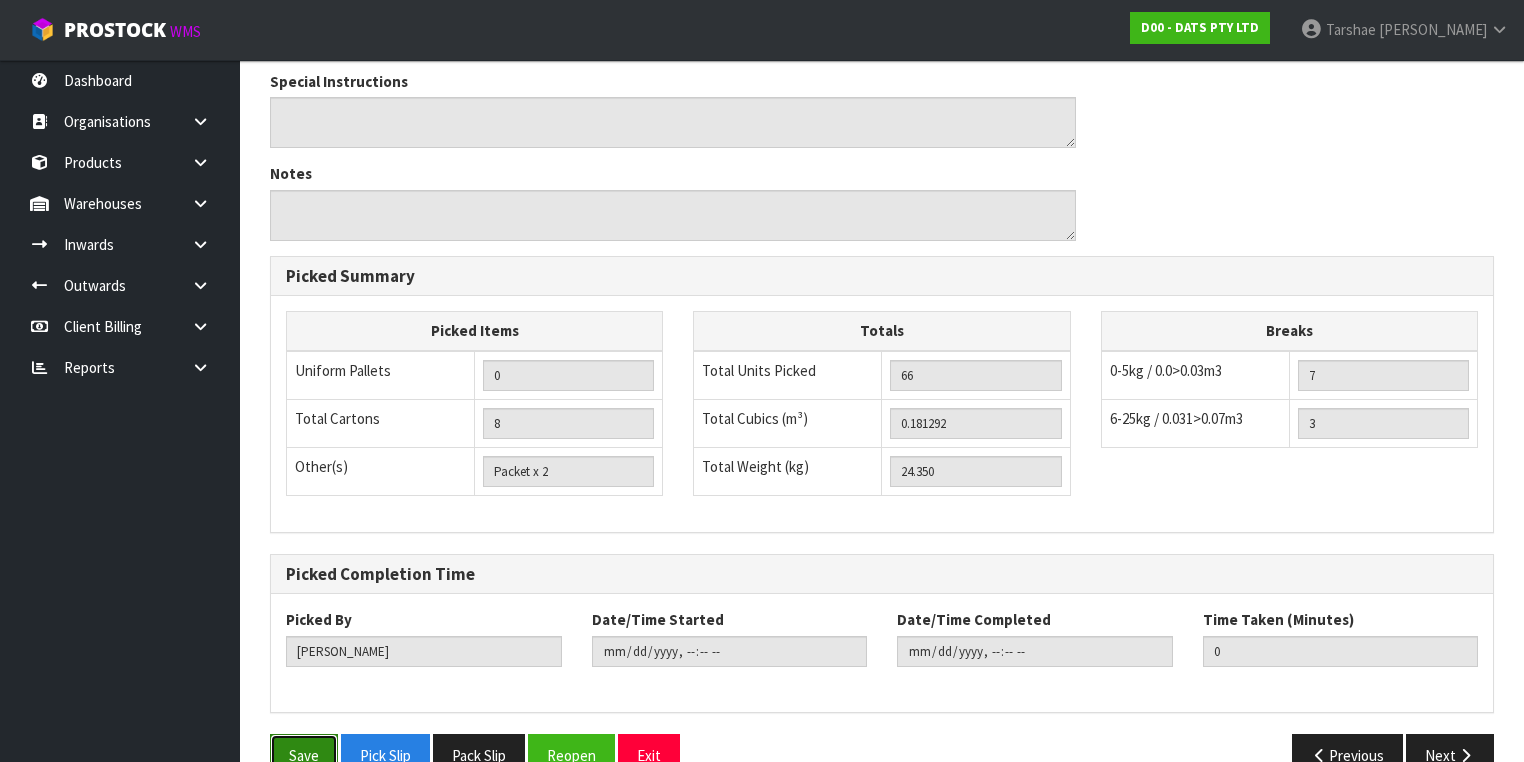 click on "Save" at bounding box center (304, 755) 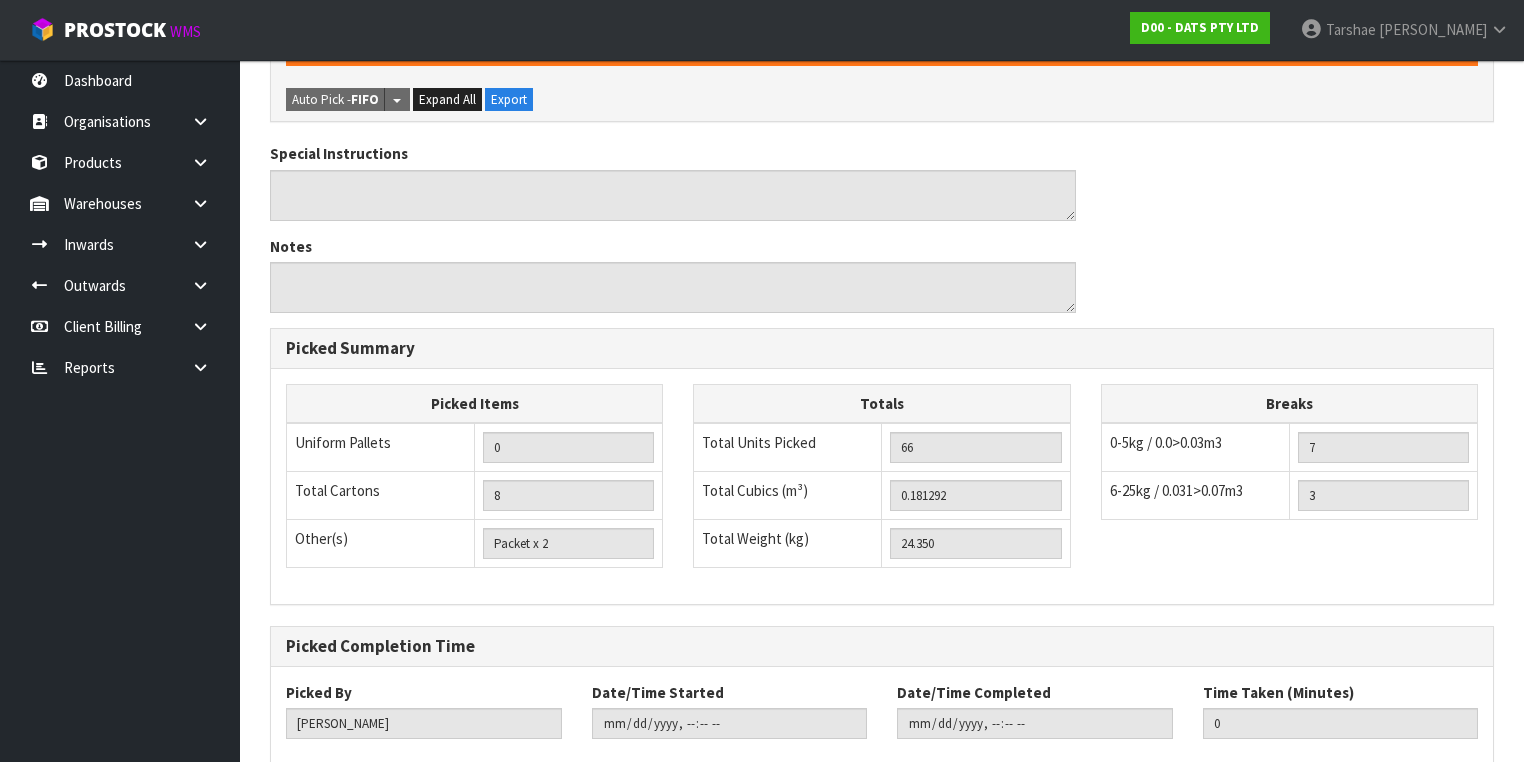 scroll, scrollTop: 0, scrollLeft: 0, axis: both 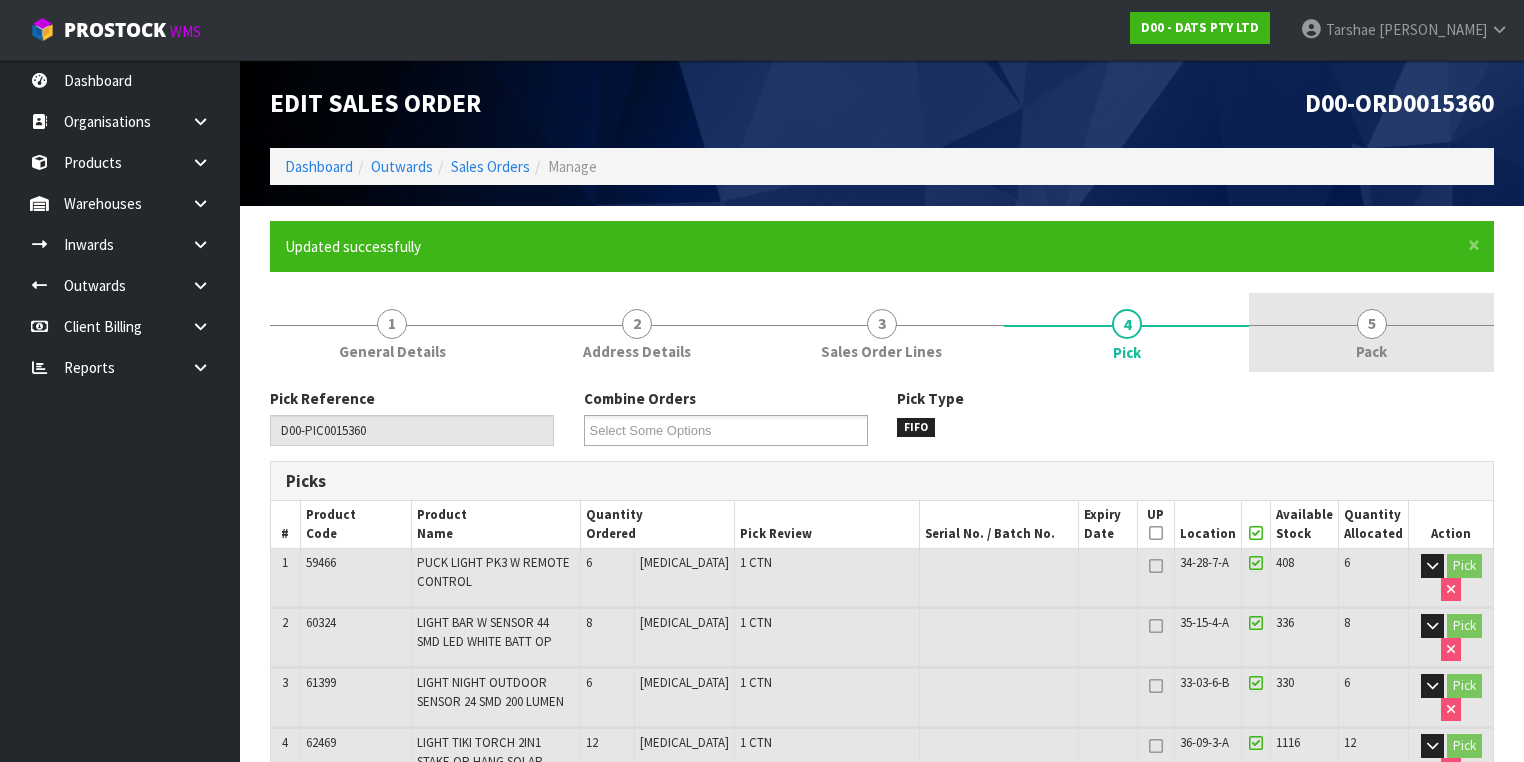 type on "Tarshae Graydon" 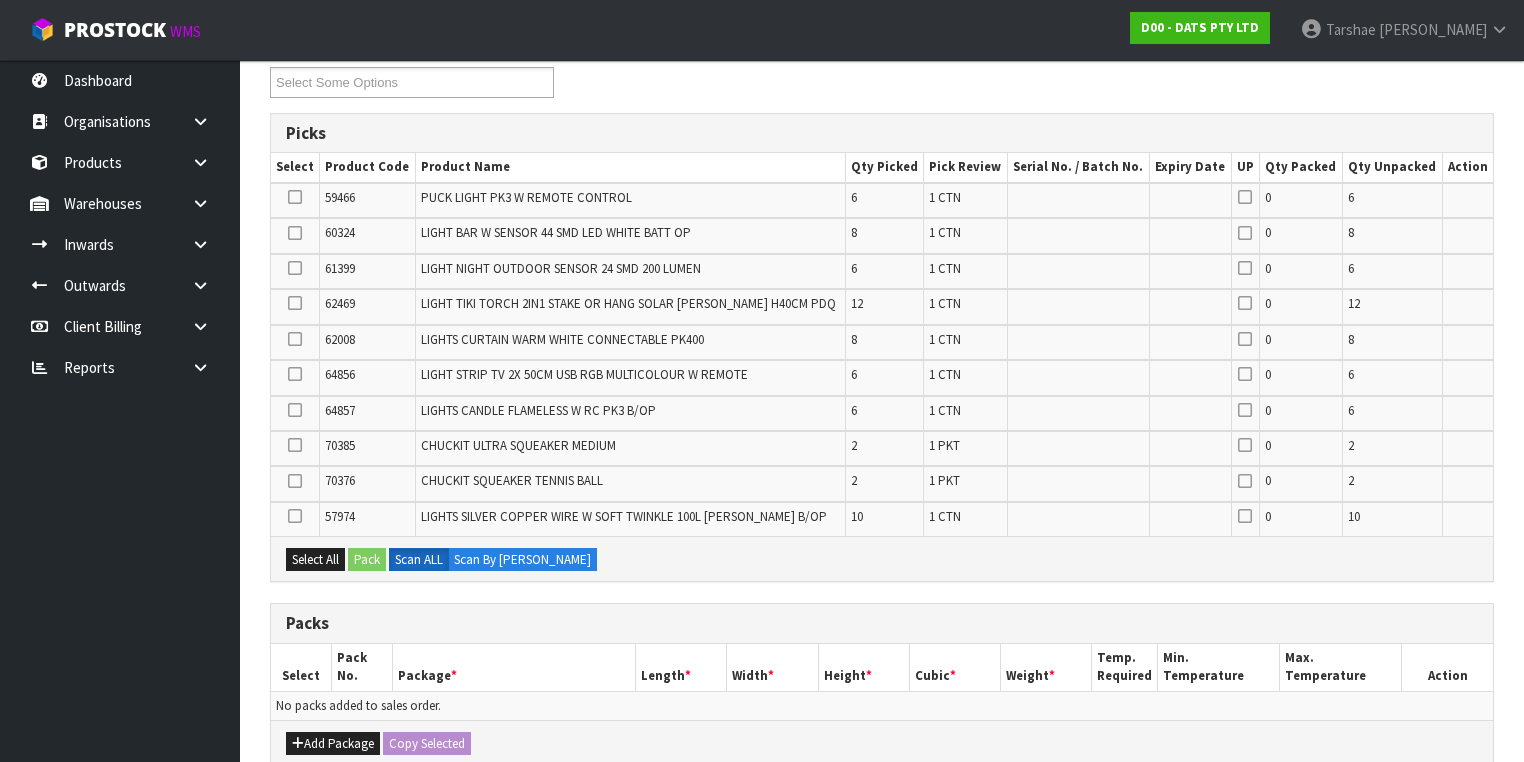 scroll, scrollTop: 560, scrollLeft: 0, axis: vertical 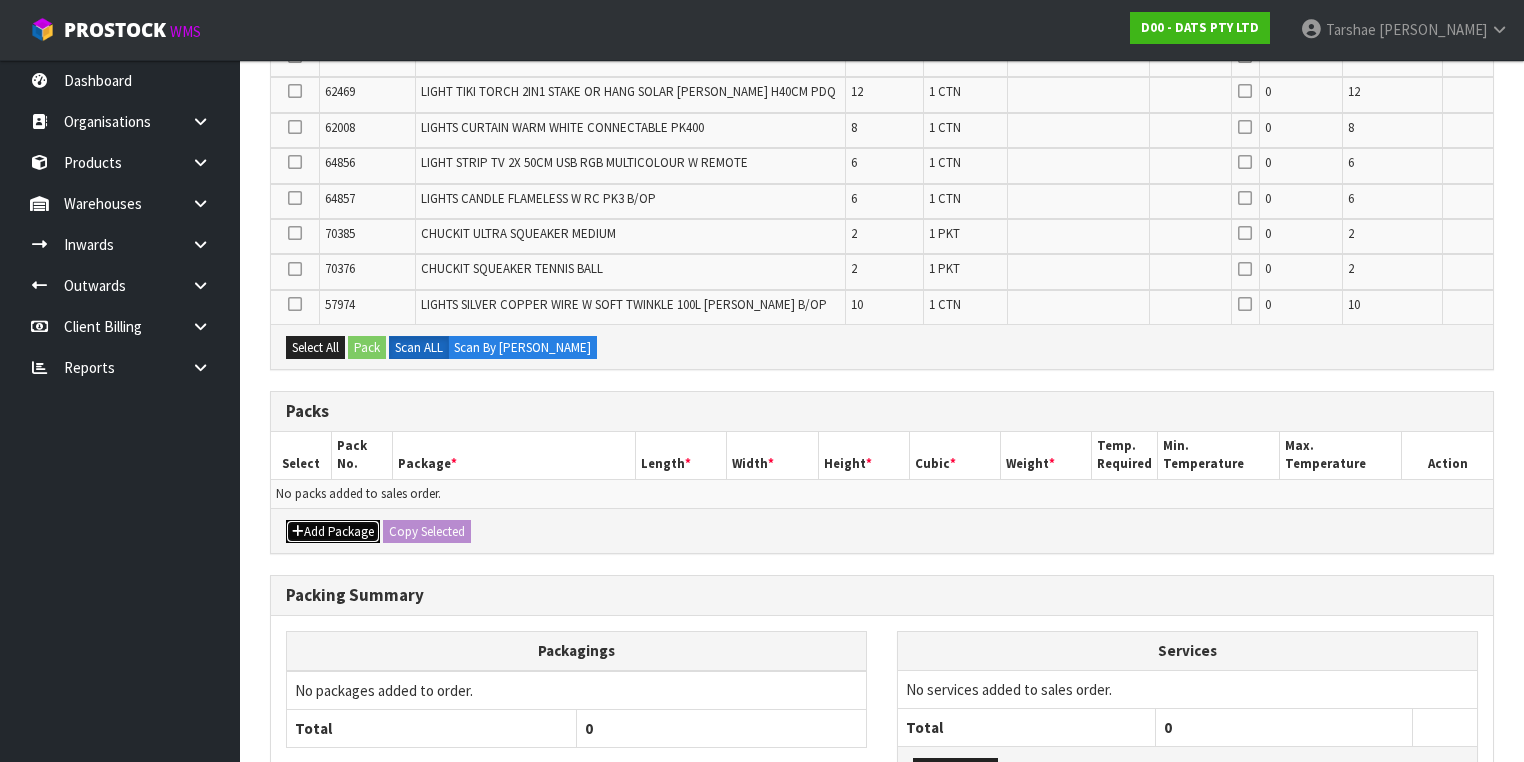 click on "Add Package" at bounding box center (333, 532) 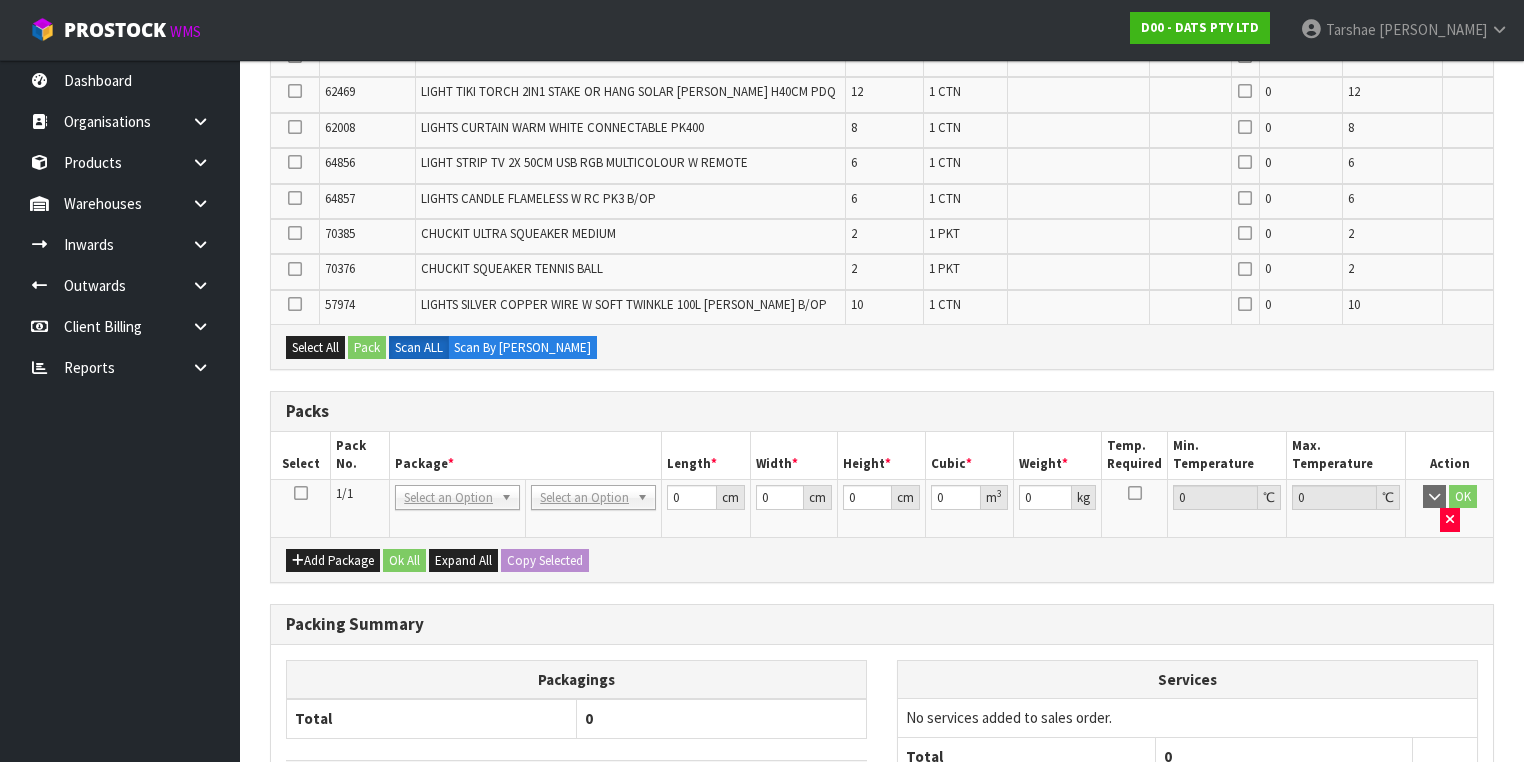 click at bounding box center [301, 493] 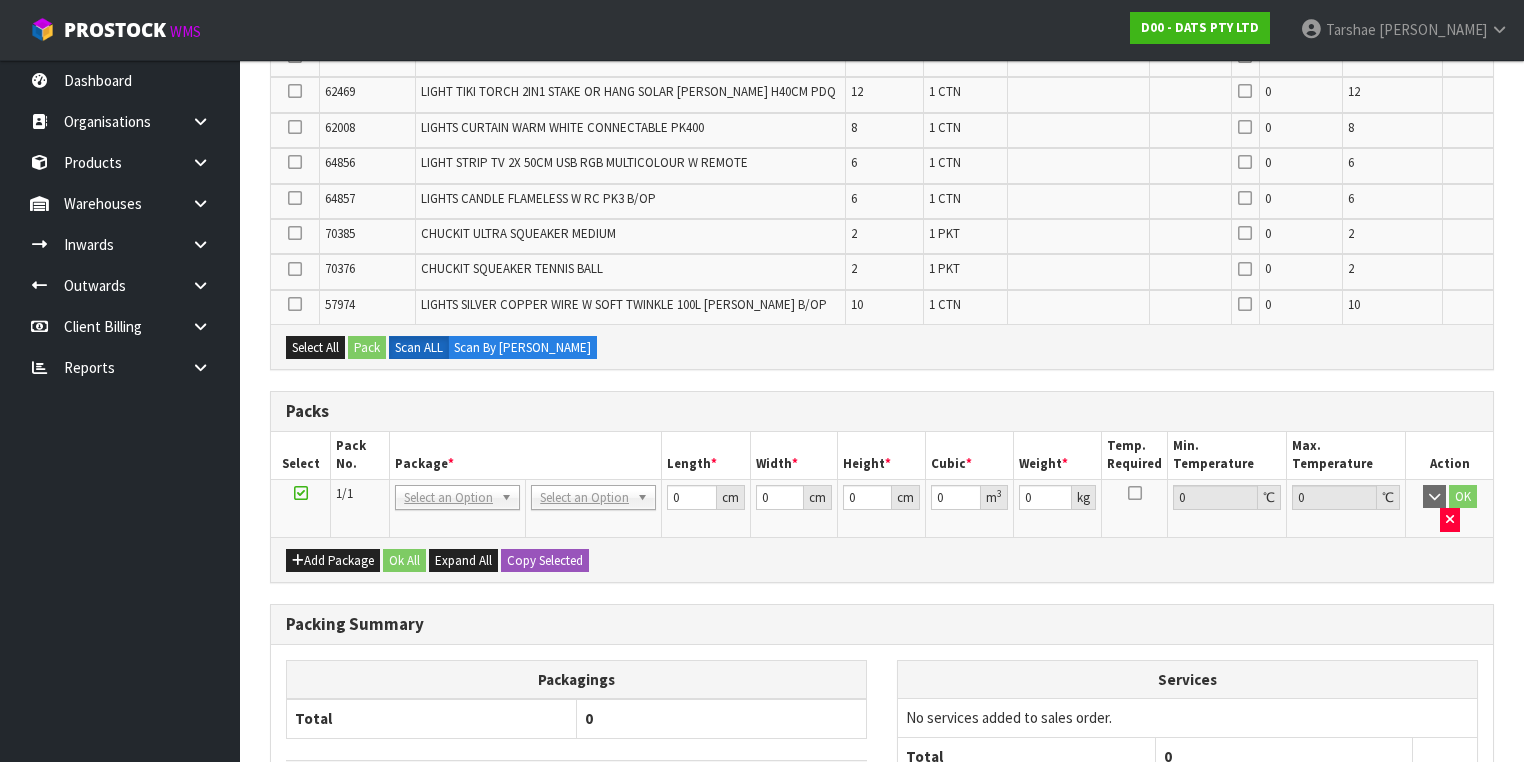 click on "Pack No." at bounding box center (360, 455) 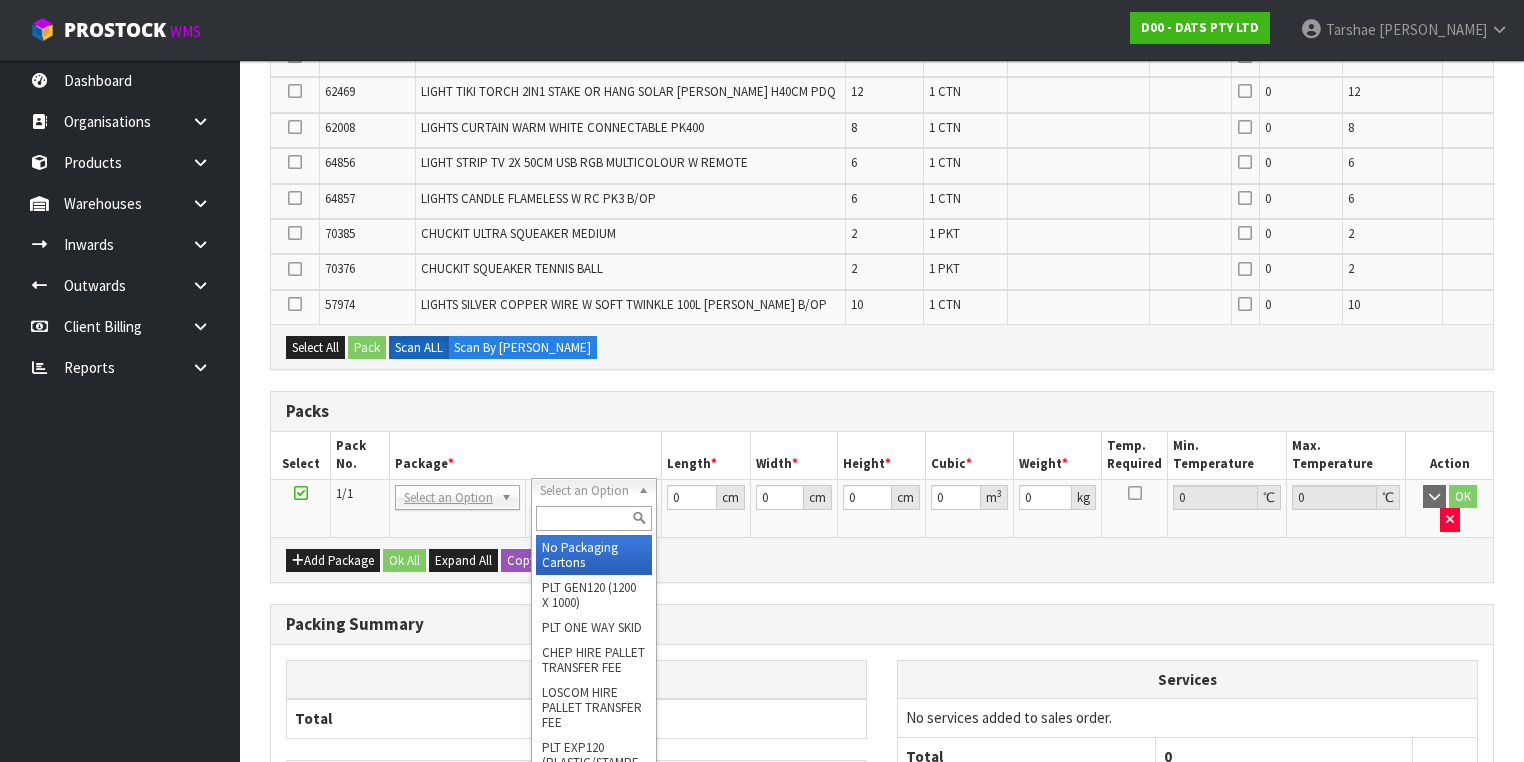 click at bounding box center [593, 518] 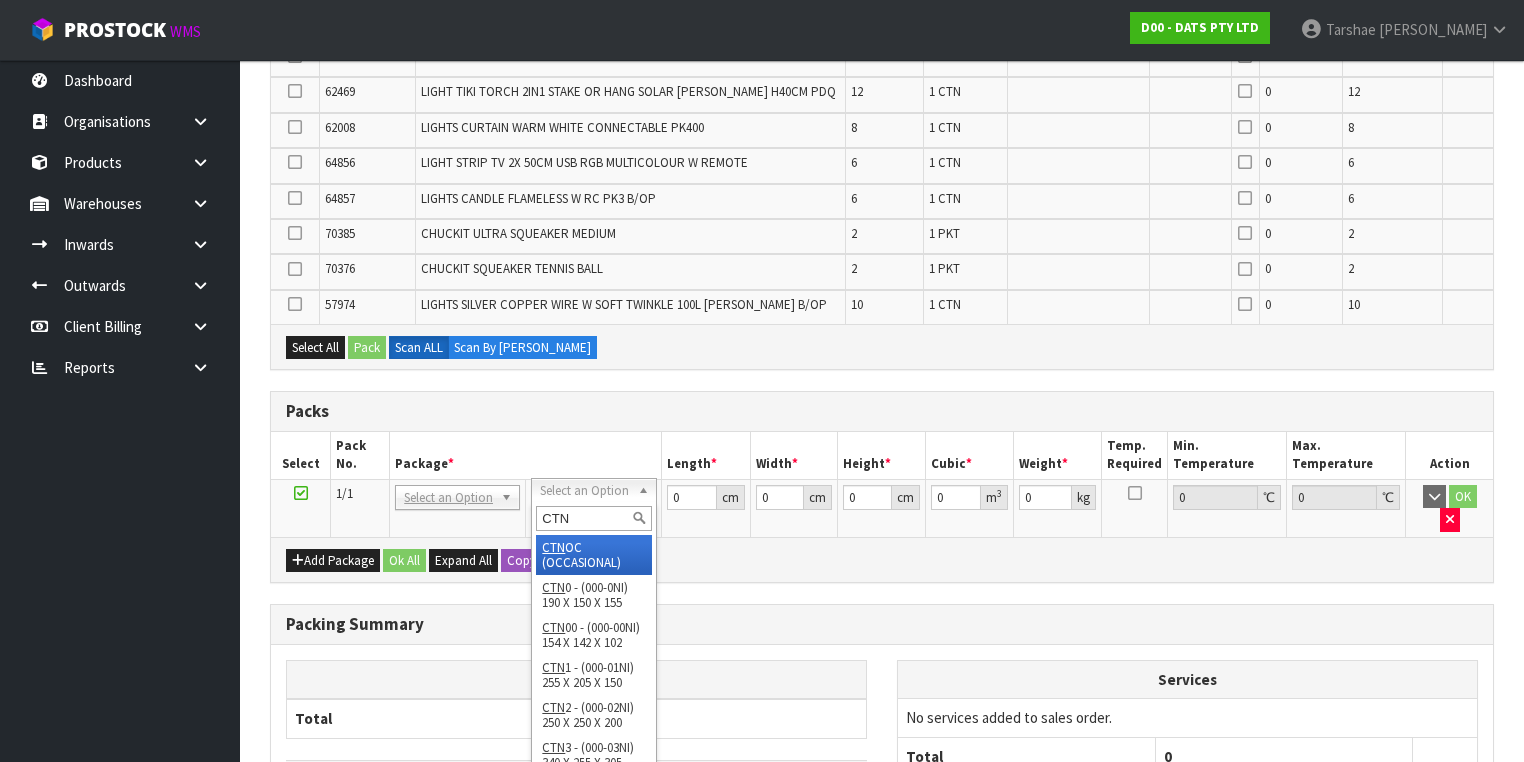 type on "CTN9" 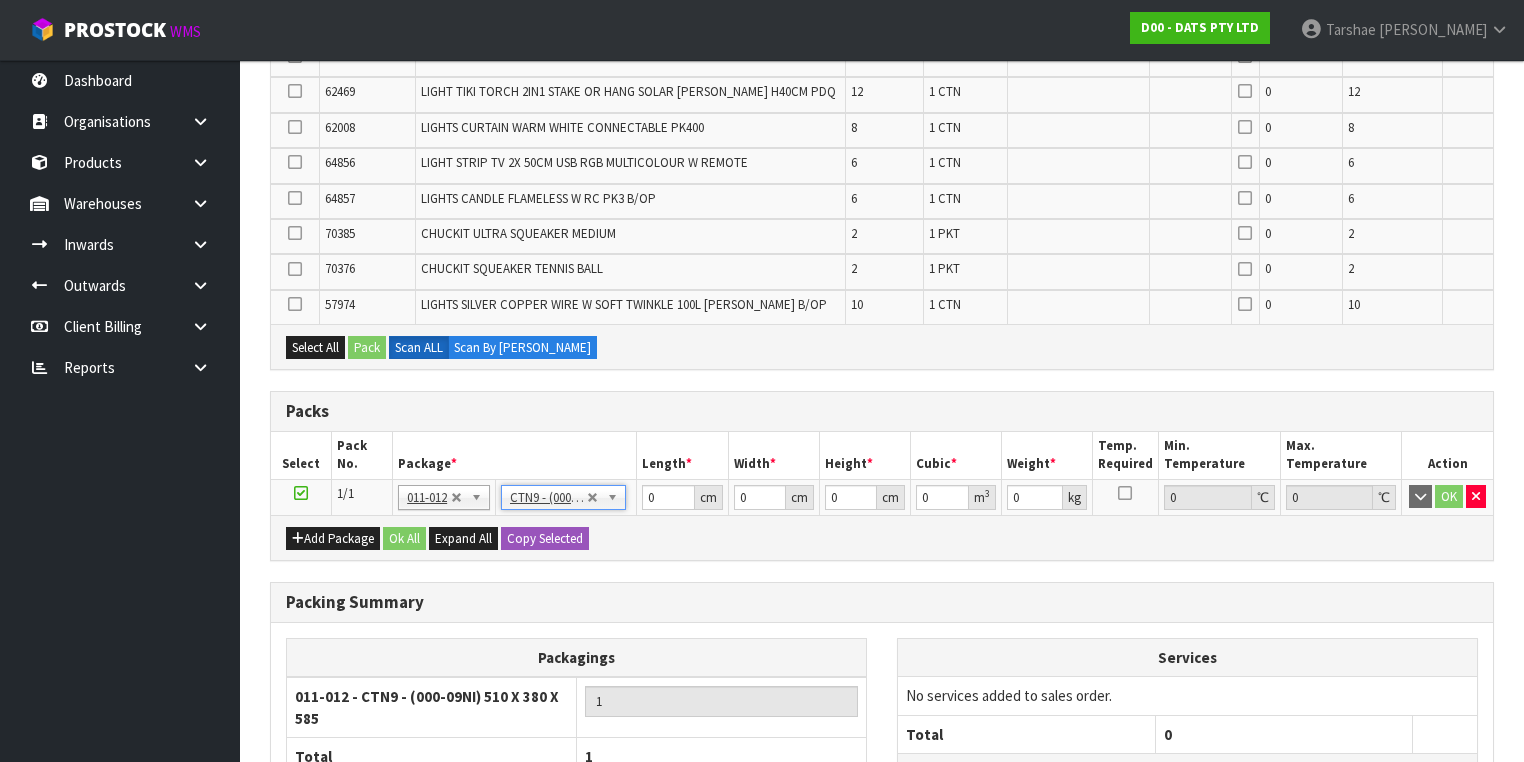 type on "51" 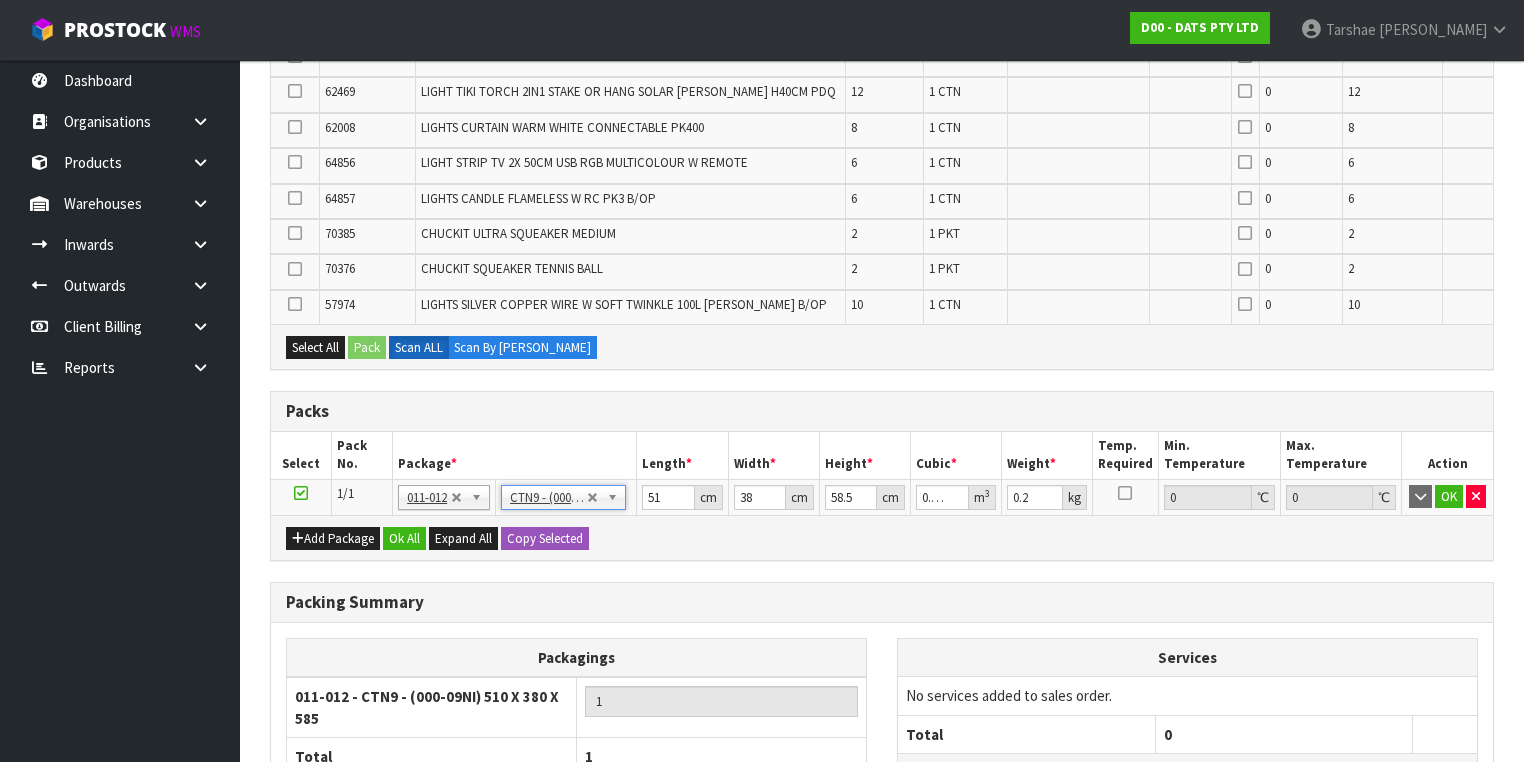 click on "Length  *" at bounding box center [682, 455] 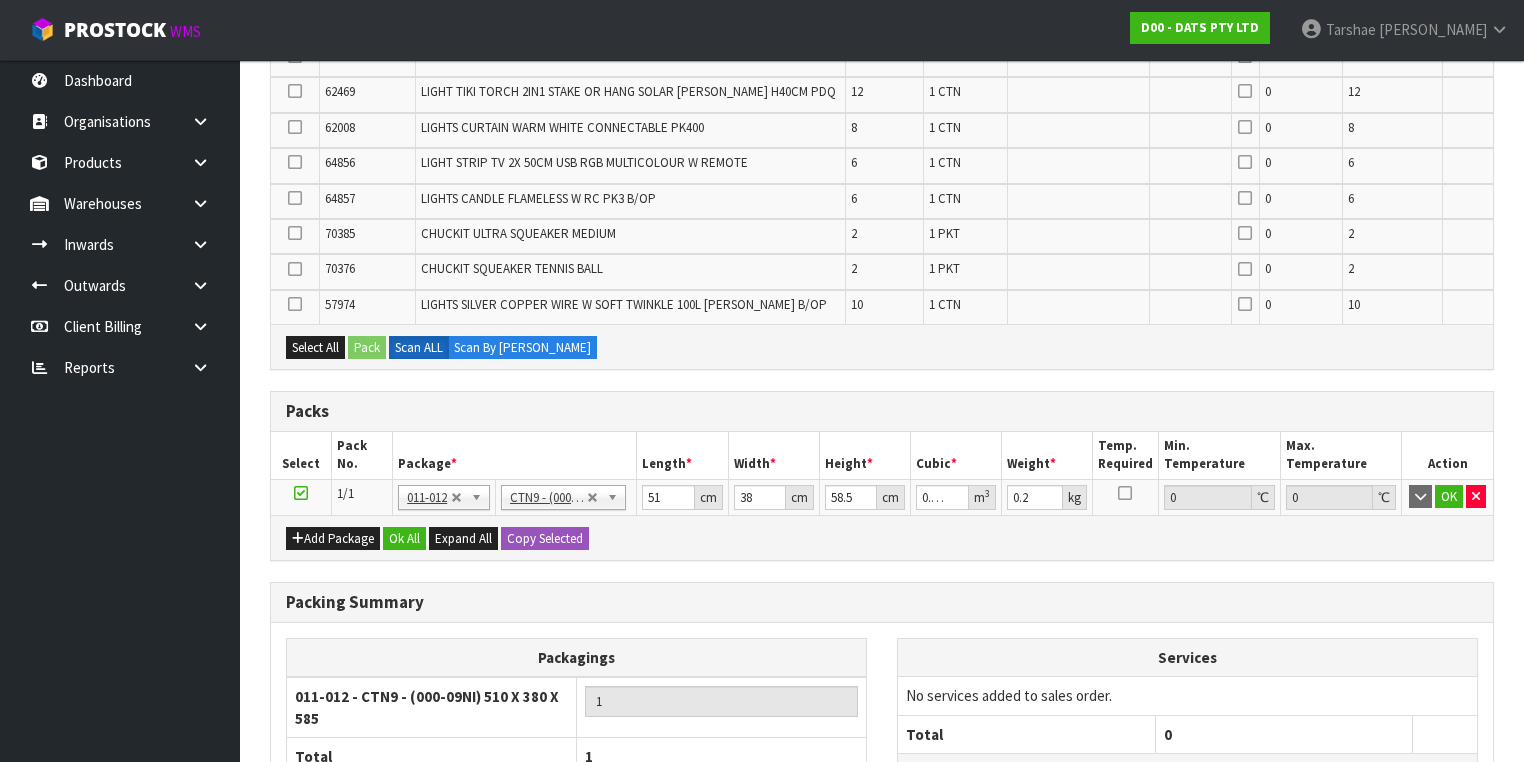 click on "Packs" at bounding box center [882, 412] 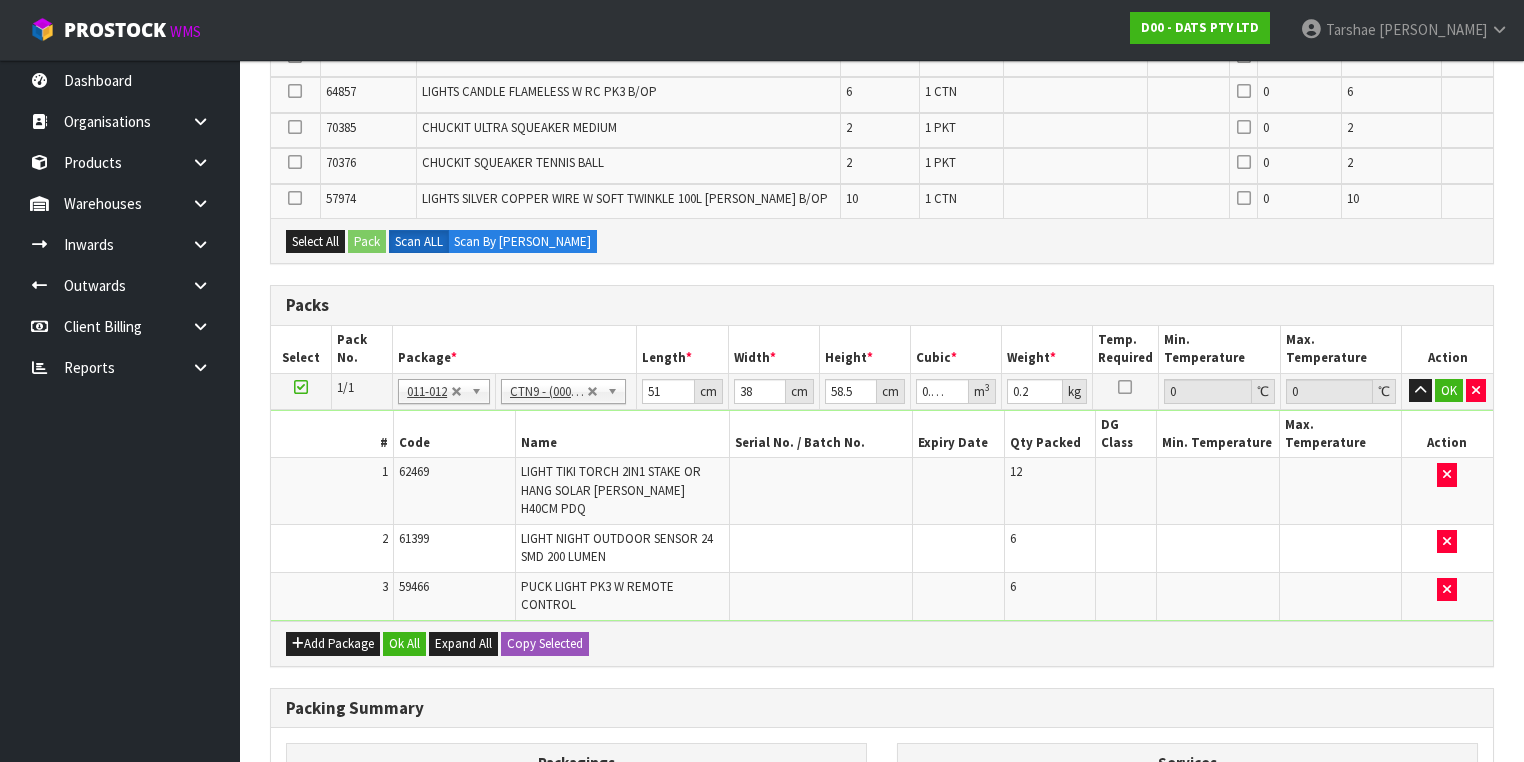 scroll, scrollTop: 524, scrollLeft: 0, axis: vertical 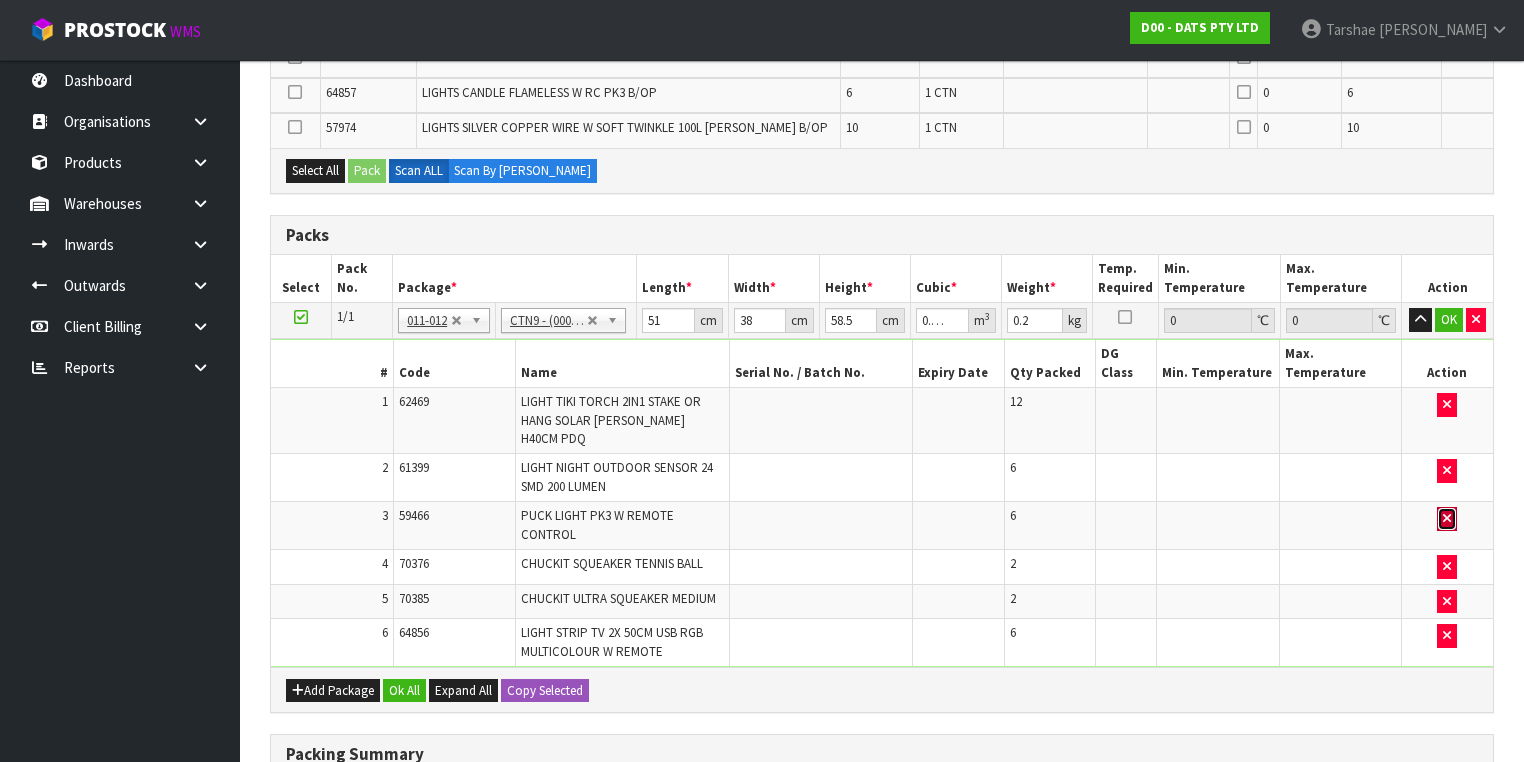 click at bounding box center [1447, 518] 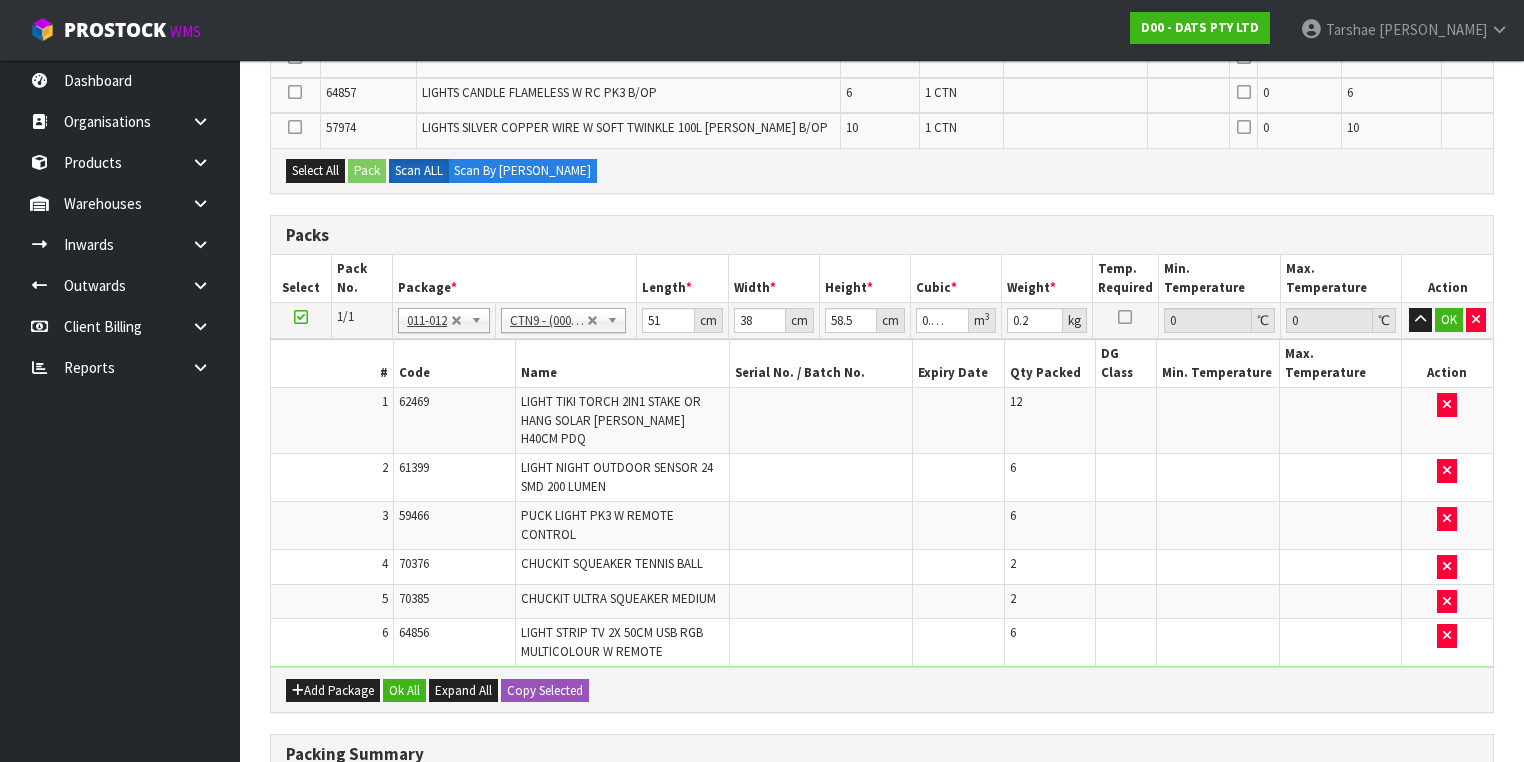 type on "6.86" 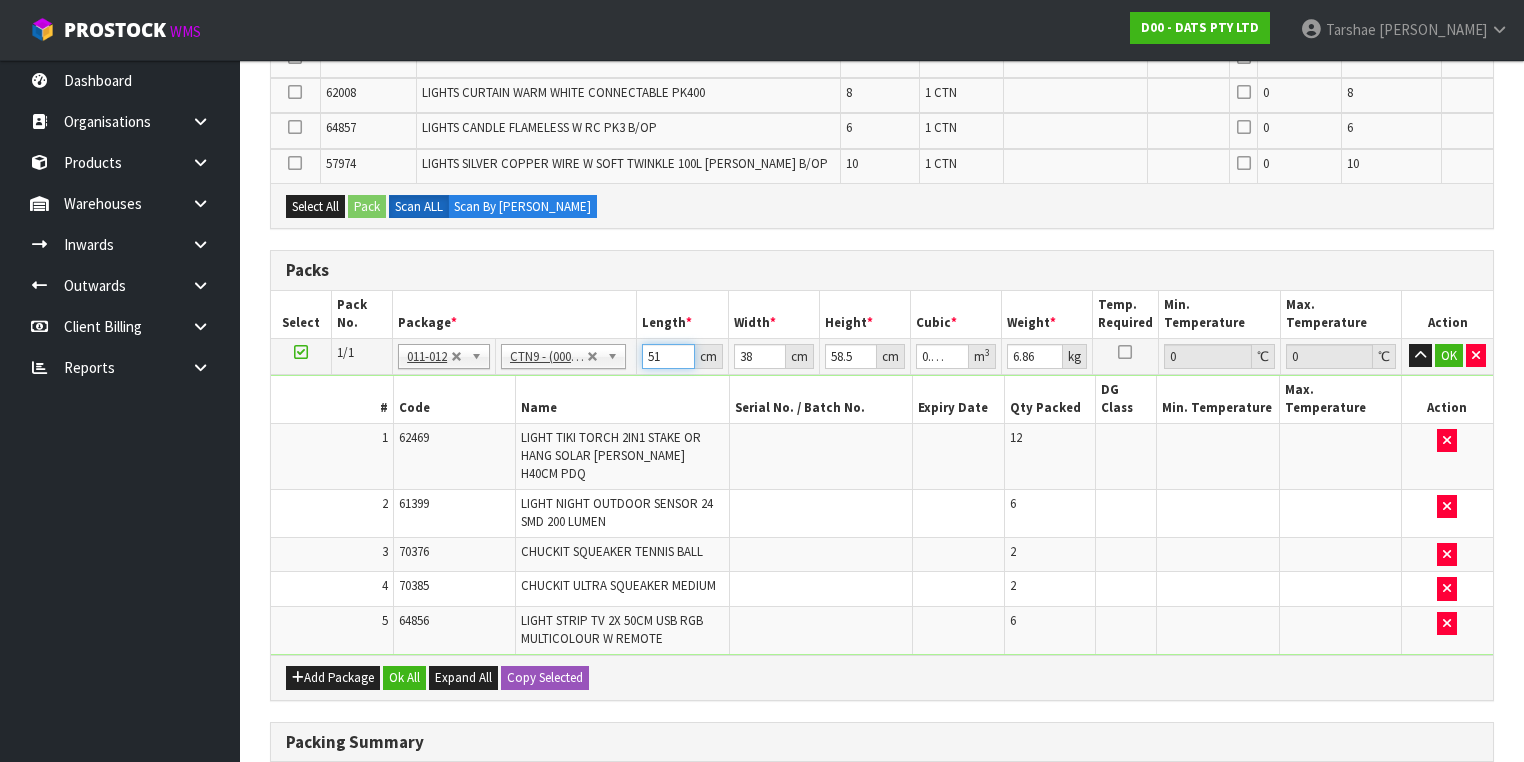 drag, startPoint x: 660, startPoint y: 350, endPoint x: 557, endPoint y: 364, distance: 103.947105 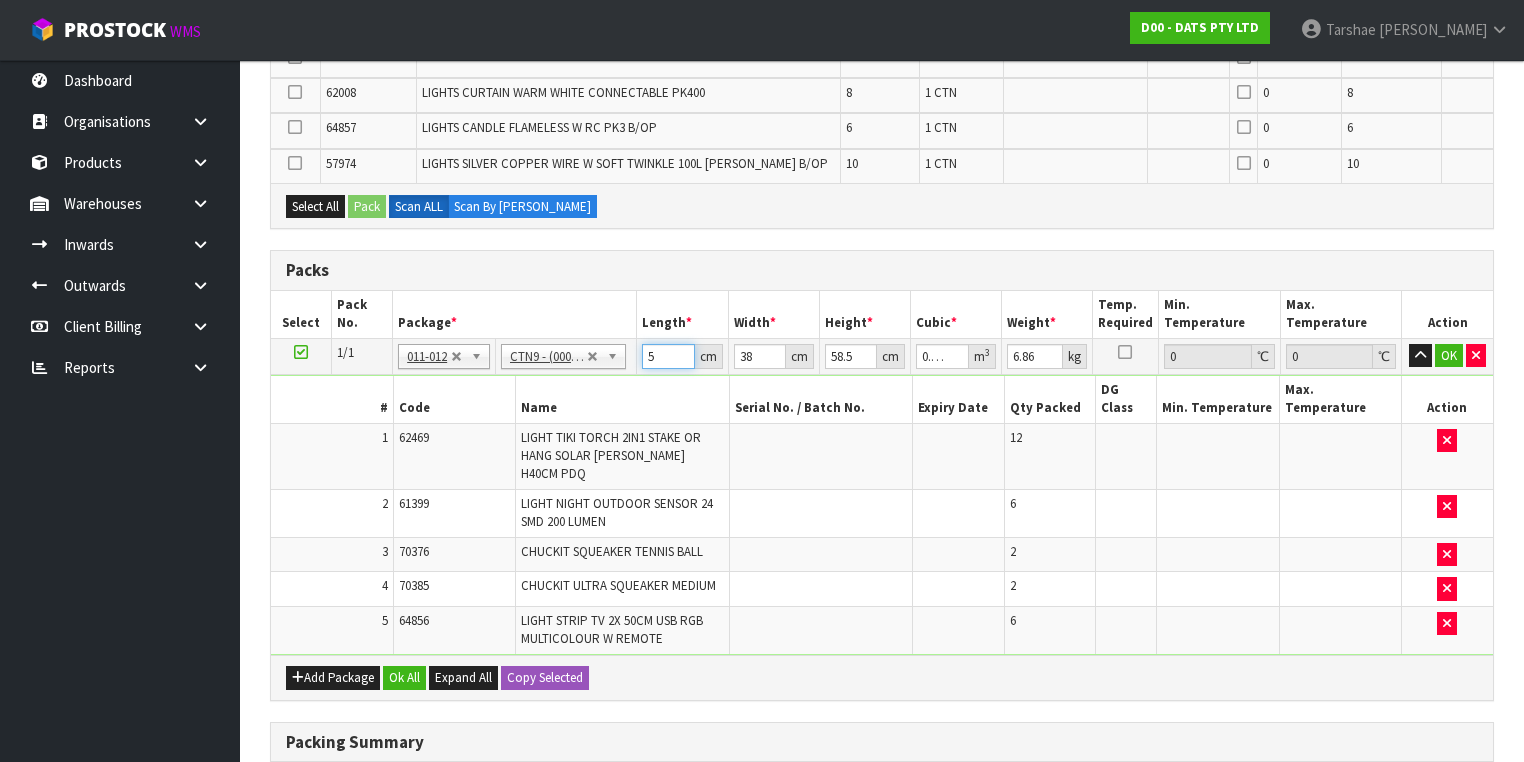 type on "52" 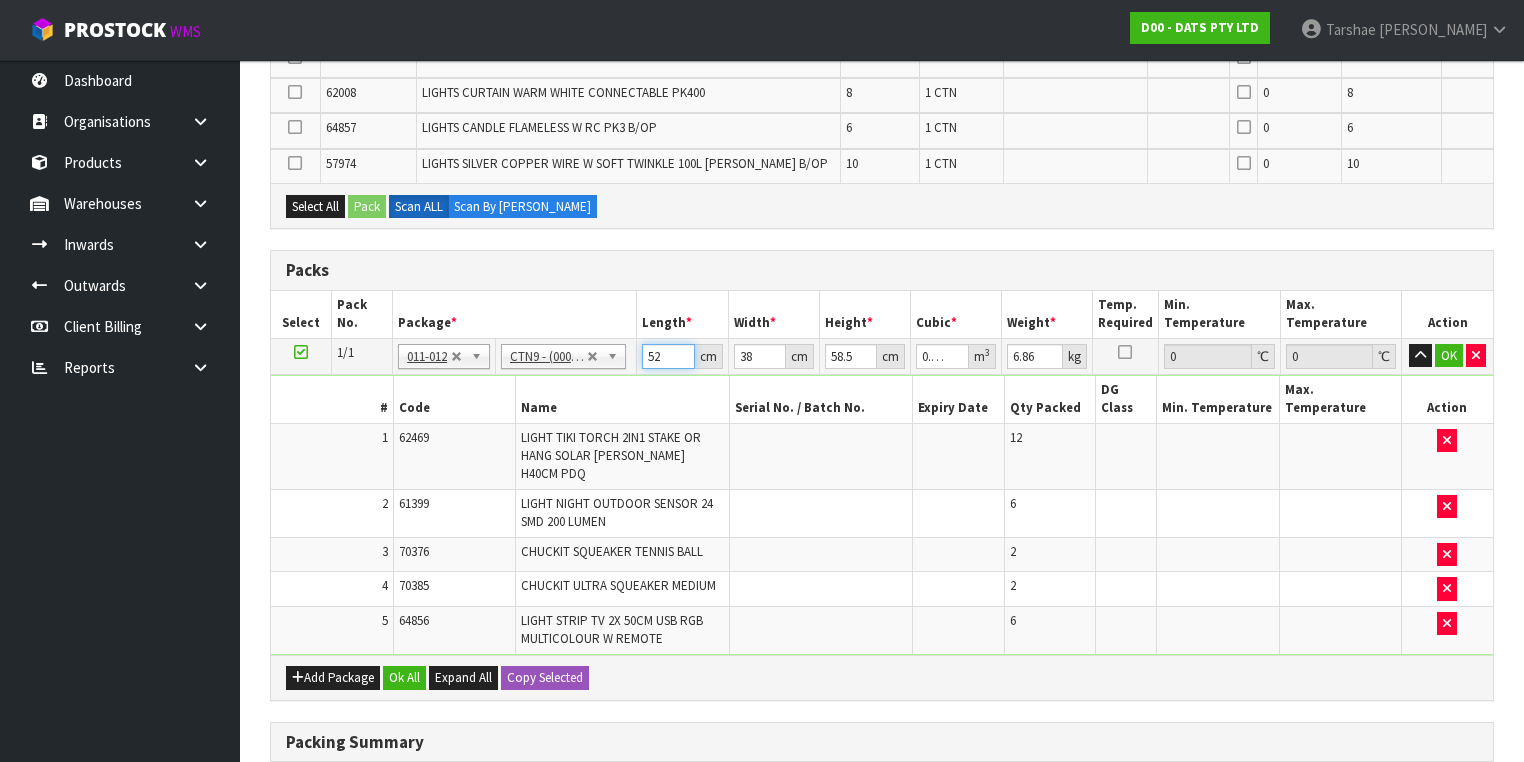 type on "52" 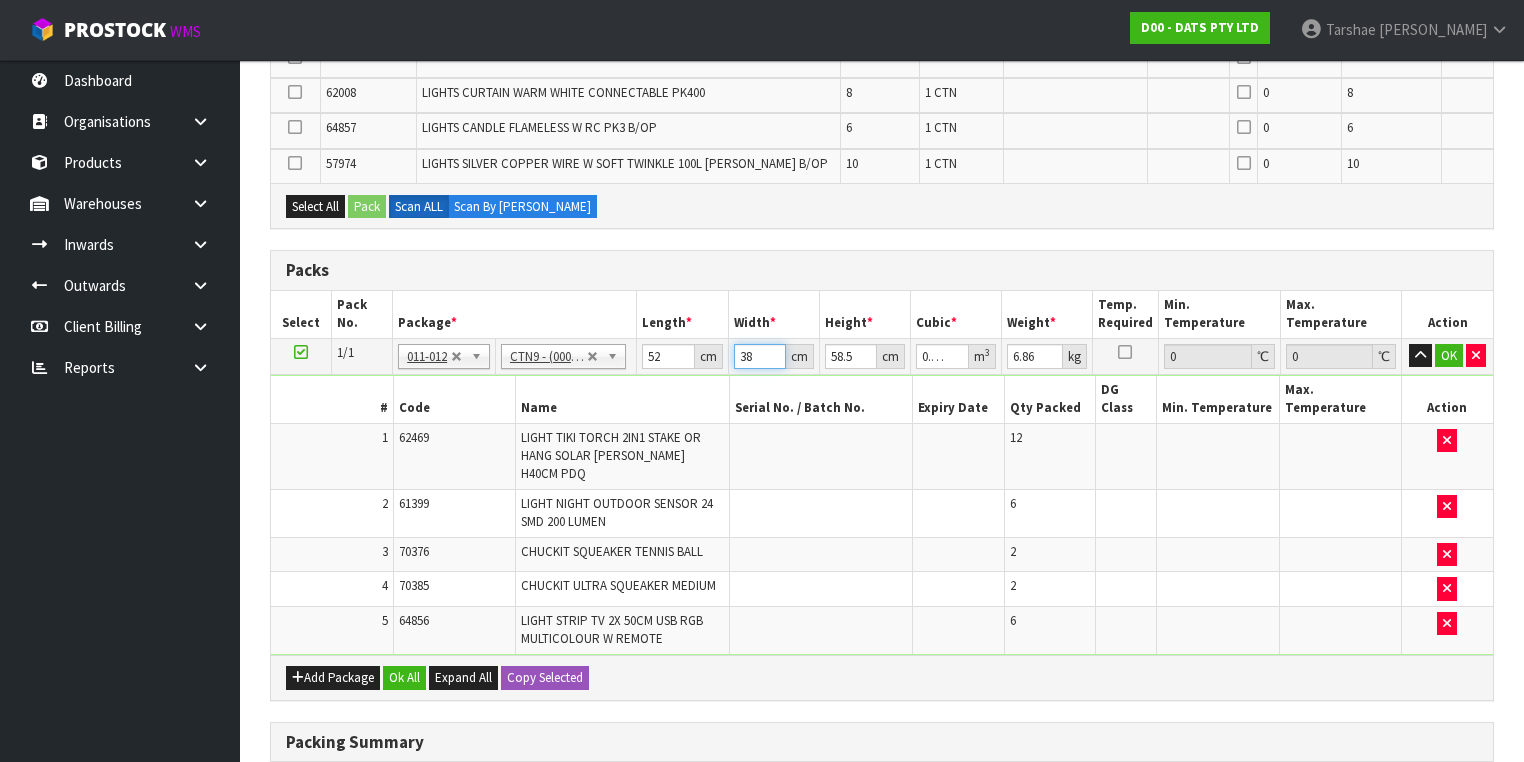 type on "4" 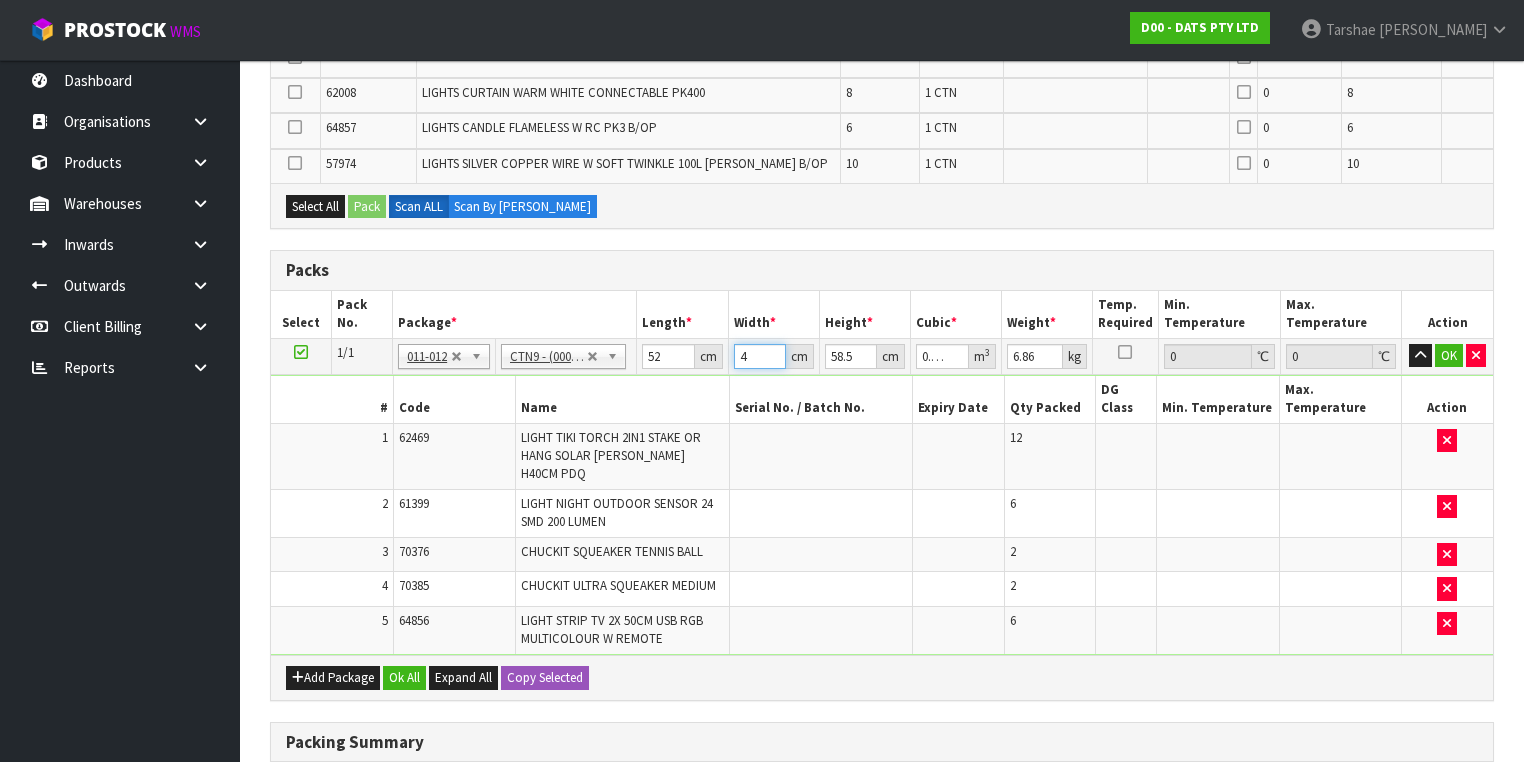 type on "40" 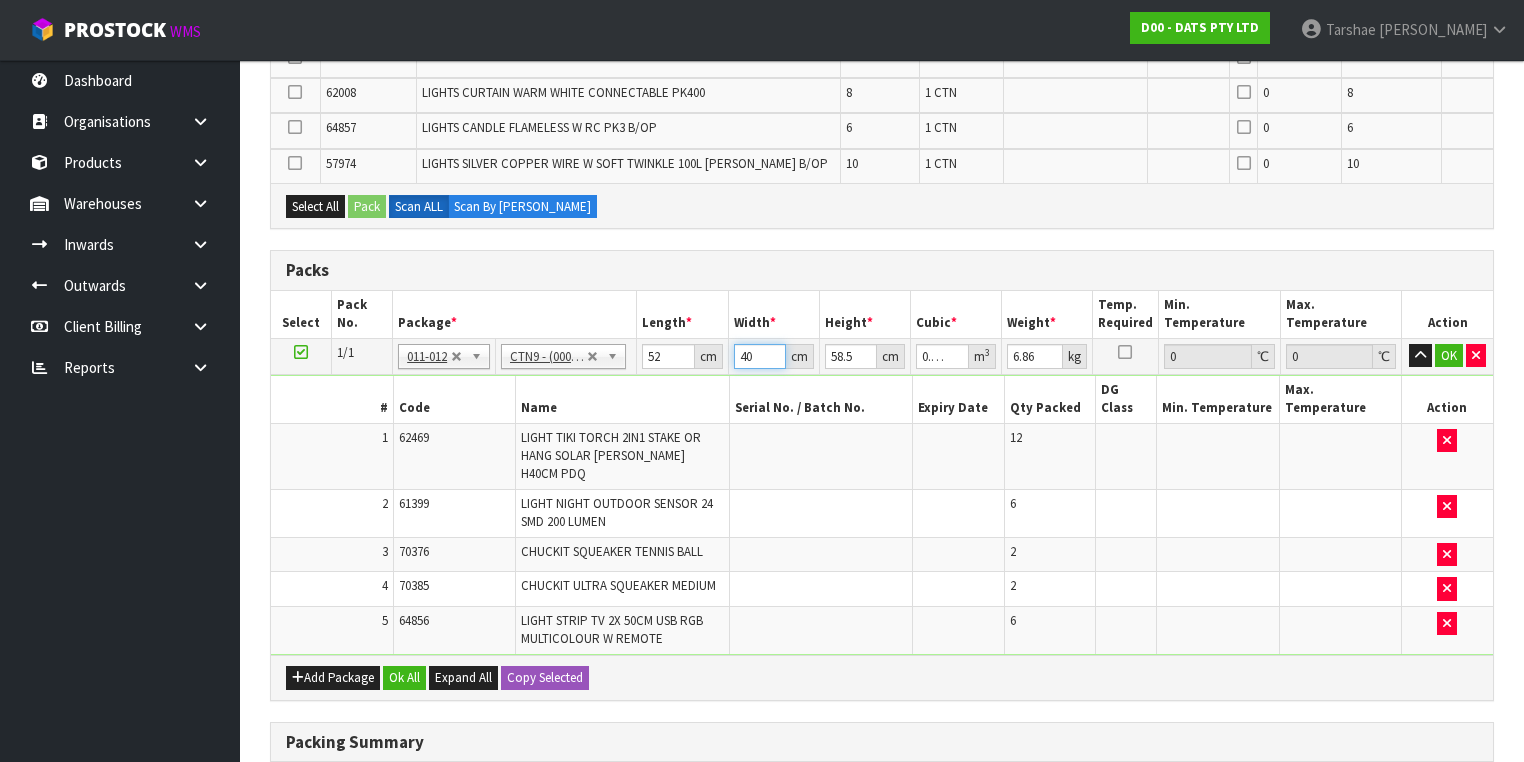 type on "40" 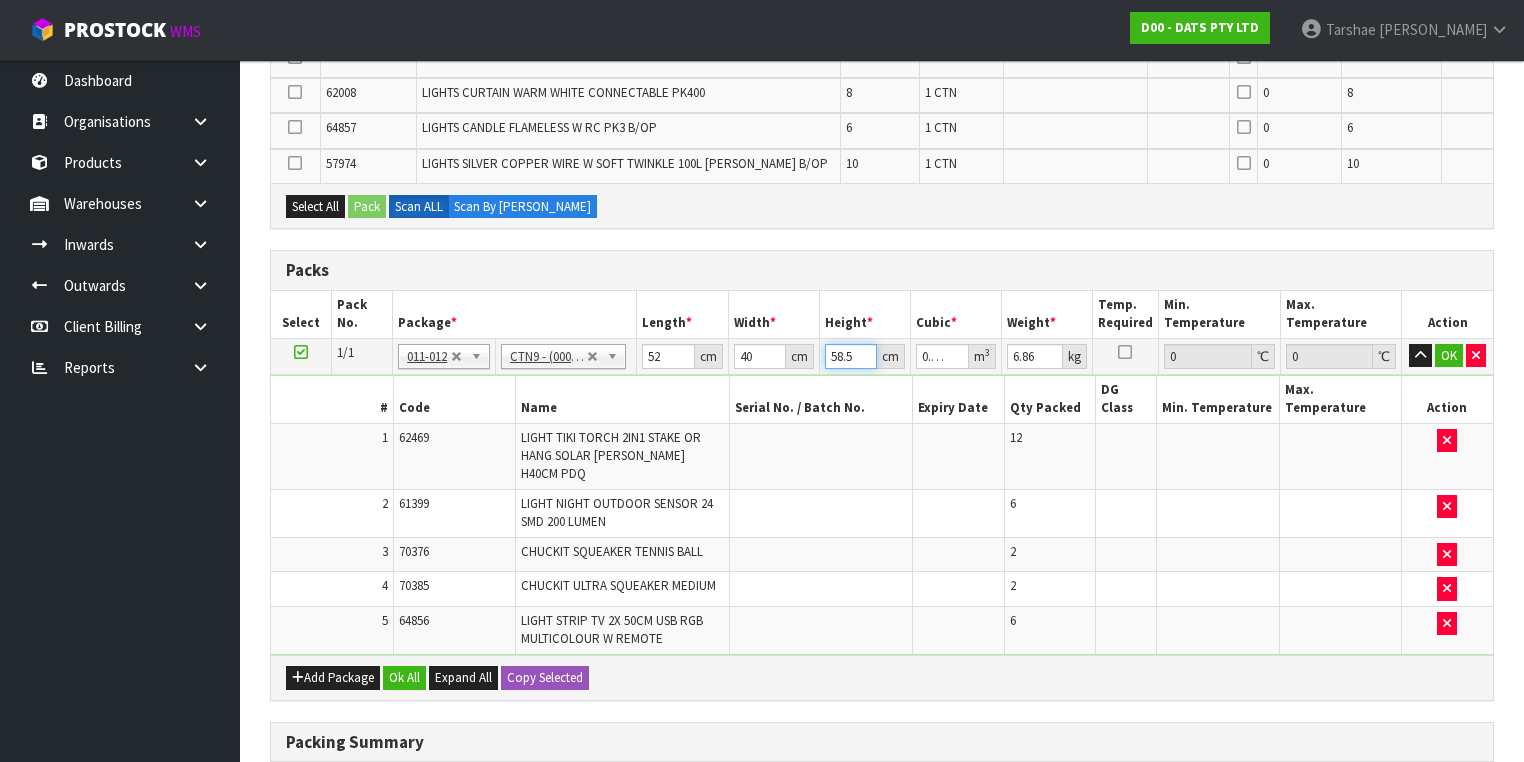 type on "5" 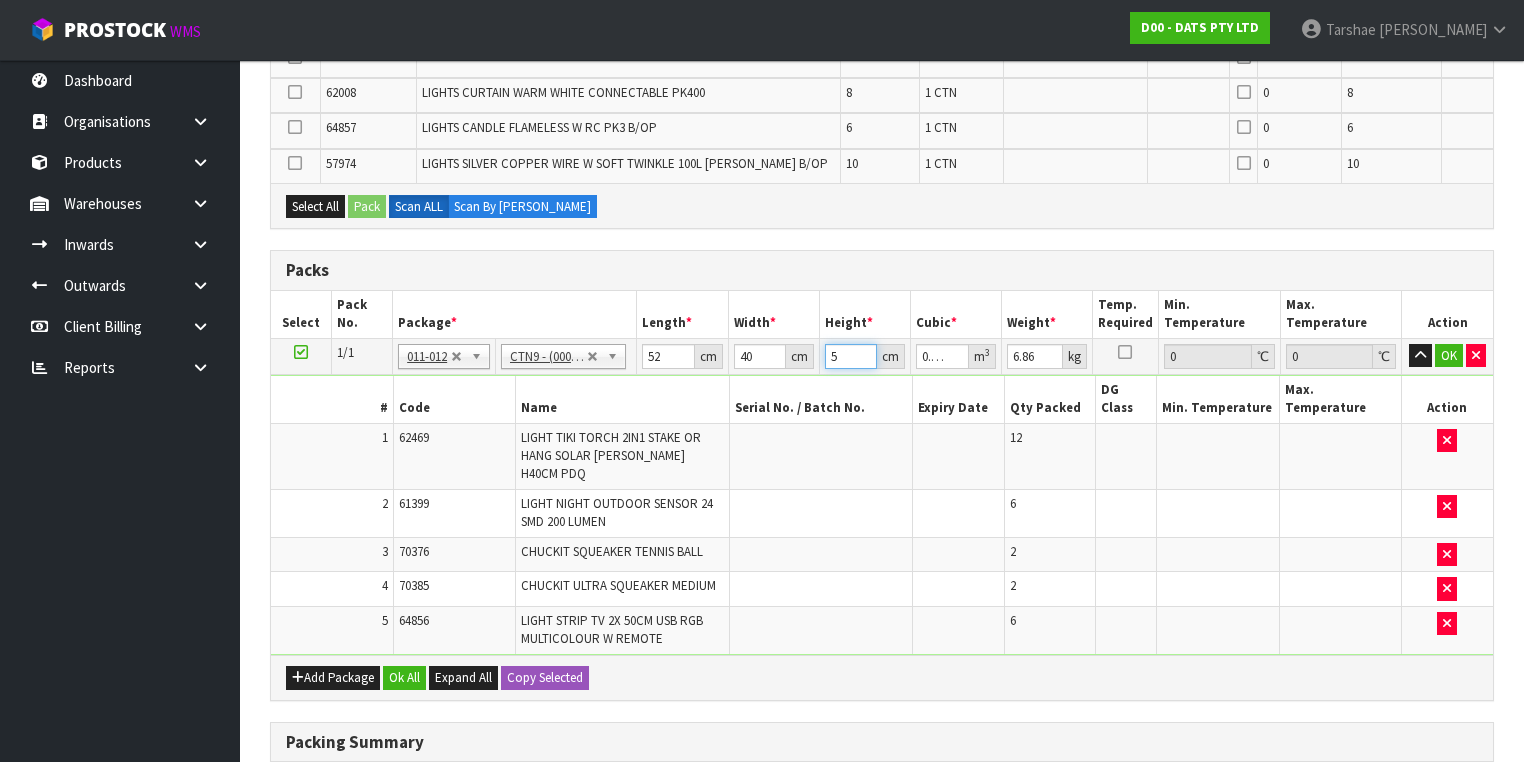 type on "57" 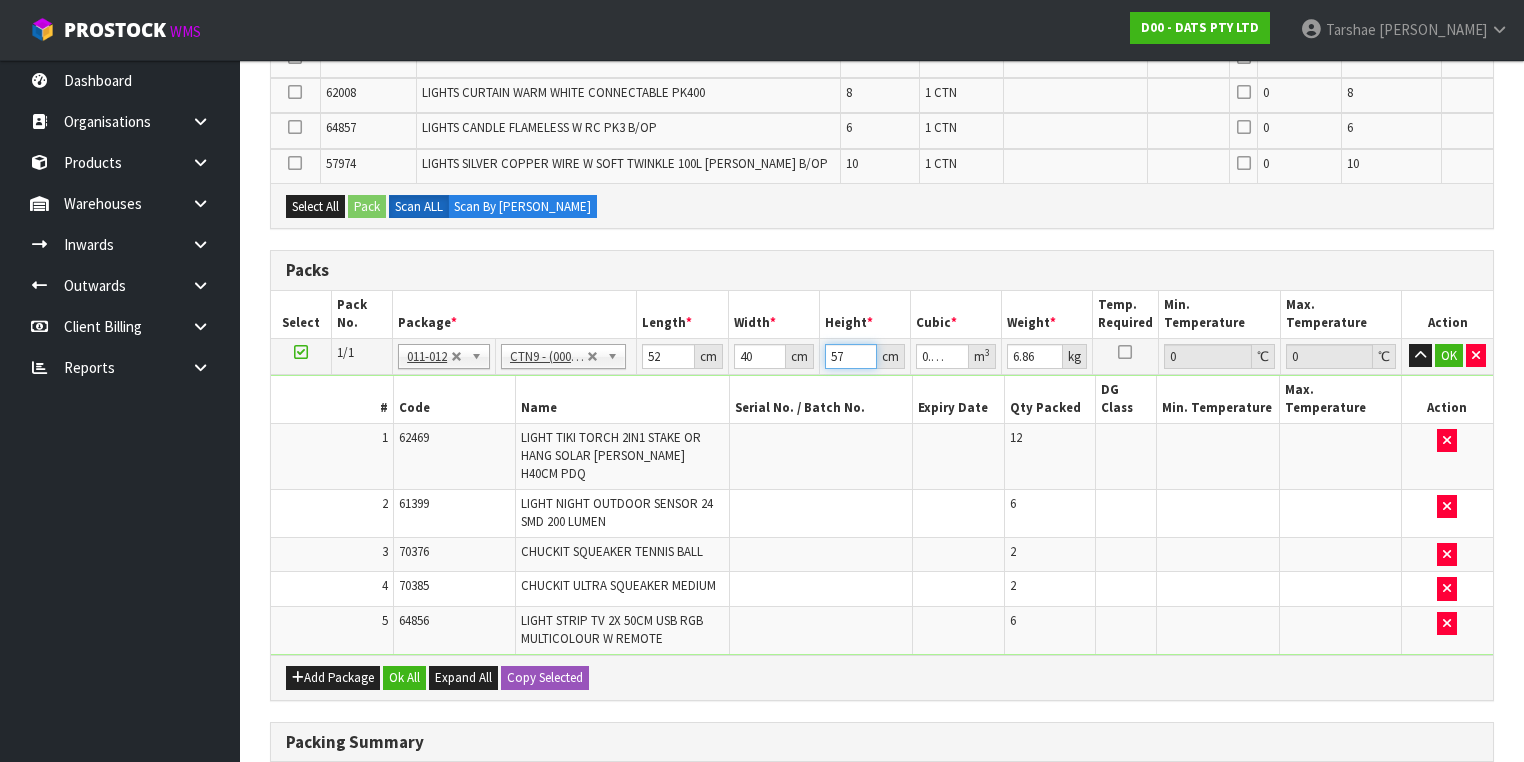 type on "57" 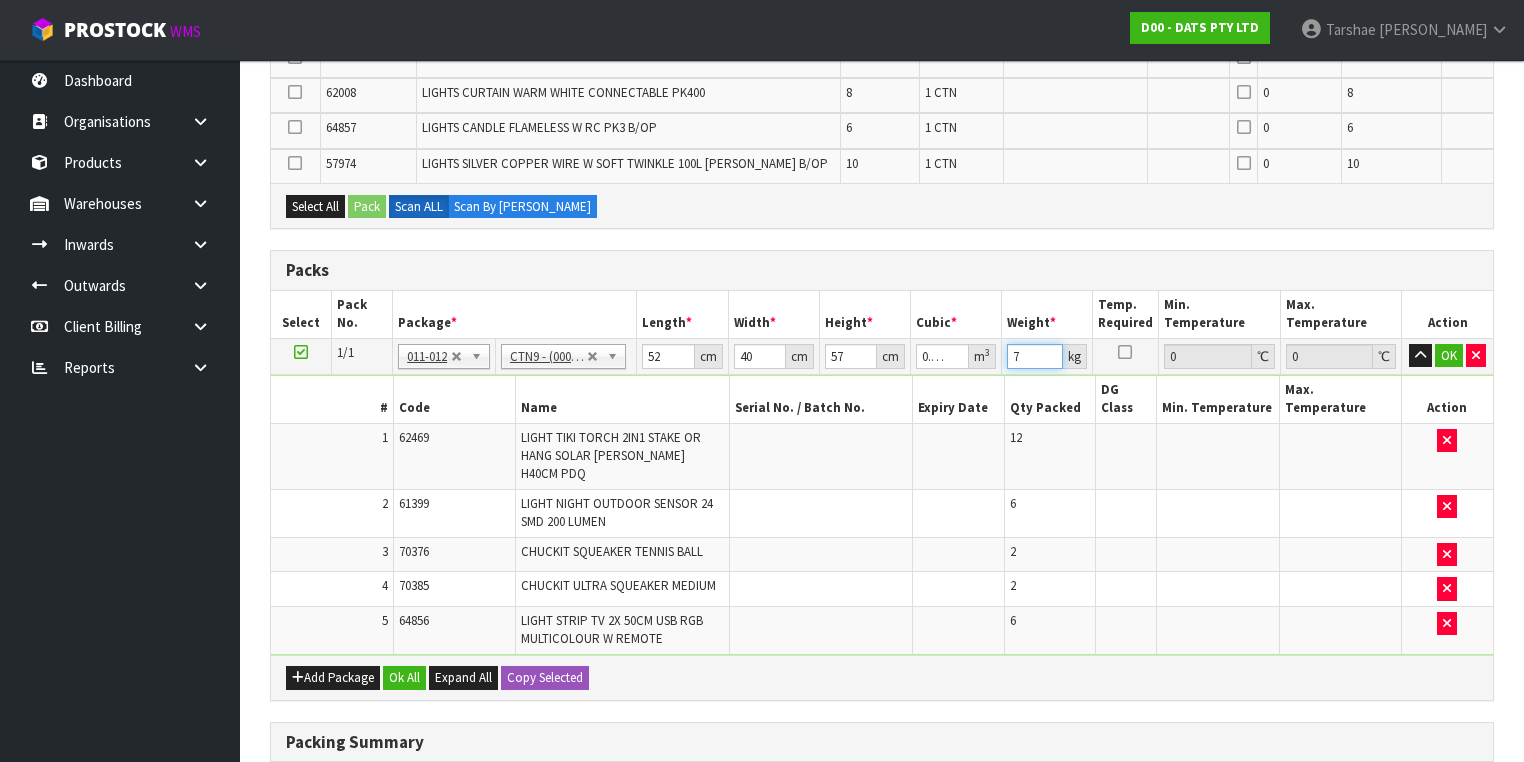 type on "7" 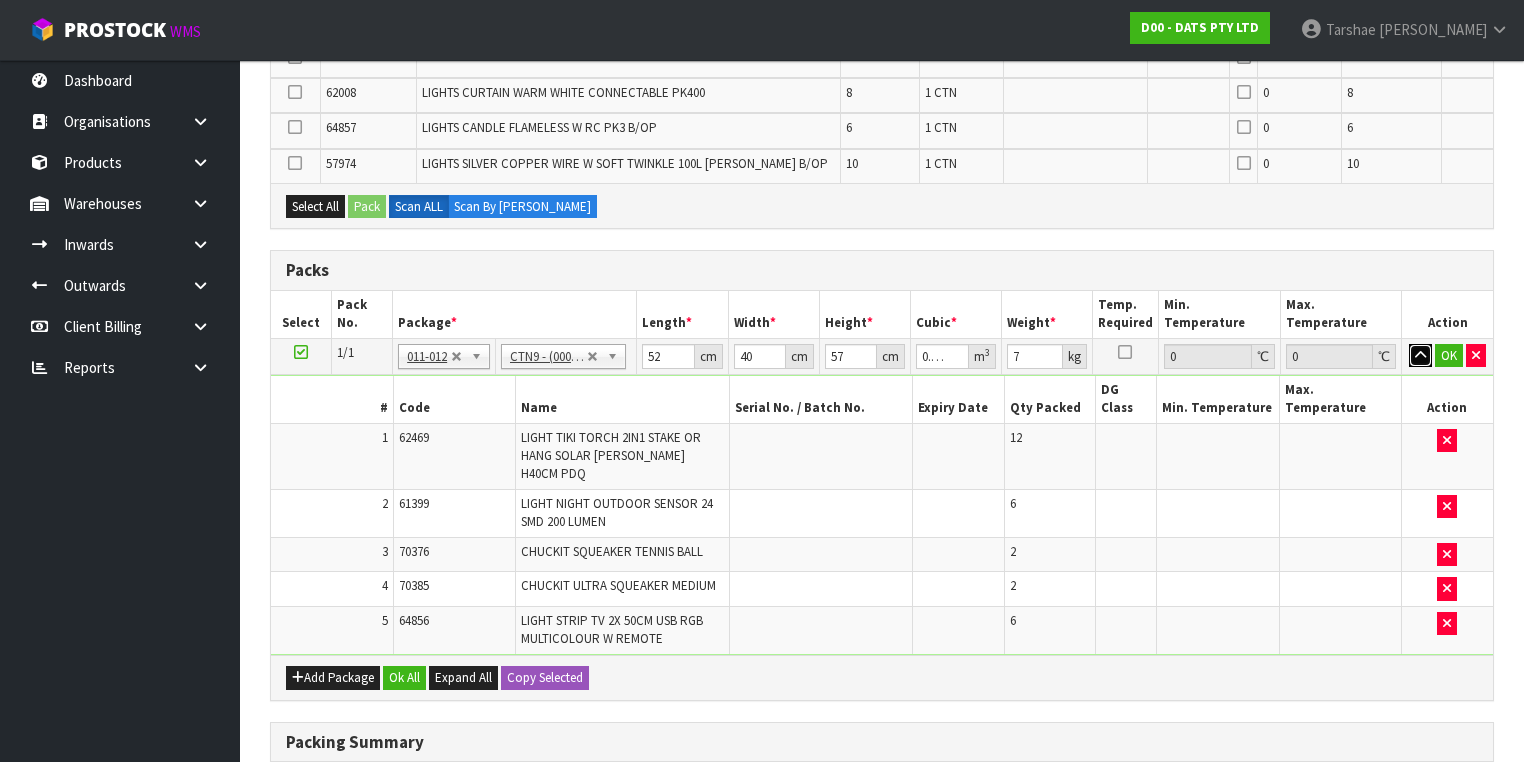 type 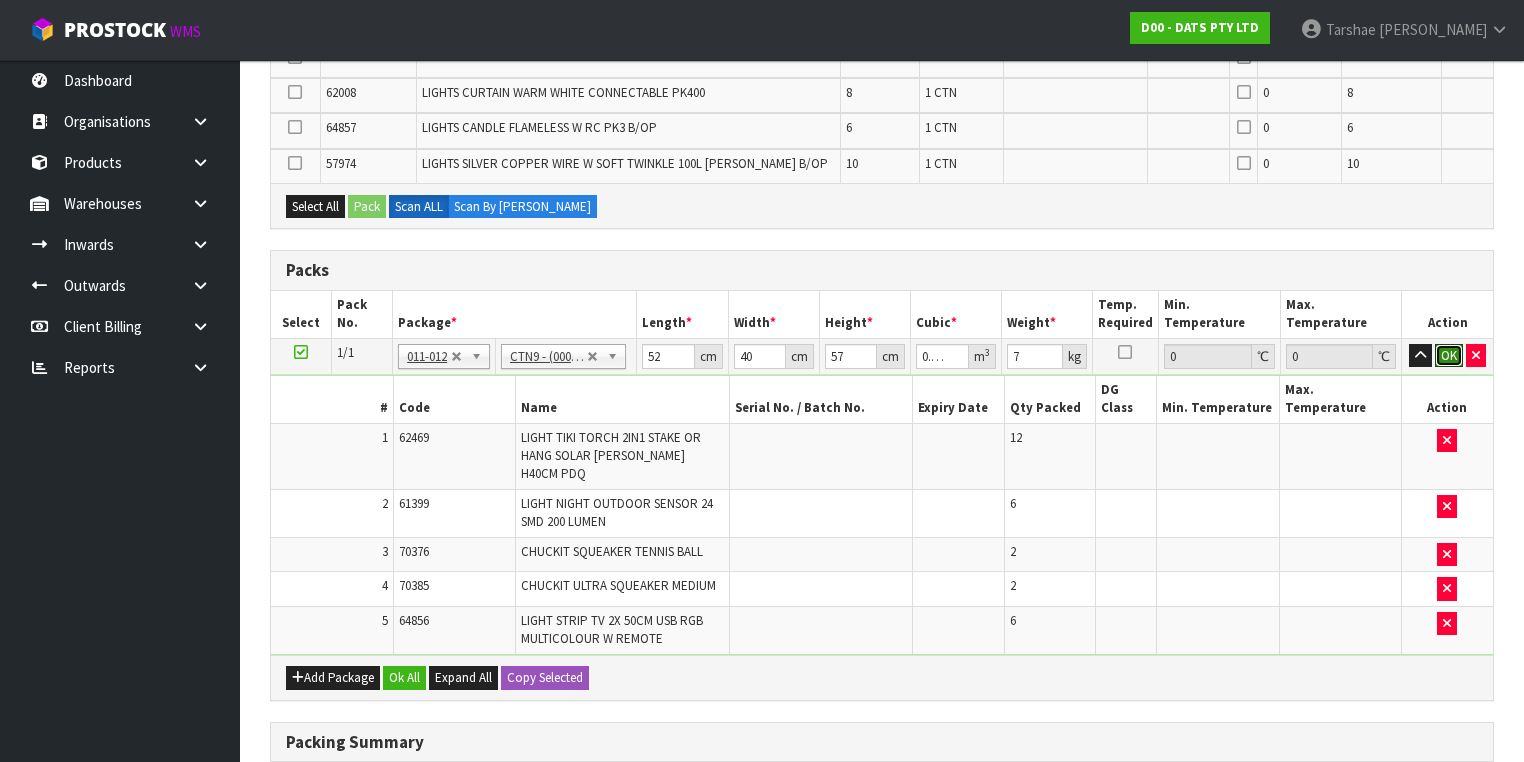 click on "OK" at bounding box center (1449, 356) 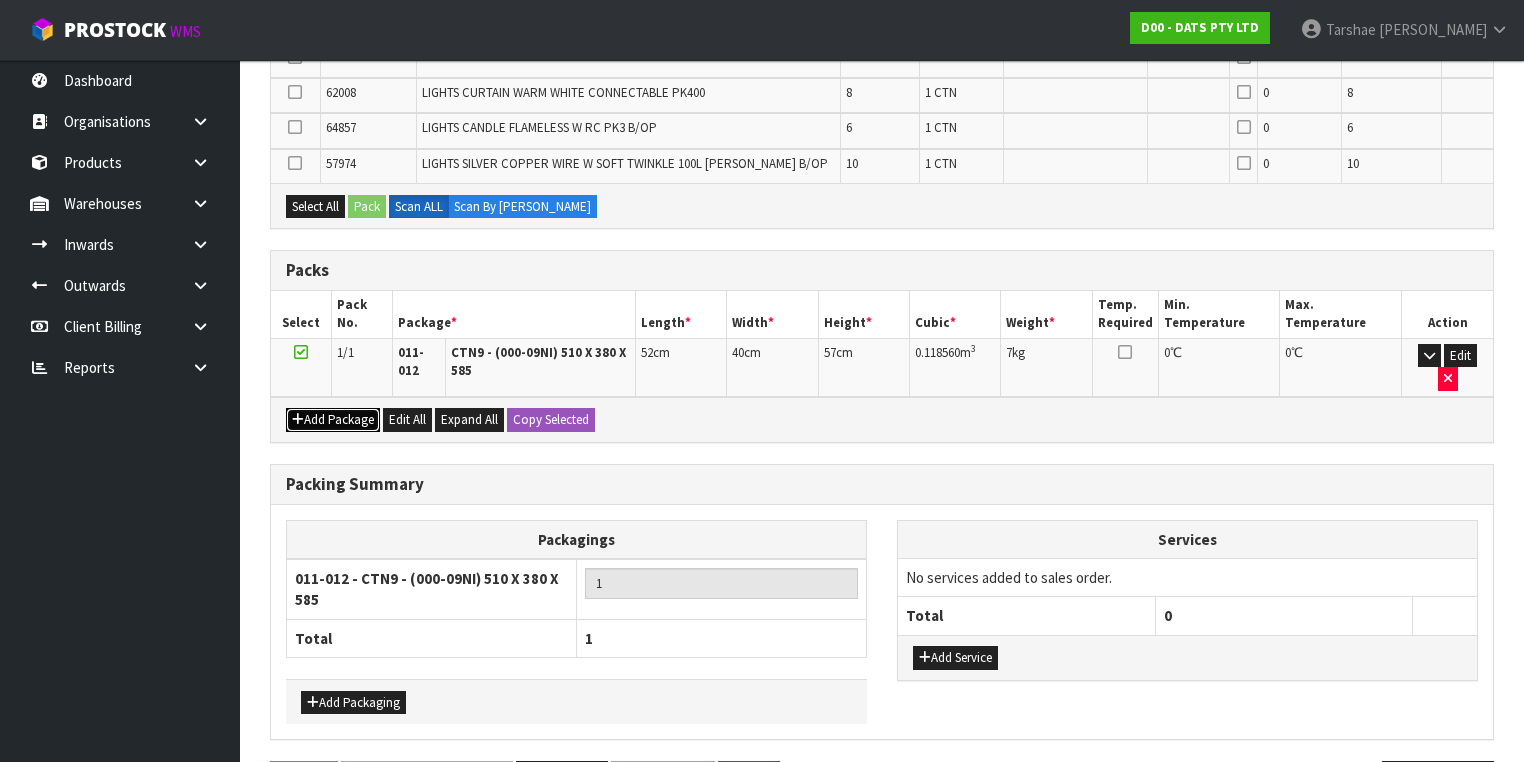 click on "Add Package" at bounding box center [333, 420] 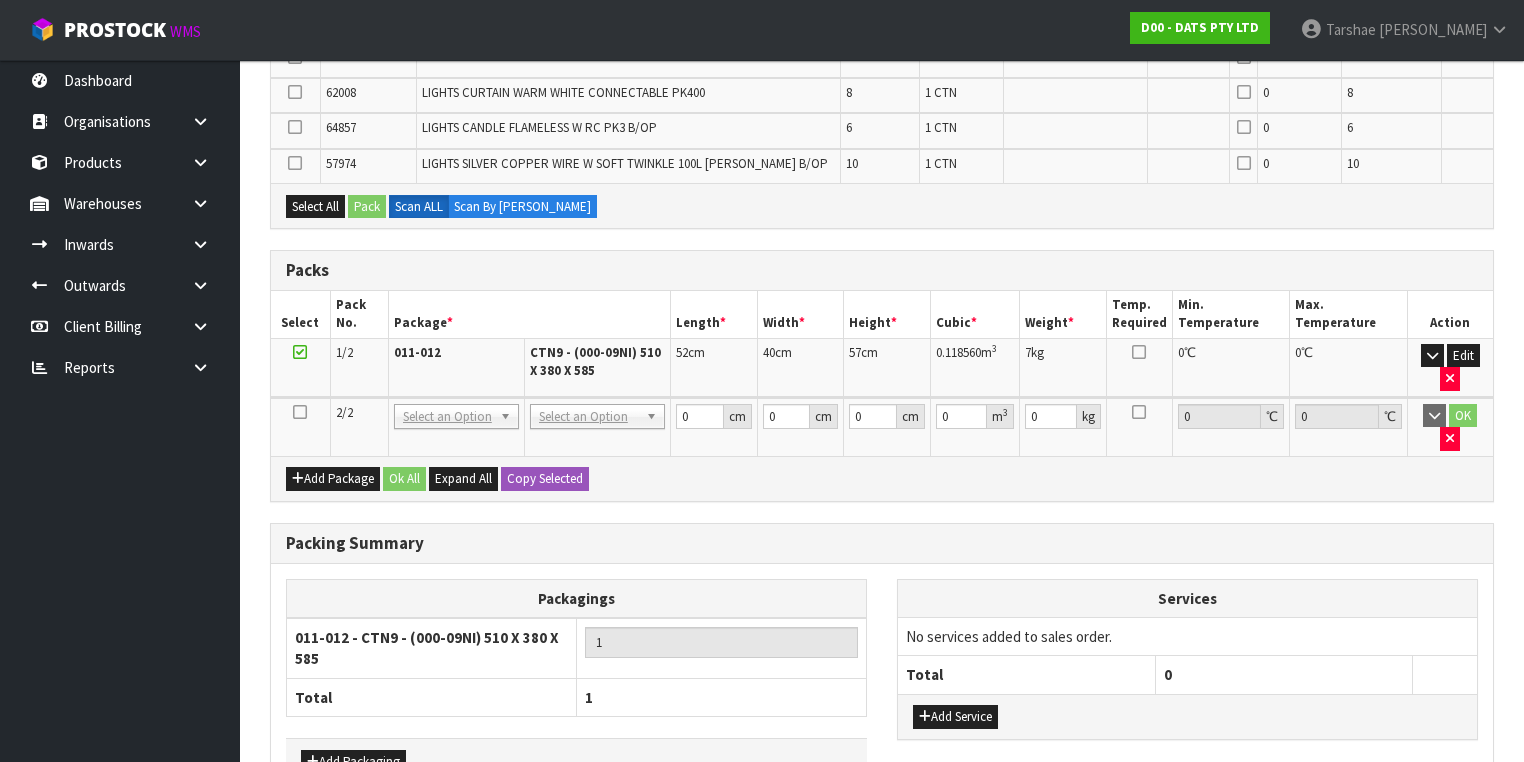 click at bounding box center (300, 412) 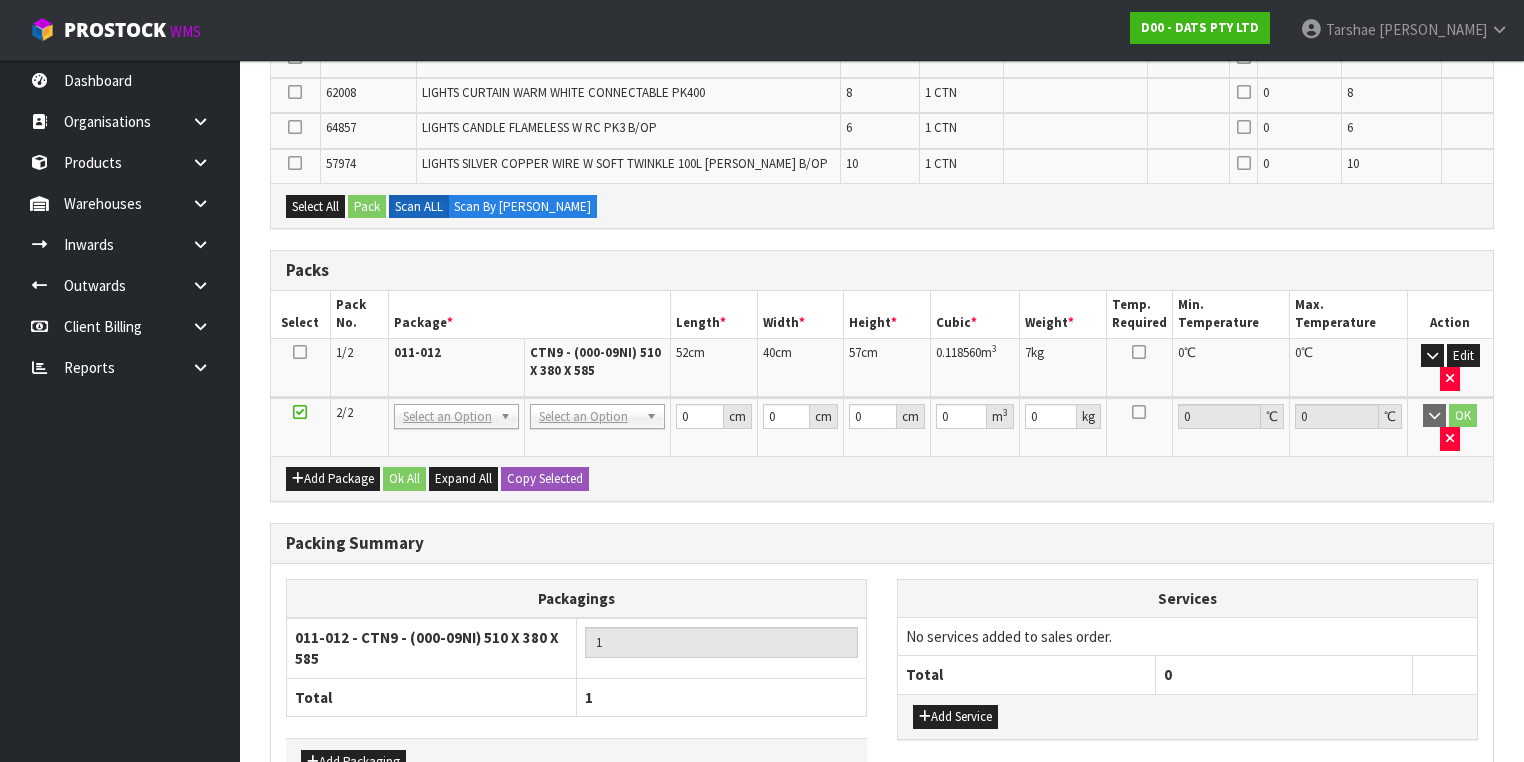 click on "1/2" at bounding box center (359, 367) 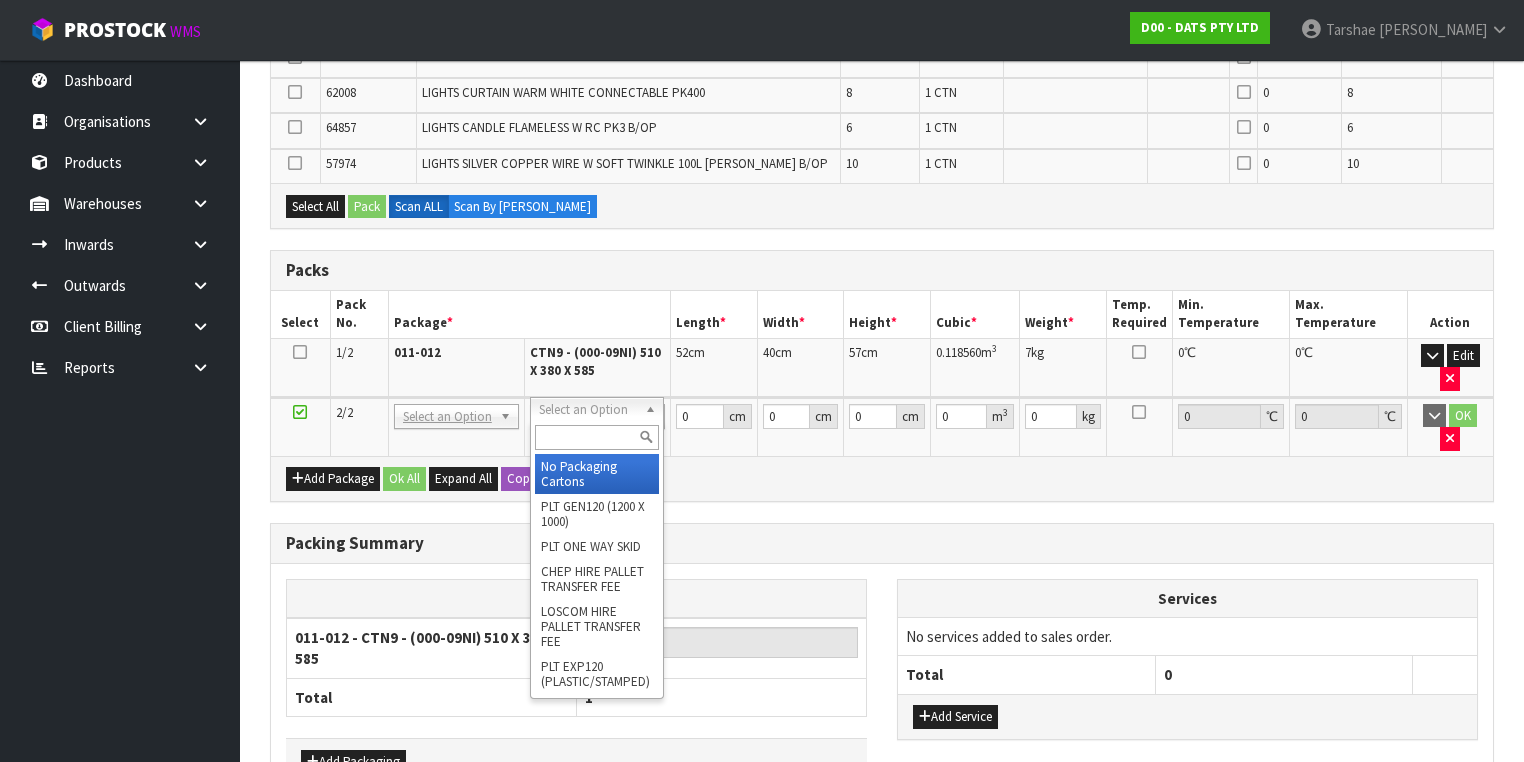 click at bounding box center [596, 437] 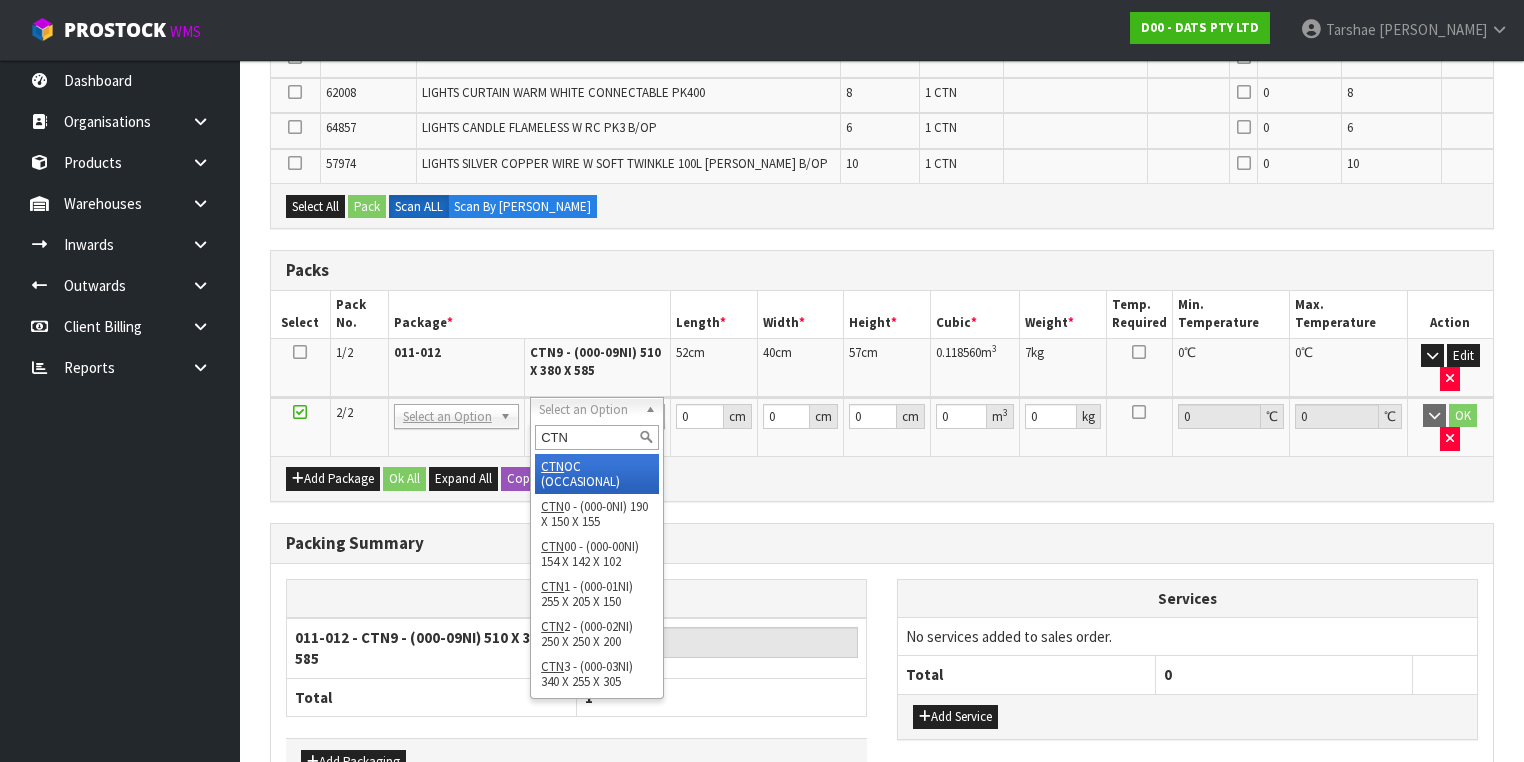 type on "CTN9" 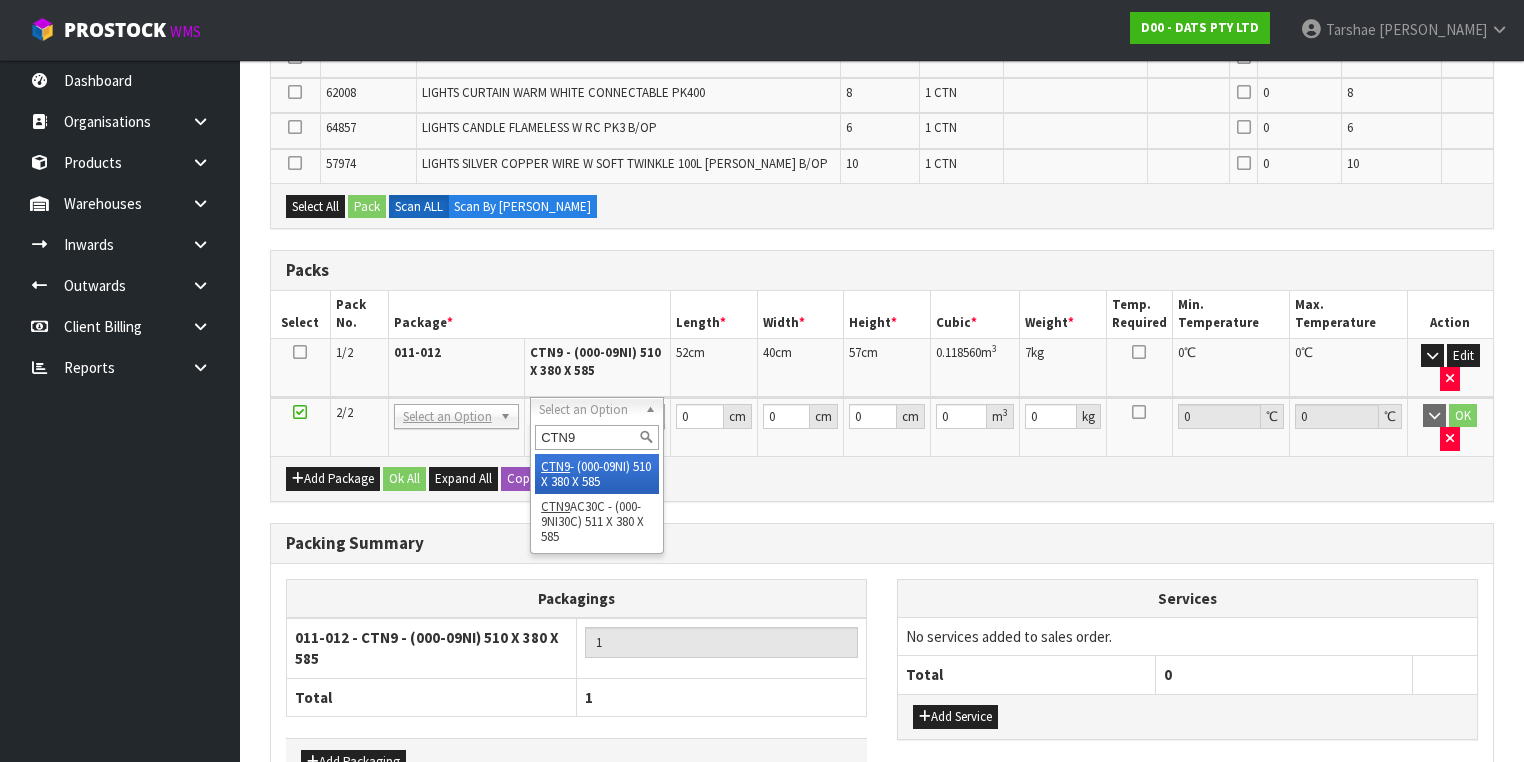 type on "2" 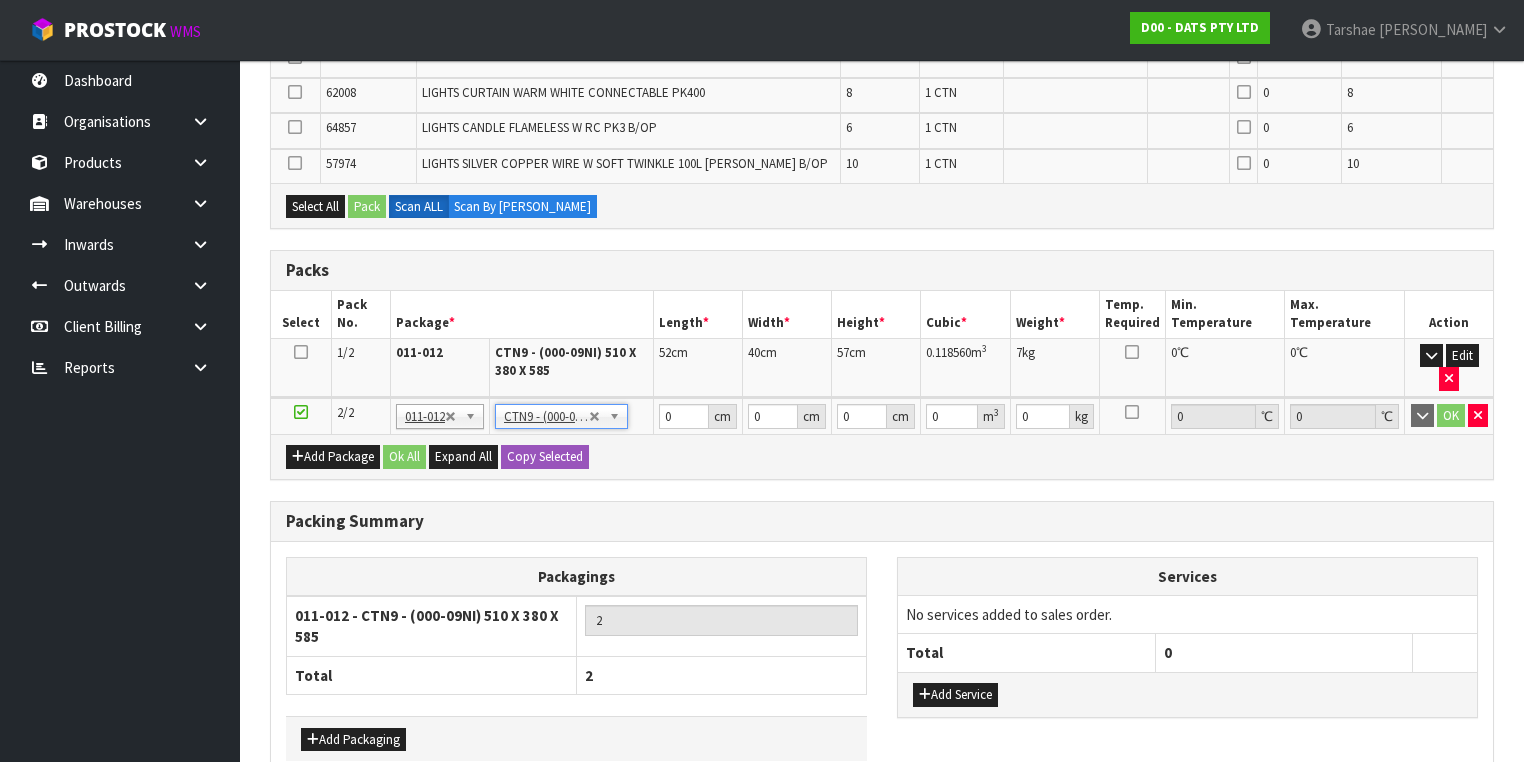 type on "51" 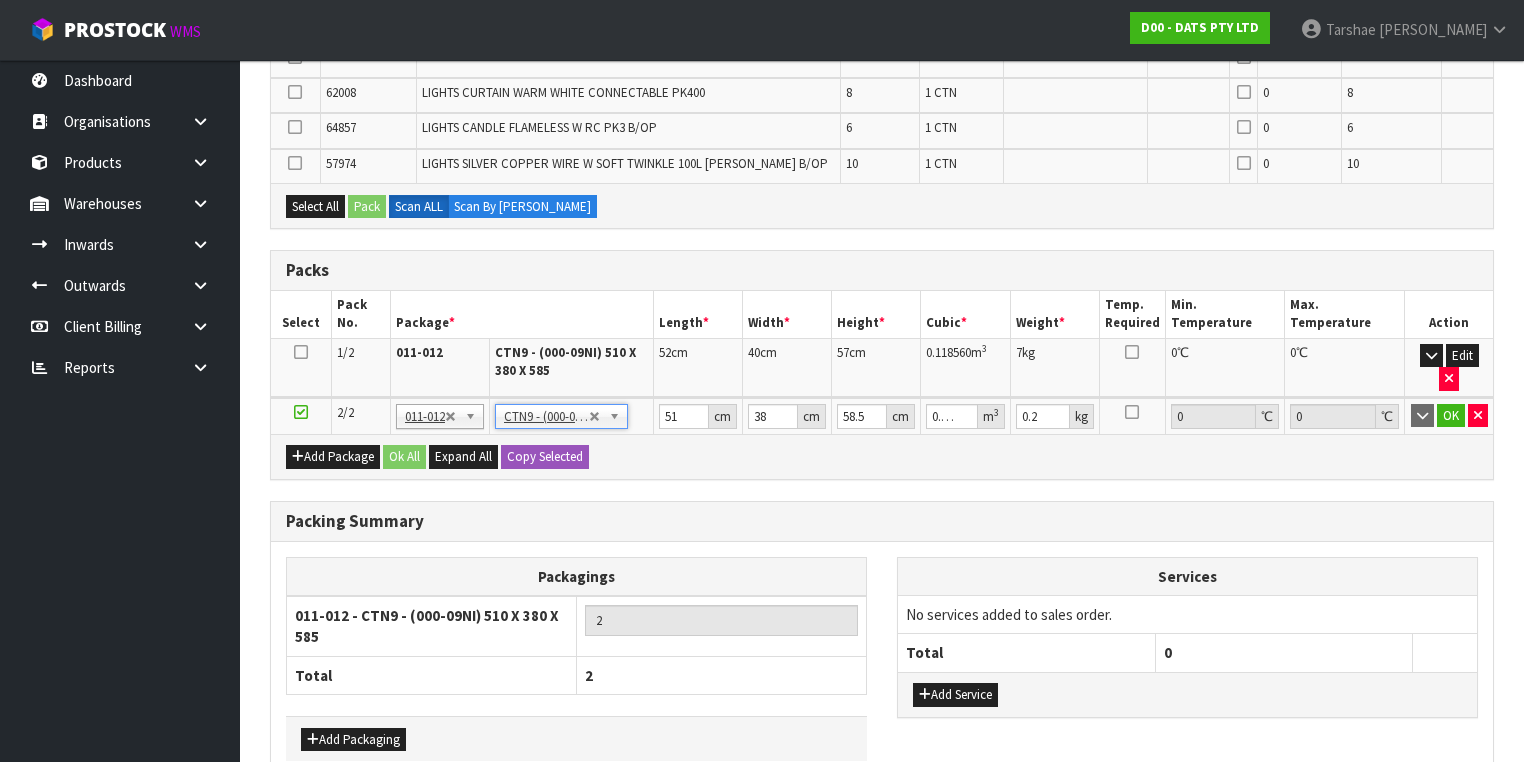 click on "Add Package
Ok All
Expand All
Copy Selected" at bounding box center [882, 456] 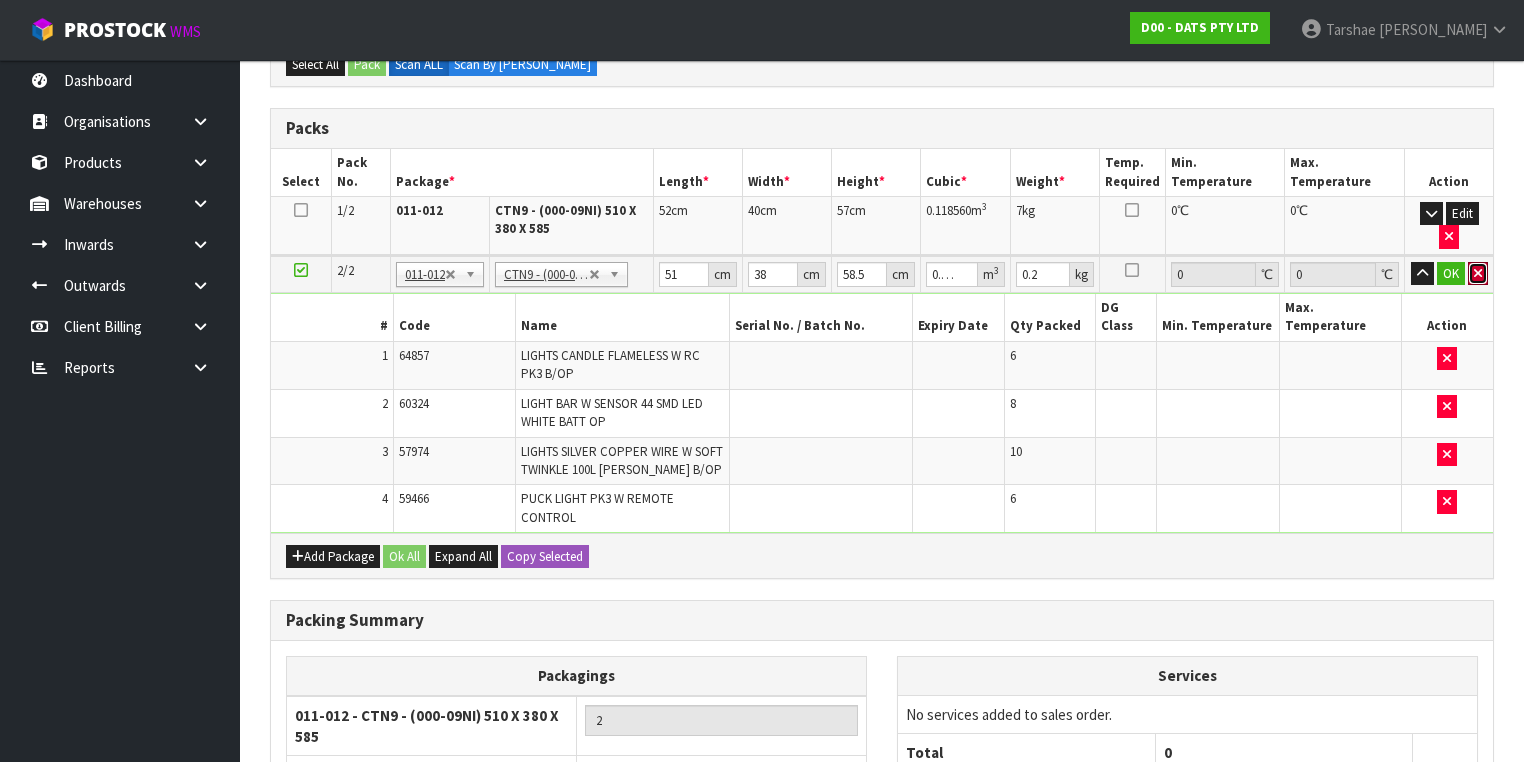 drag, startPoint x: 1475, startPoint y: 273, endPoint x: 794, endPoint y: 188, distance: 686.2842 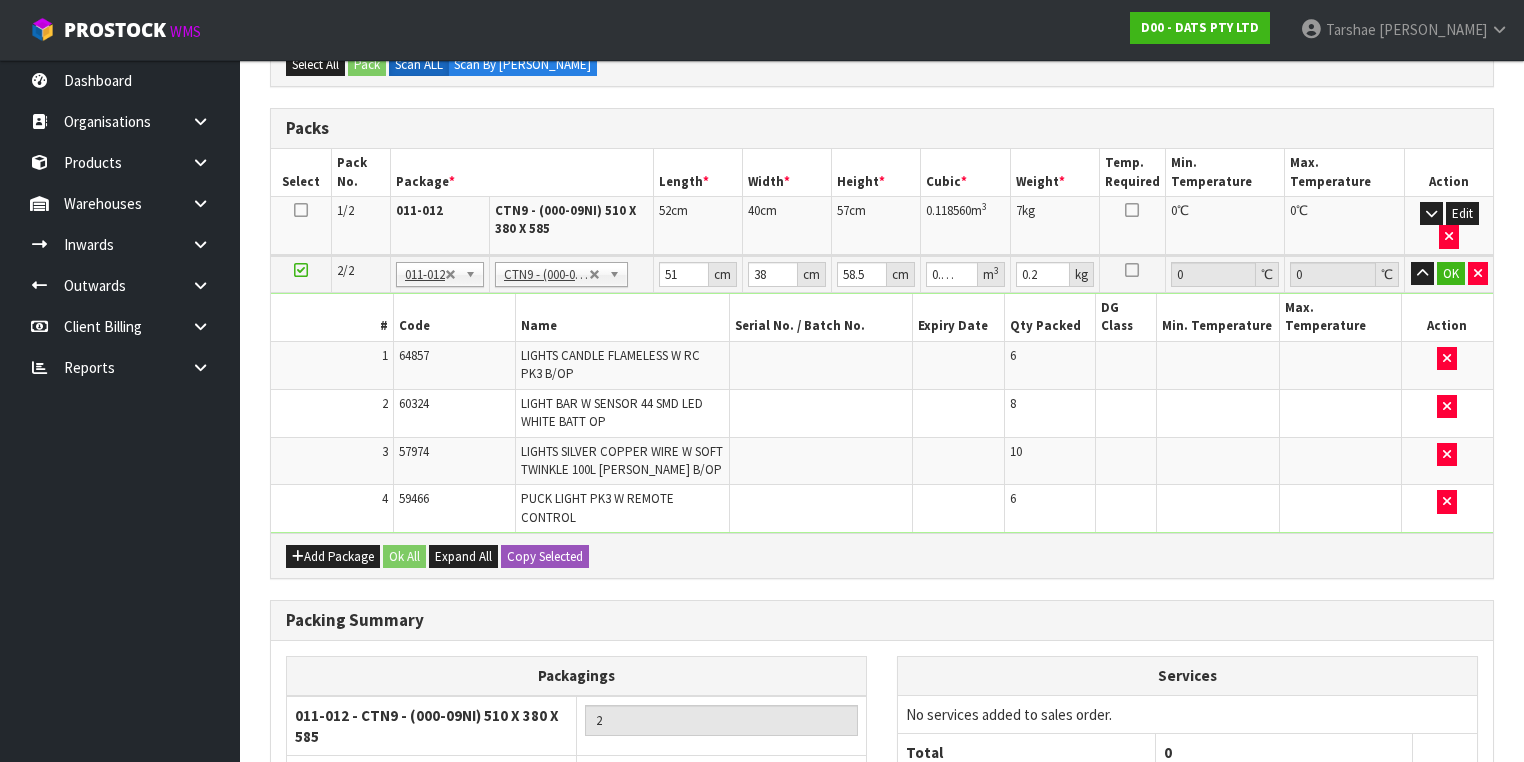 type on "1" 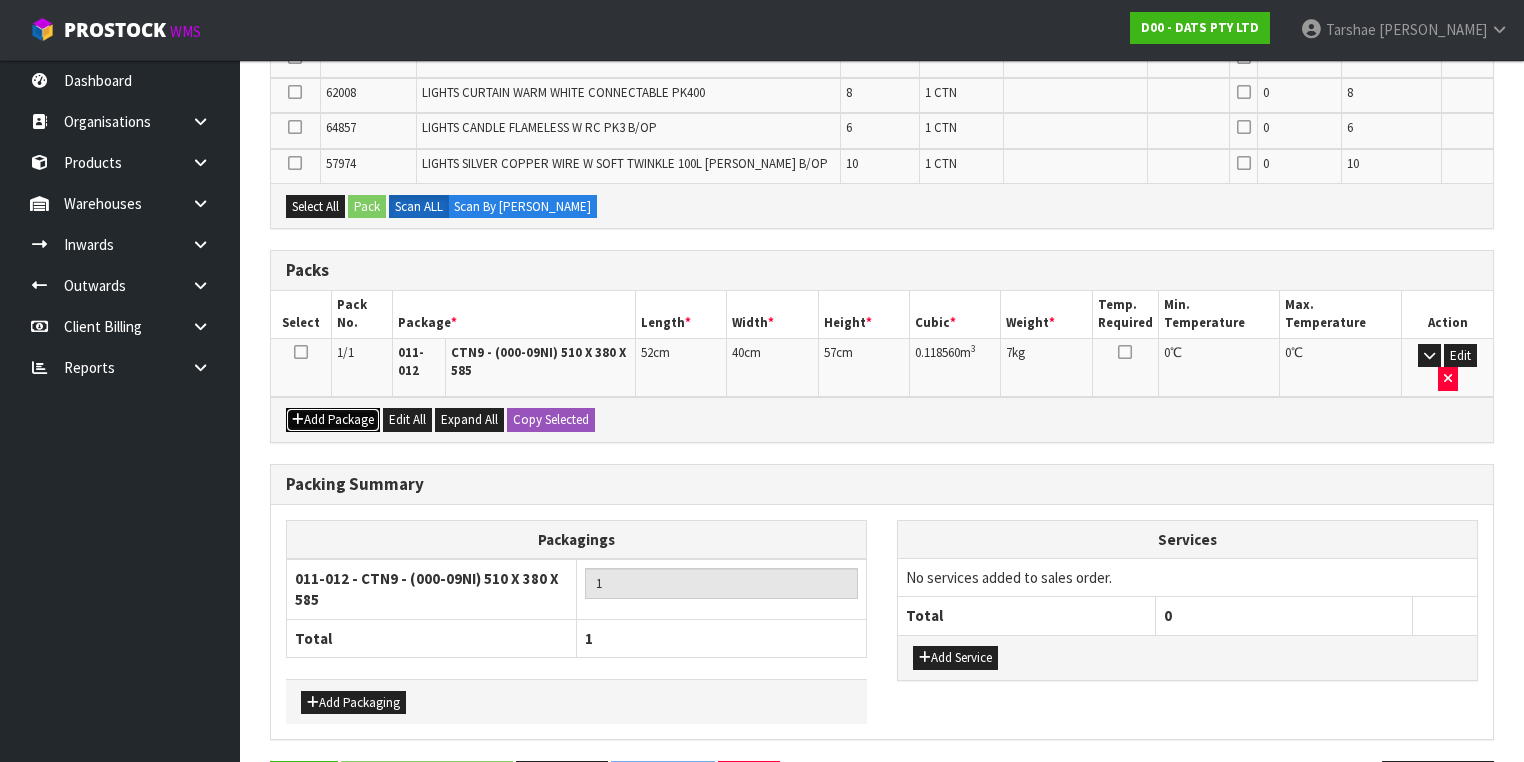 click on "Add Package" at bounding box center (333, 420) 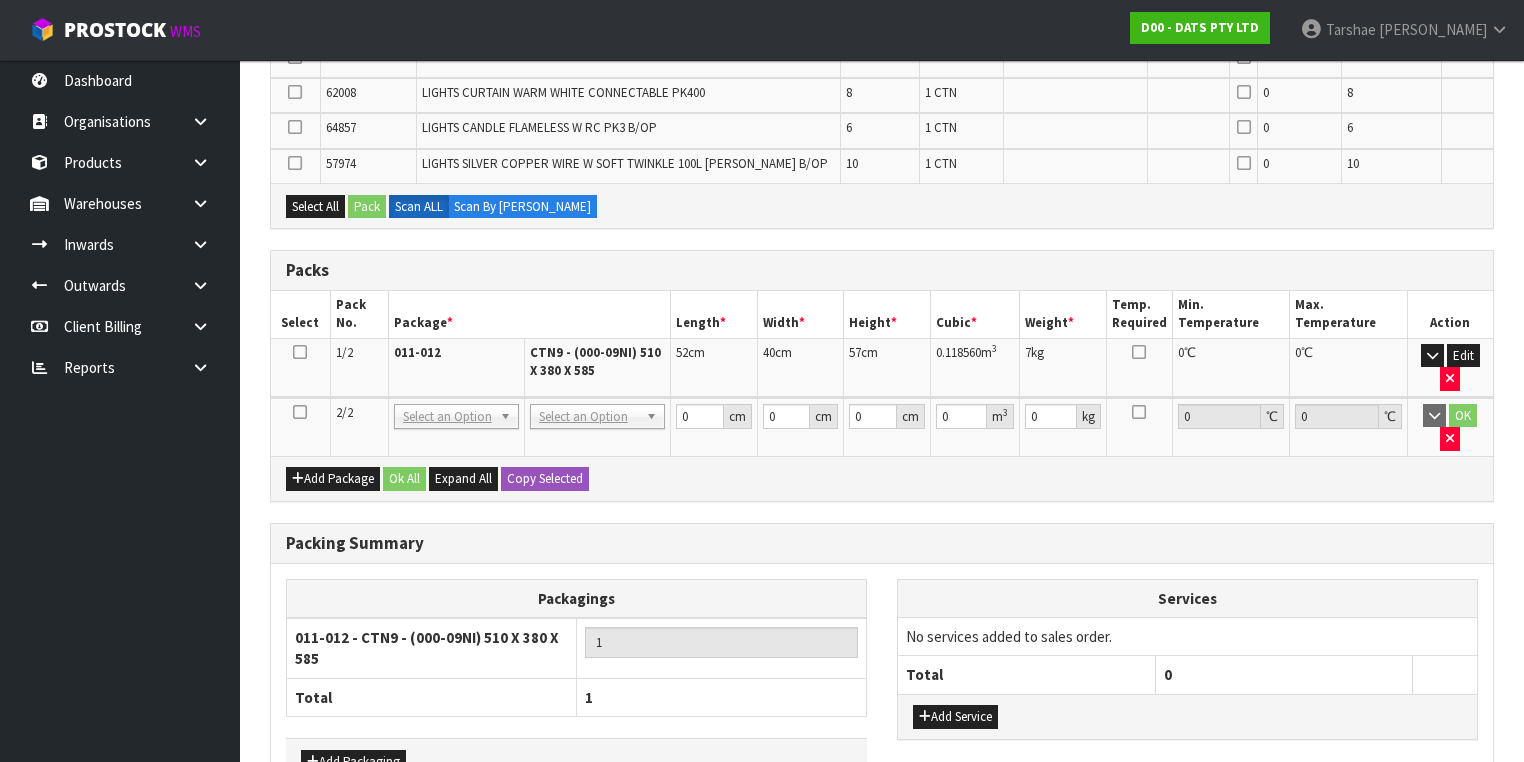 drag, startPoint x: 299, startPoint y: 404, endPoint x: 475, endPoint y: 419, distance: 176.63805 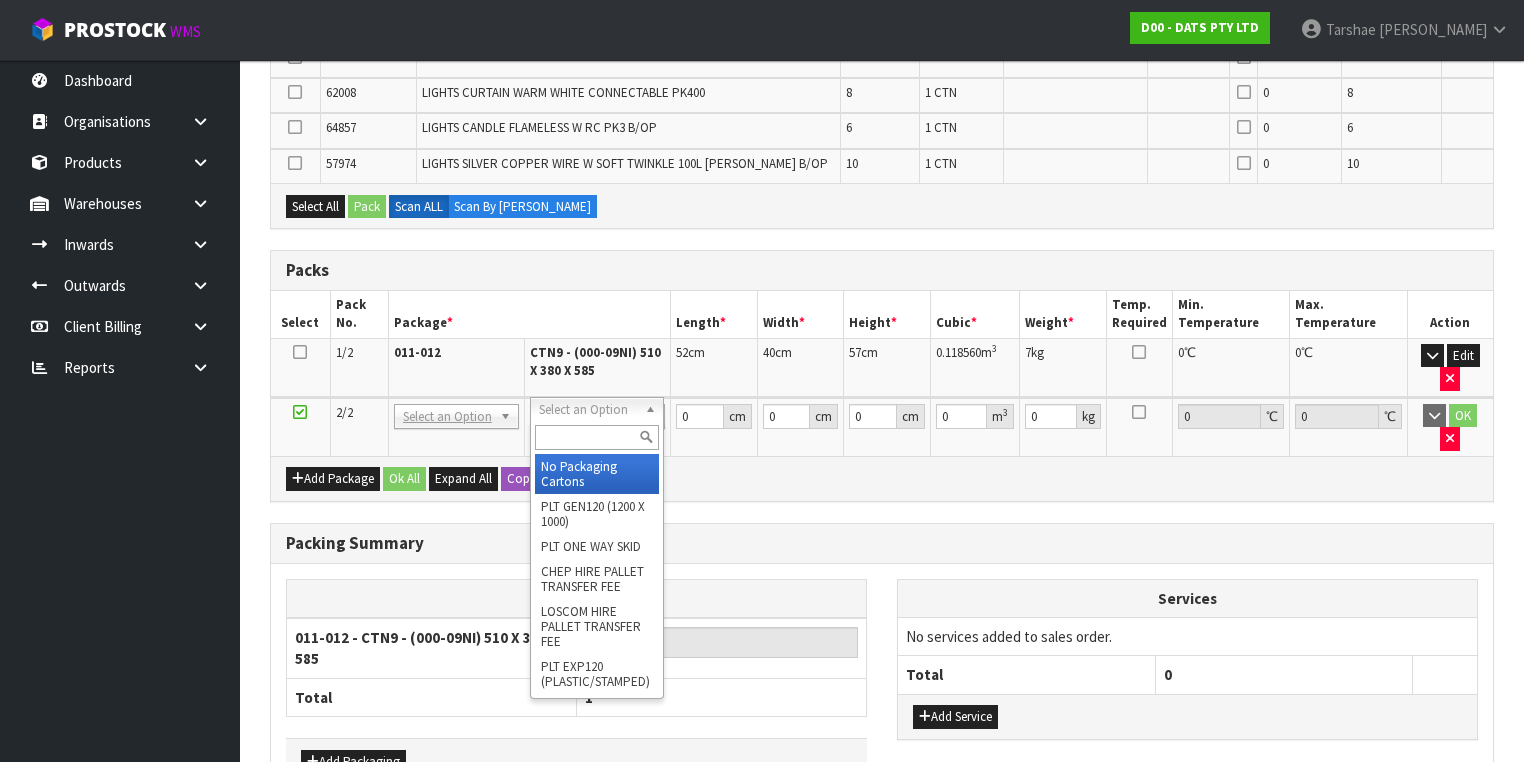 click at bounding box center [596, 437] 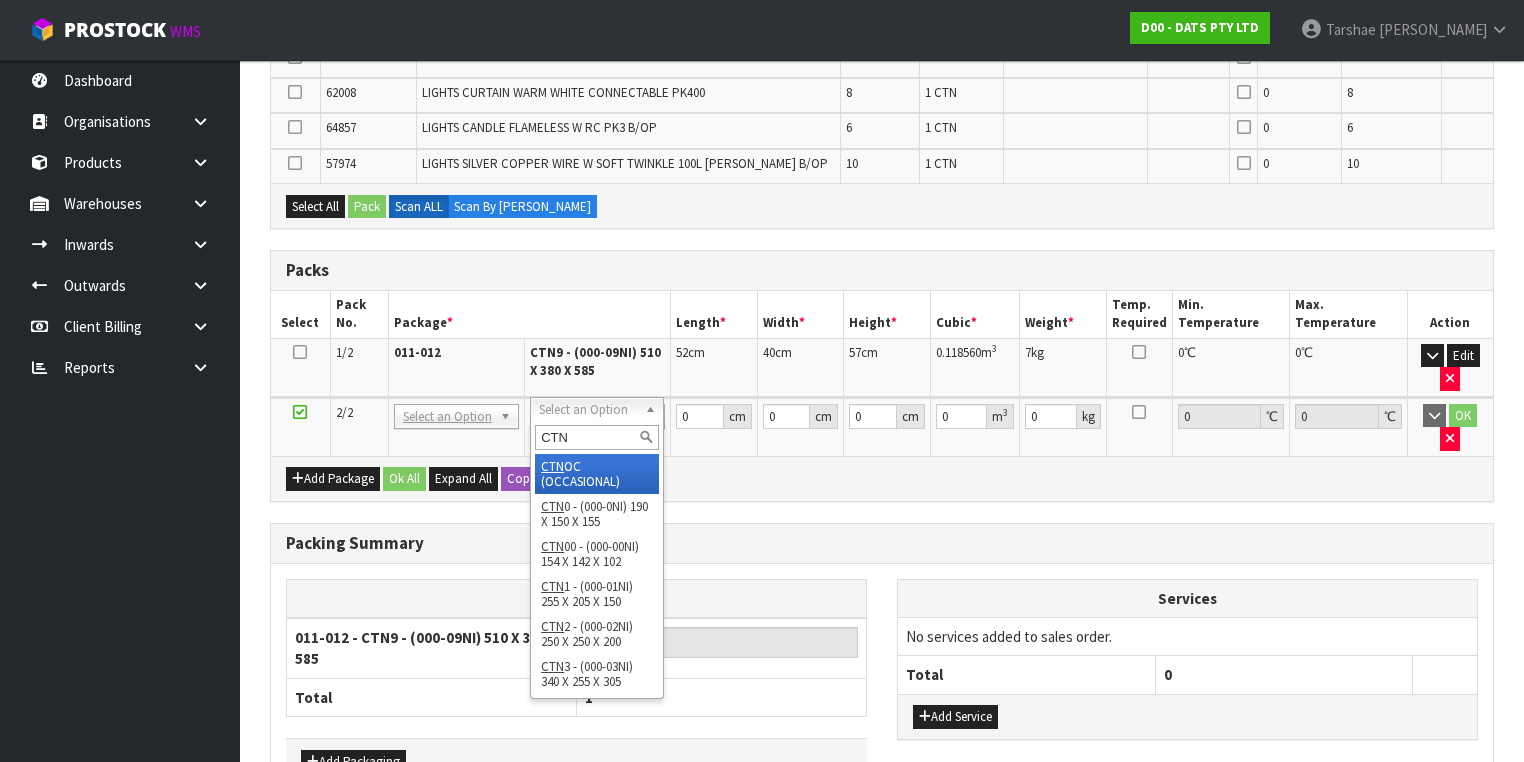 type on "CTN9" 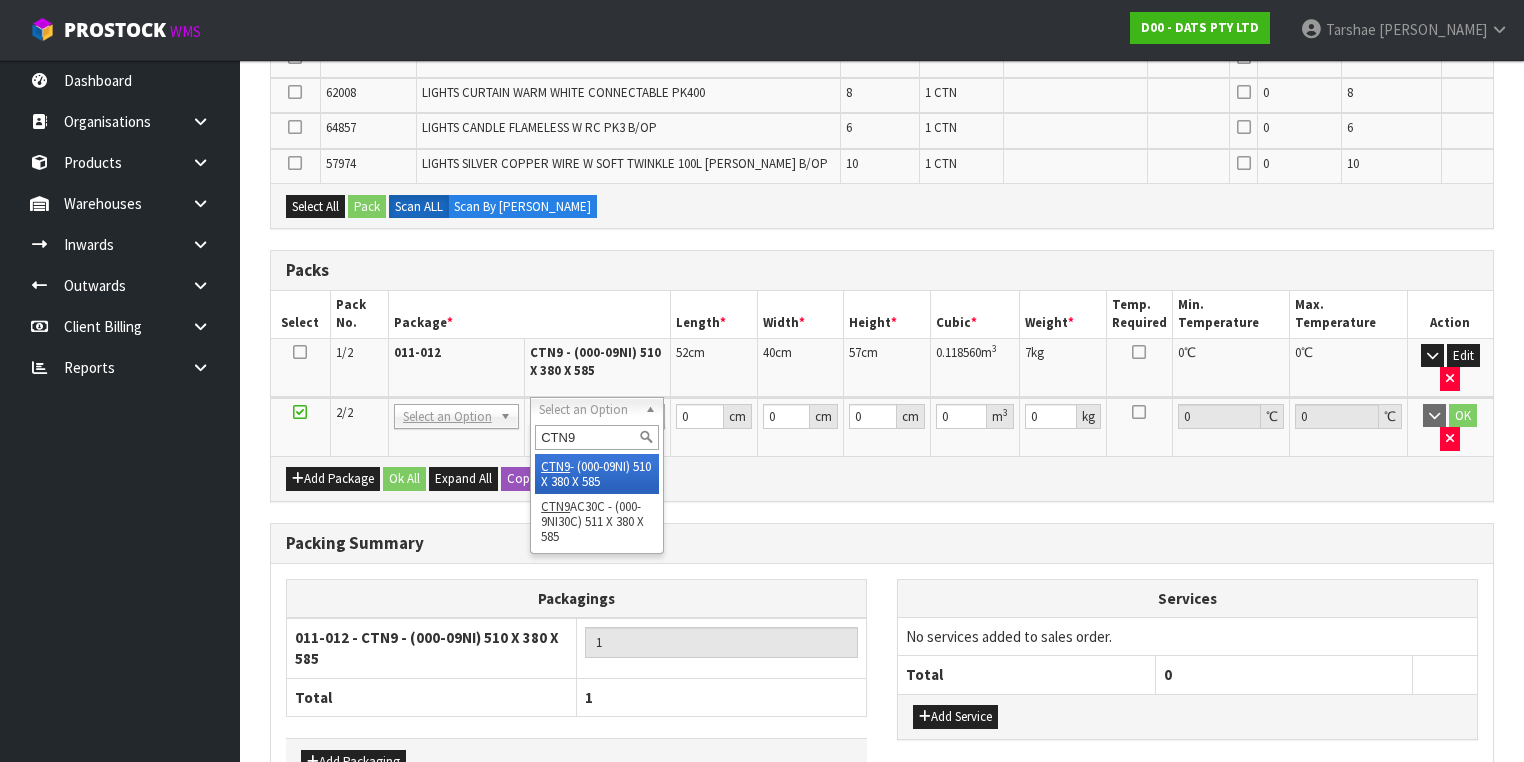 type on "2" 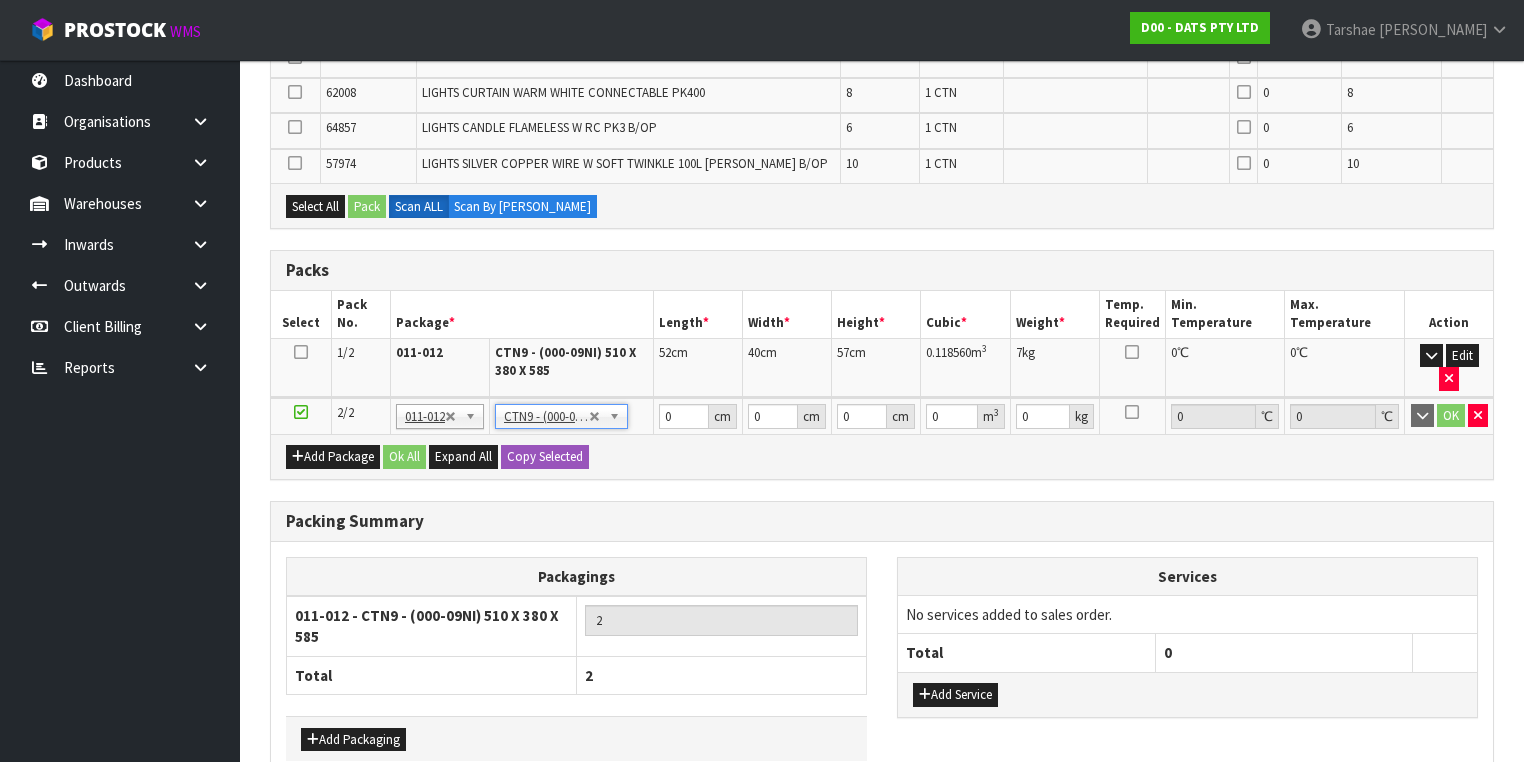 type on "51" 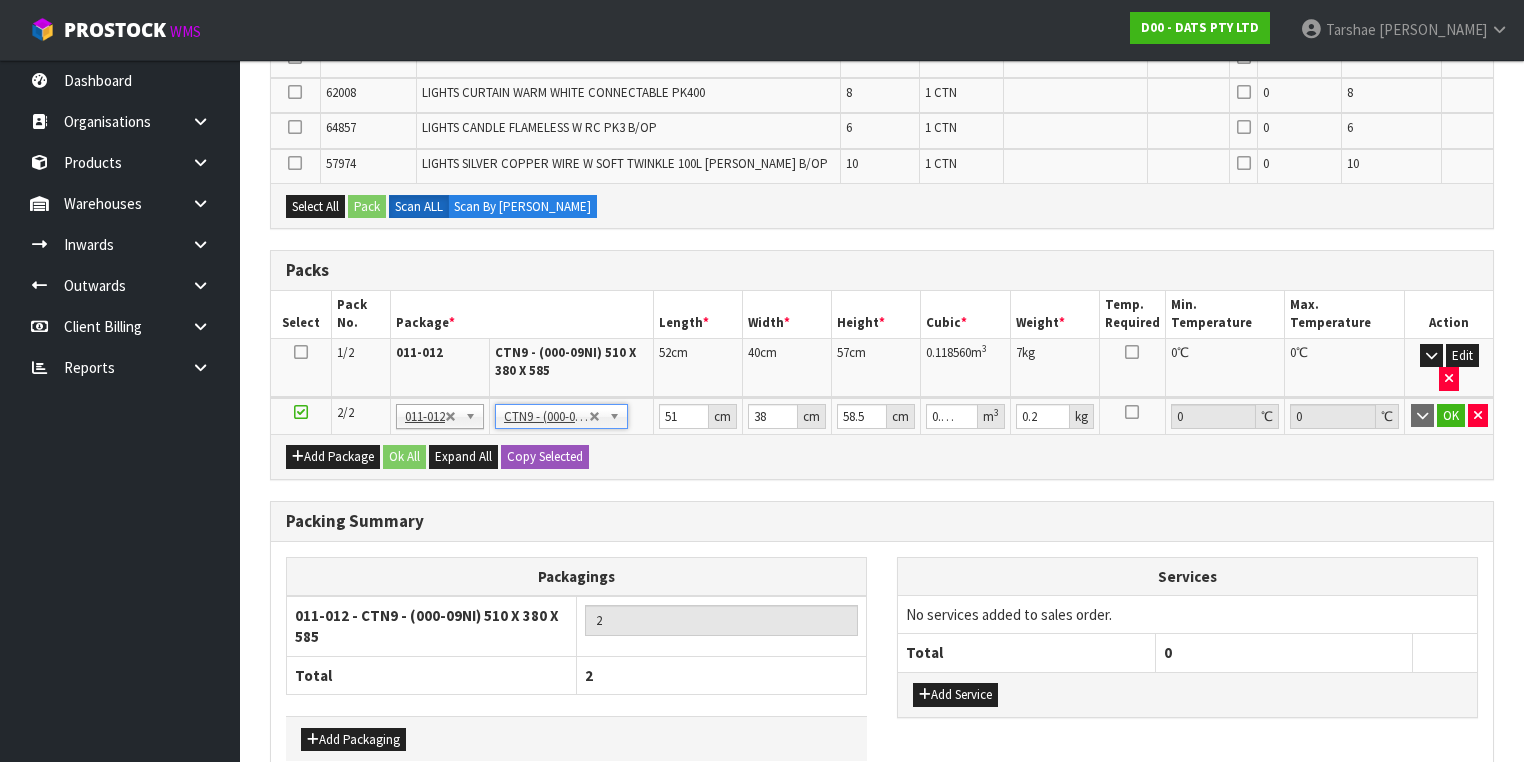 click on "Add Package
Ok All
Expand All
Copy Selected" at bounding box center [882, 456] 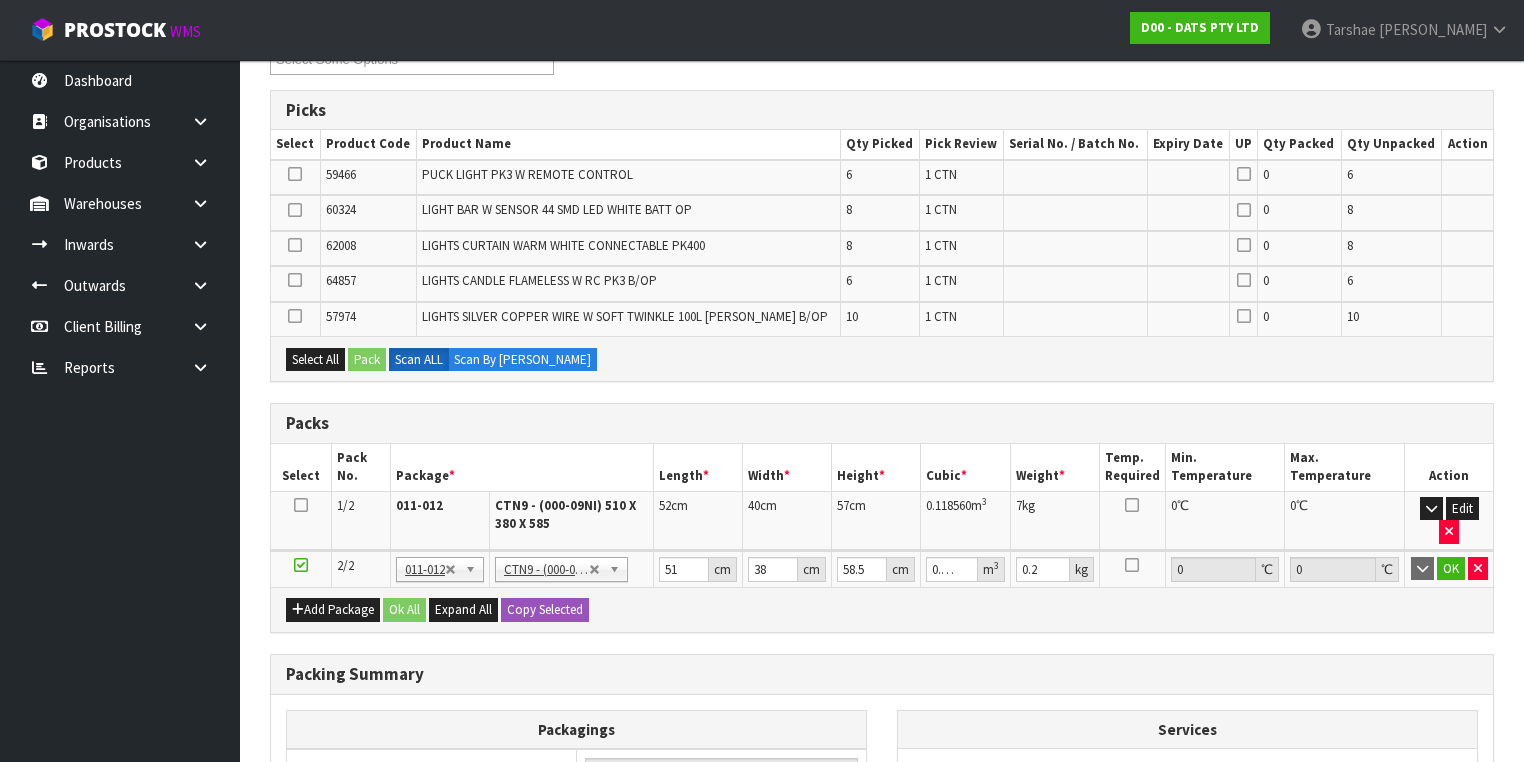 scroll, scrollTop: 364, scrollLeft: 0, axis: vertical 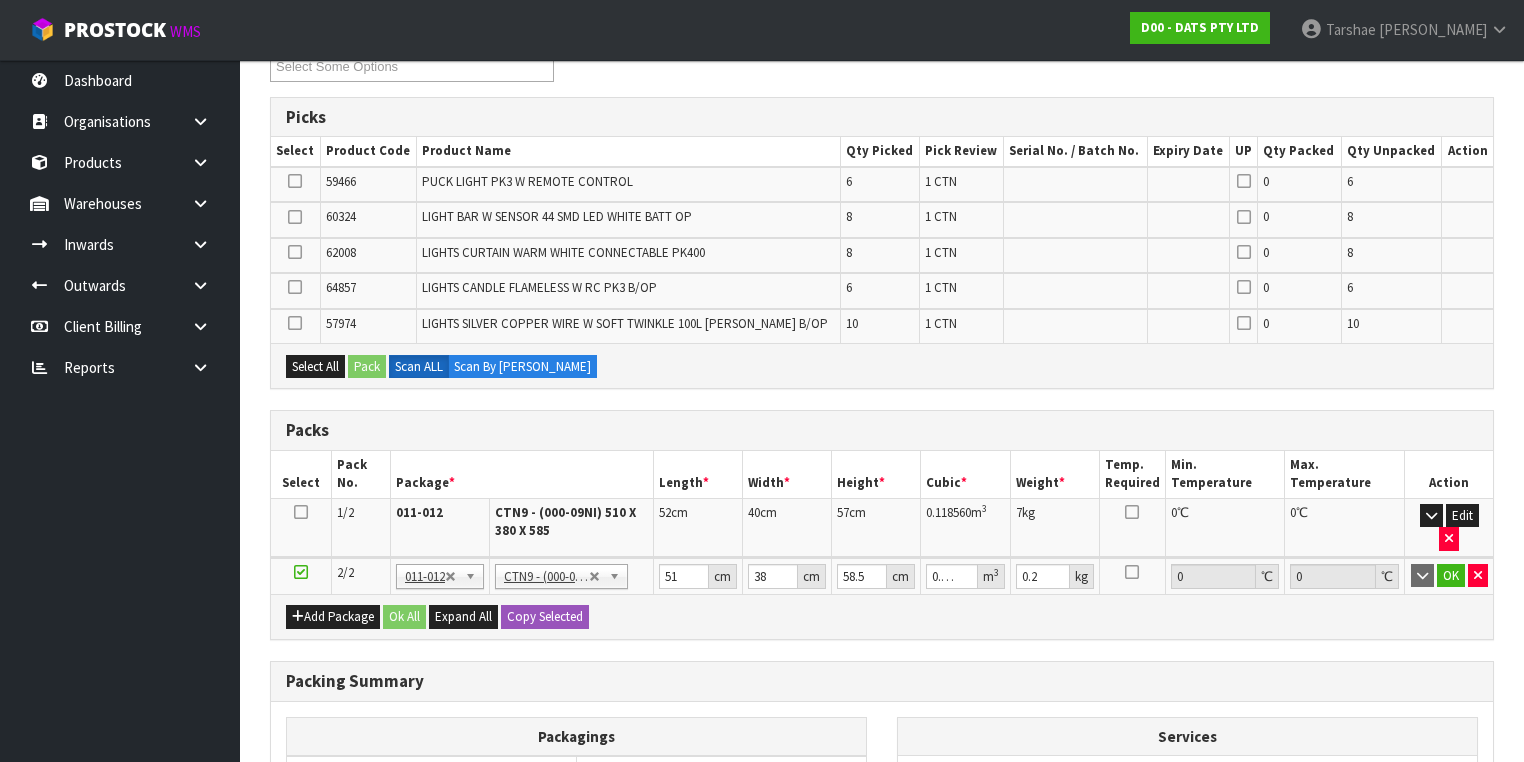 click at bounding box center [295, 252] 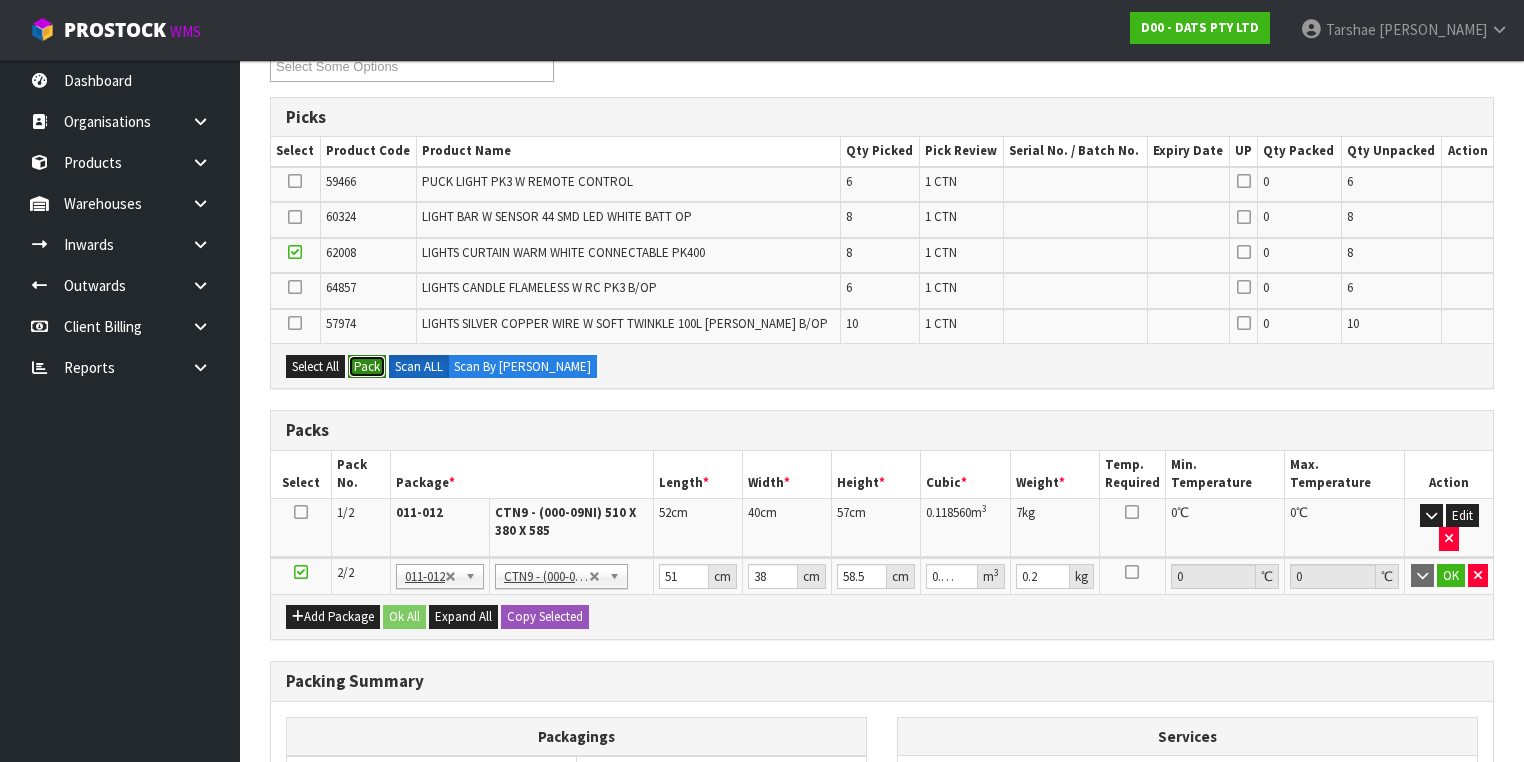 click on "Pack" at bounding box center [367, 367] 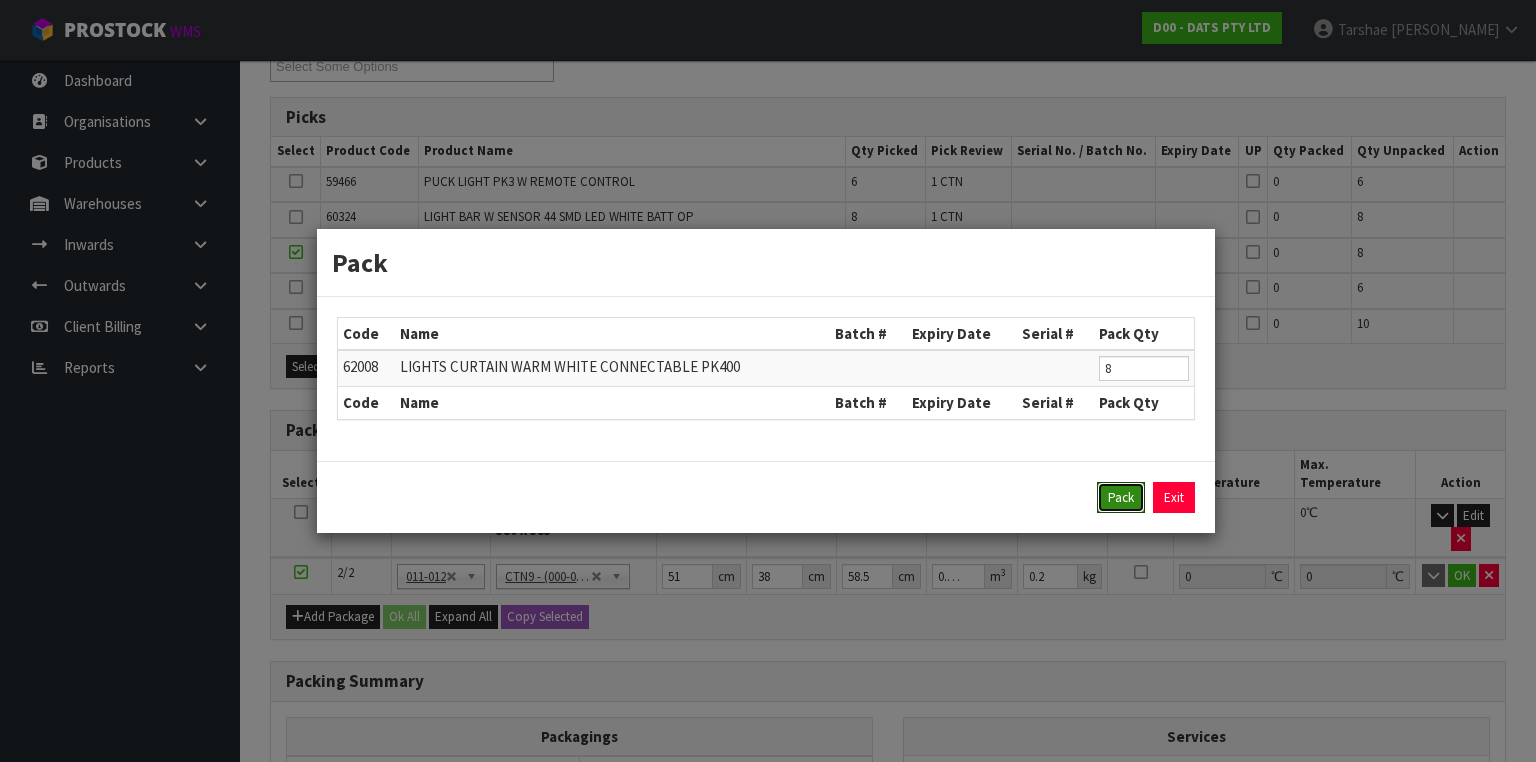 drag, startPoint x: 1119, startPoint y: 489, endPoint x: 1120, endPoint y: 479, distance: 10.049875 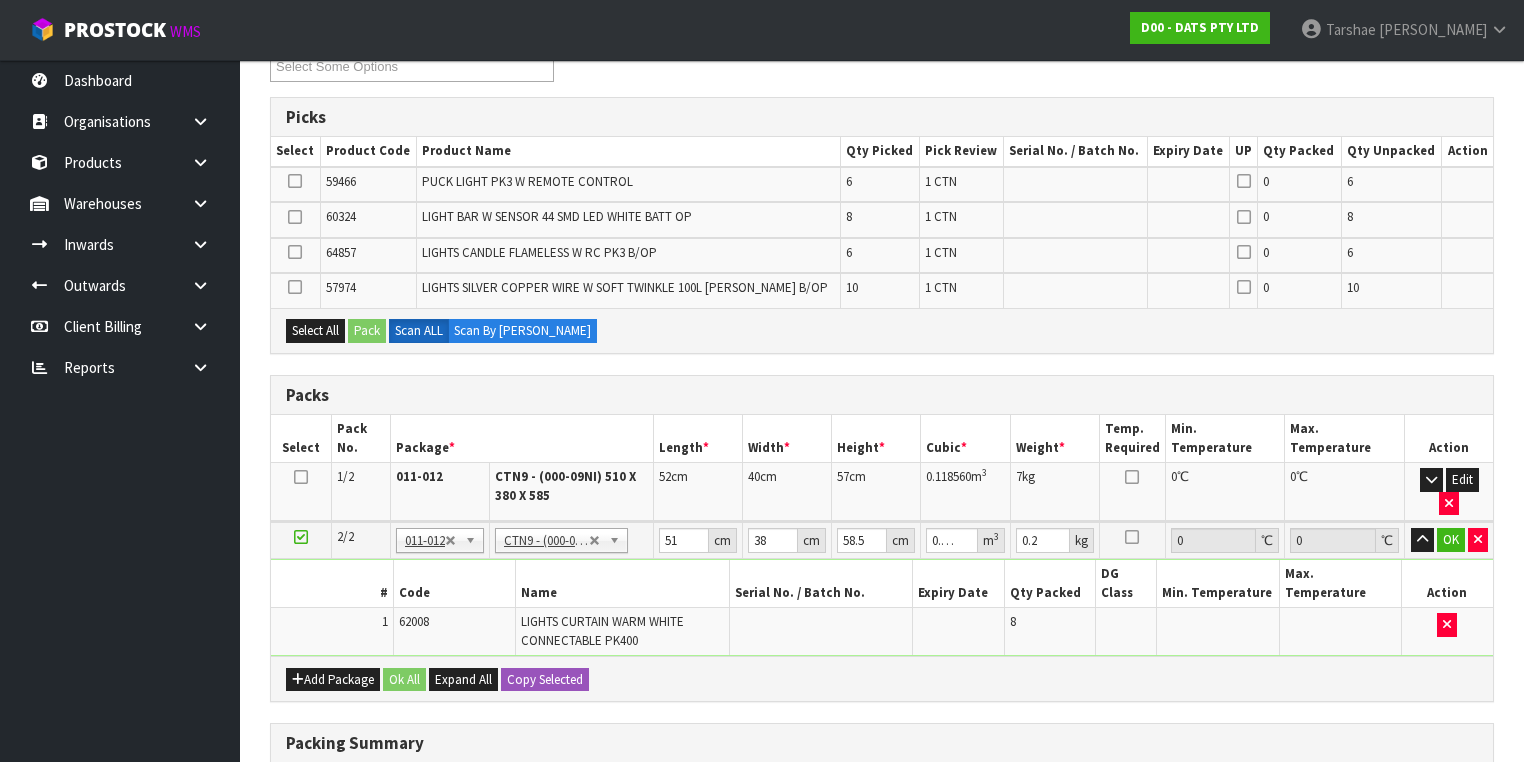type on "6.3" 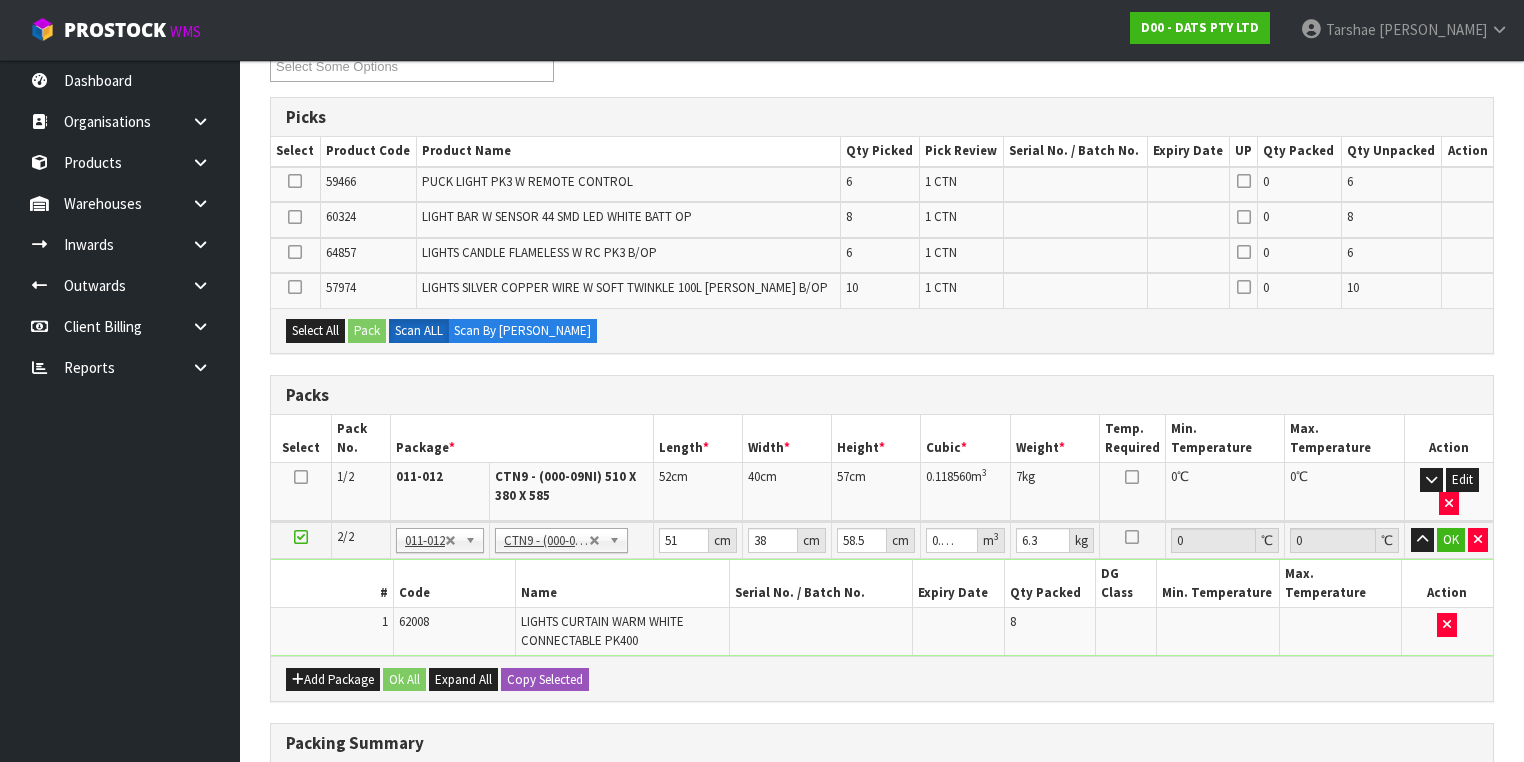 click on "Packs" at bounding box center (882, 395) 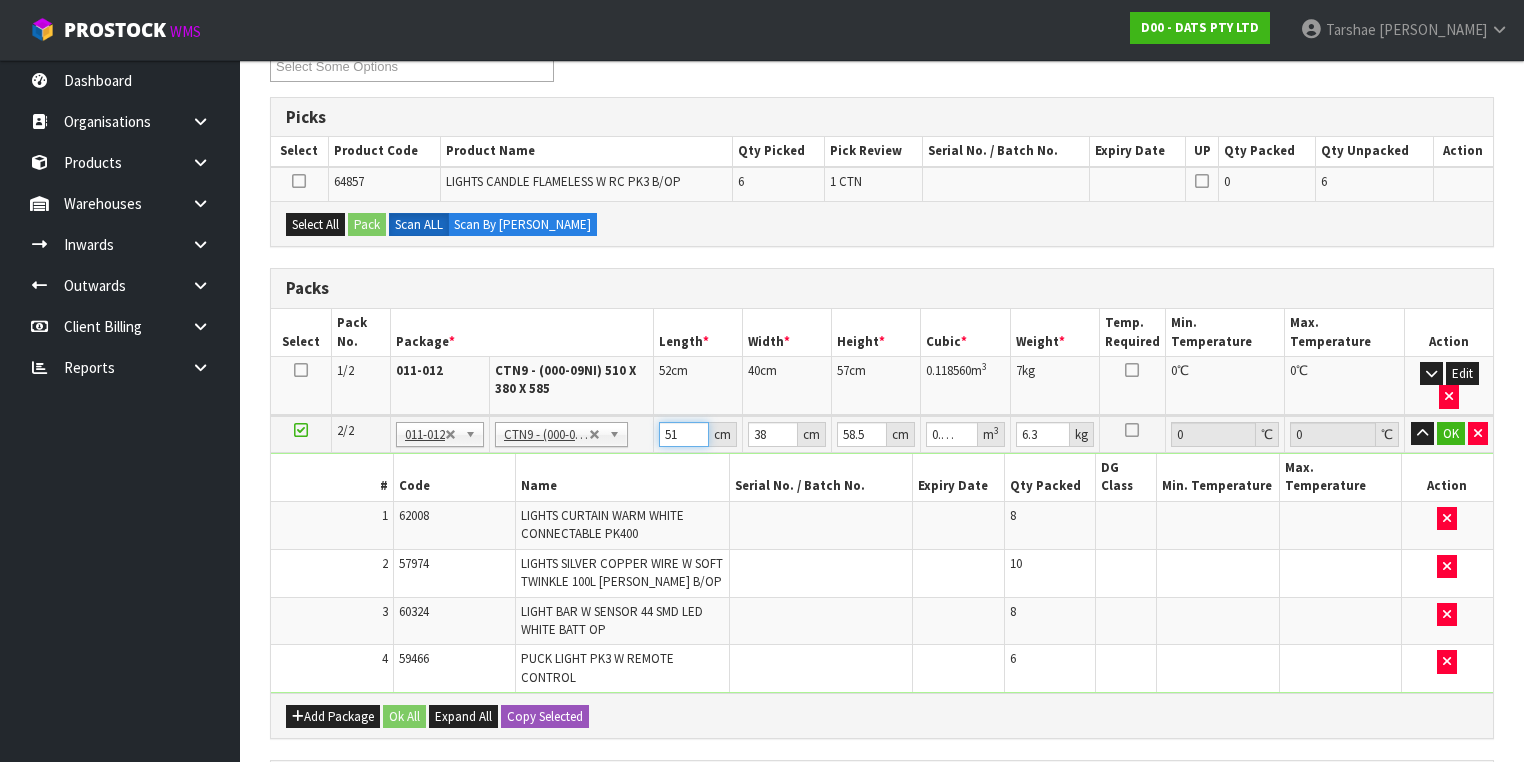 type on "51.001" 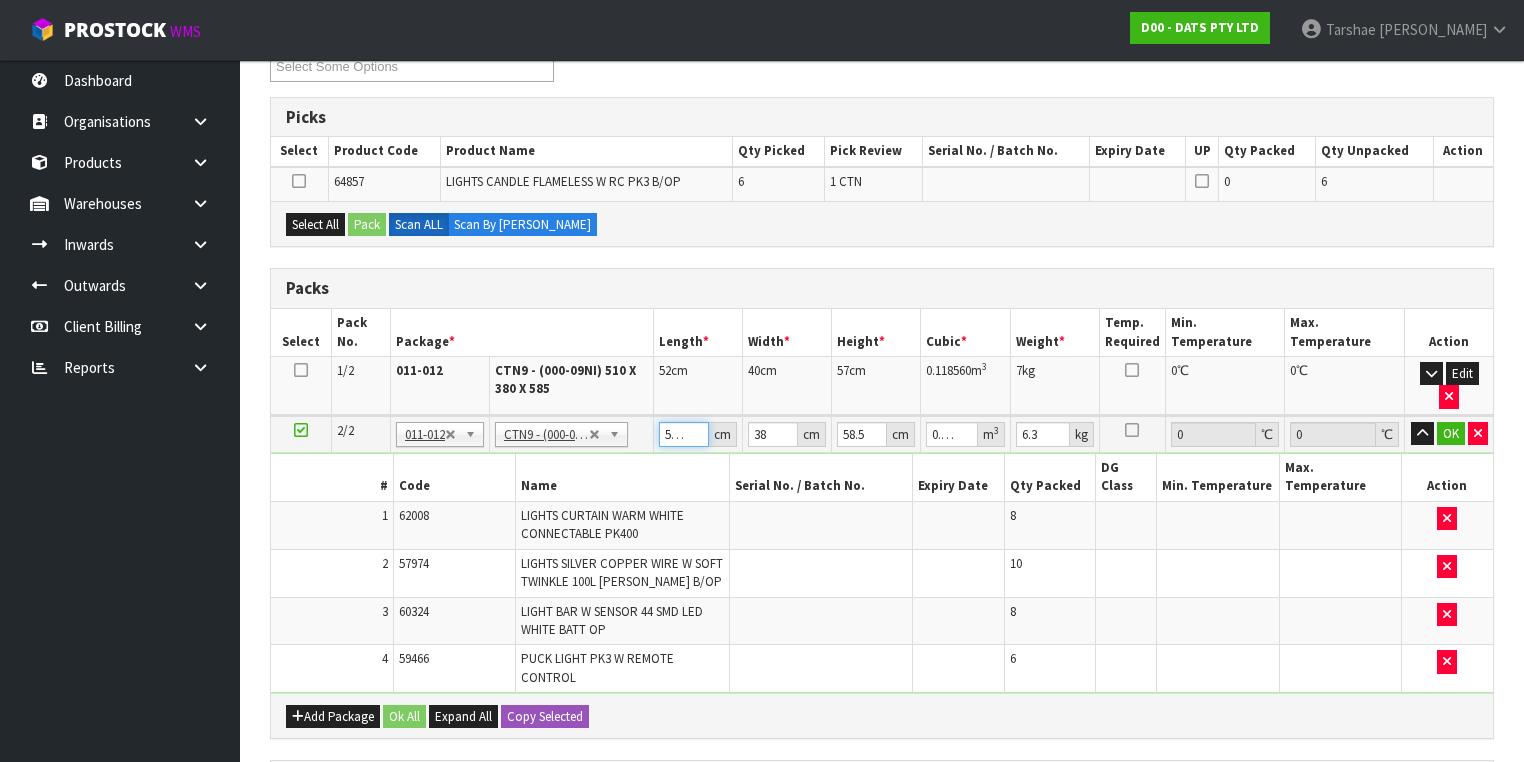 type on "51.002" 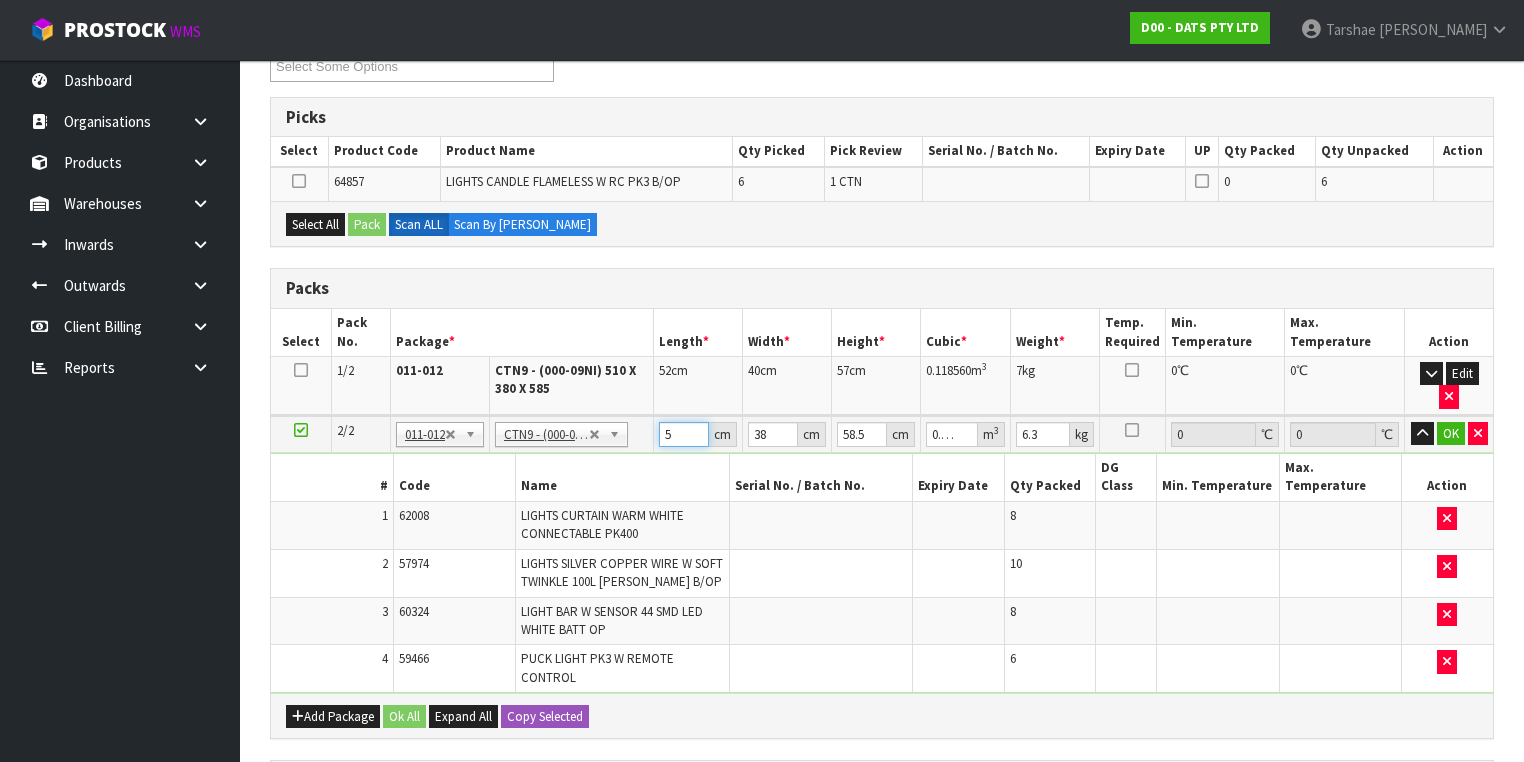 type on "52" 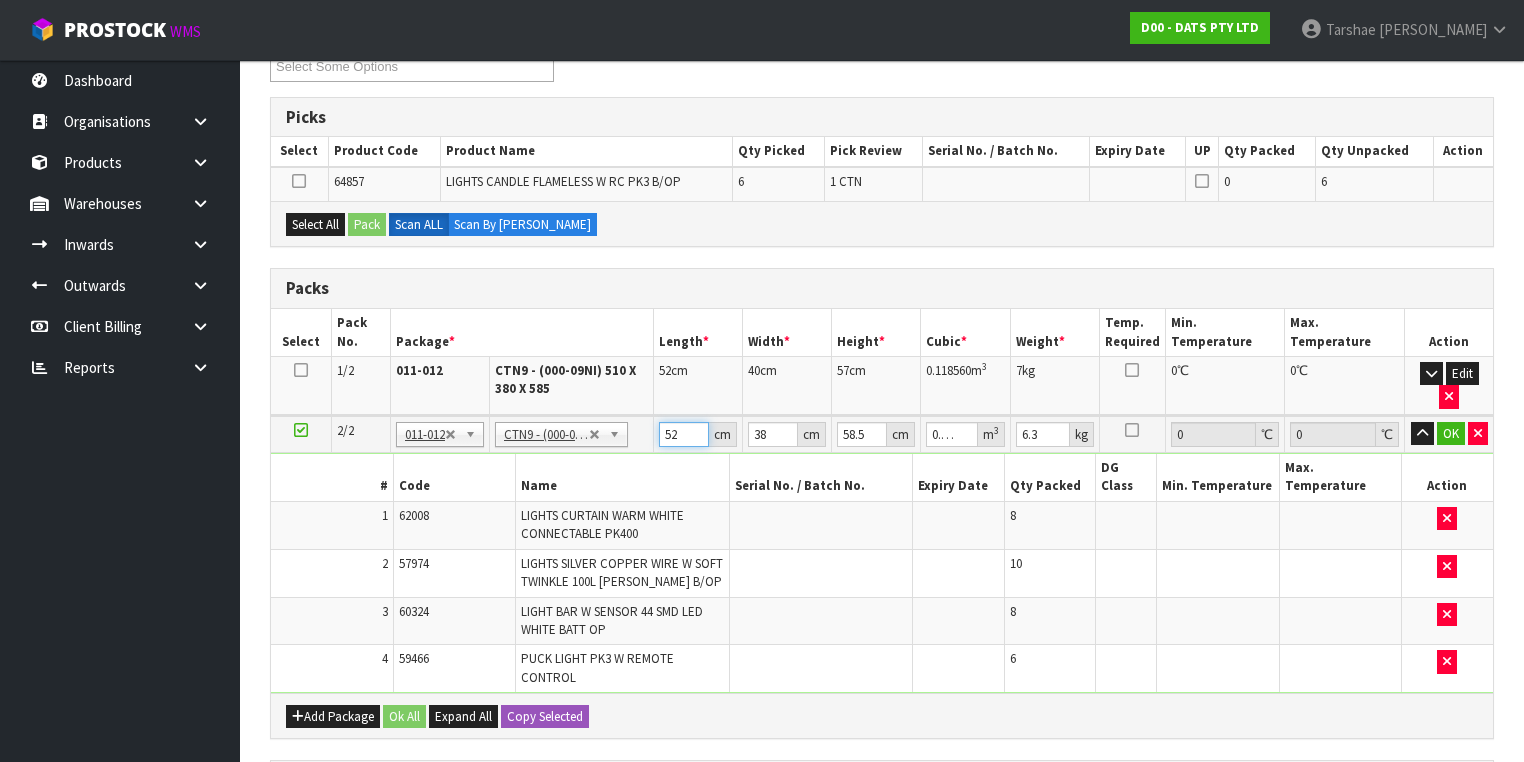 type on "52" 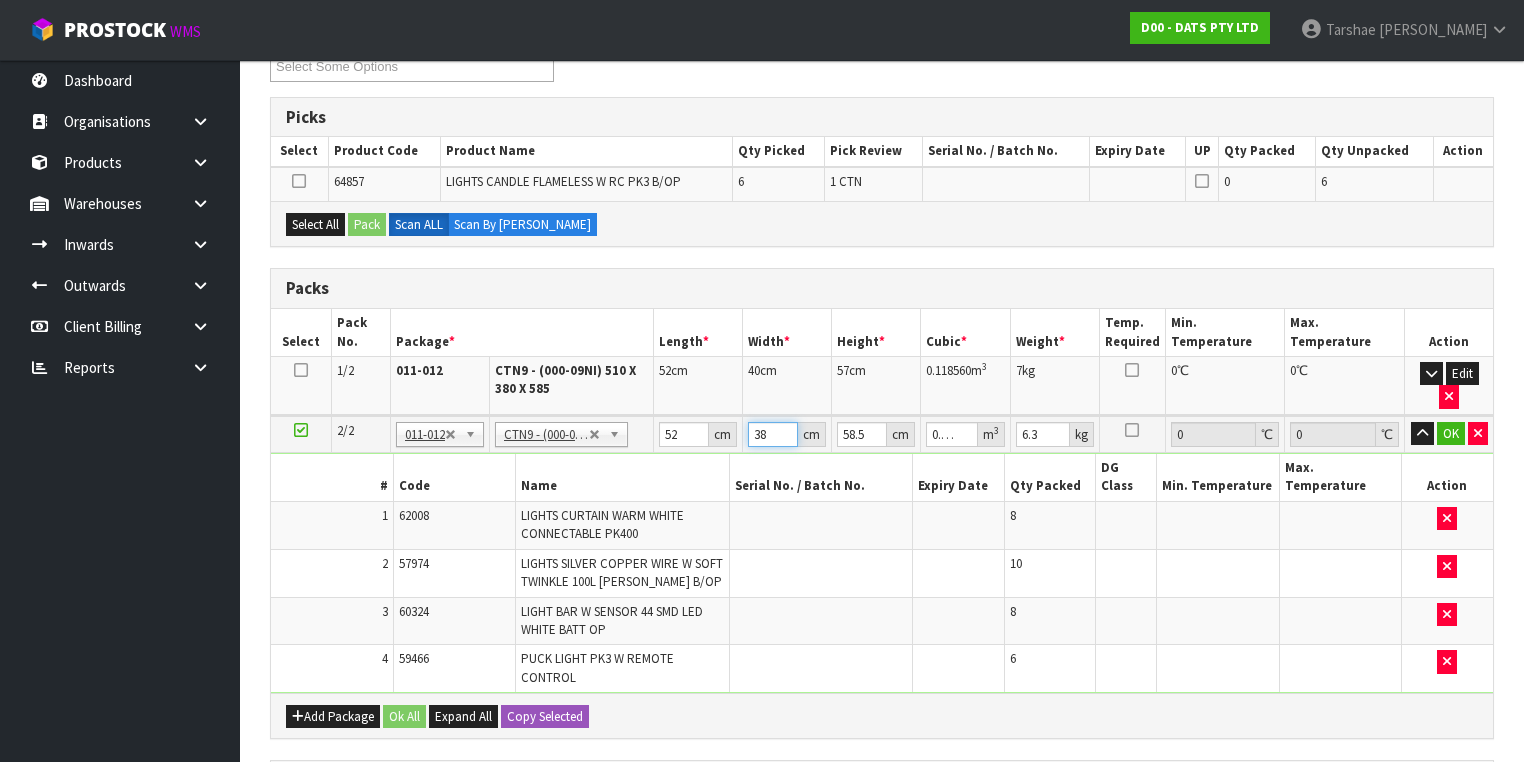 type on "4" 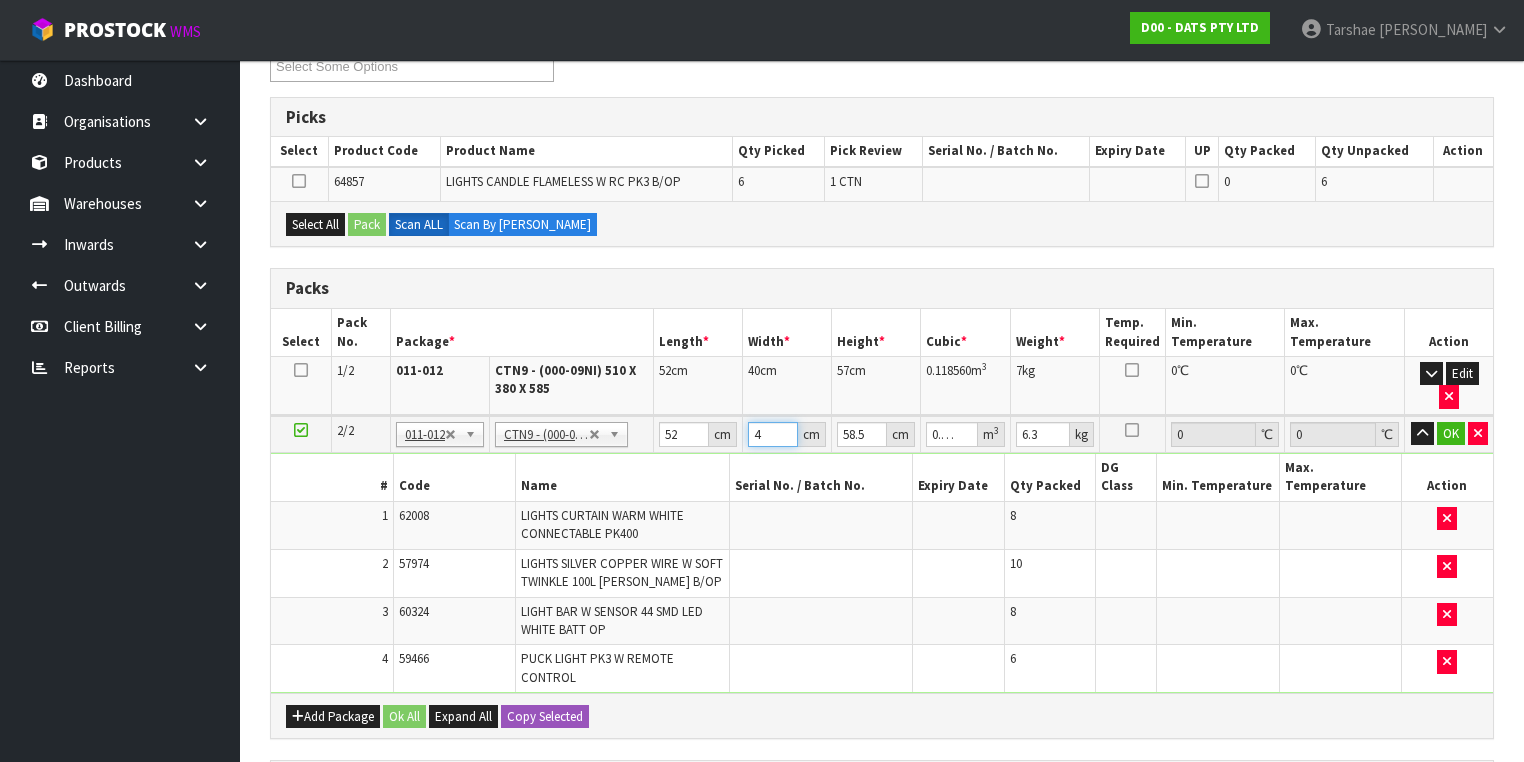 type on "40" 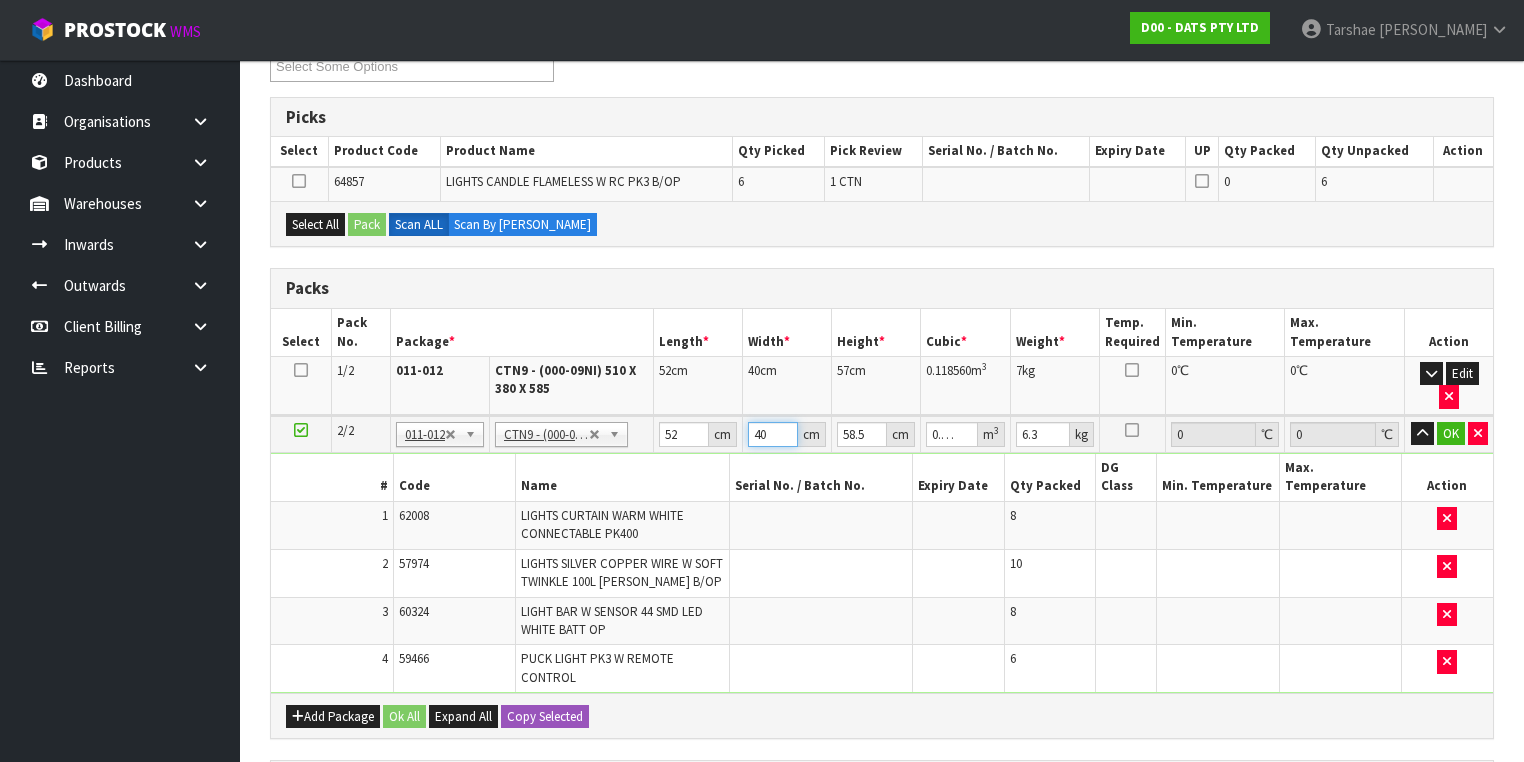 type on "40" 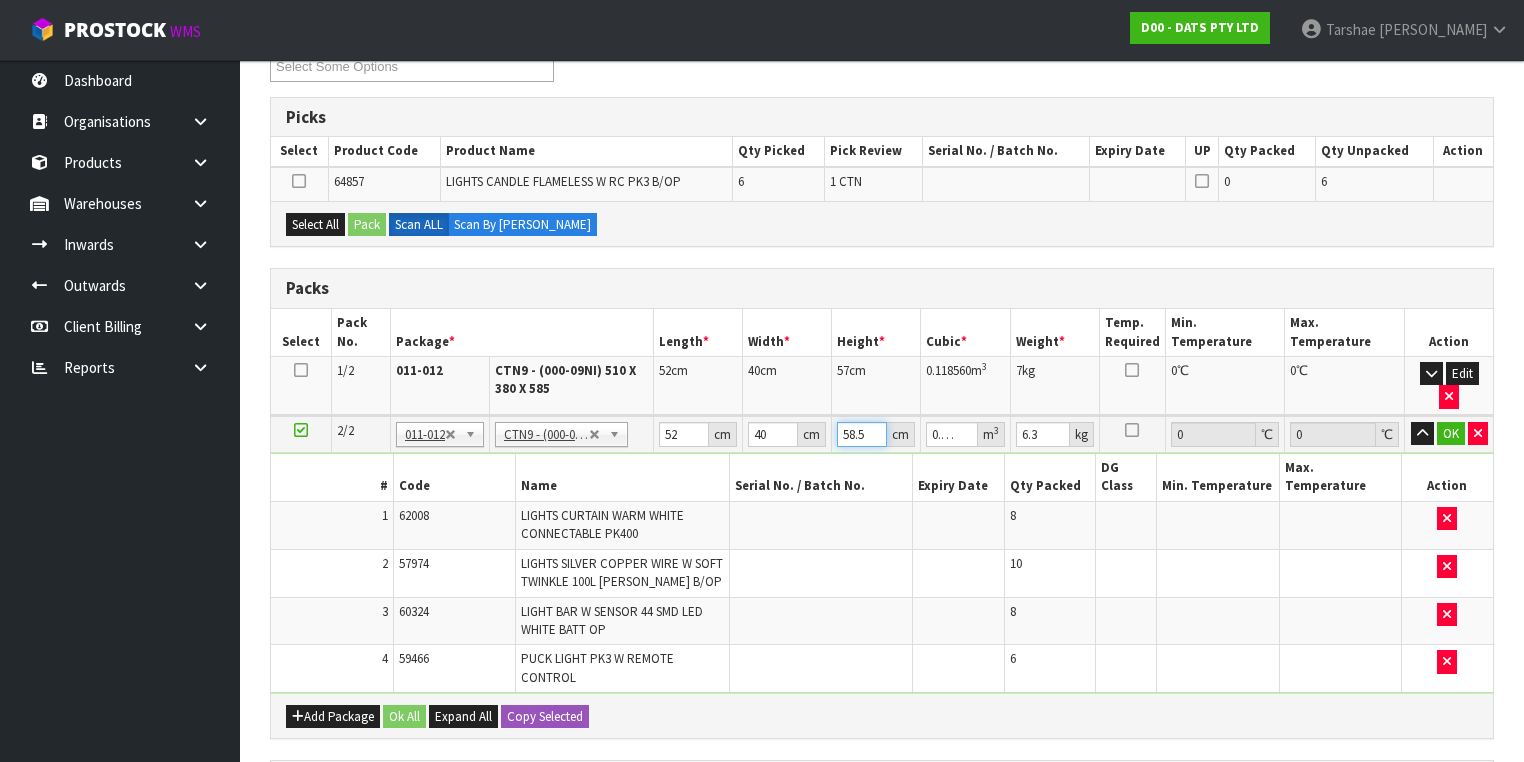 type on "4" 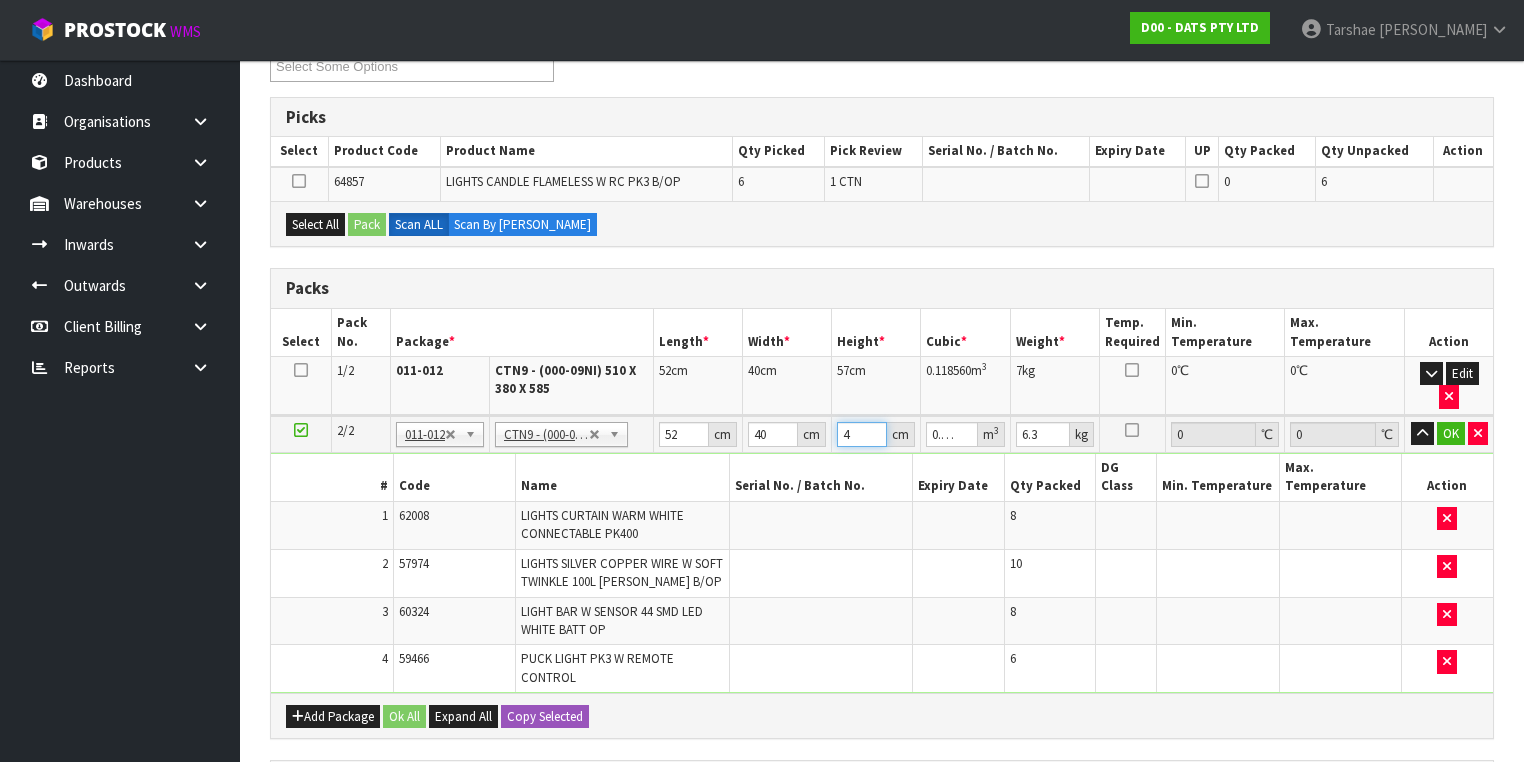 type on "47" 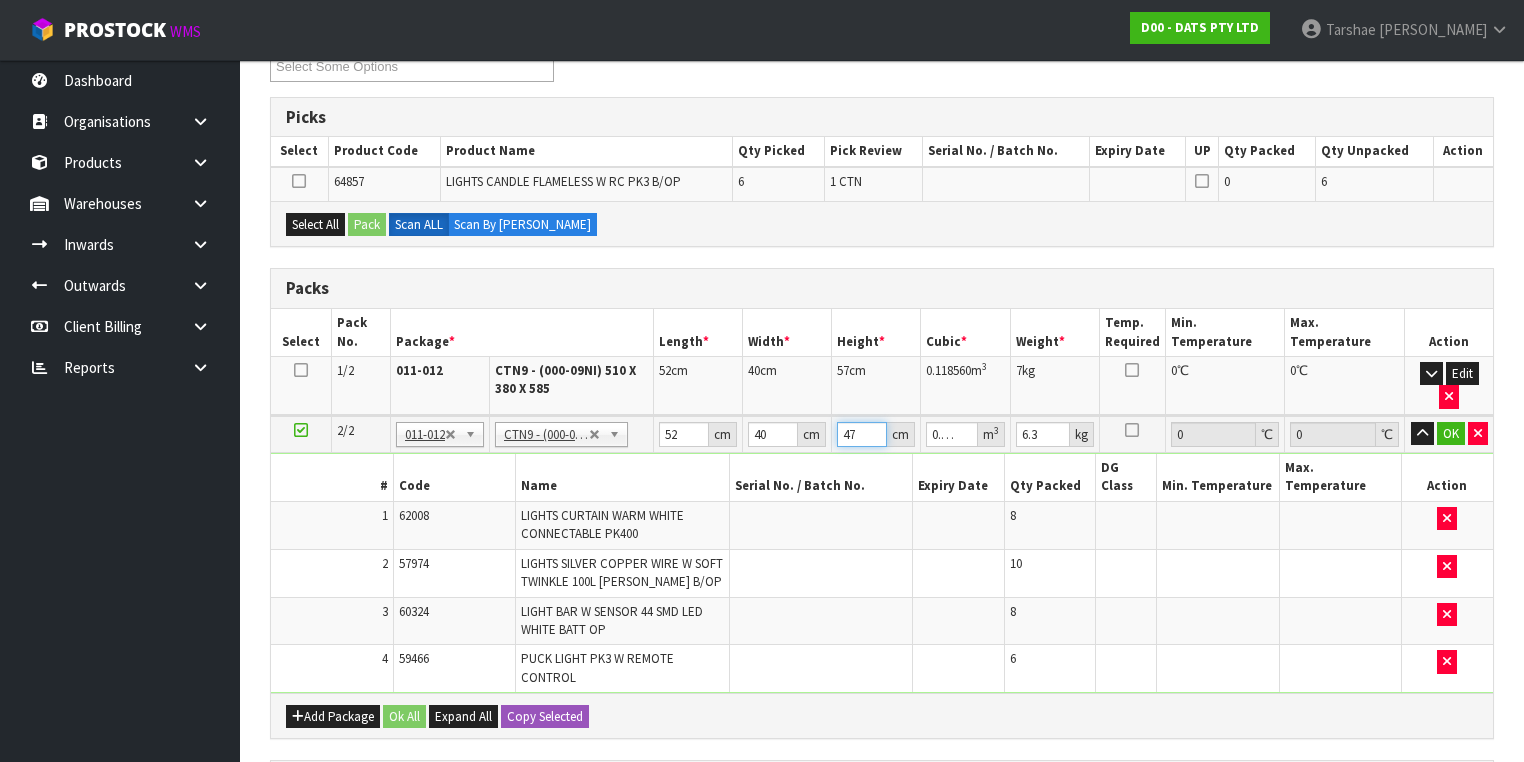 type on "47" 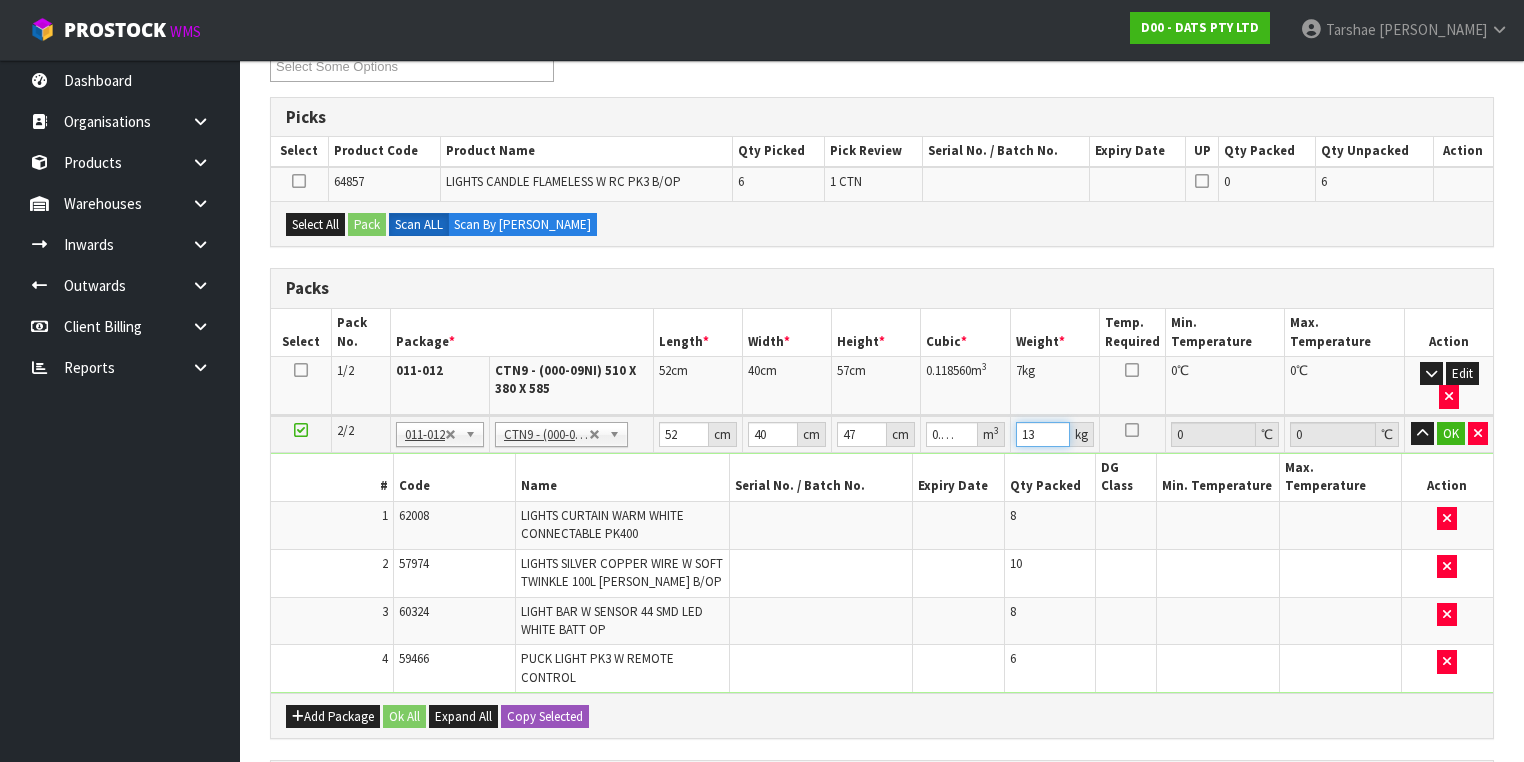 type on "13" 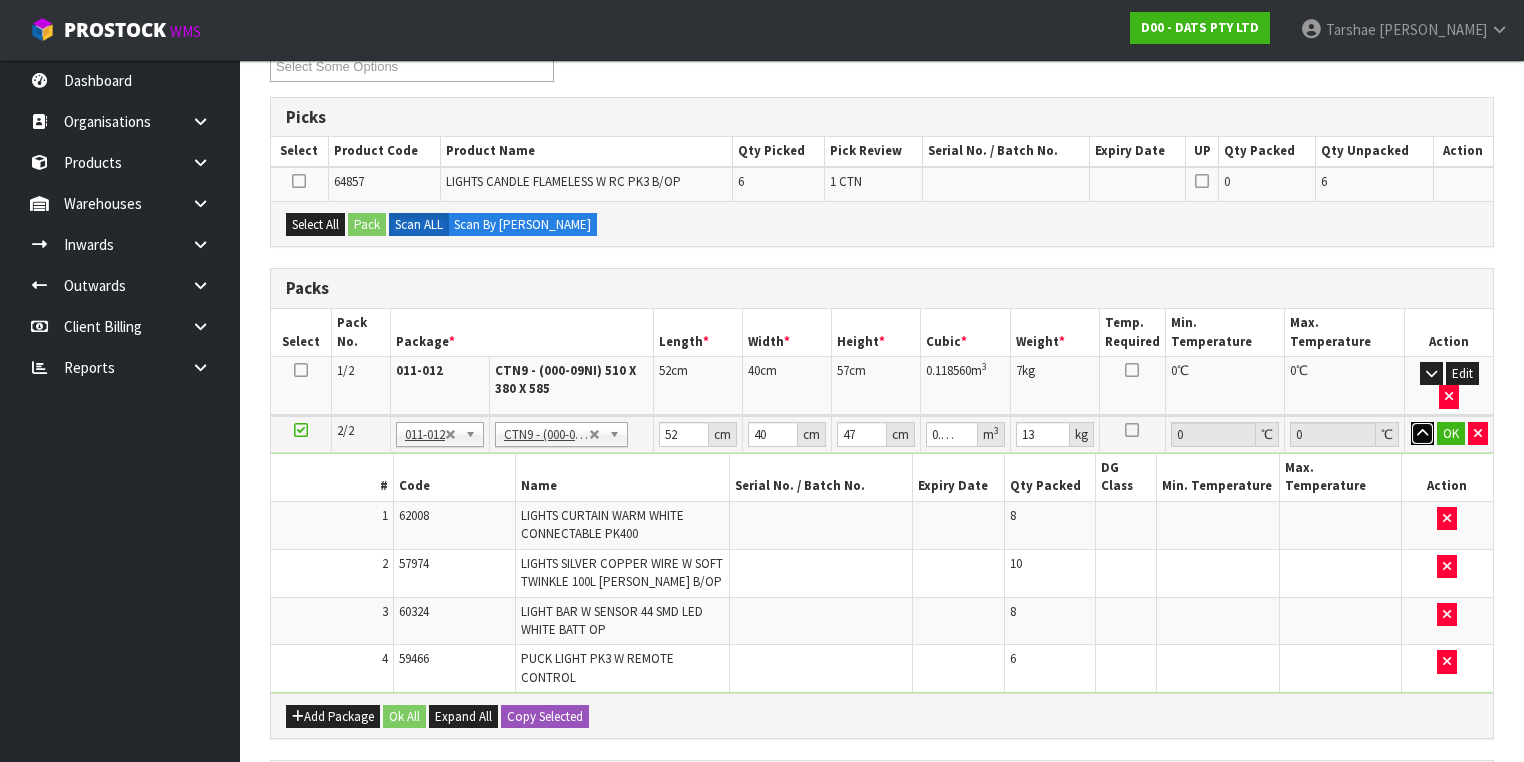 type 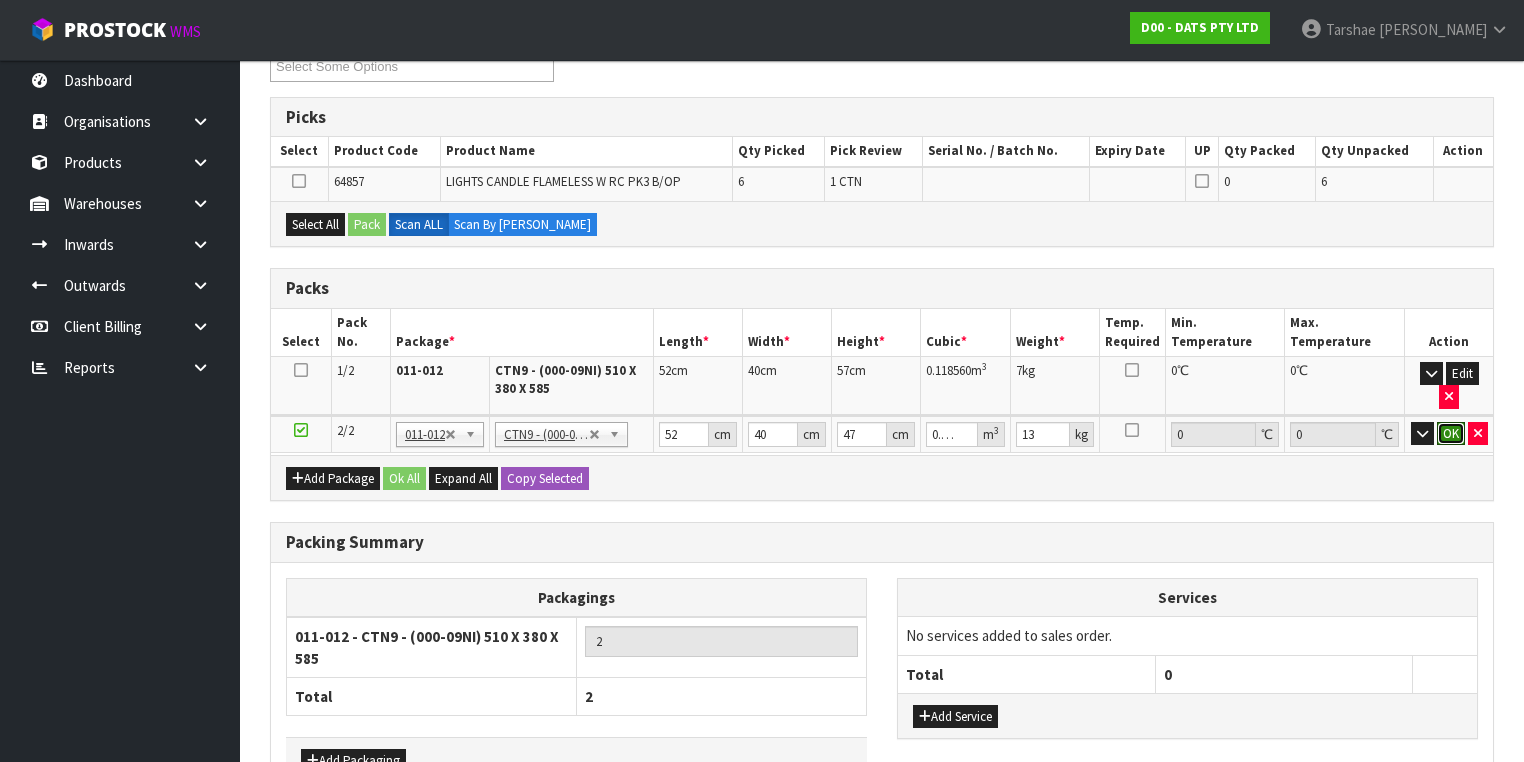 click on "OK" at bounding box center (1451, 434) 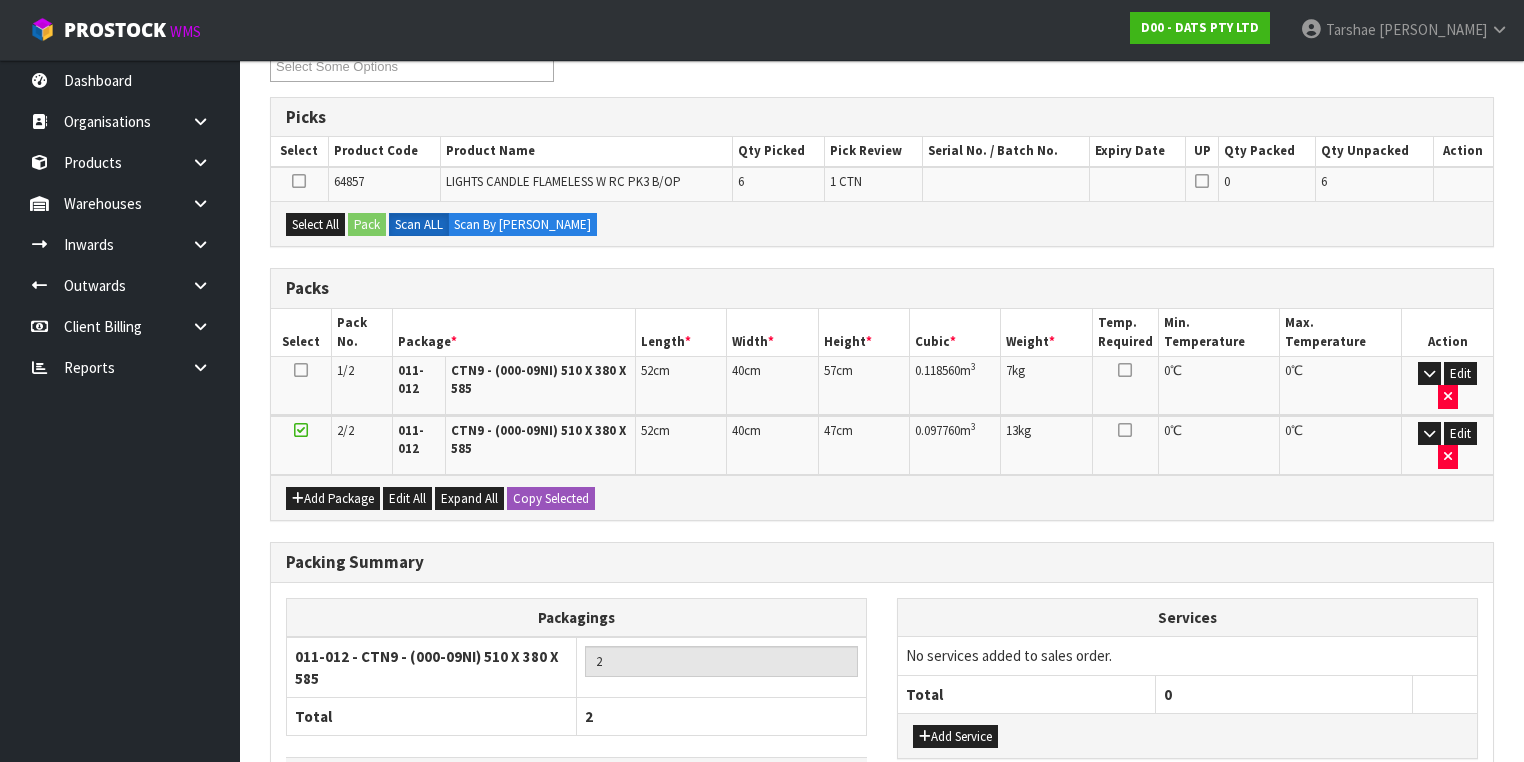 click at bounding box center [301, 430] 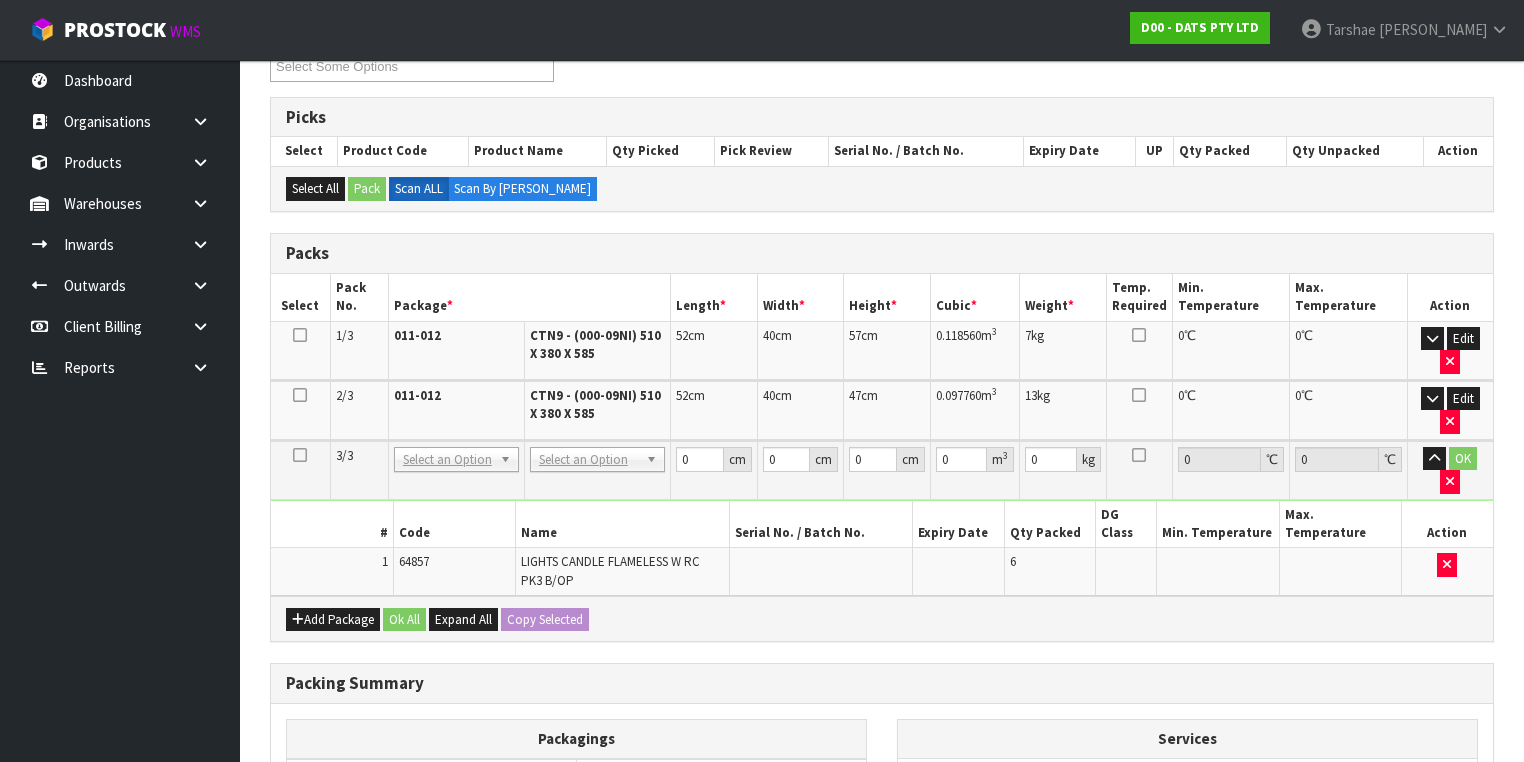 drag, startPoint x: 560, startPoint y: 451, endPoint x: 560, endPoint y: 463, distance: 12 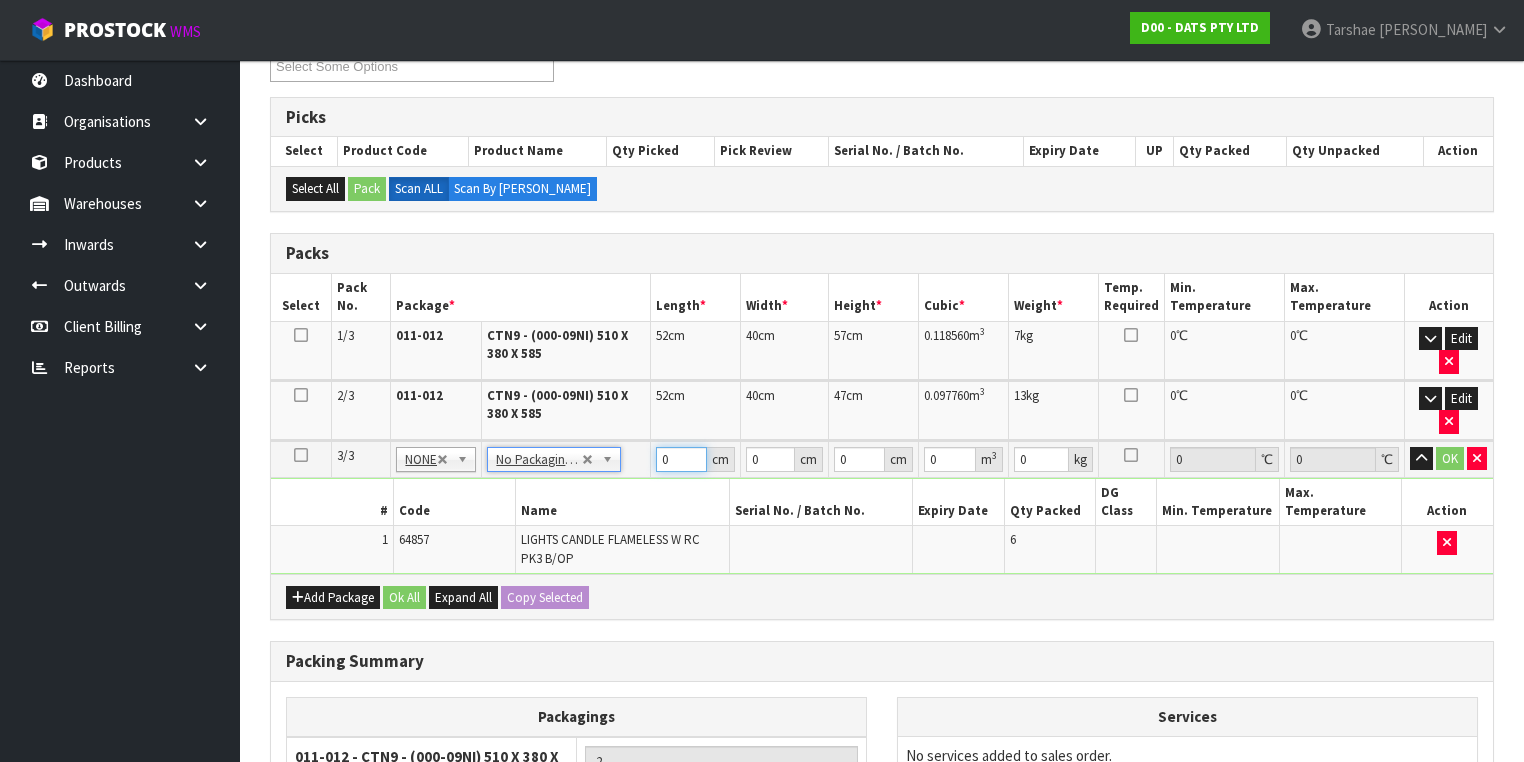 drag, startPoint x: 668, startPoint y: 450, endPoint x: 450, endPoint y: 422, distance: 219.79082 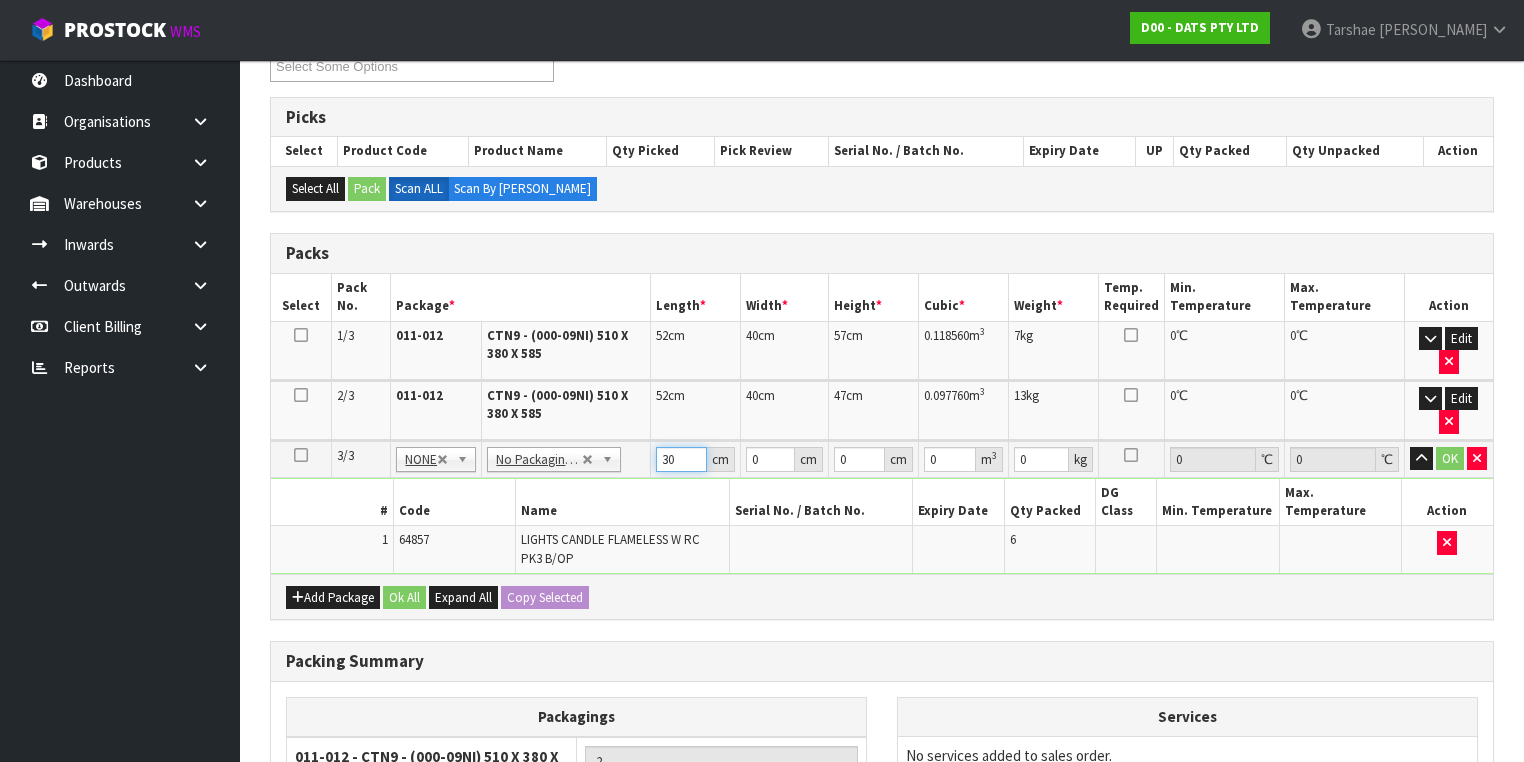 type on "30" 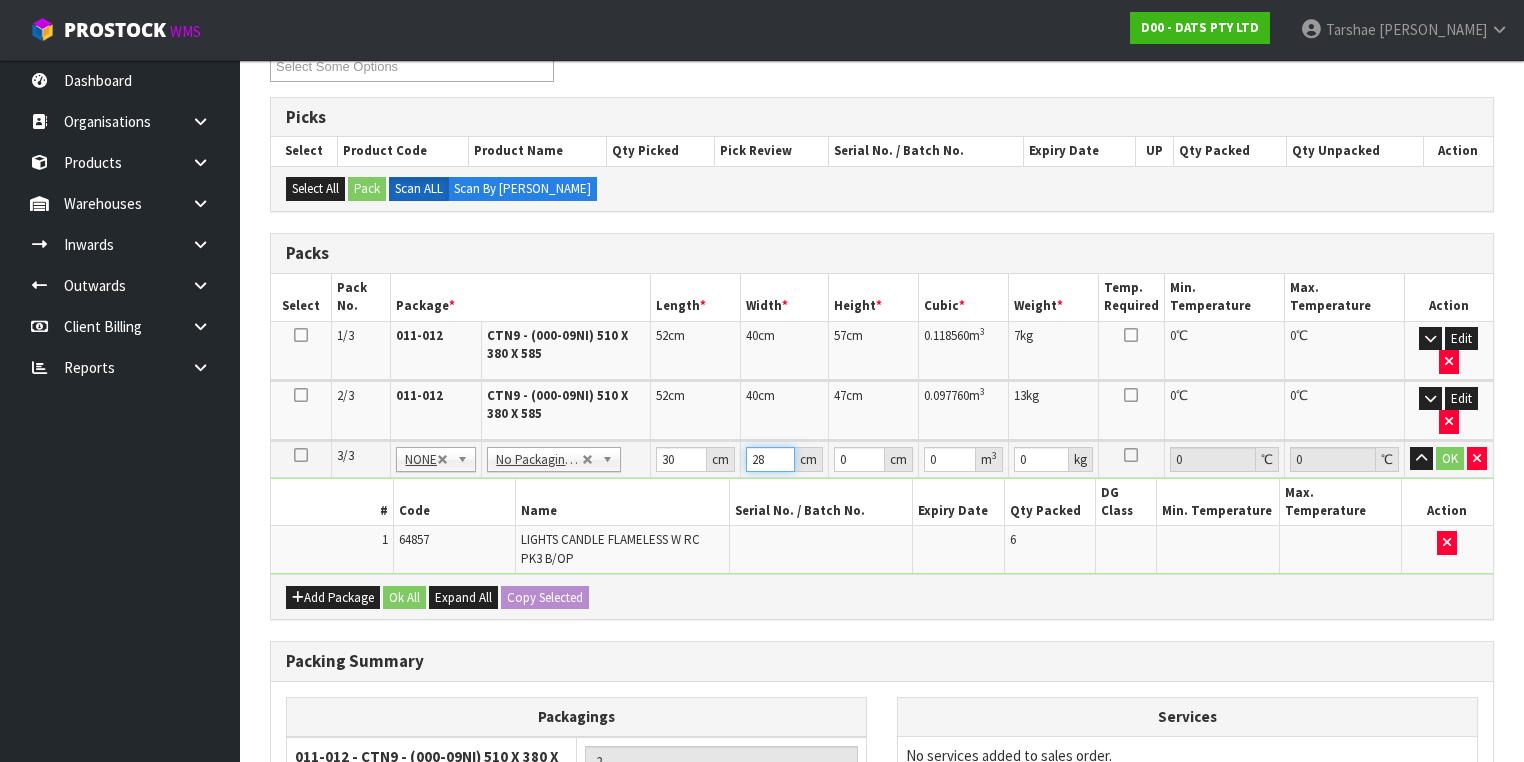 type on "28" 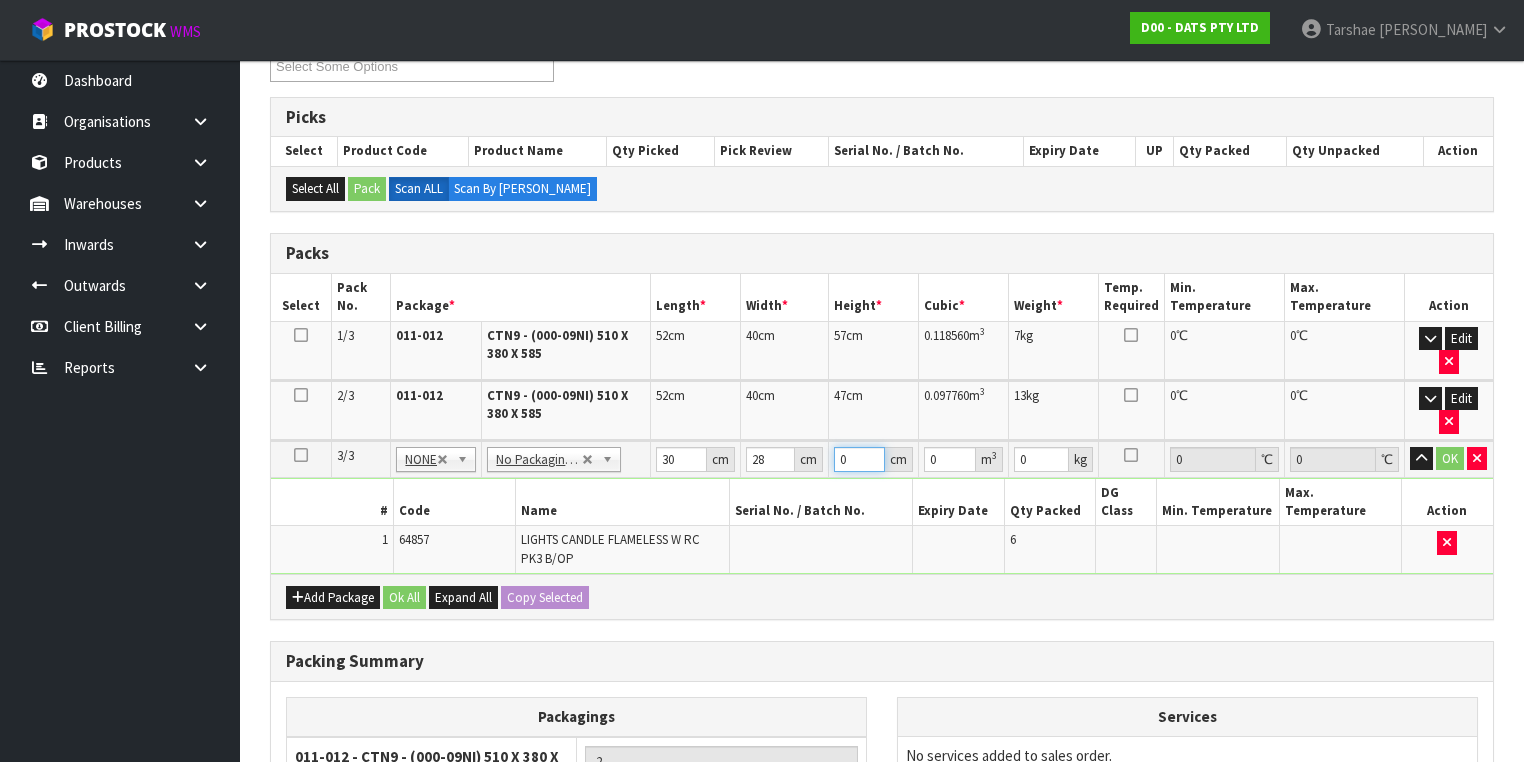 type on "3" 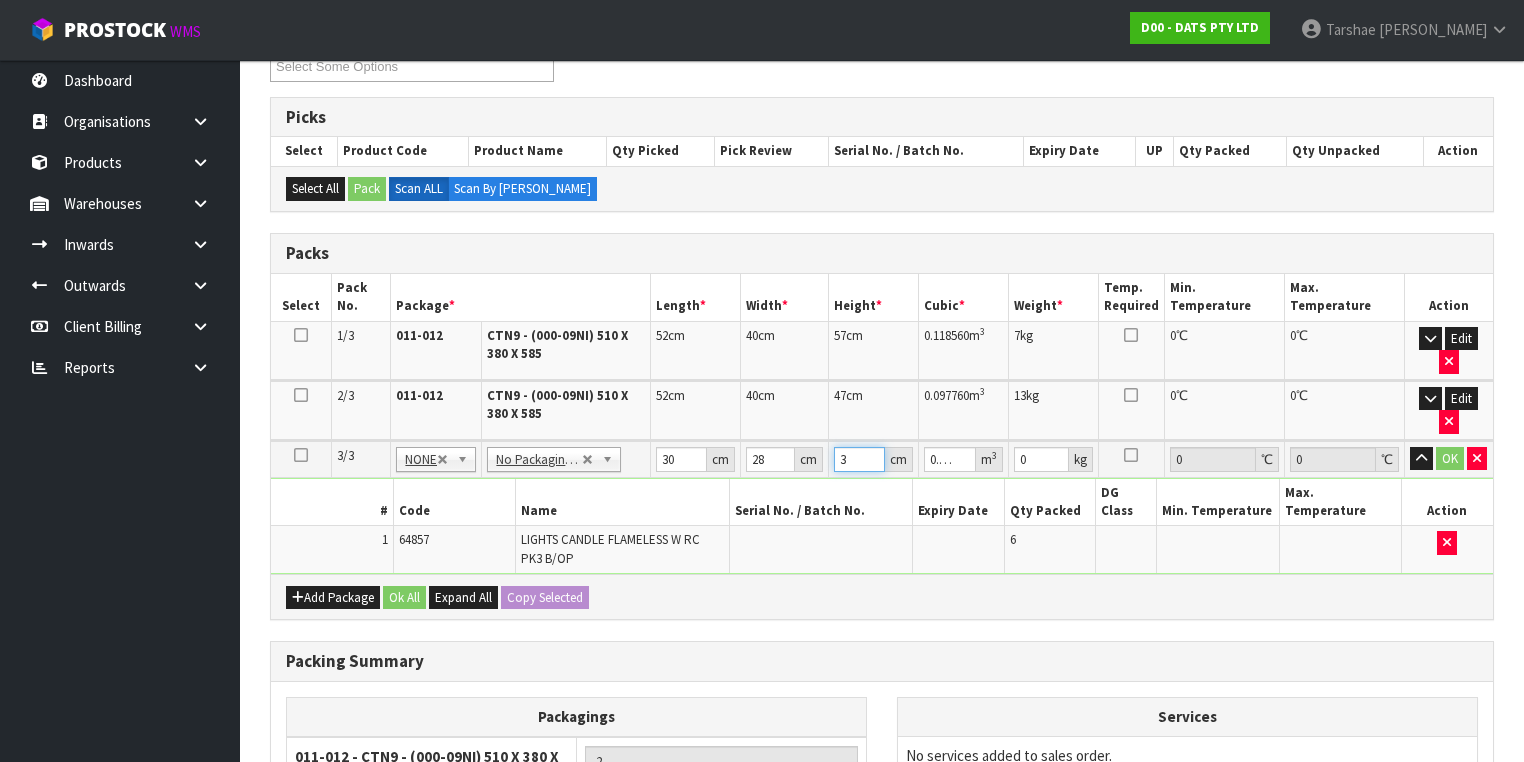 type on "36" 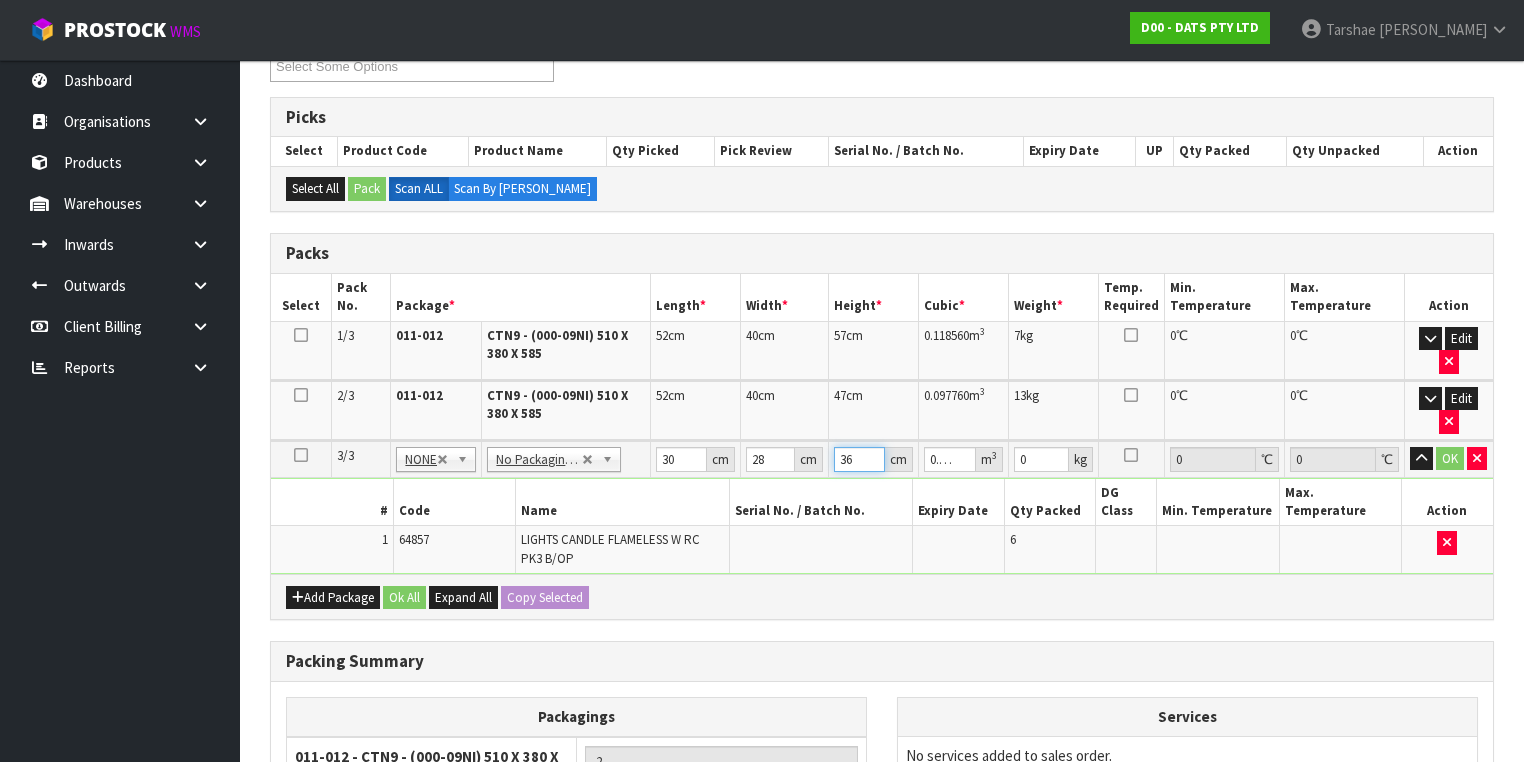 type on "36" 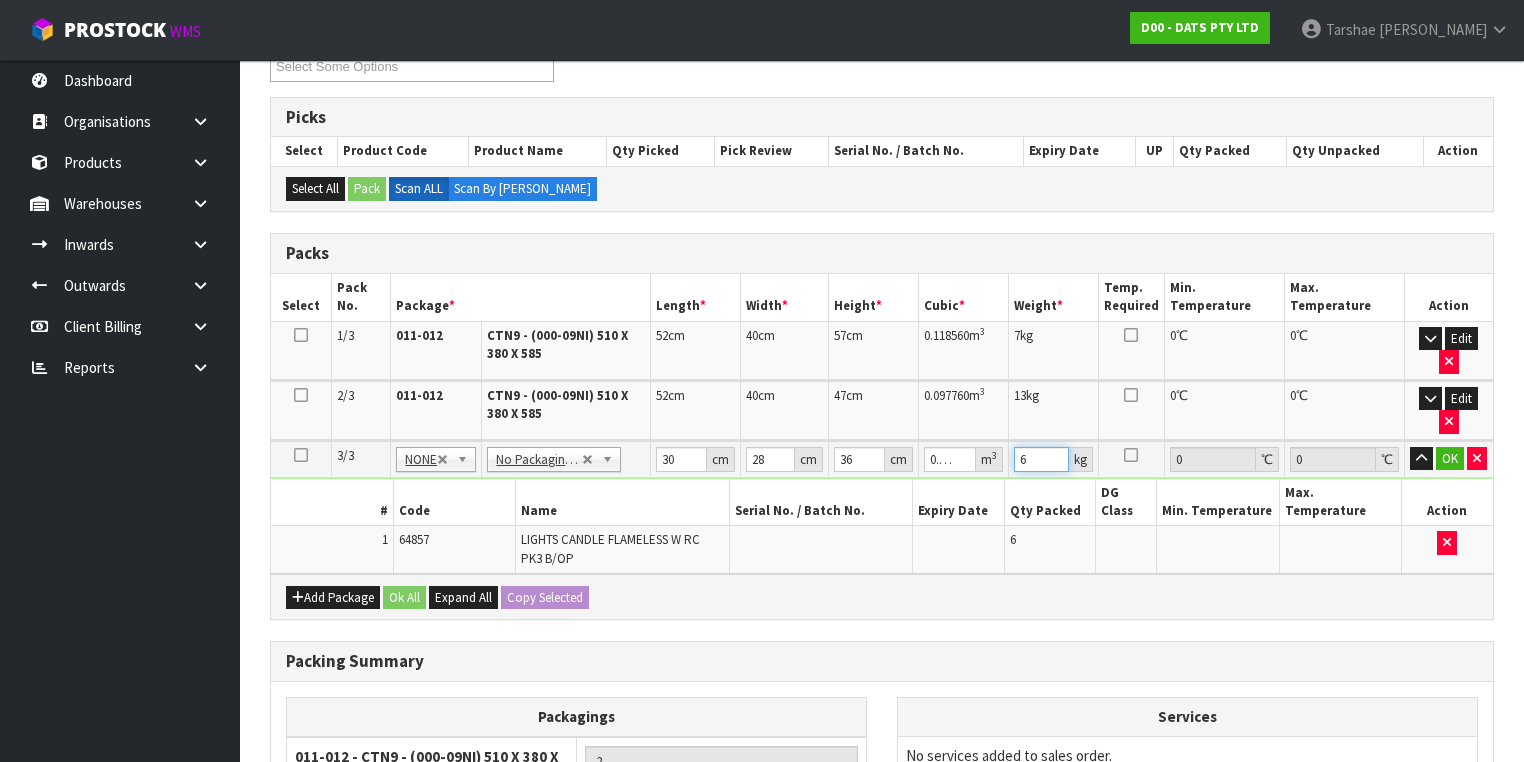 type on "6" 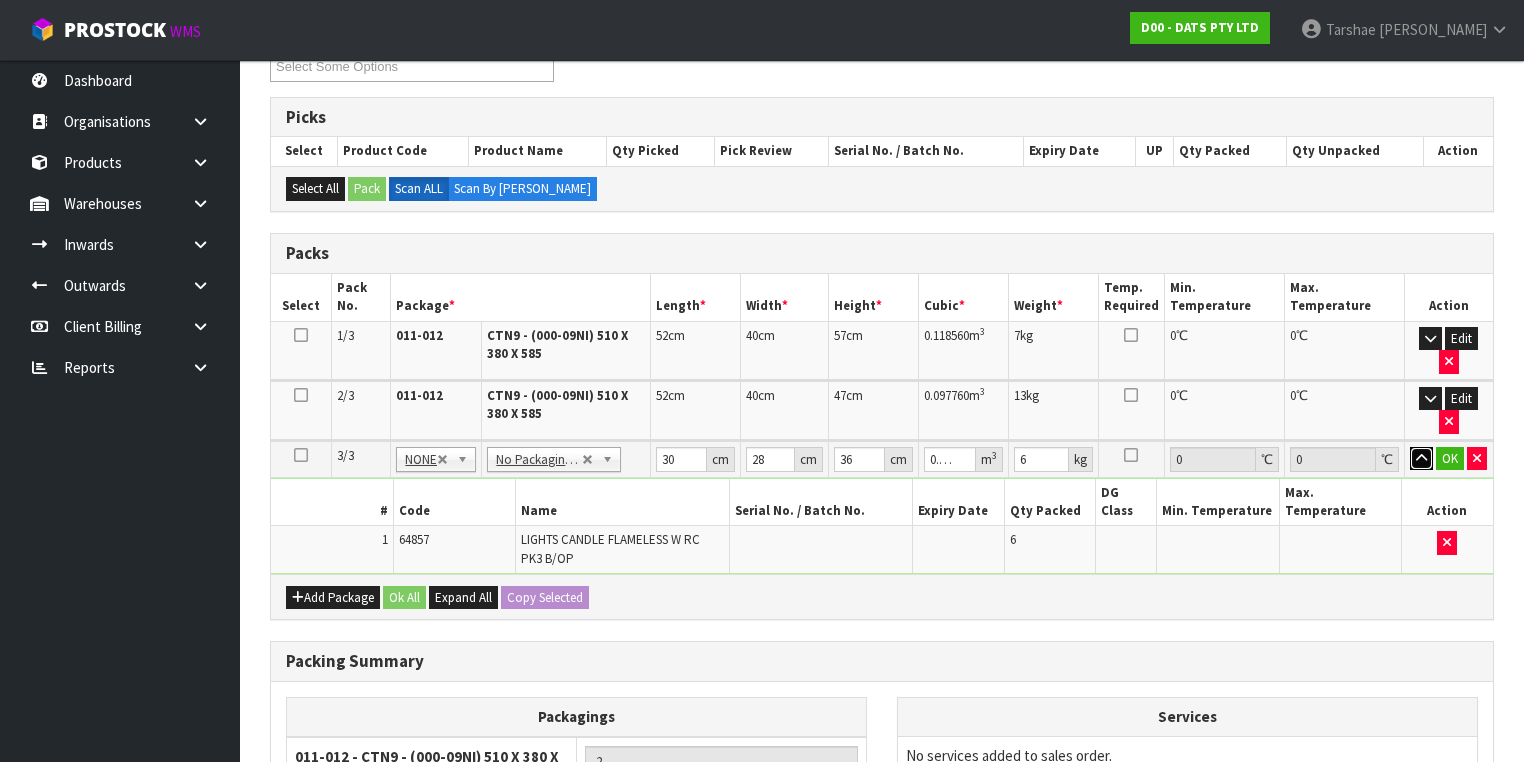 type 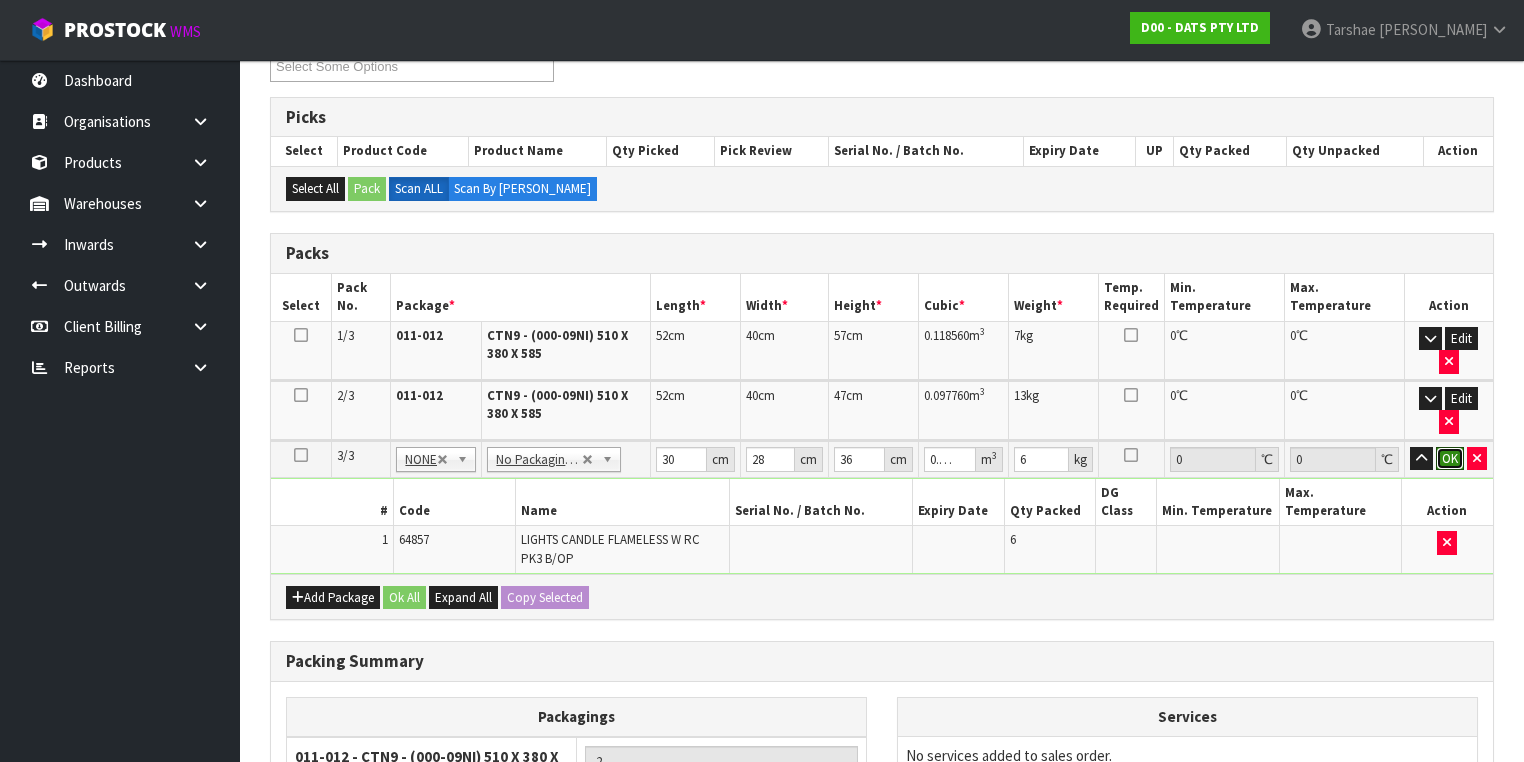 click on "OK" at bounding box center (1450, 459) 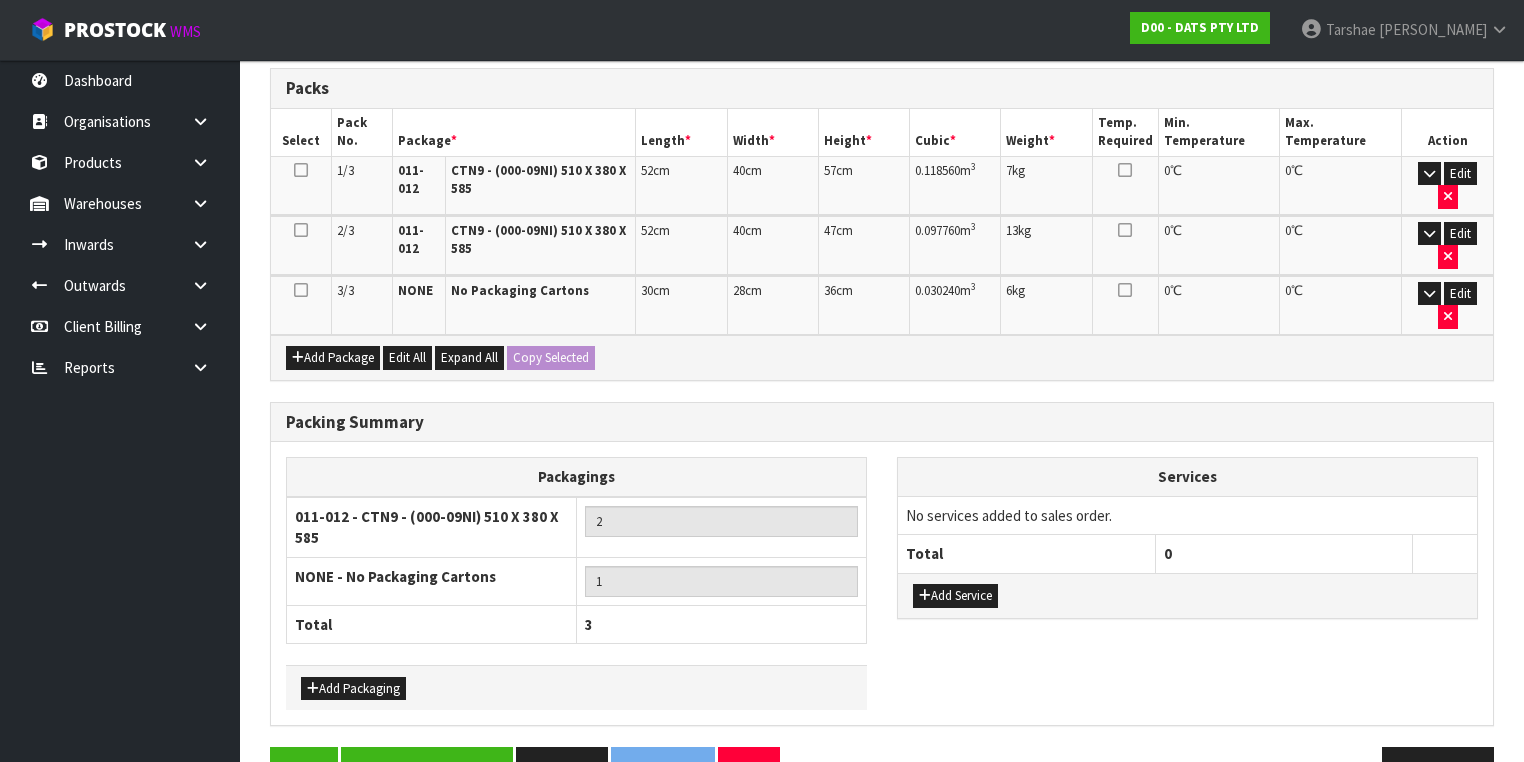 scroll, scrollTop: 533, scrollLeft: 0, axis: vertical 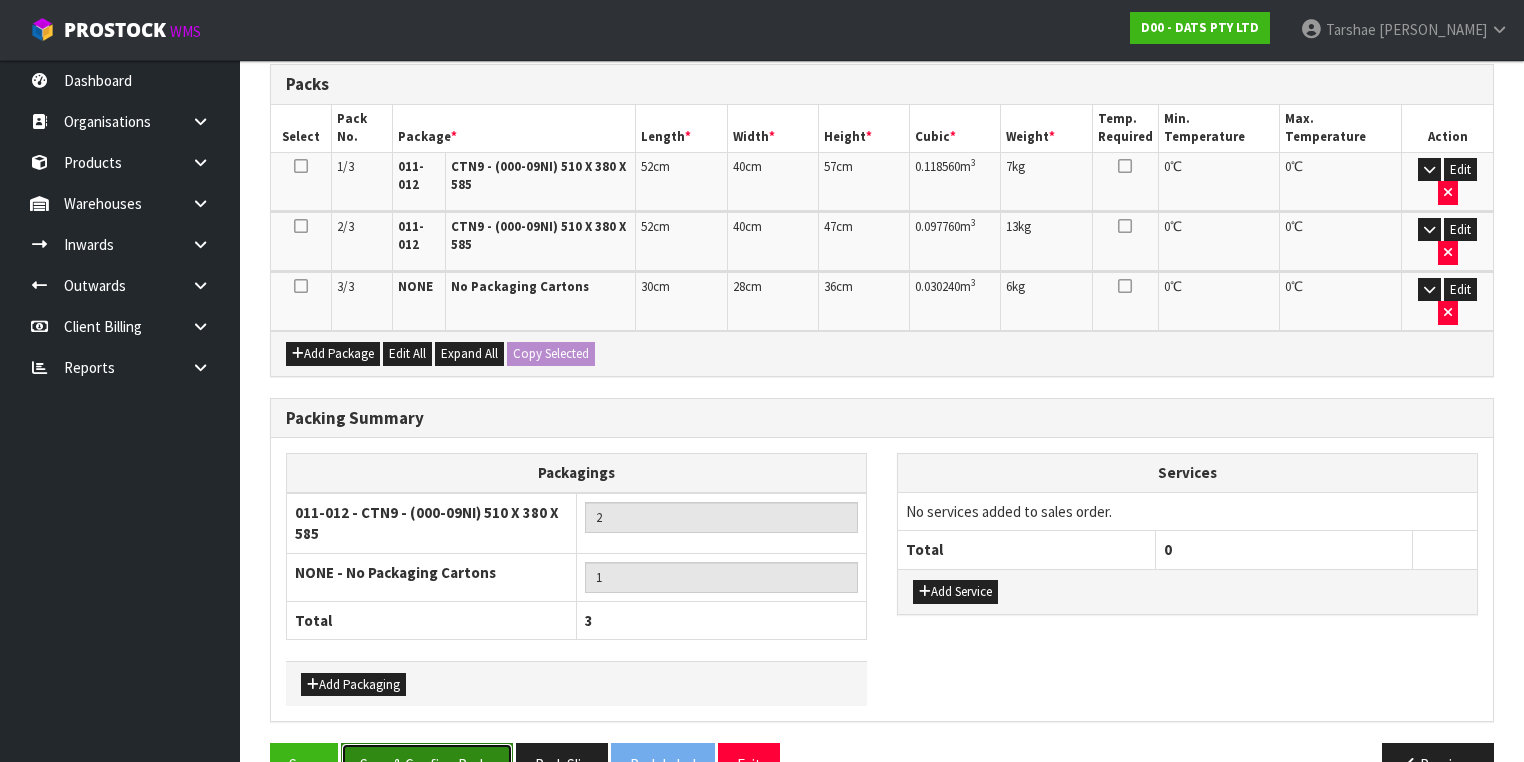 click on "Save & Confirm Packs" at bounding box center (427, 764) 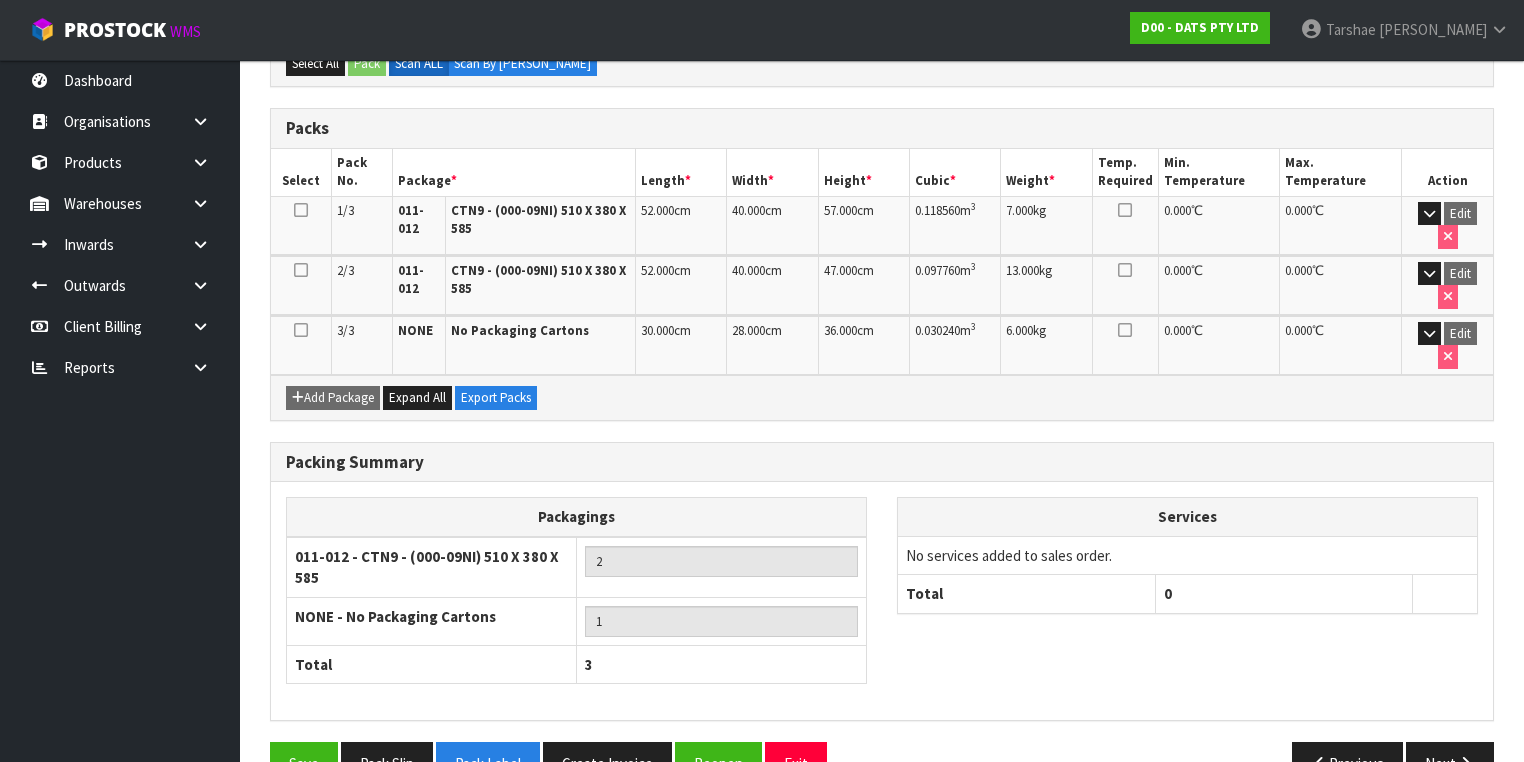 scroll, scrollTop: 490, scrollLeft: 0, axis: vertical 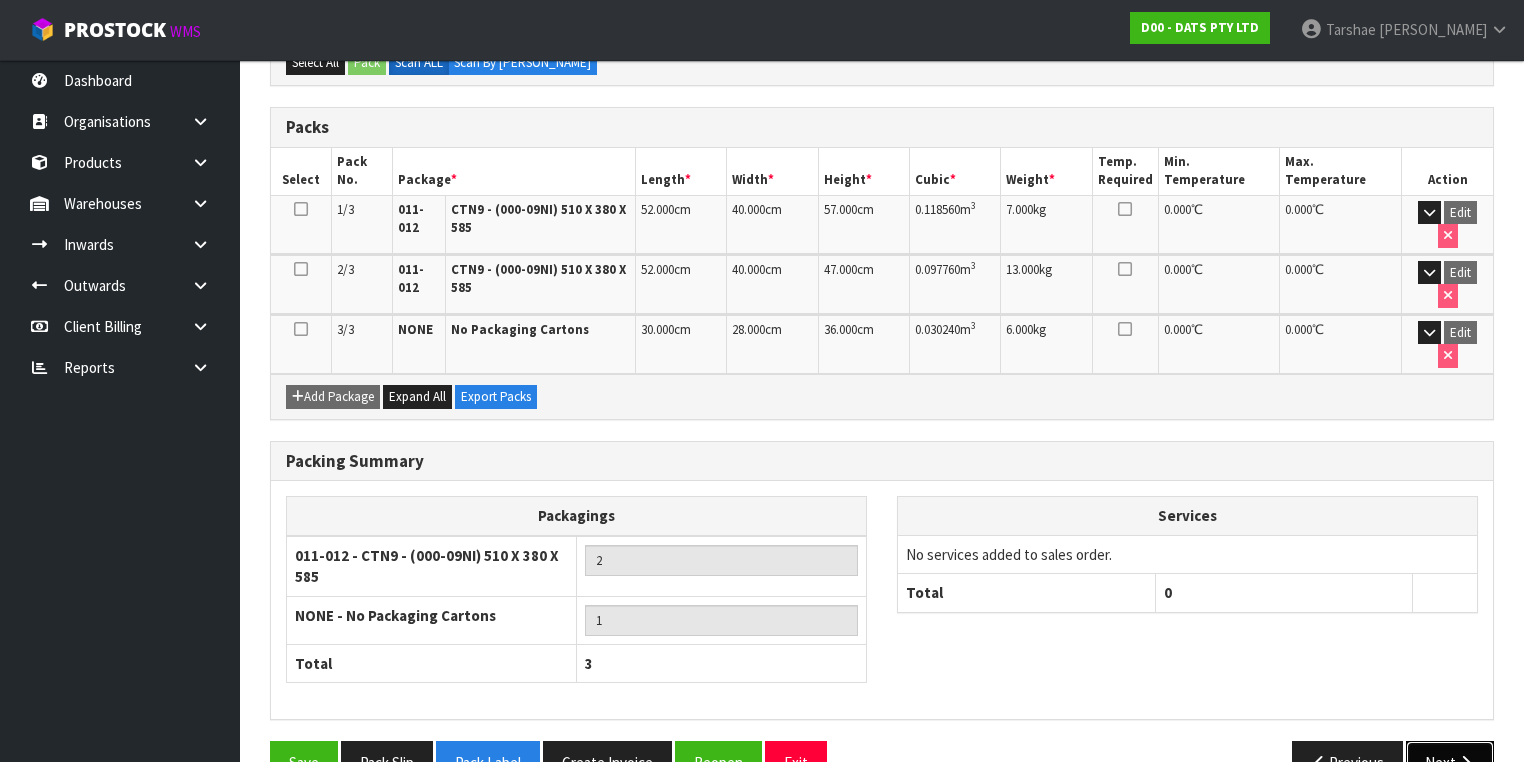 click on "Next" at bounding box center [1450, 762] 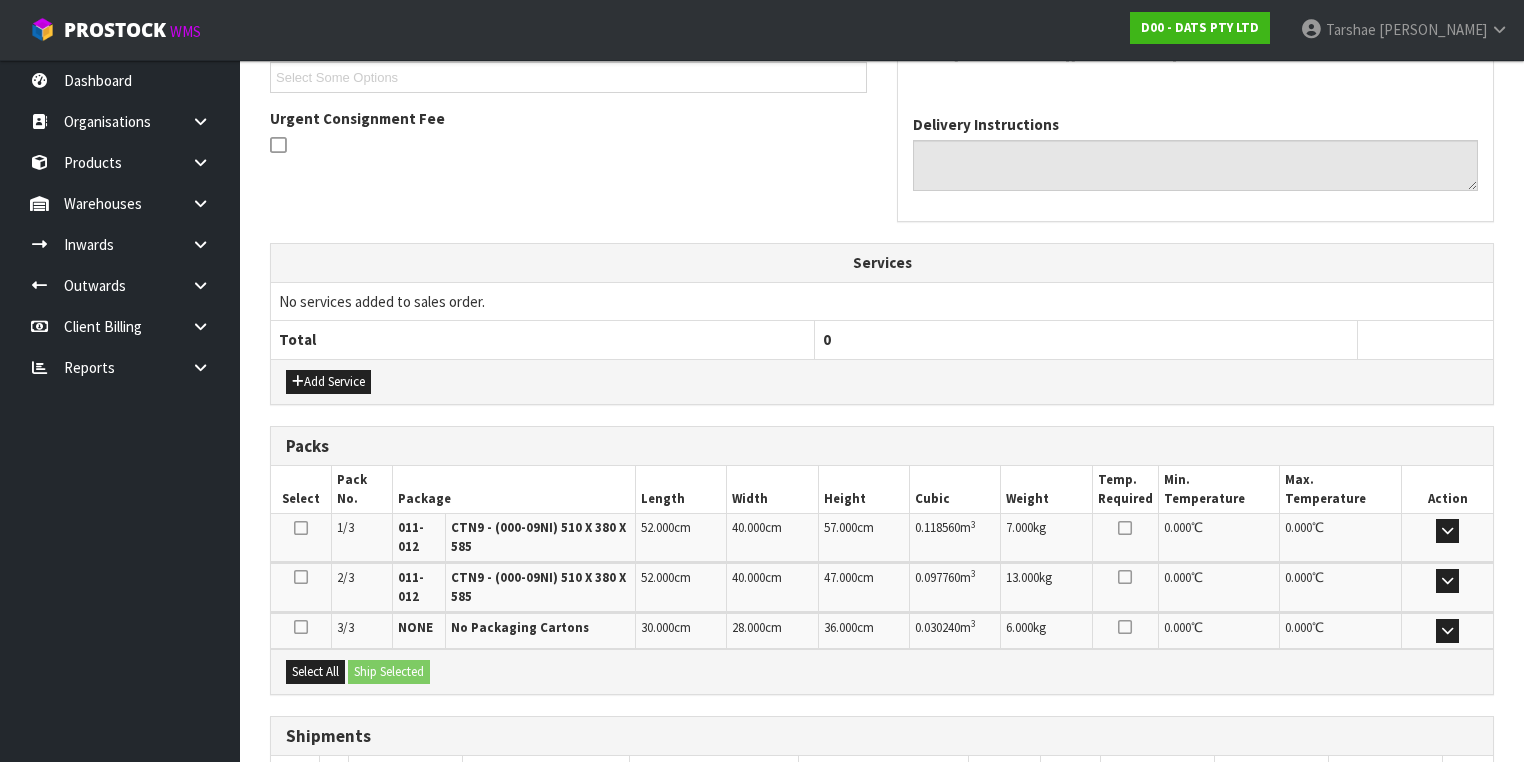 scroll, scrollTop: 560, scrollLeft: 0, axis: vertical 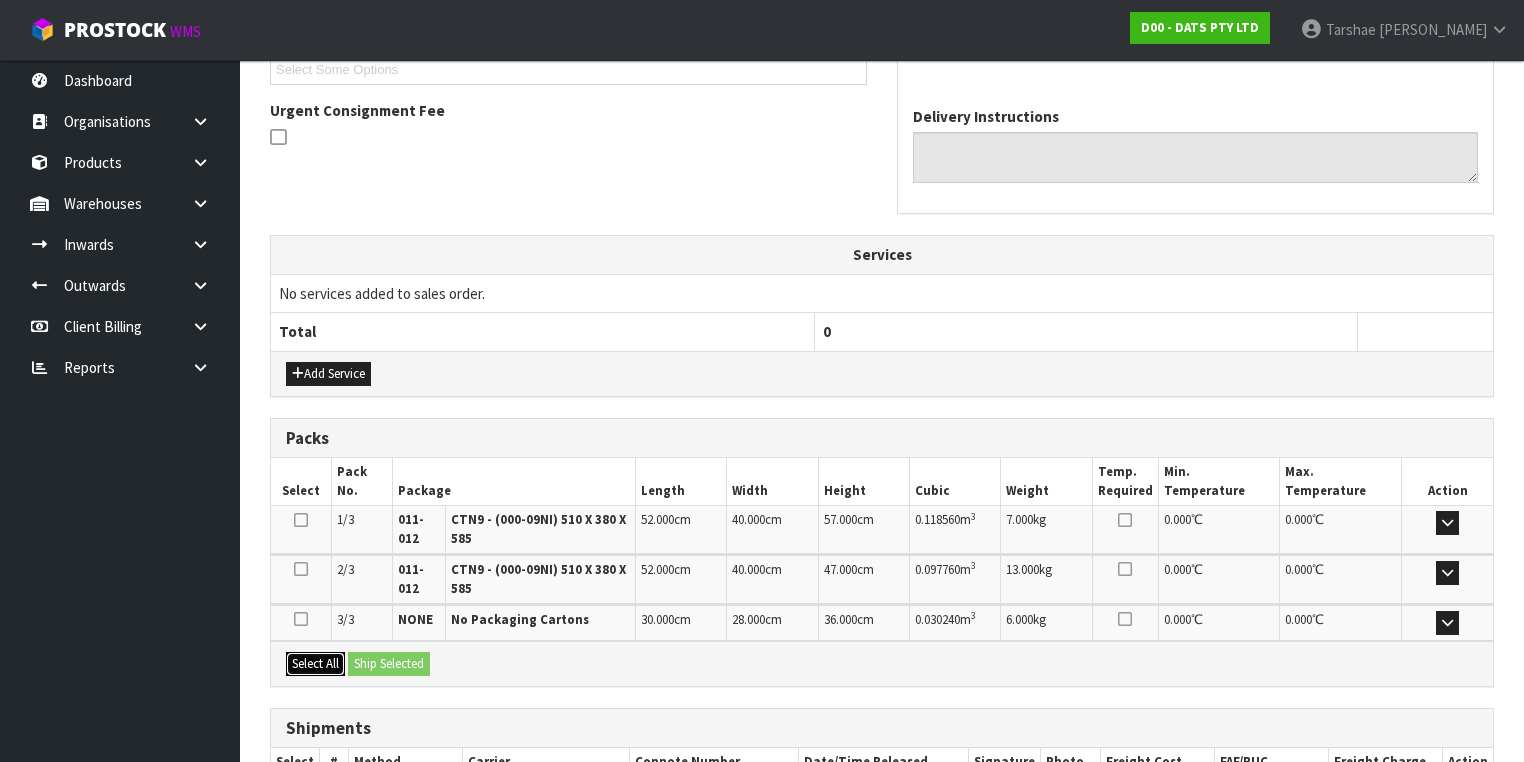 click on "Select All" at bounding box center [315, 664] 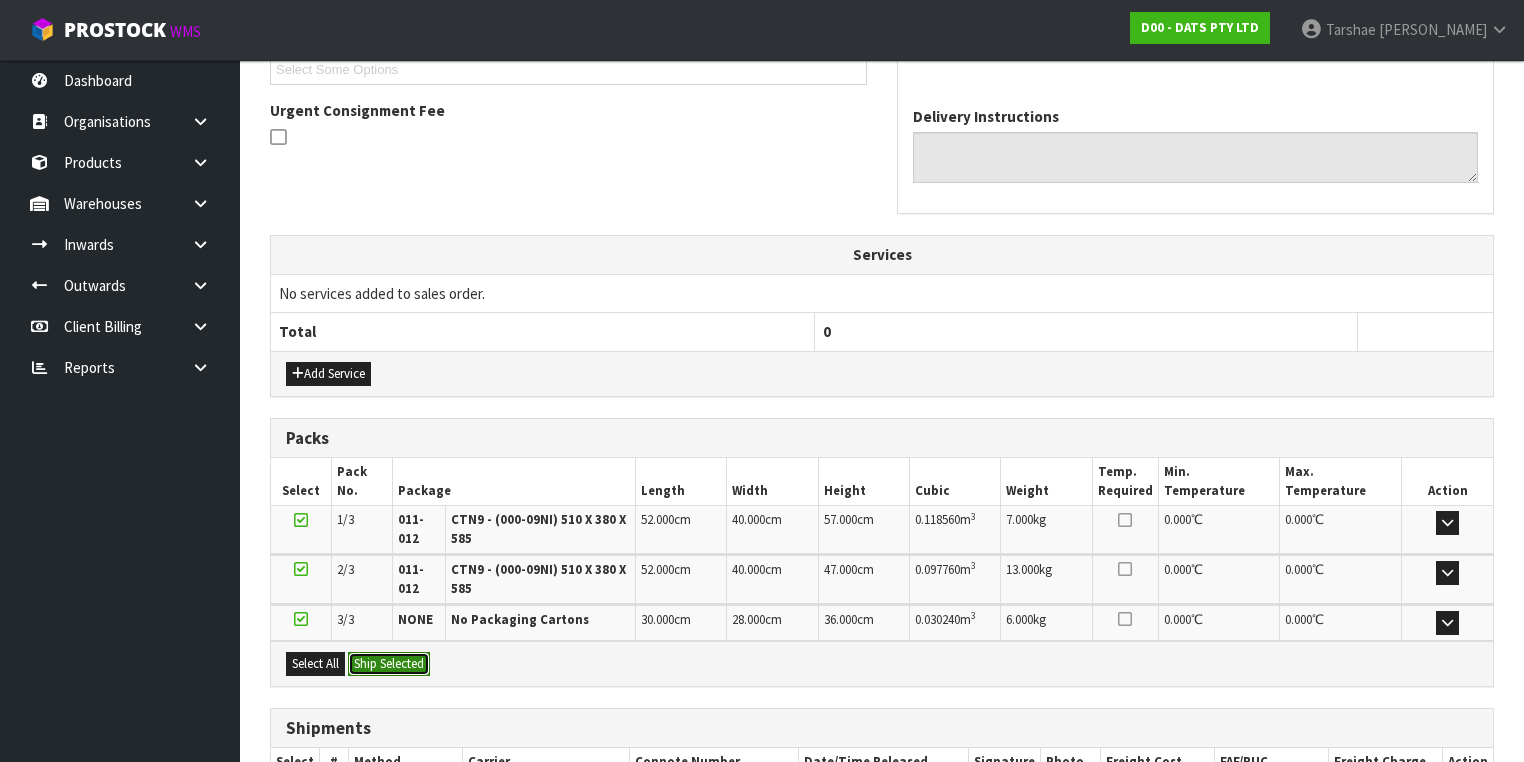 click on "Ship Selected" at bounding box center (389, 664) 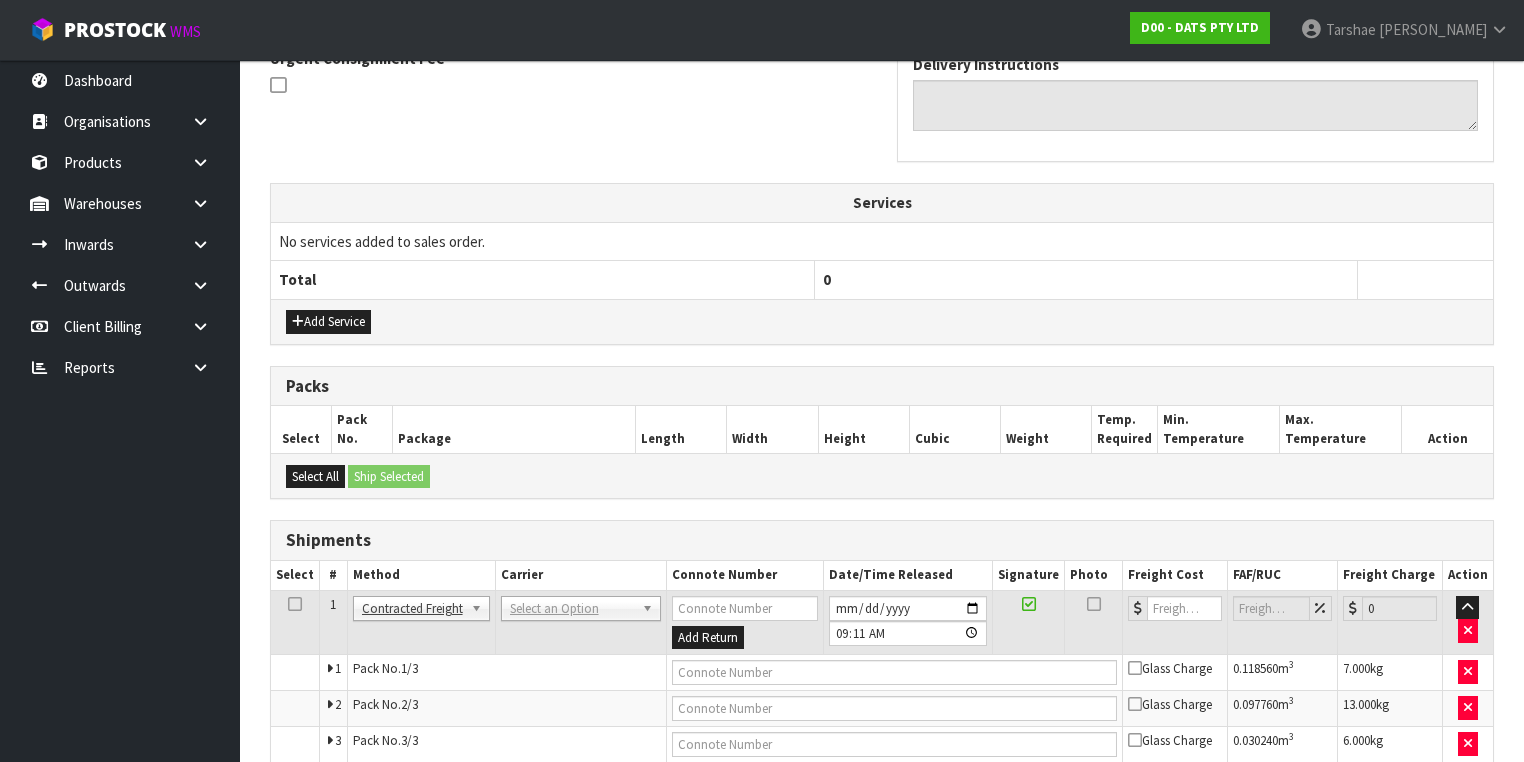 scroll, scrollTop: 640, scrollLeft: 0, axis: vertical 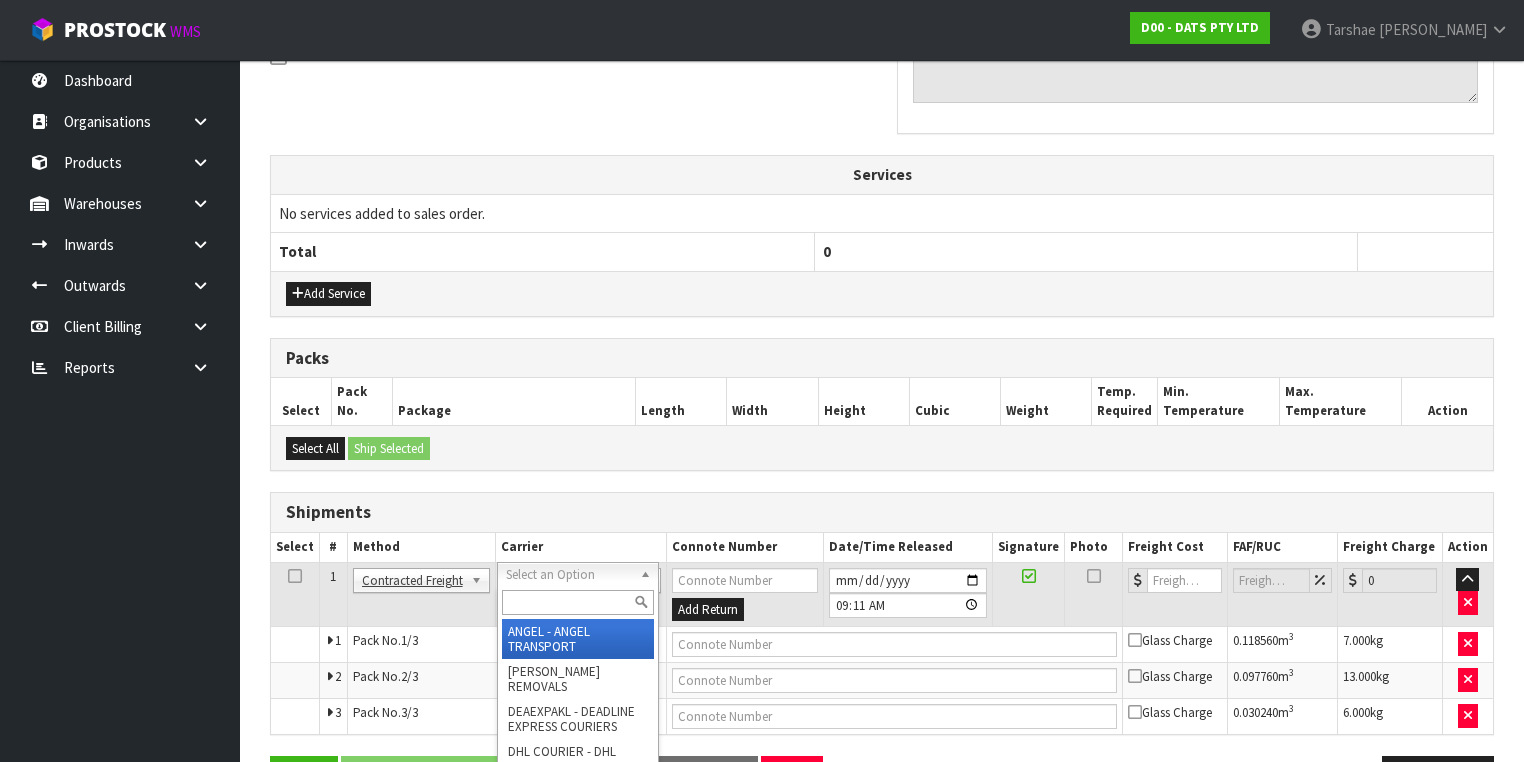 click at bounding box center [578, 602] 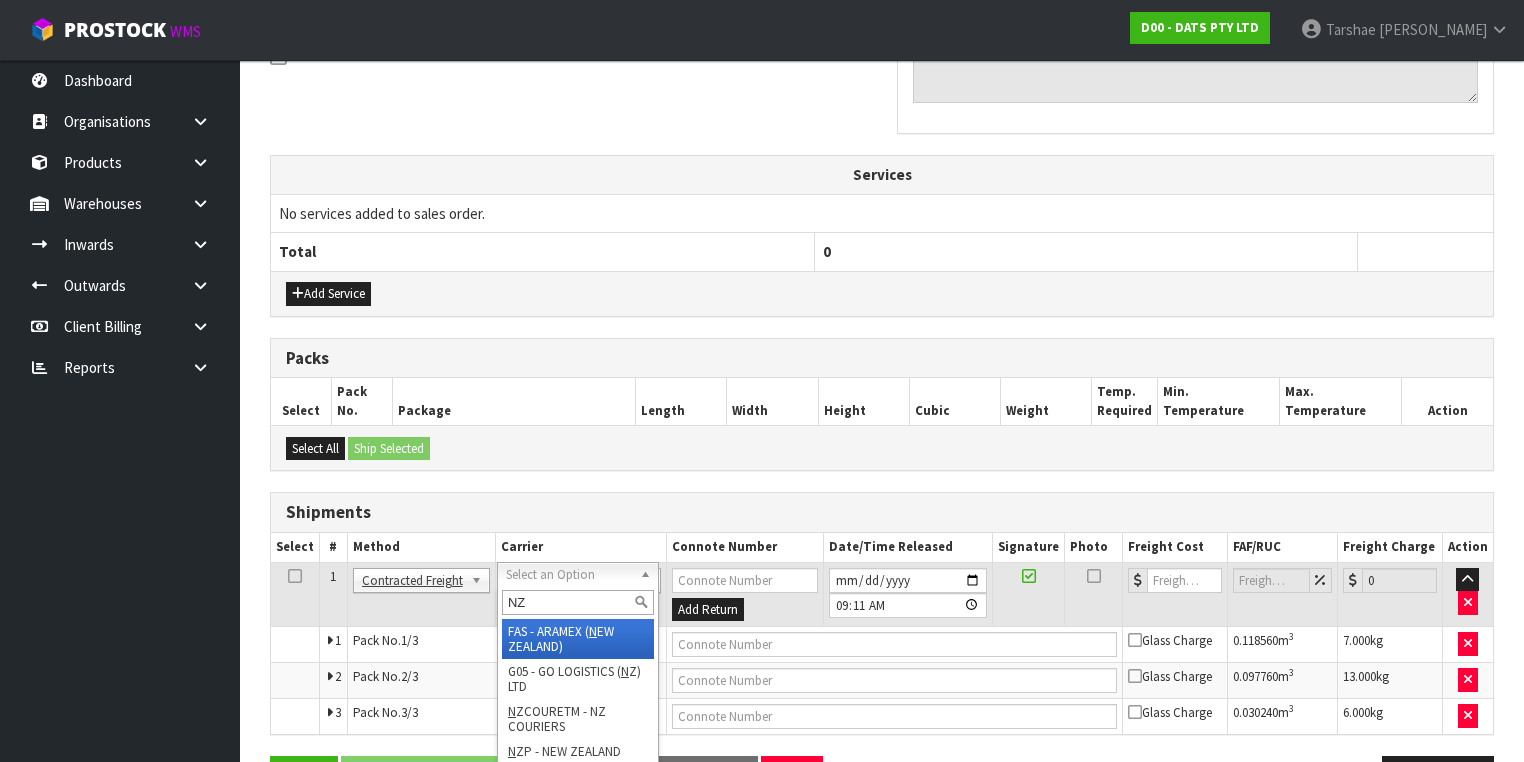type on "NZP" 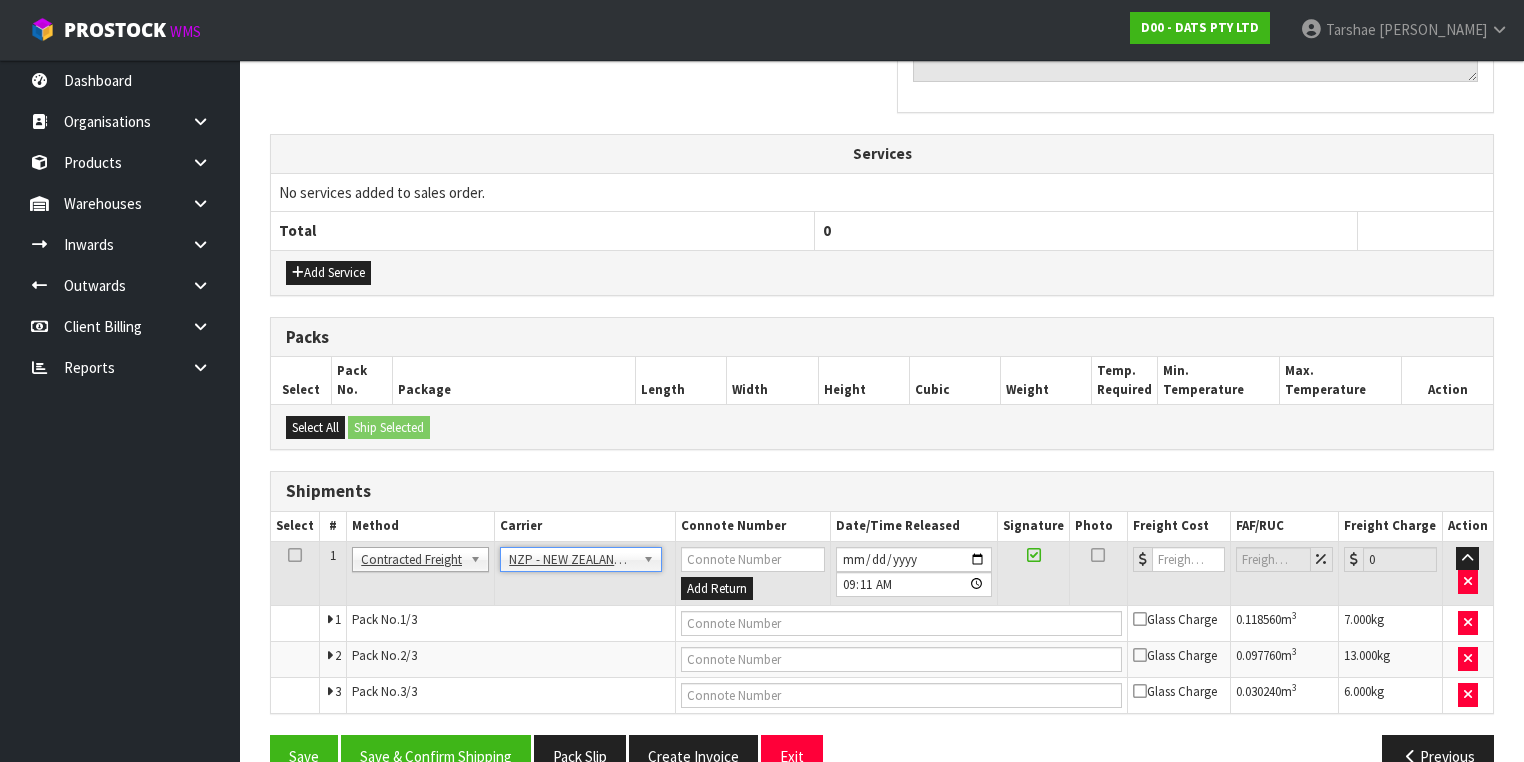 scroll, scrollTop: 700, scrollLeft: 0, axis: vertical 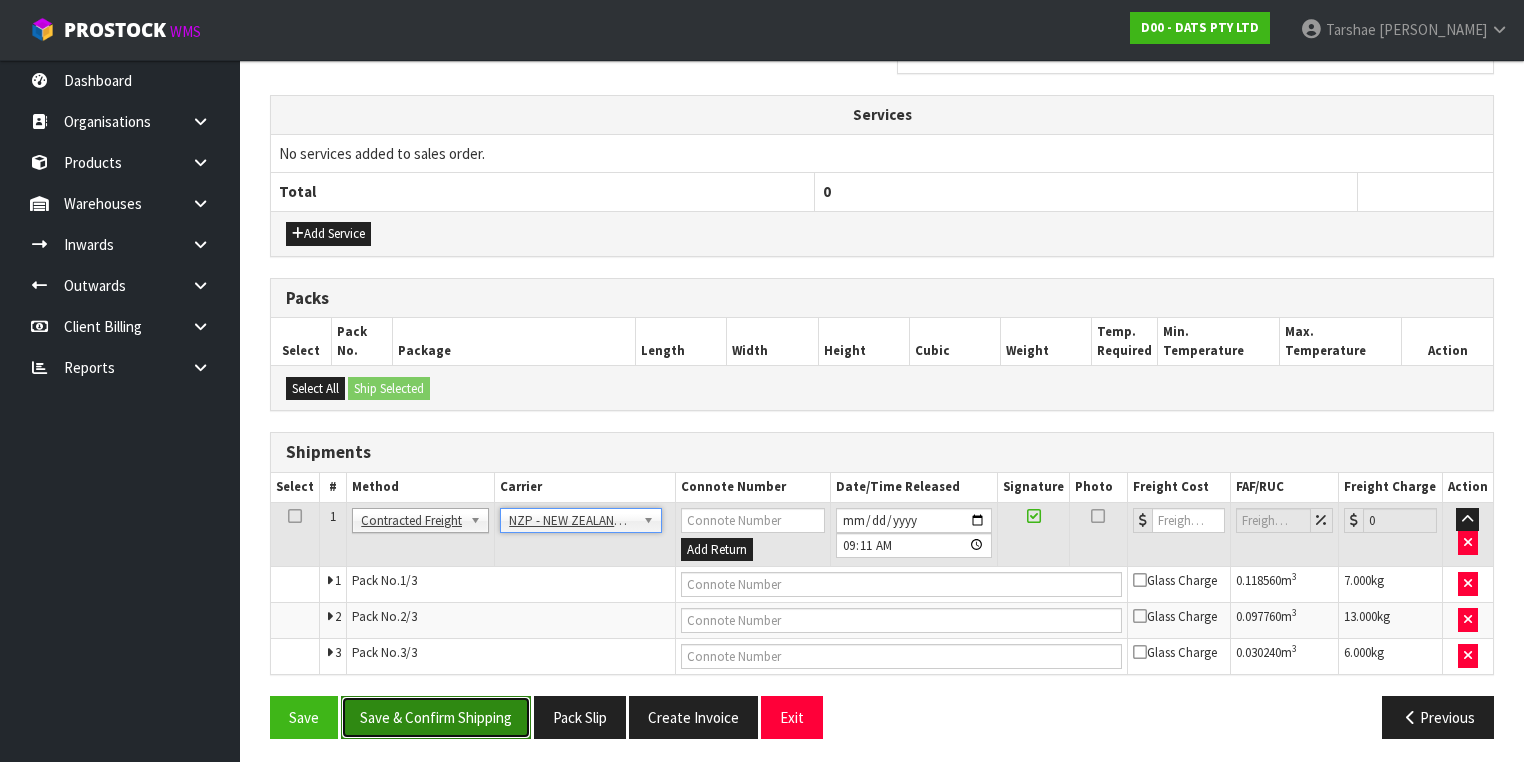 click on "Save & Confirm Shipping" at bounding box center [436, 717] 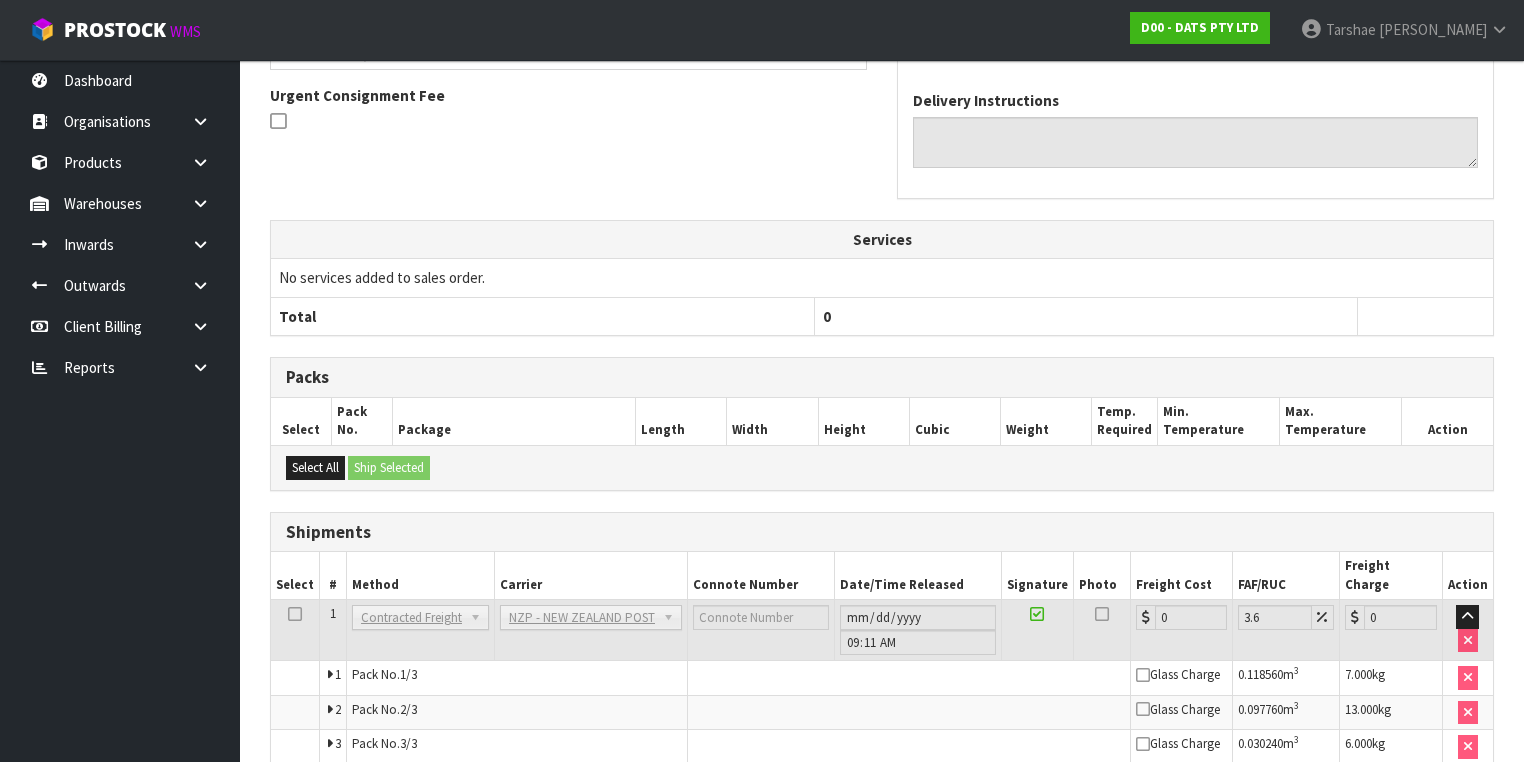 scroll, scrollTop: 668, scrollLeft: 0, axis: vertical 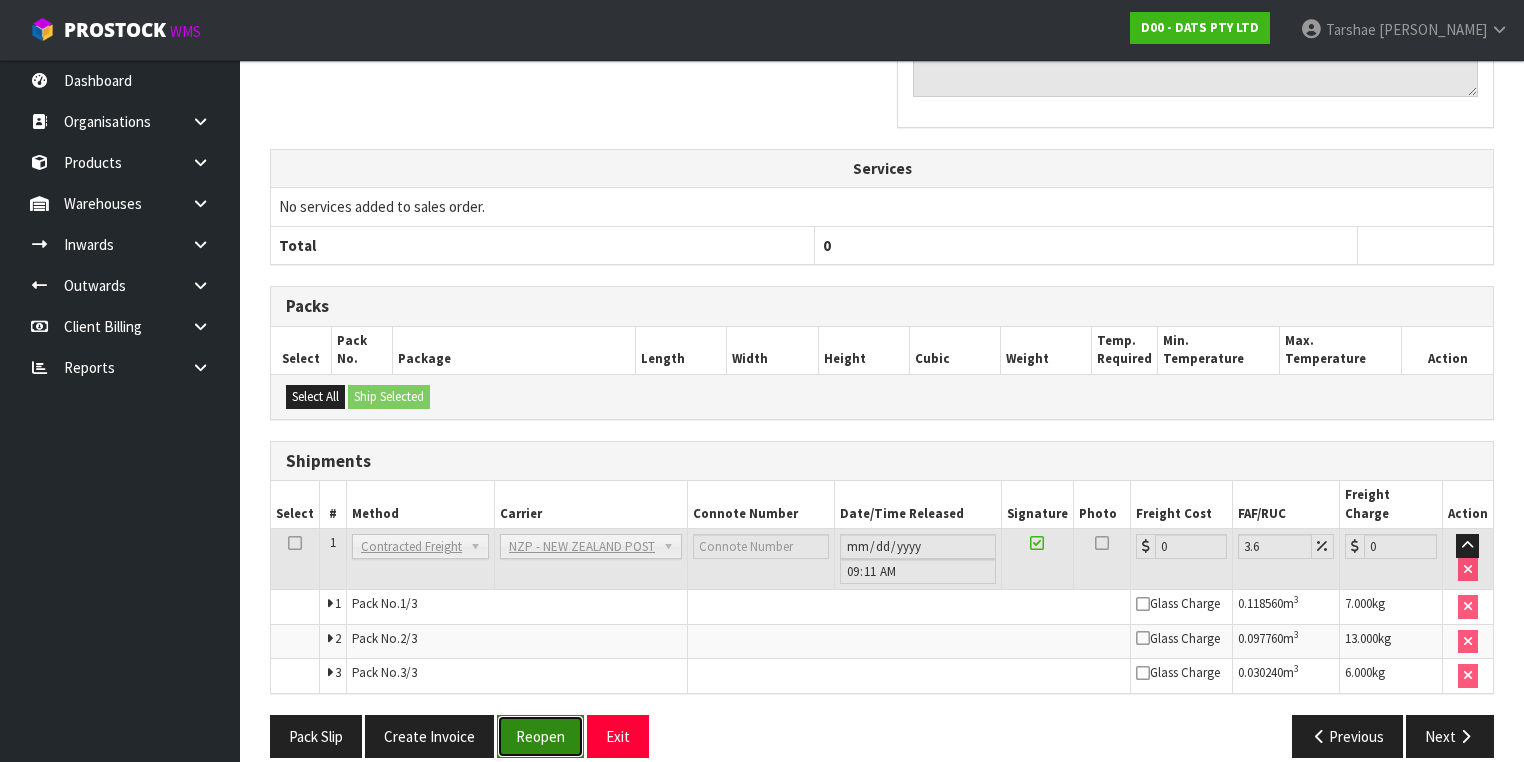 click on "Reopen" at bounding box center [540, 736] 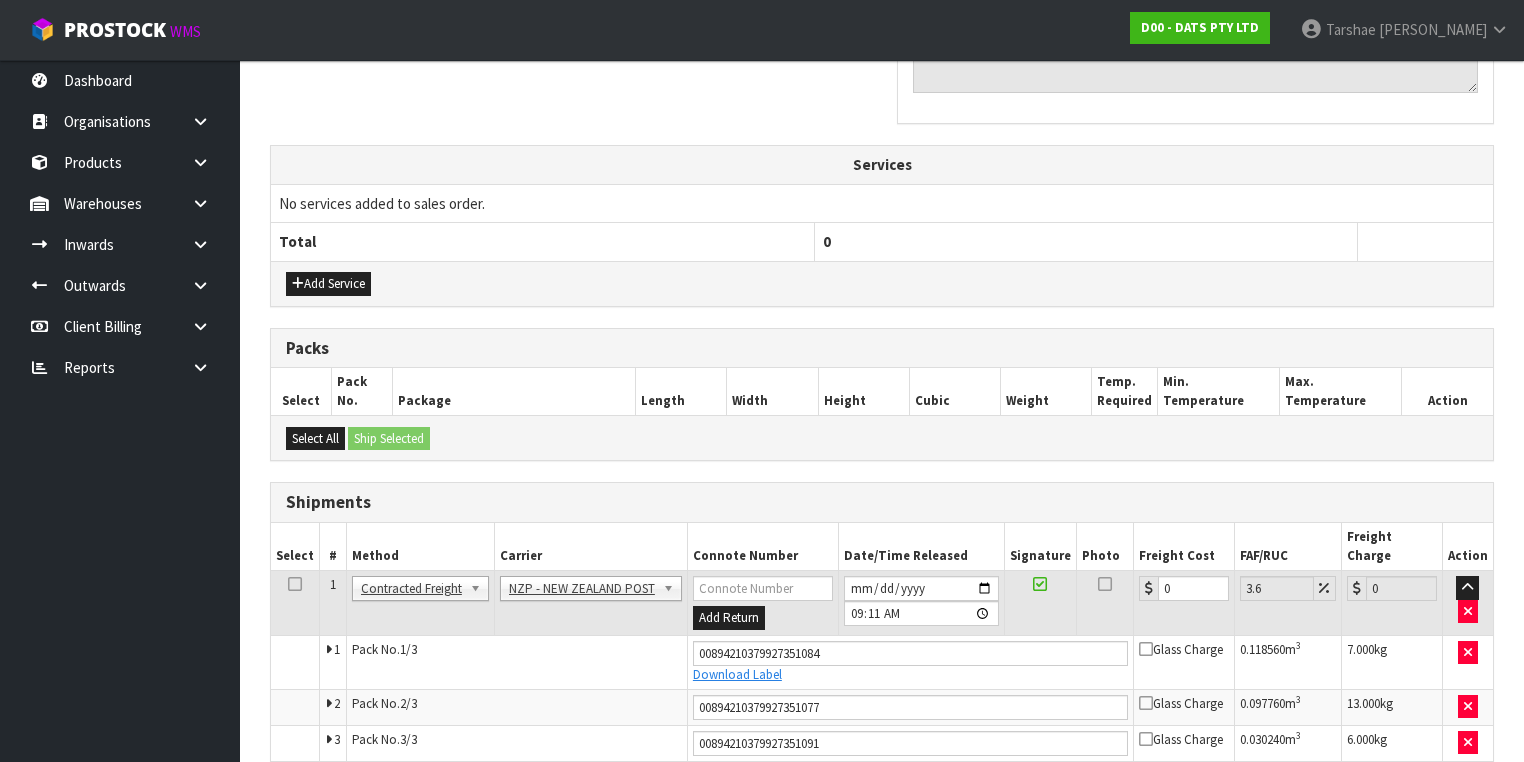 scroll, scrollTop: 718, scrollLeft: 0, axis: vertical 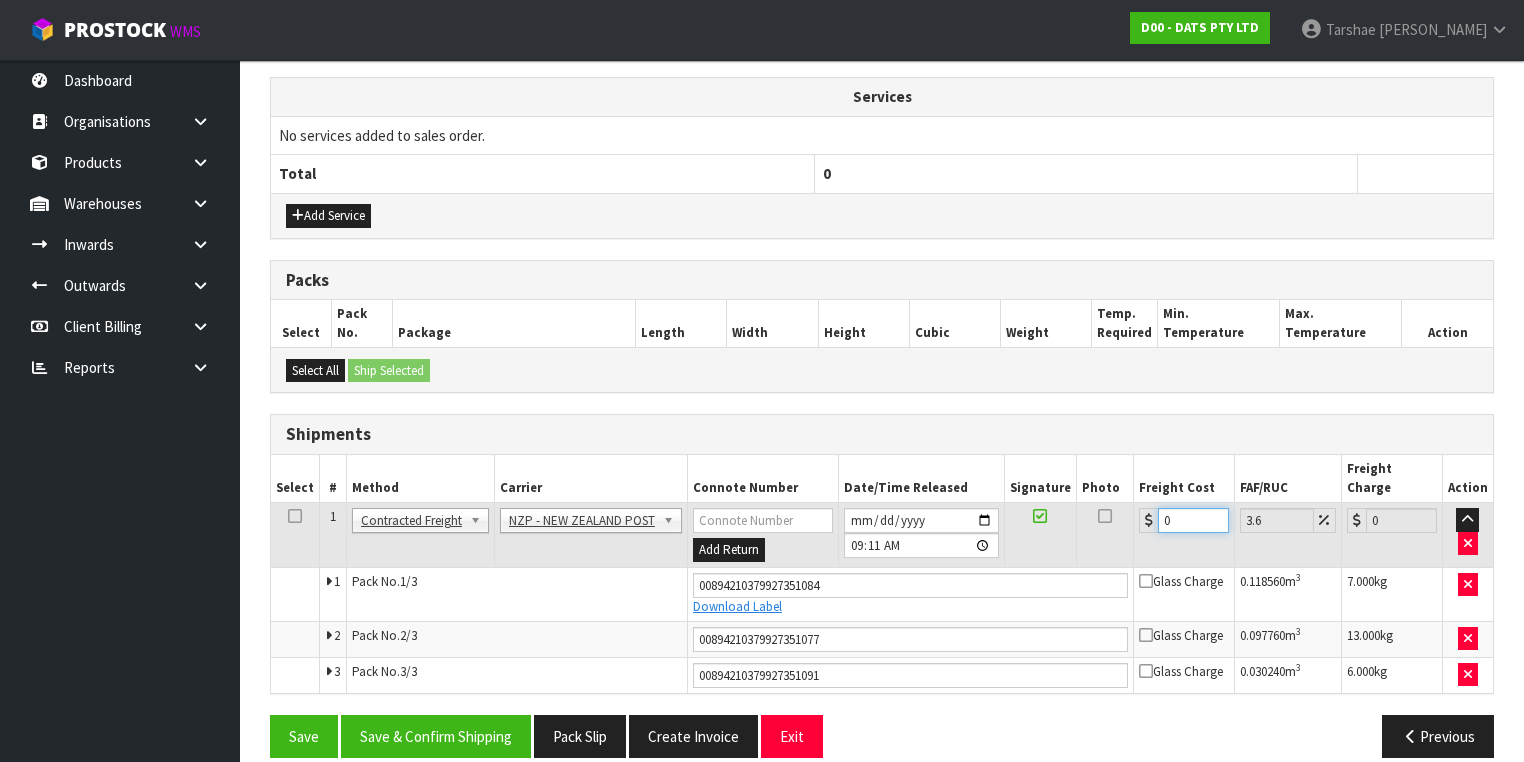 drag, startPoint x: 1188, startPoint y: 492, endPoint x: 953, endPoint y: 473, distance: 235.76683 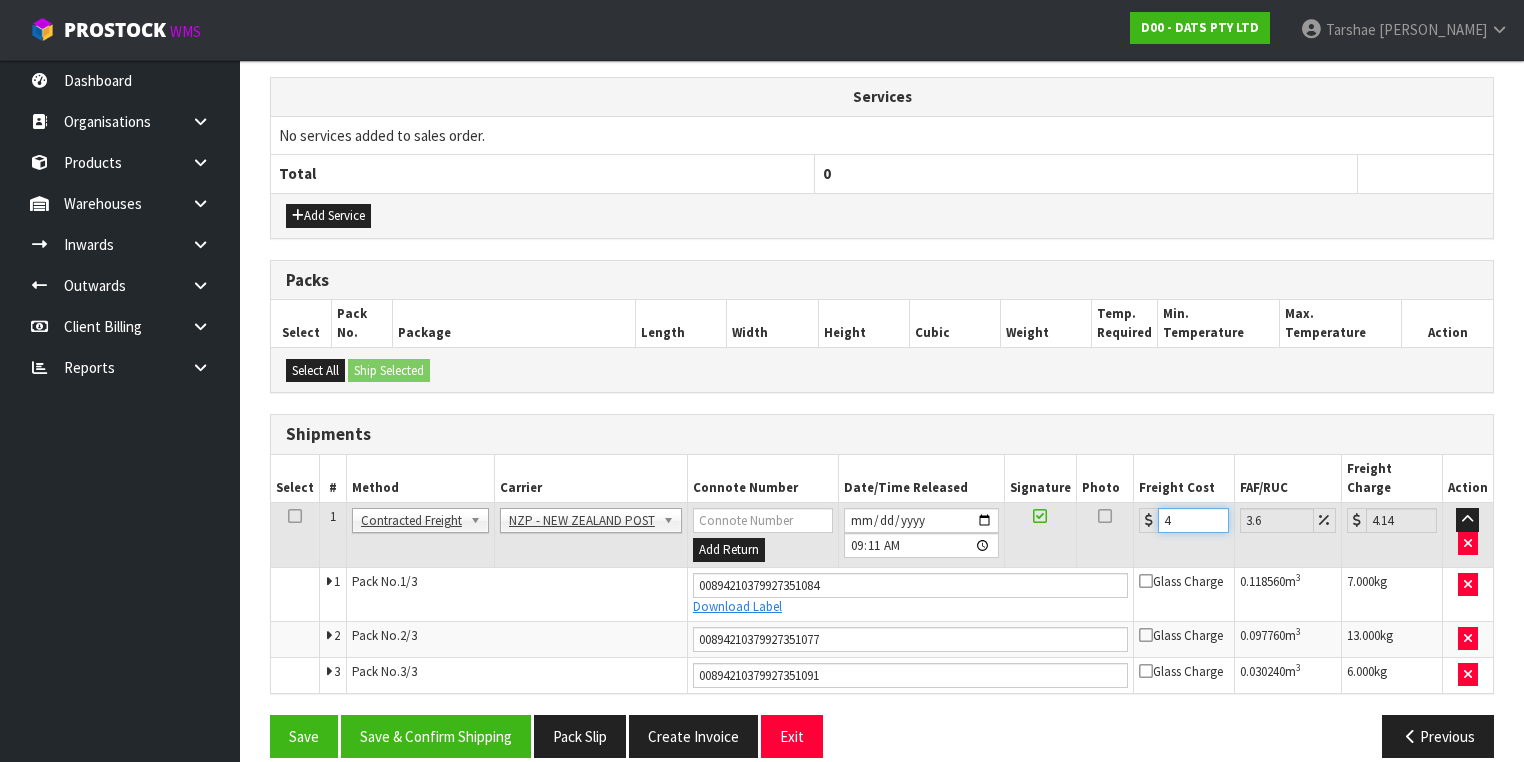 type on "44" 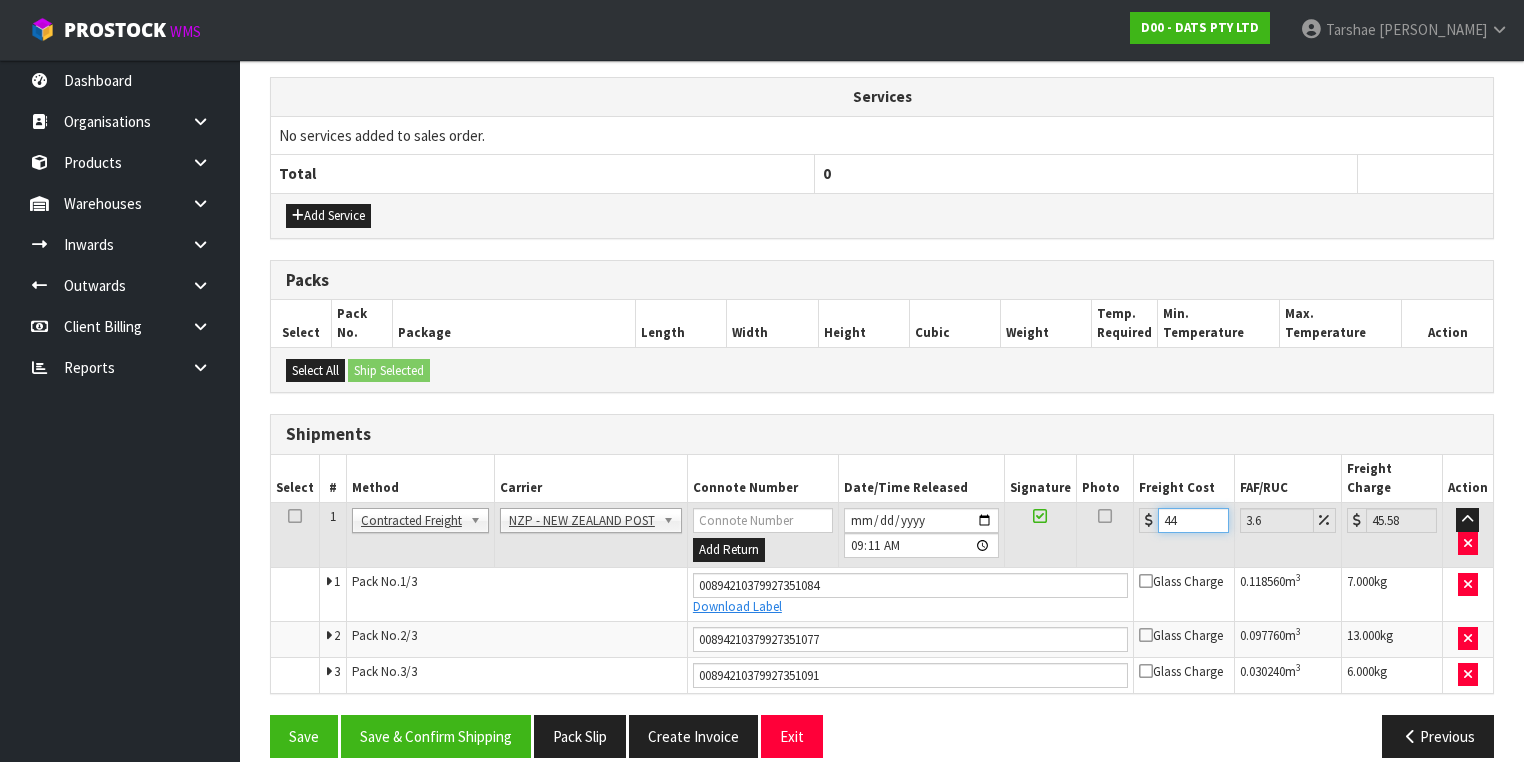 type on "44.8" 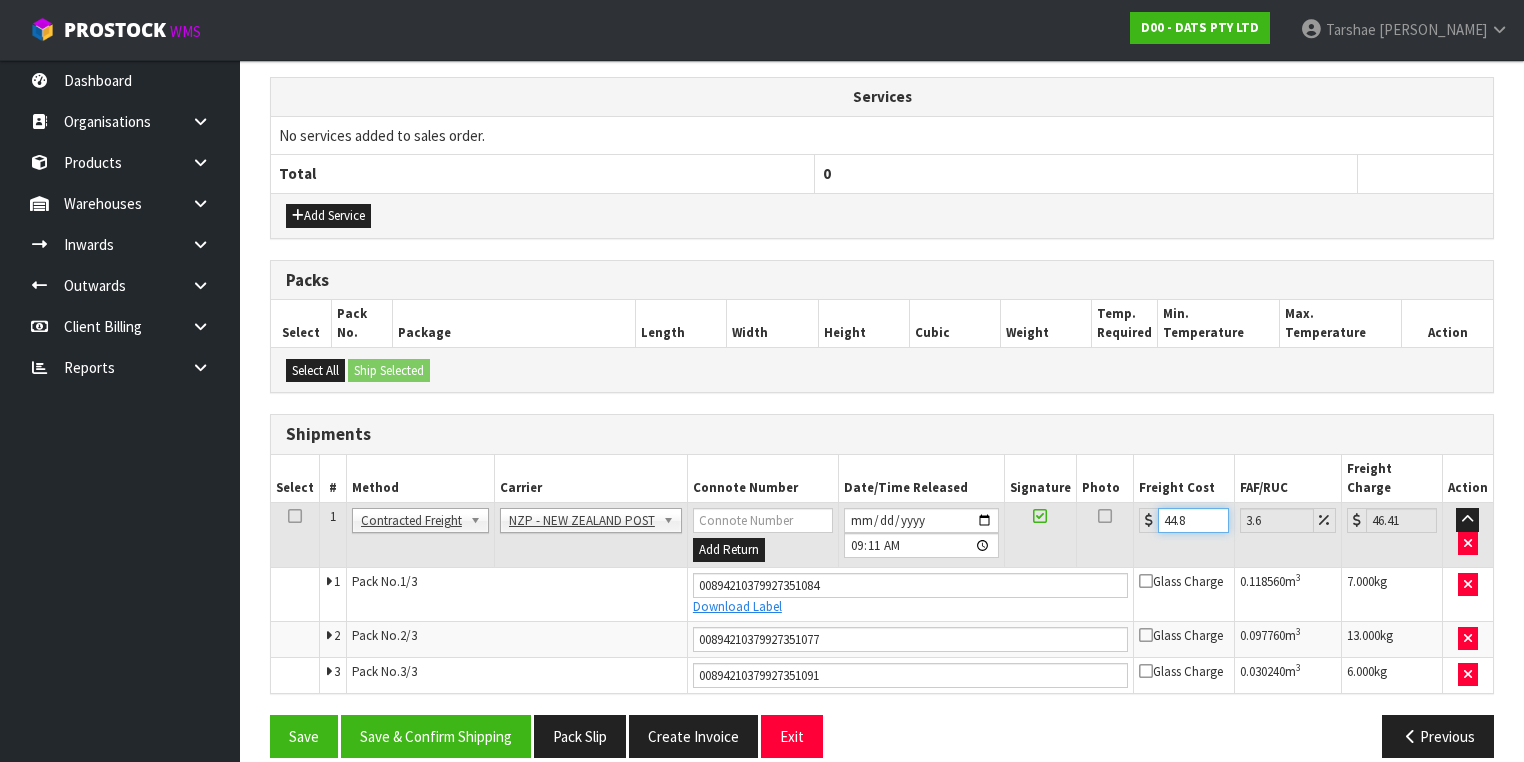 type on "44.86" 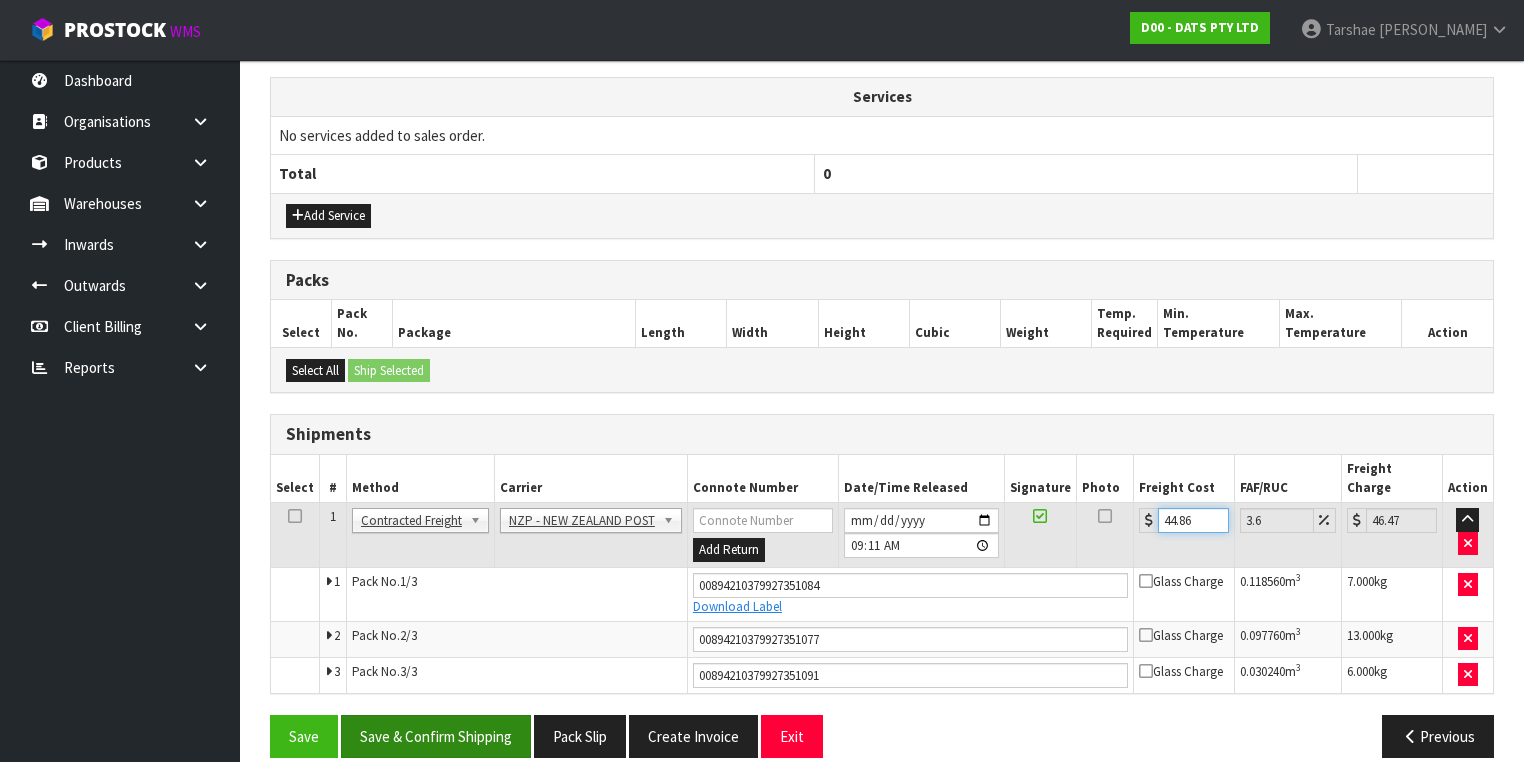 type on "44.86" 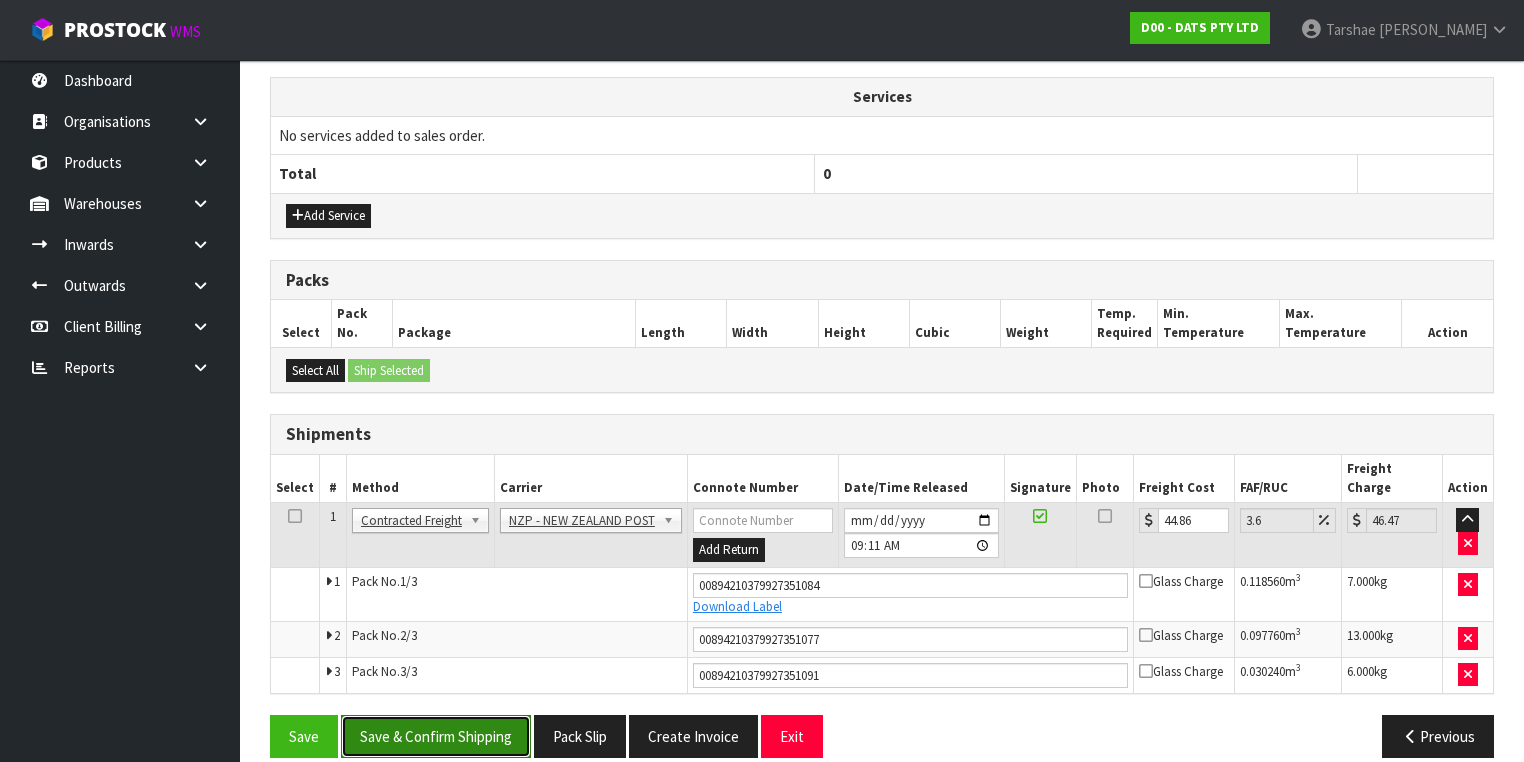 click on "Save & Confirm Shipping" at bounding box center [436, 736] 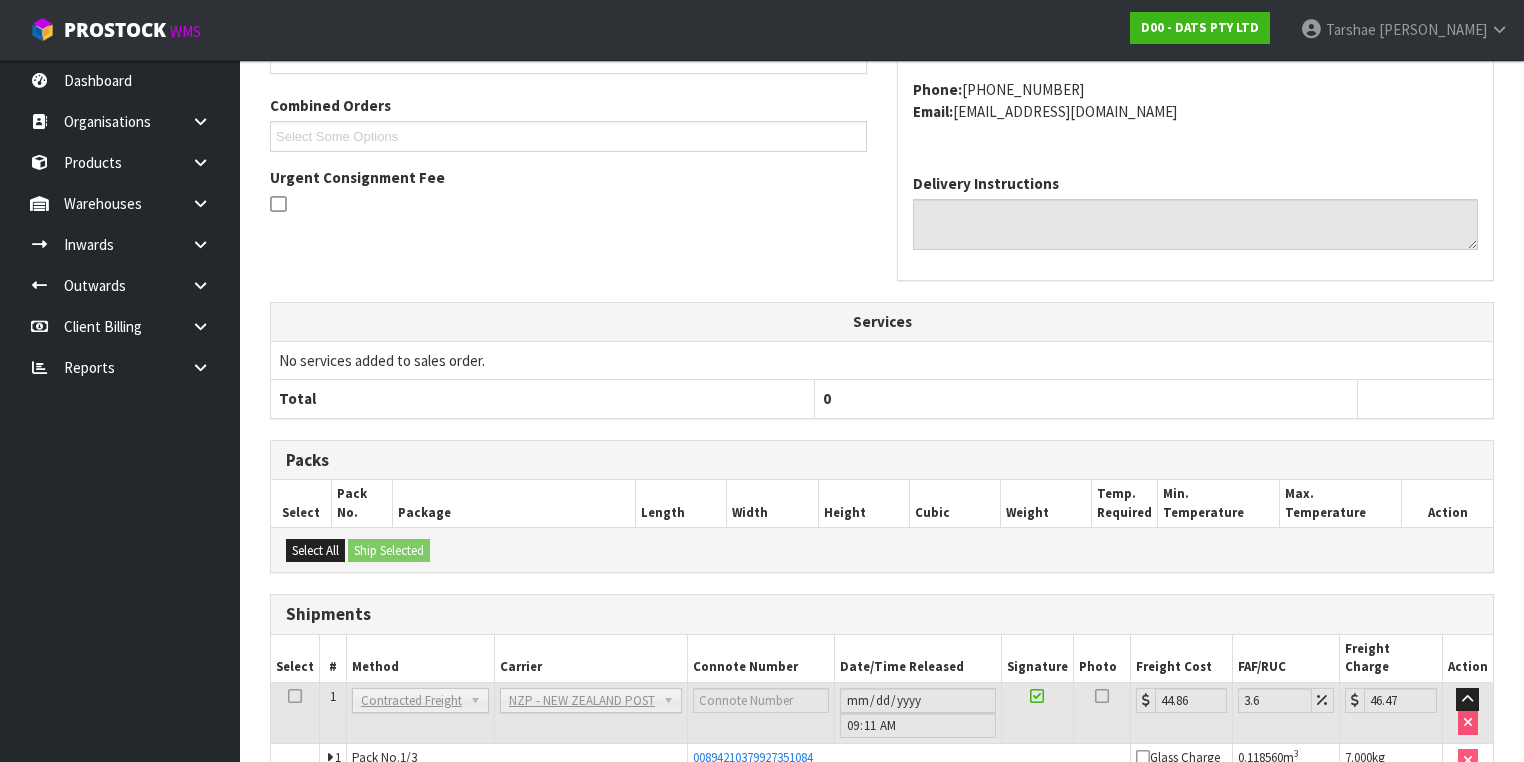 scroll, scrollTop: 640, scrollLeft: 0, axis: vertical 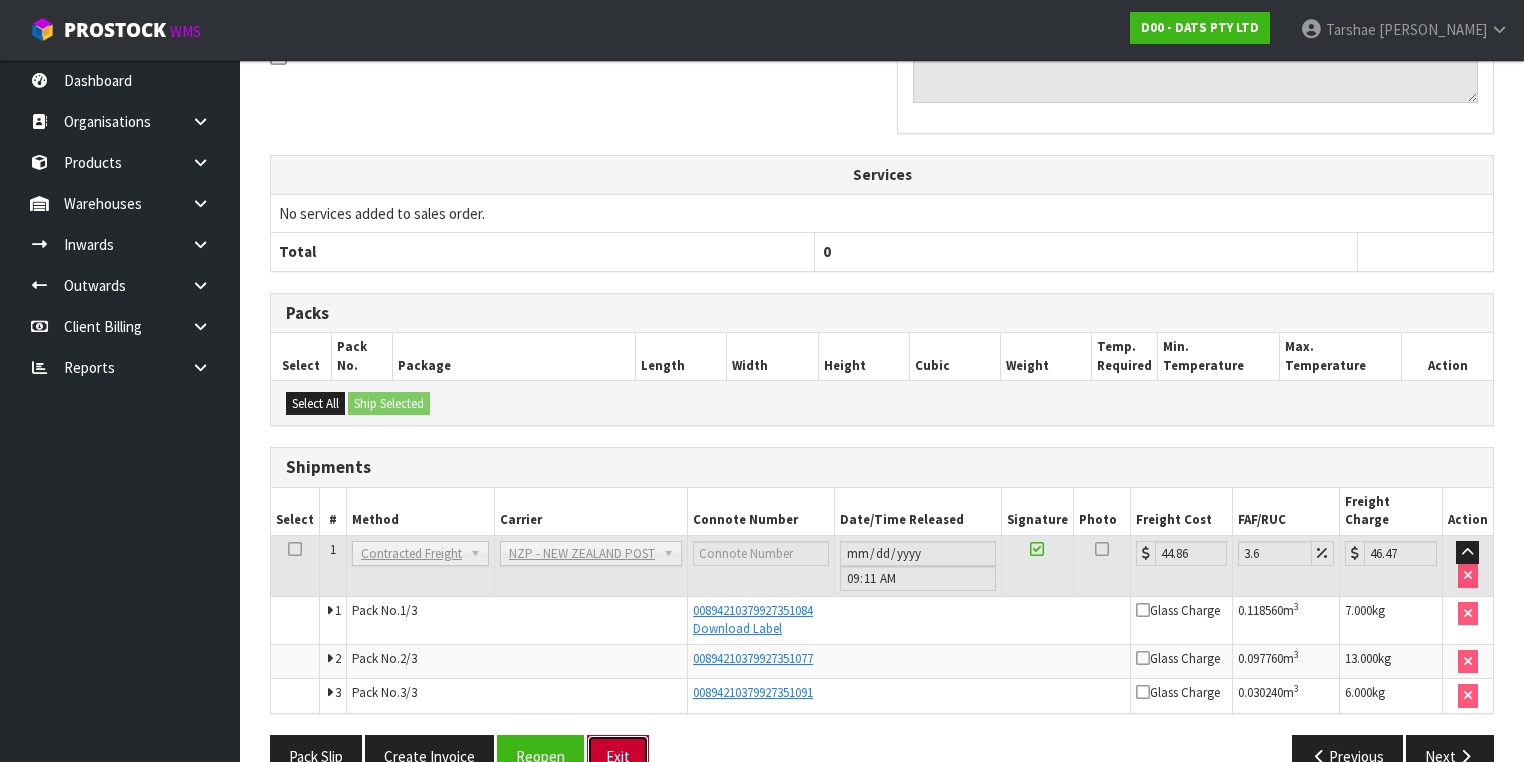 click on "Exit" at bounding box center (618, 756) 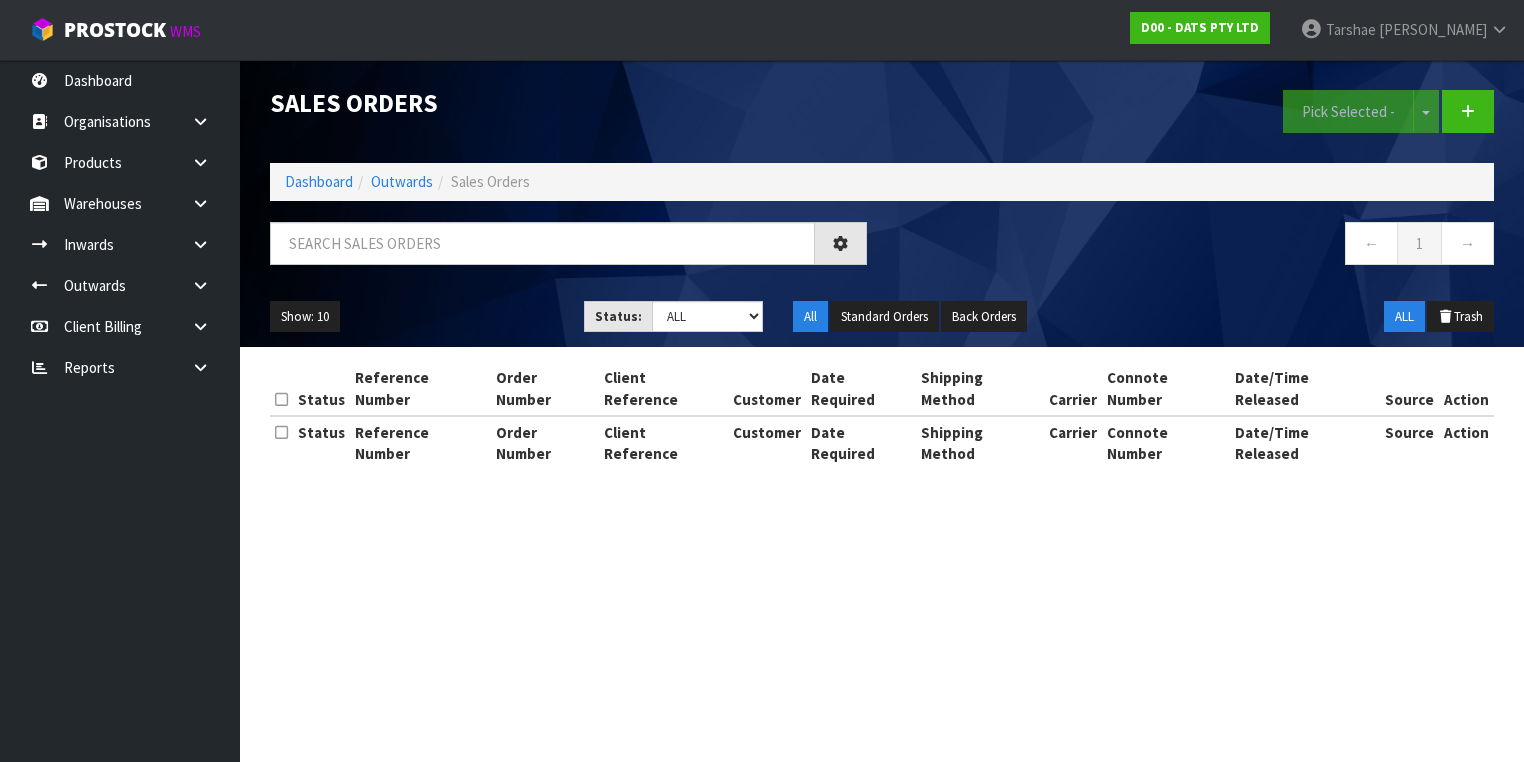 scroll, scrollTop: 0, scrollLeft: 0, axis: both 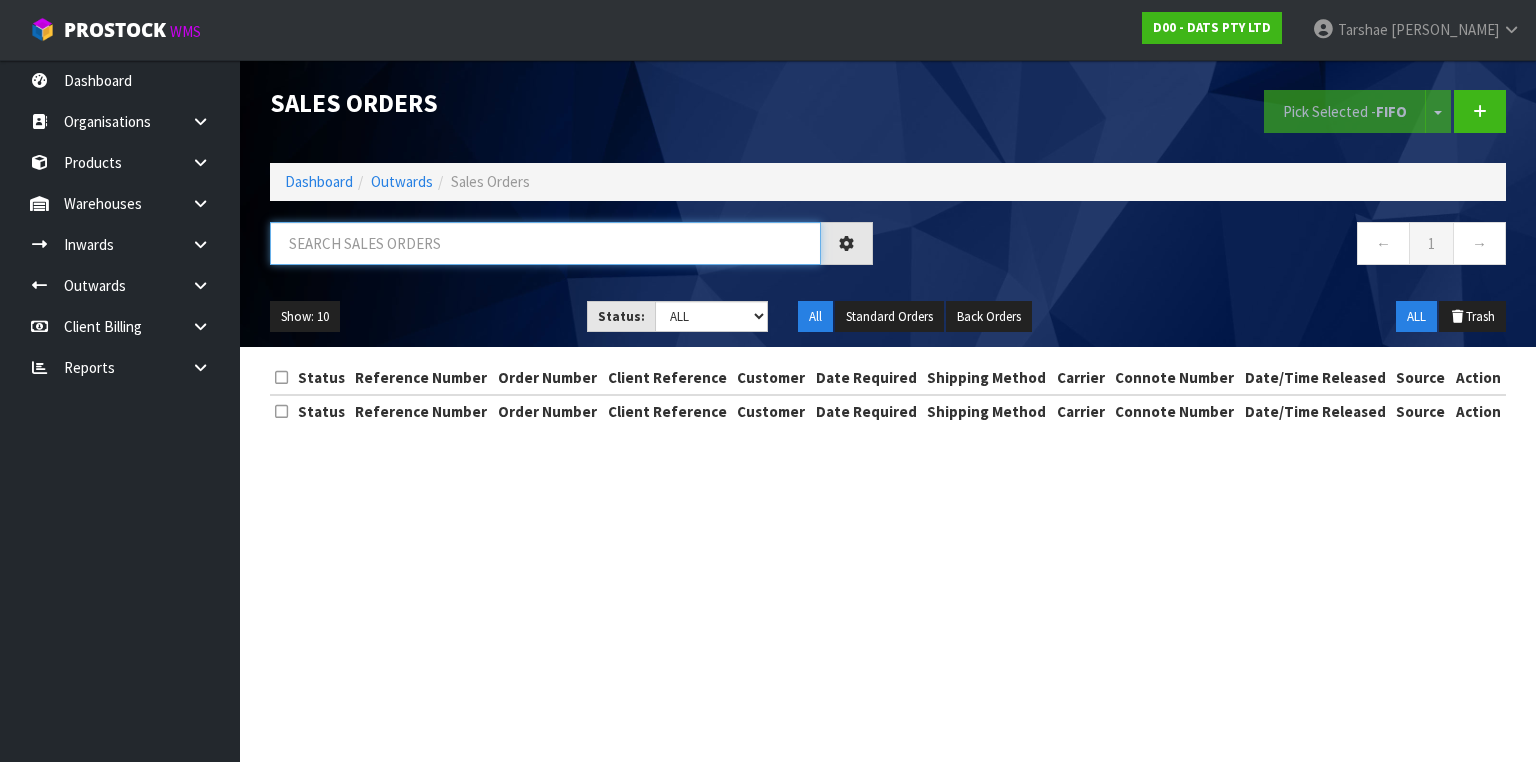click at bounding box center (545, 243) 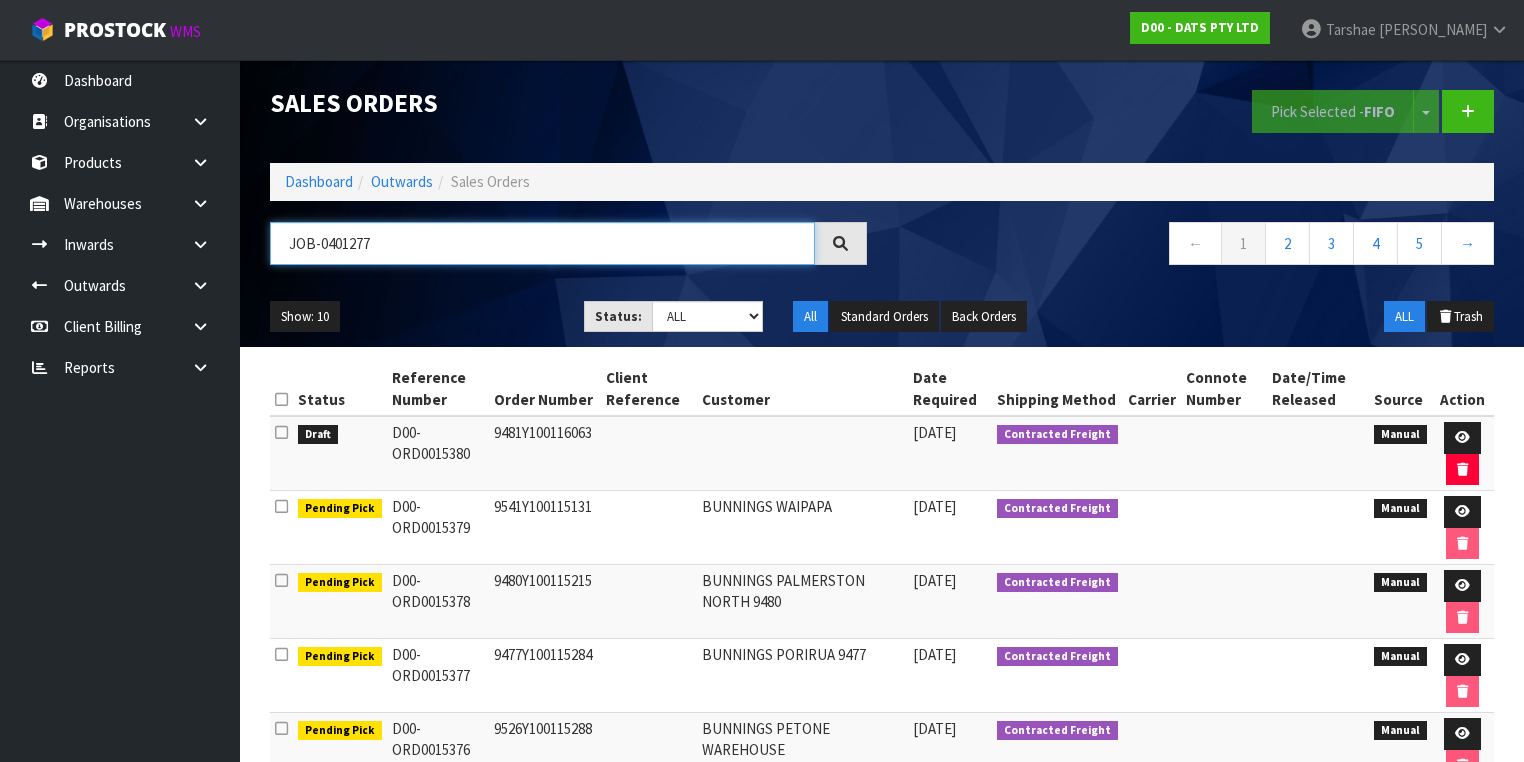 type on "JOB-0401277" 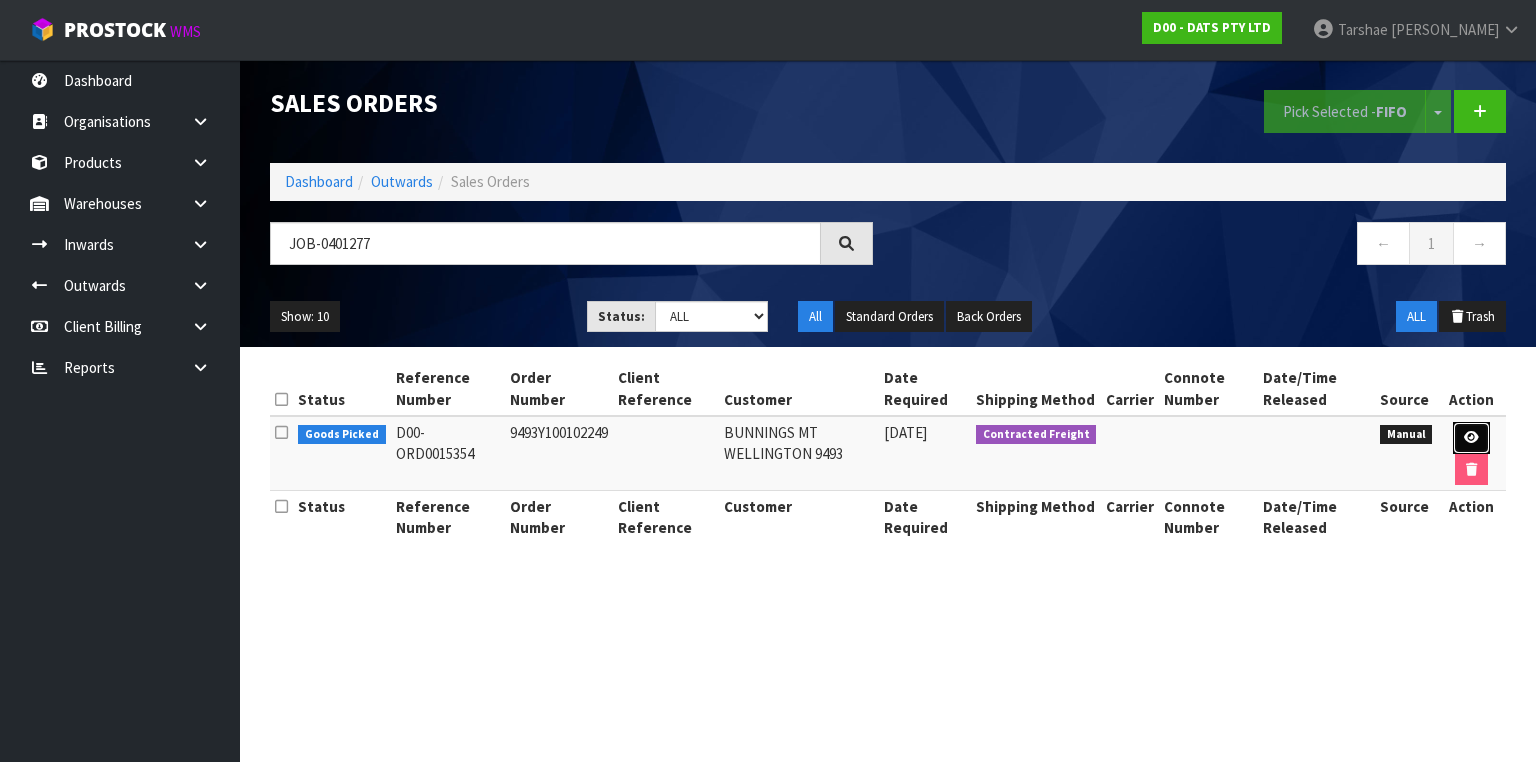 click at bounding box center (1471, 437) 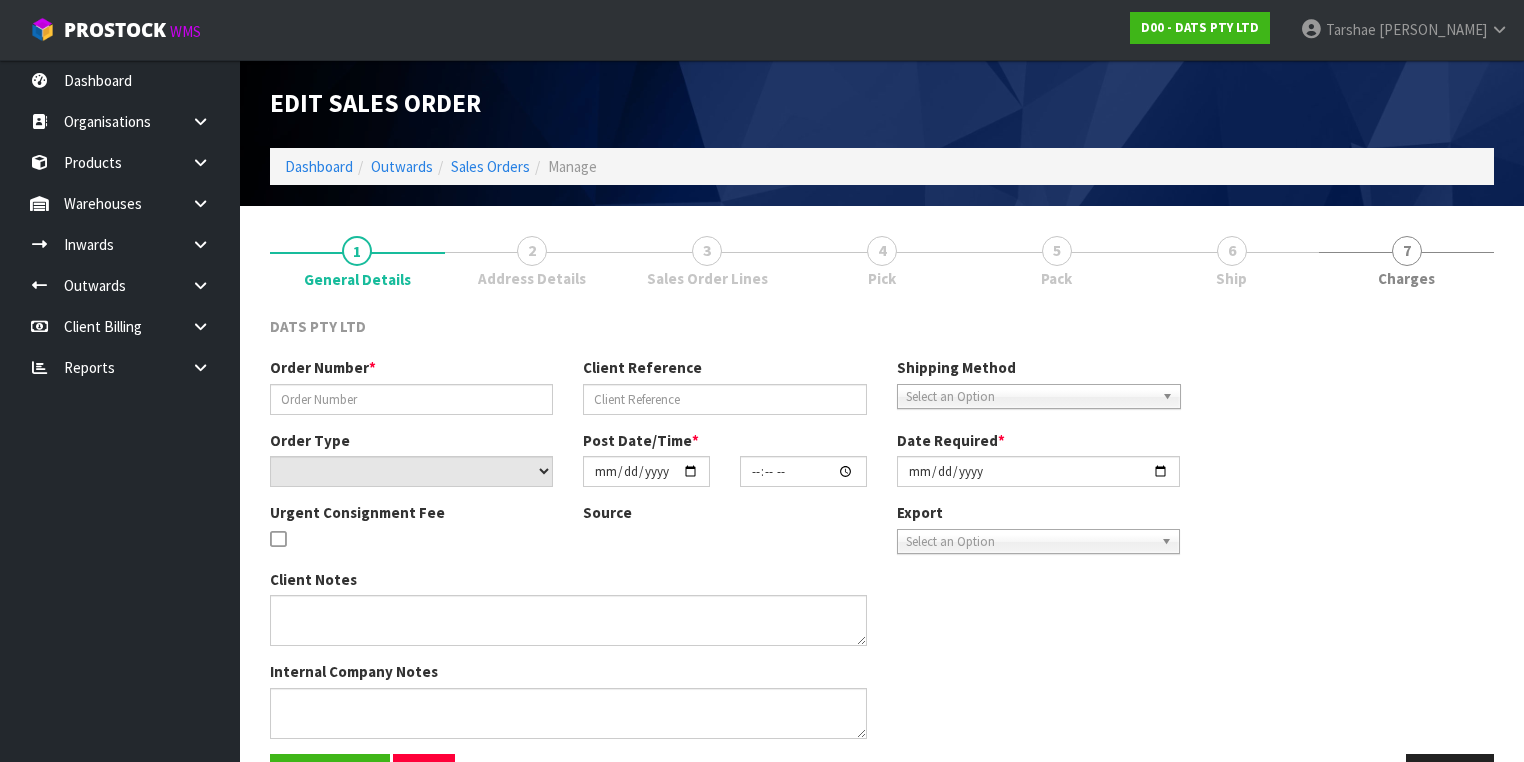 type on "9493Y100102249" 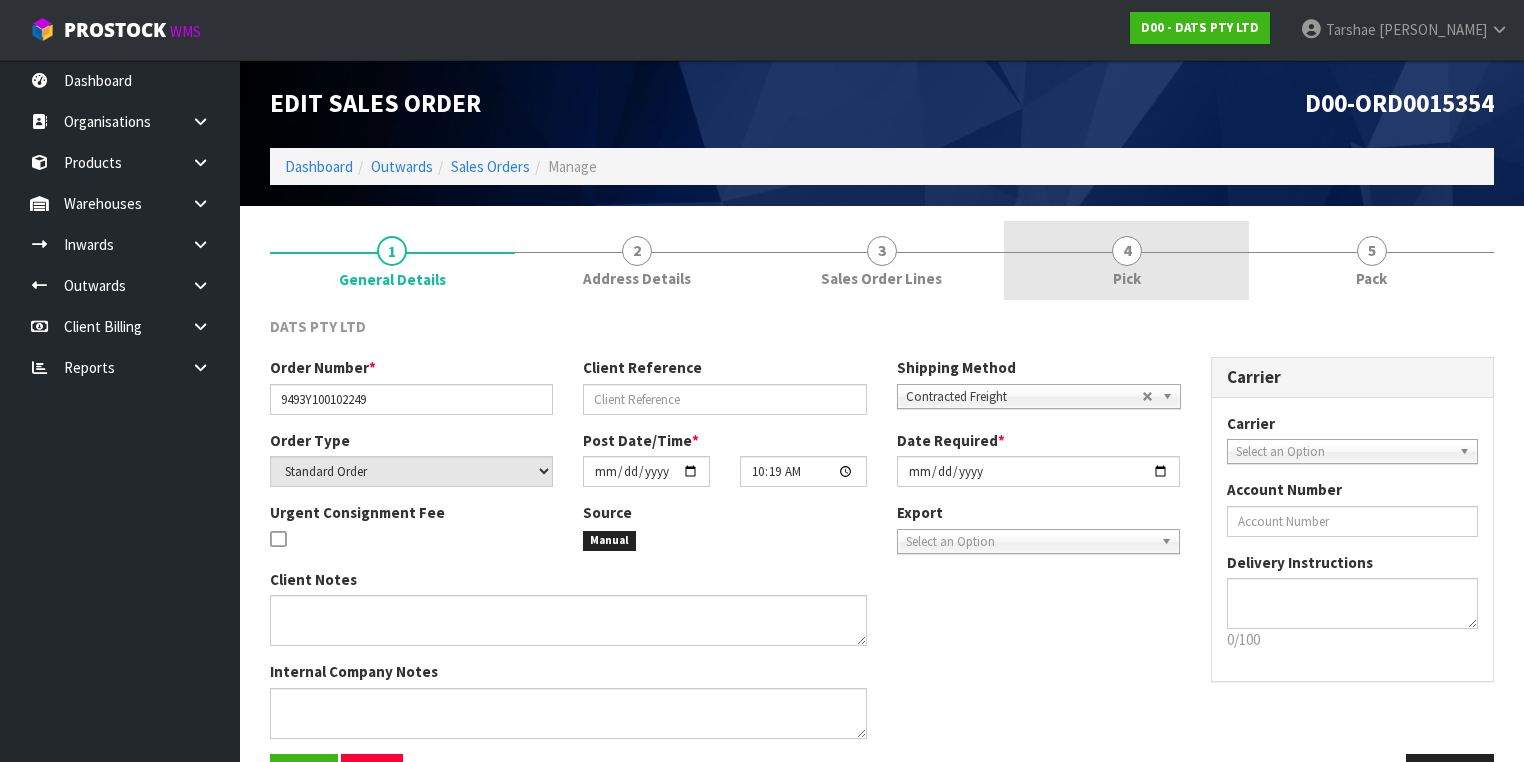click on "4
Pick" at bounding box center [1126, 260] 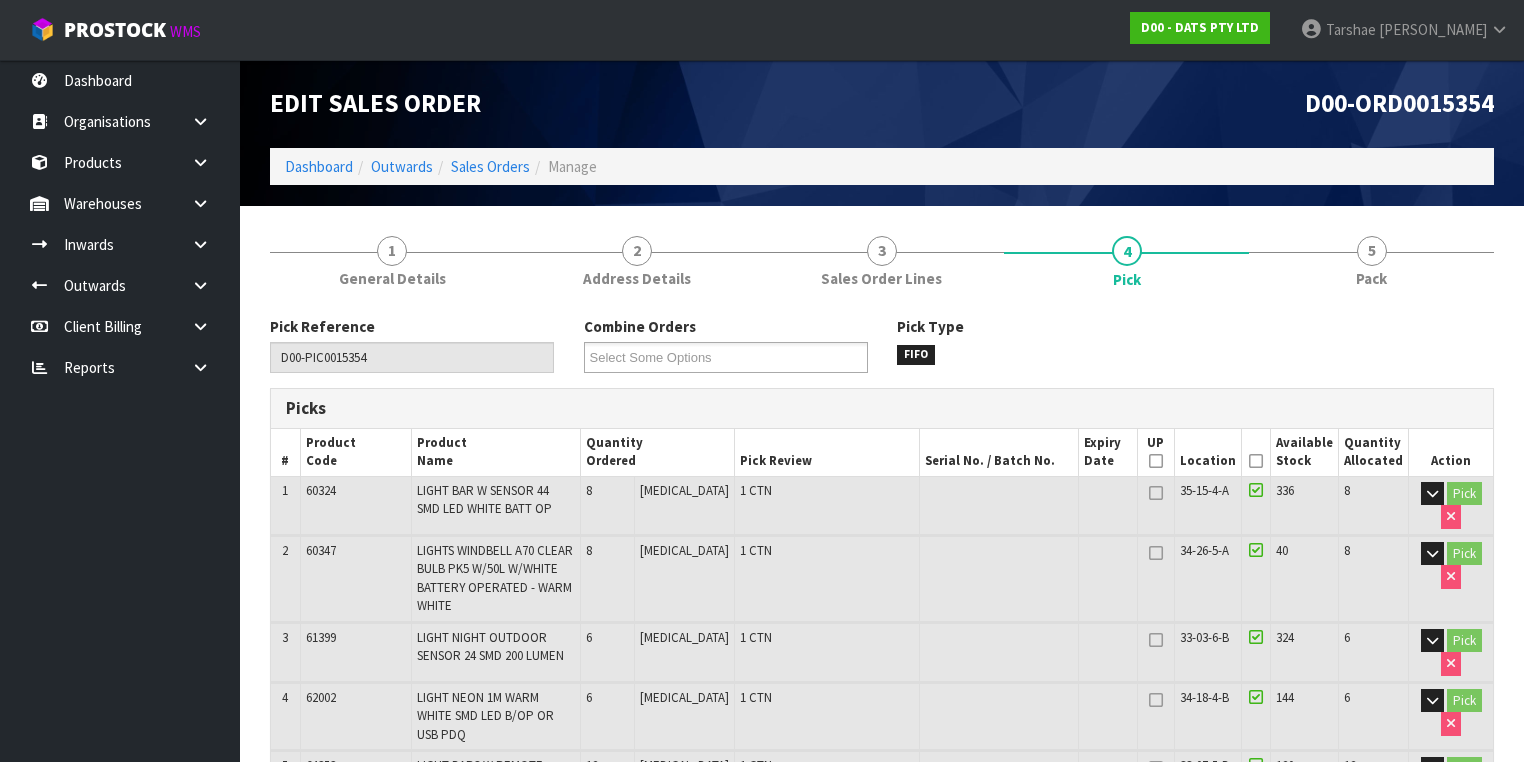 click at bounding box center (1256, 461) 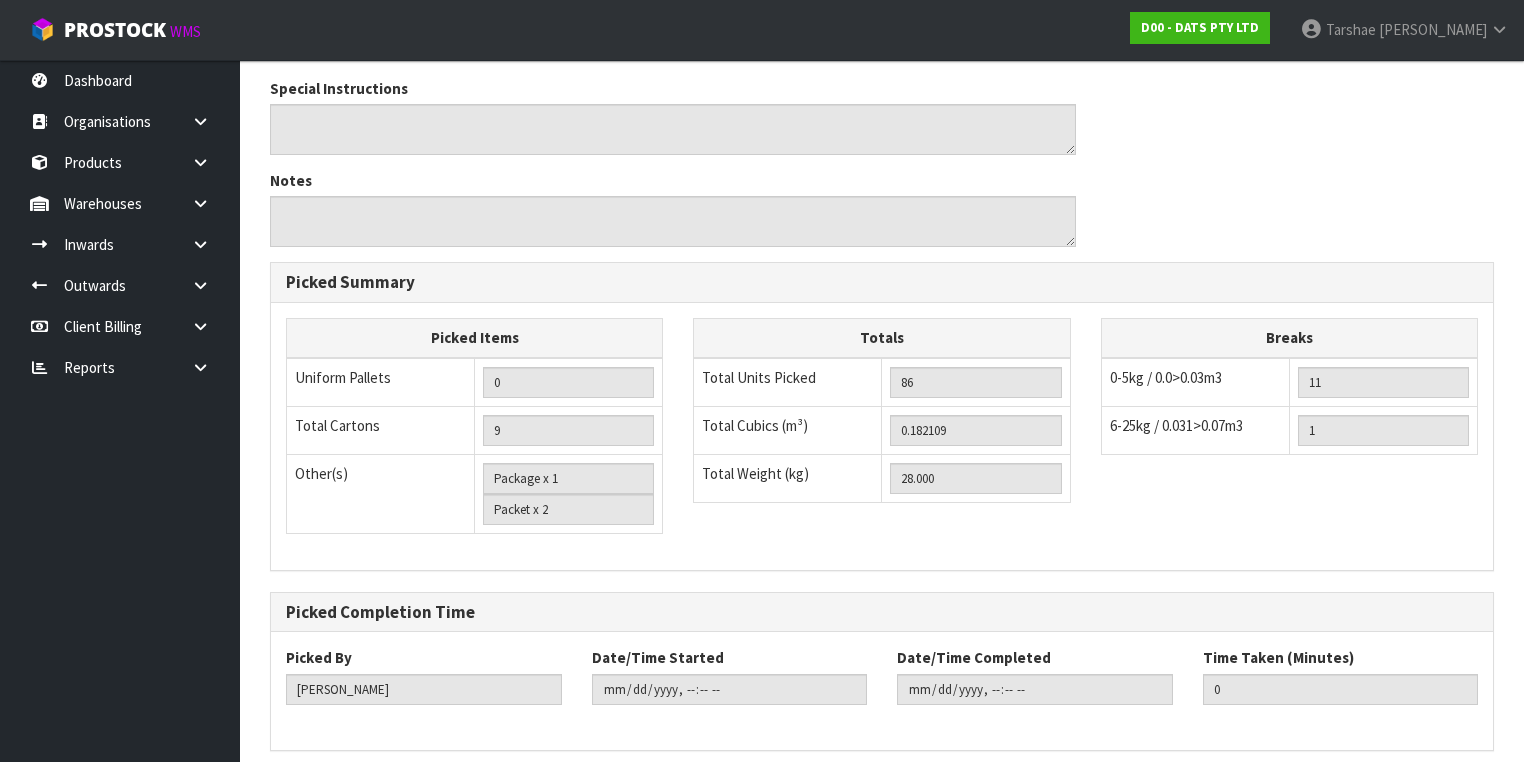 scroll, scrollTop: 1353, scrollLeft: 0, axis: vertical 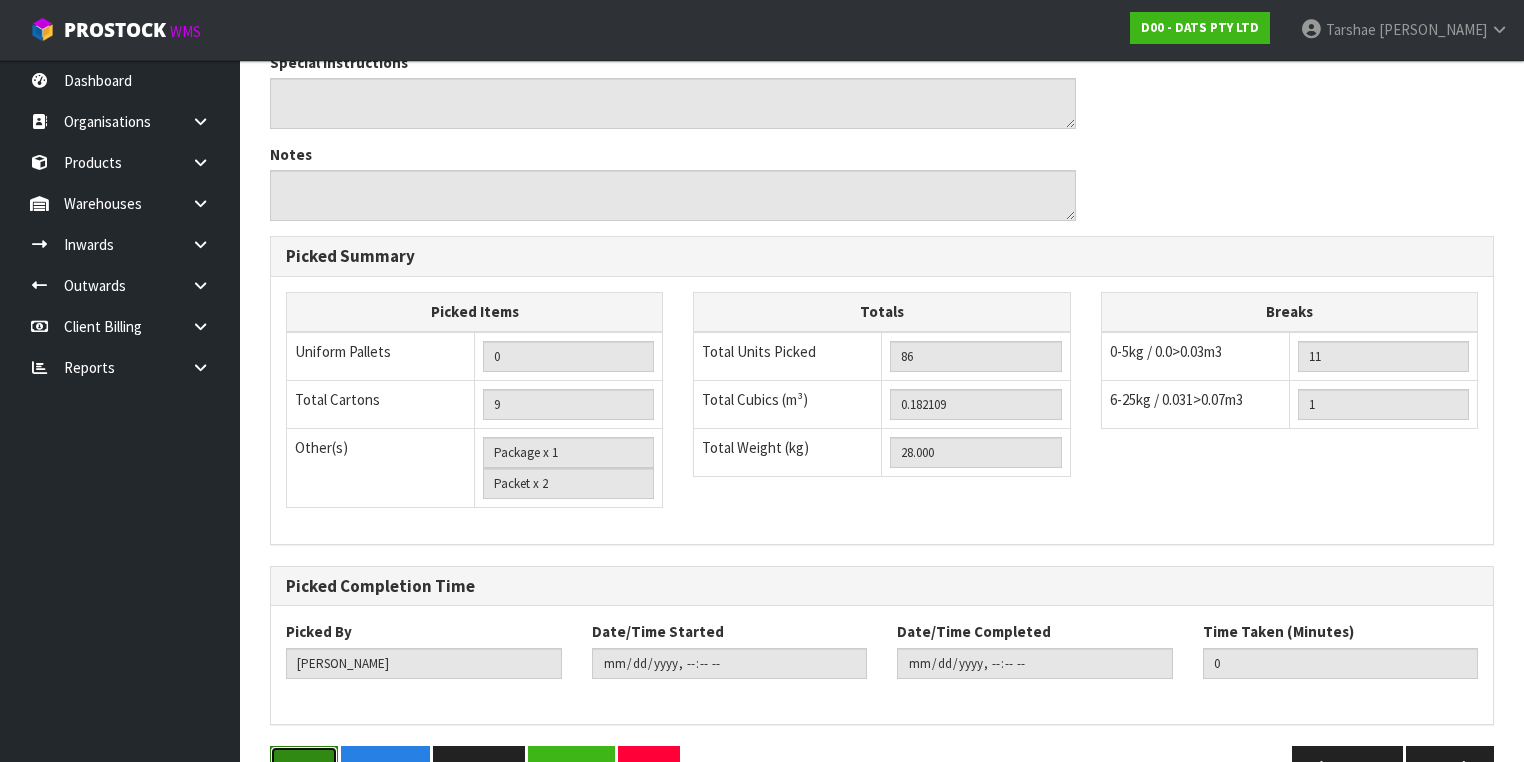click on "Save" at bounding box center [304, 767] 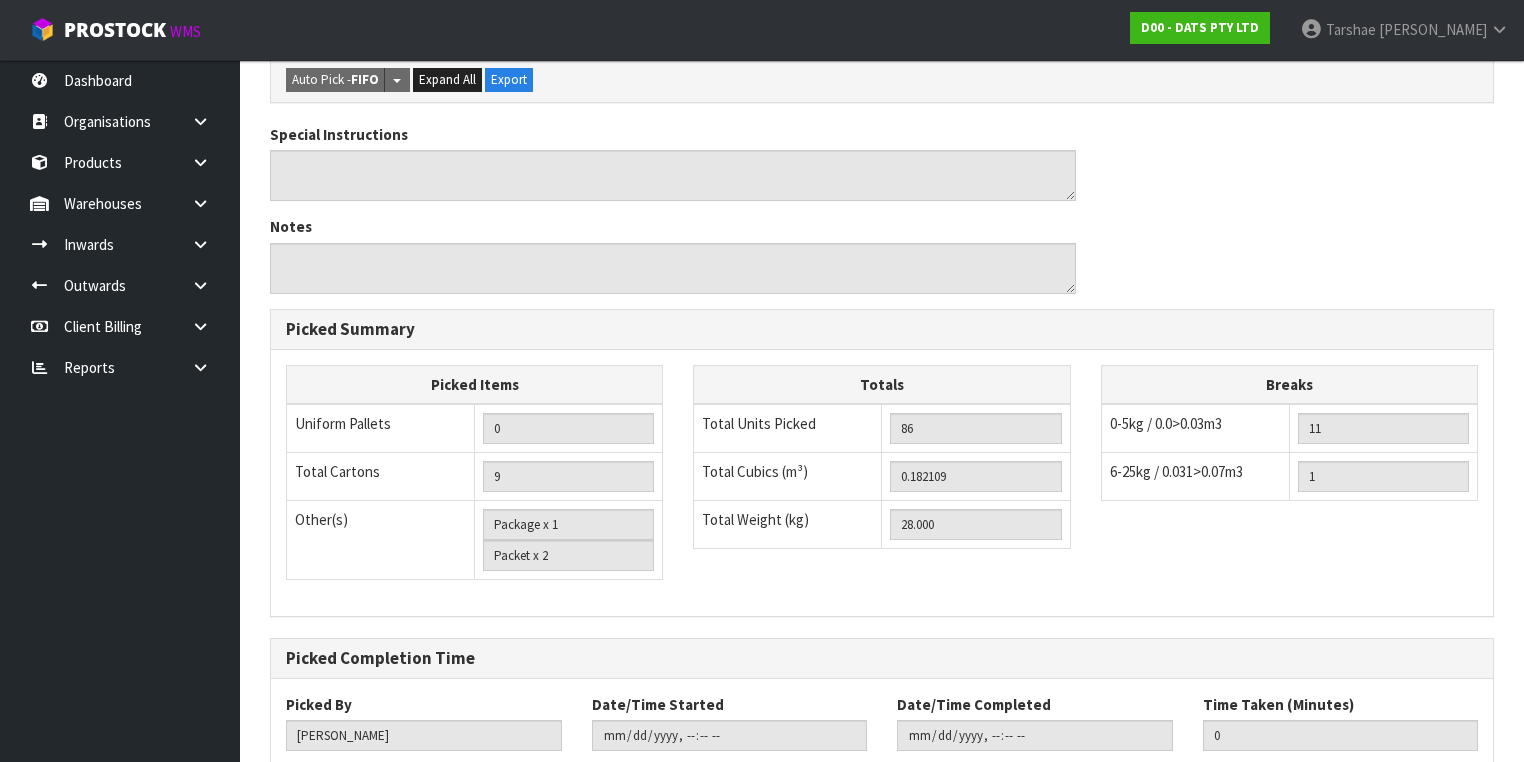 scroll, scrollTop: 0, scrollLeft: 0, axis: both 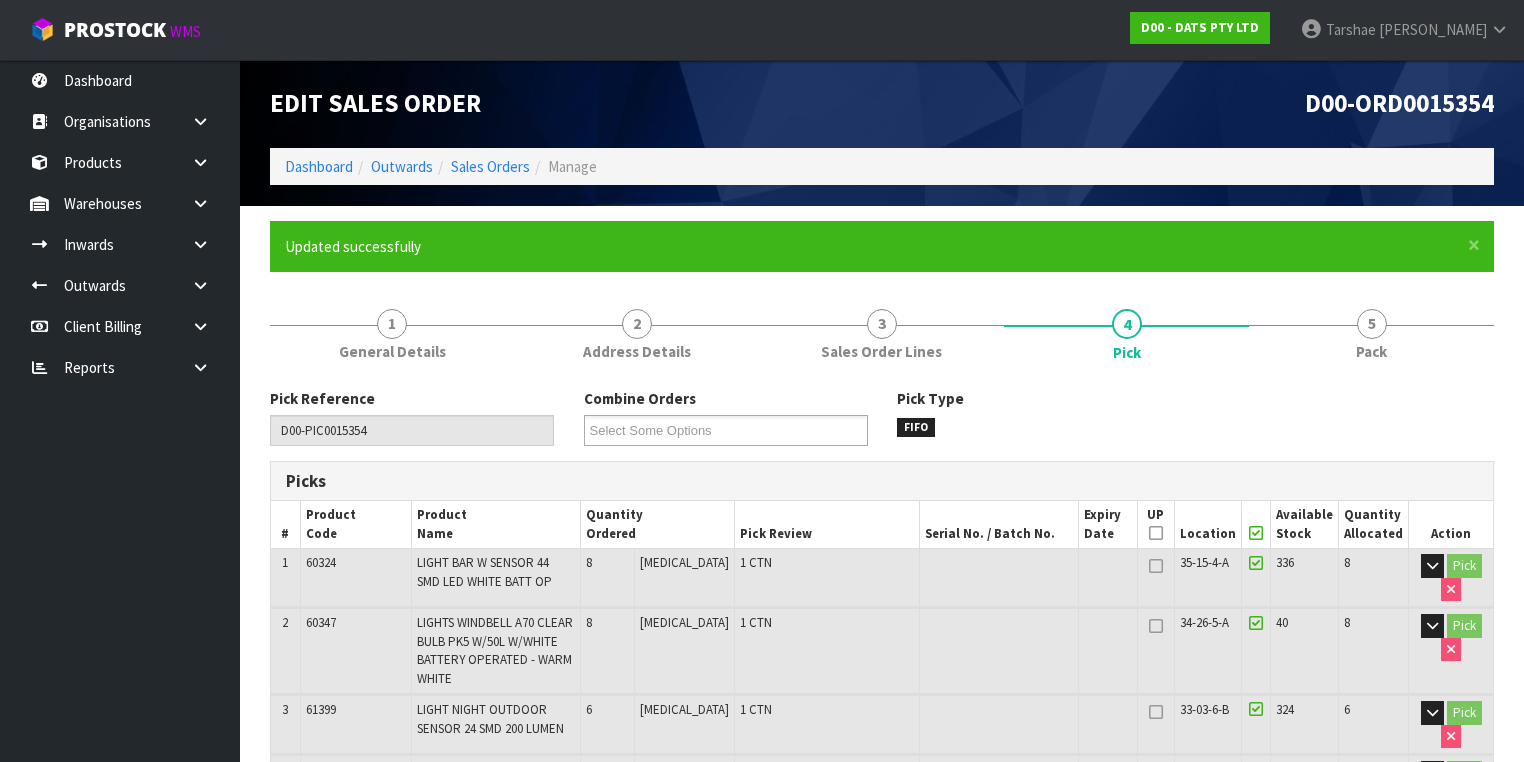 type on "Tarshae Graydon" 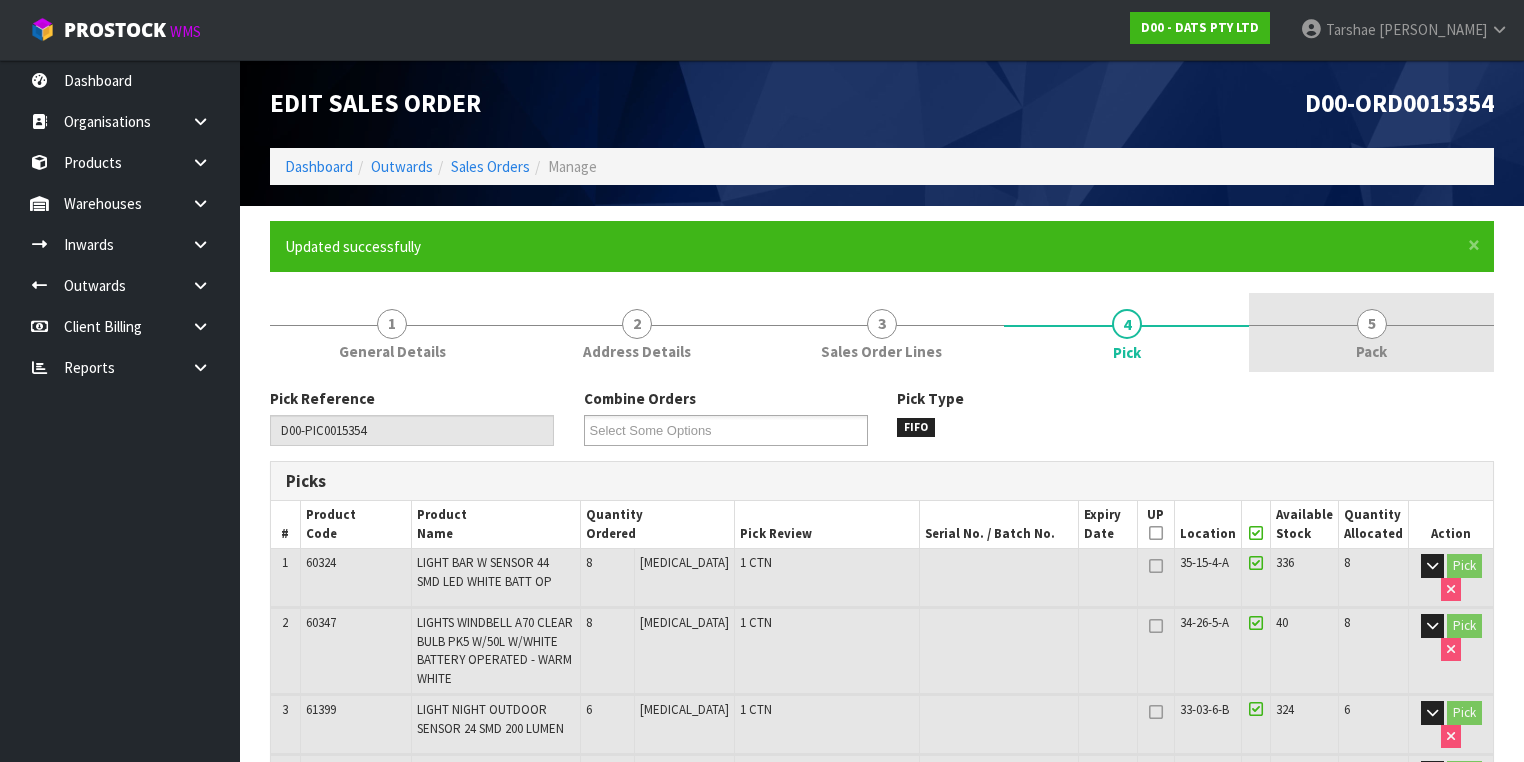 click on "Pack" at bounding box center [1371, 351] 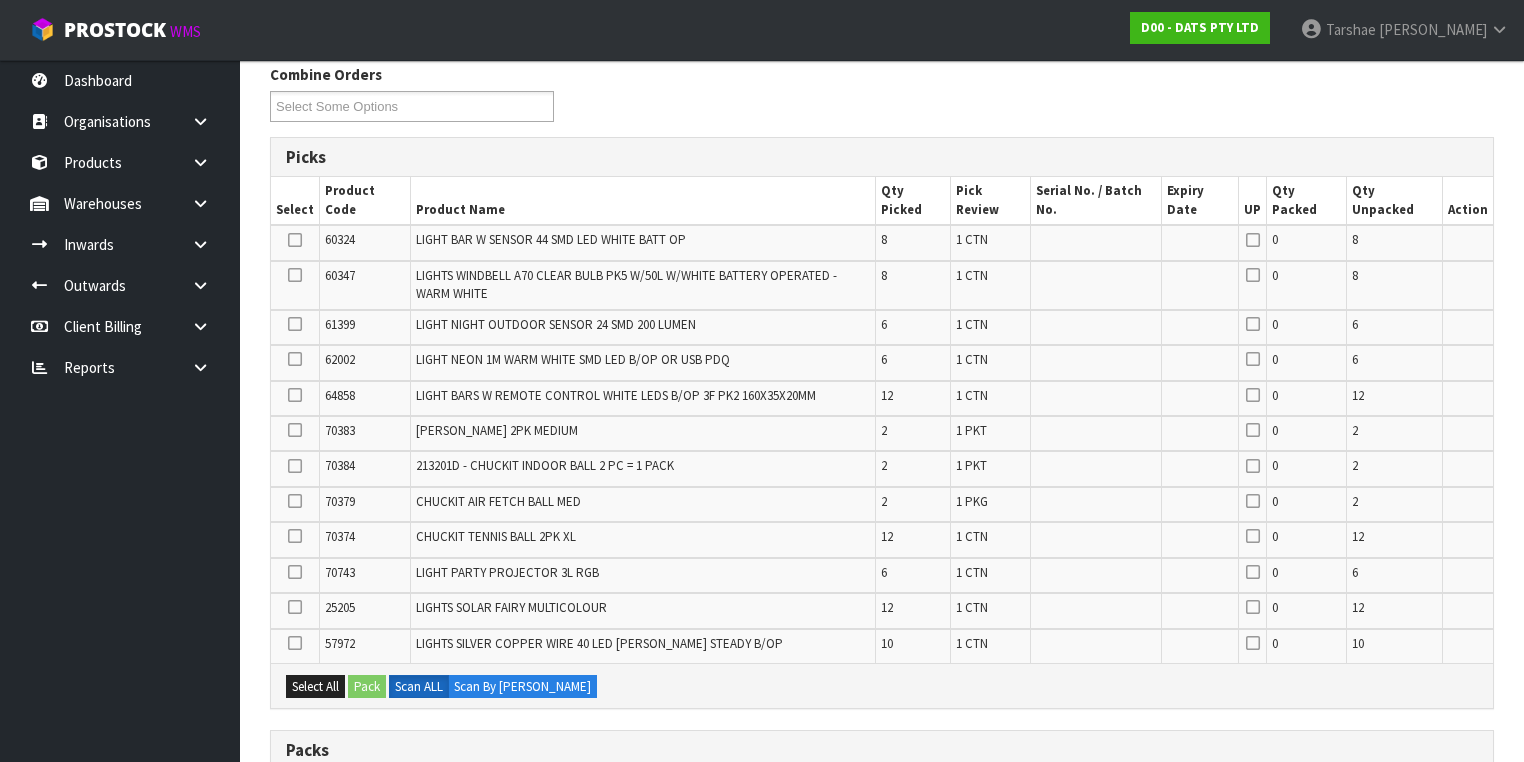 scroll, scrollTop: 400, scrollLeft: 0, axis: vertical 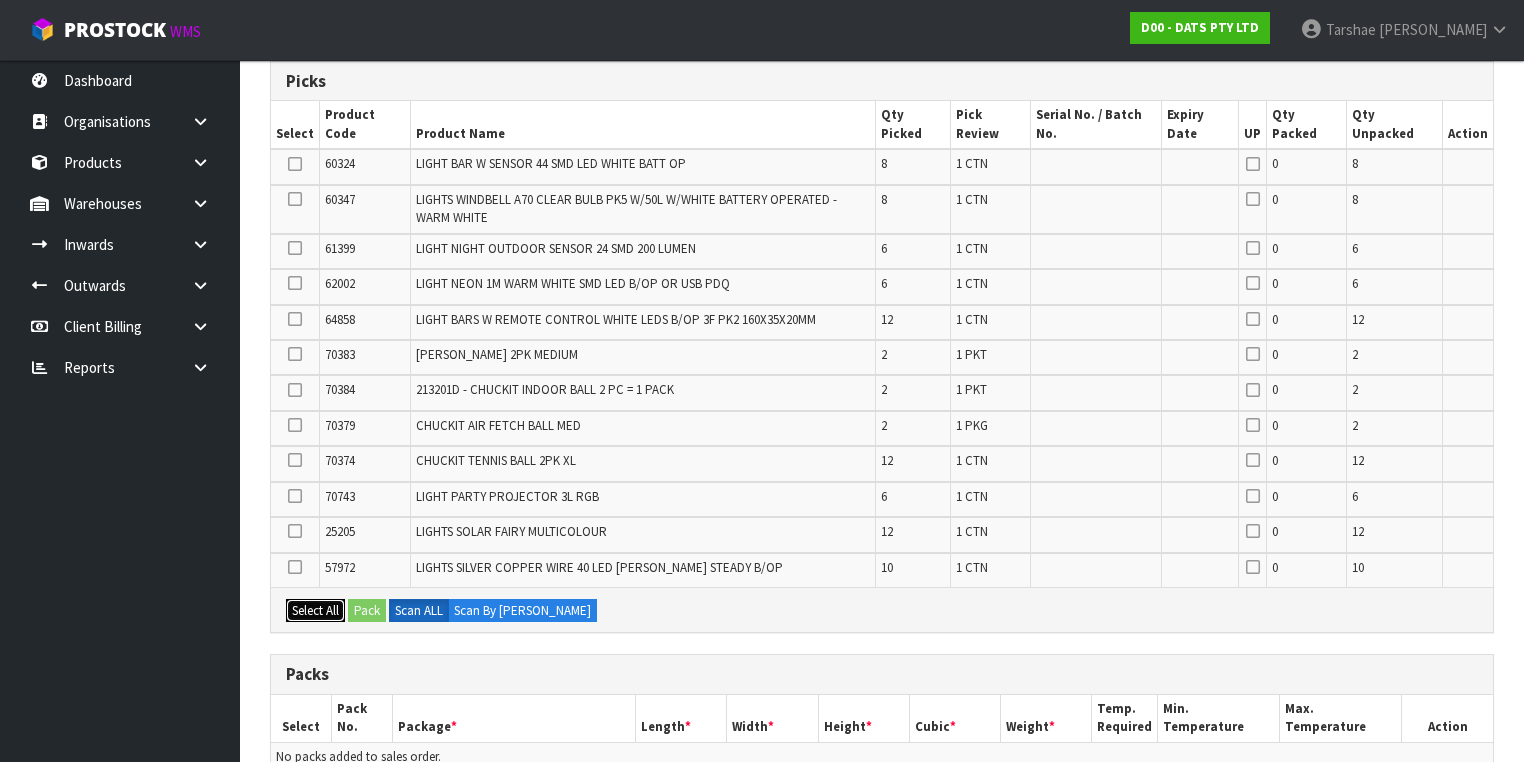 drag, startPoint x: 340, startPoint y: 611, endPoint x: 284, endPoint y: 599, distance: 57.271286 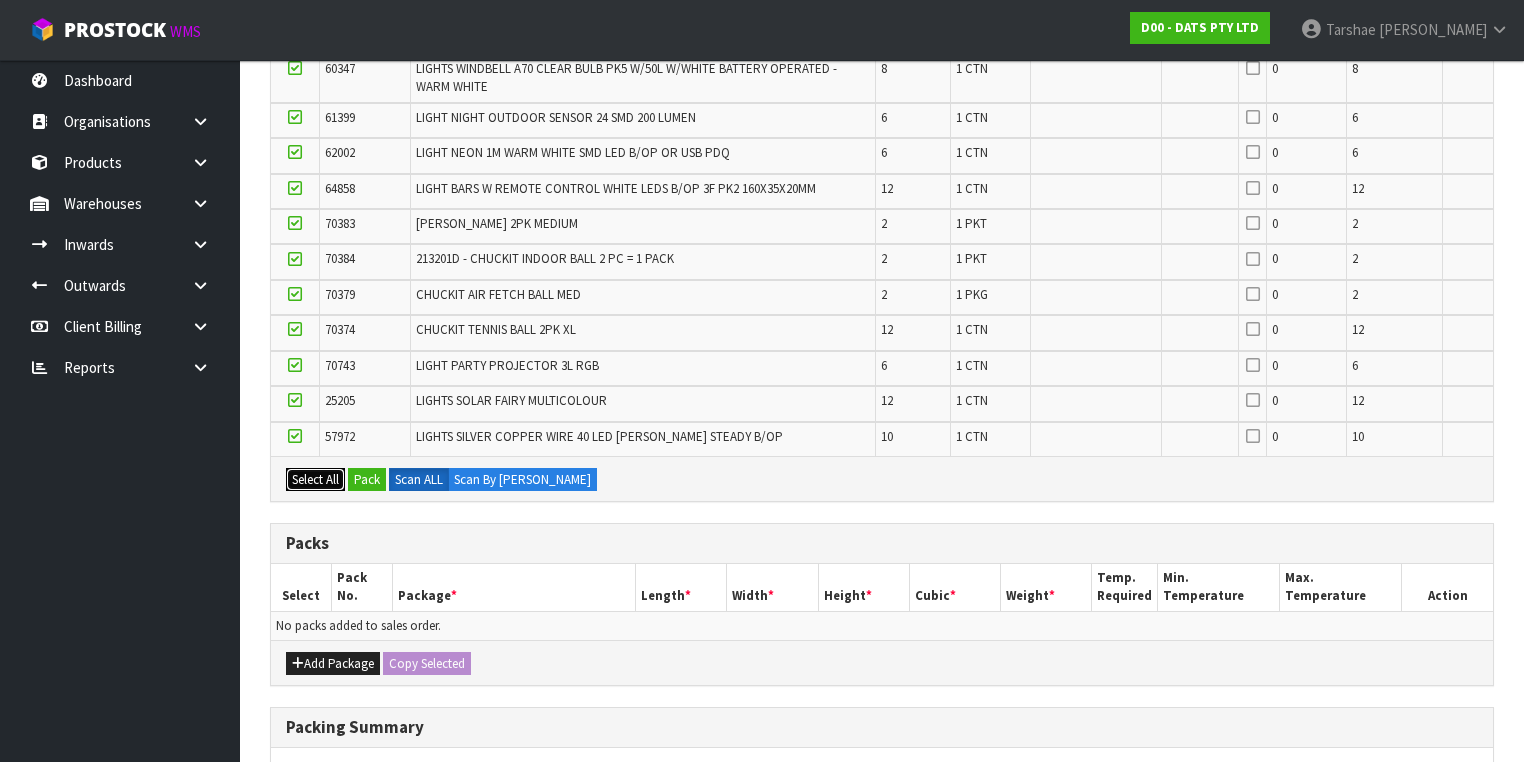 scroll, scrollTop: 560, scrollLeft: 0, axis: vertical 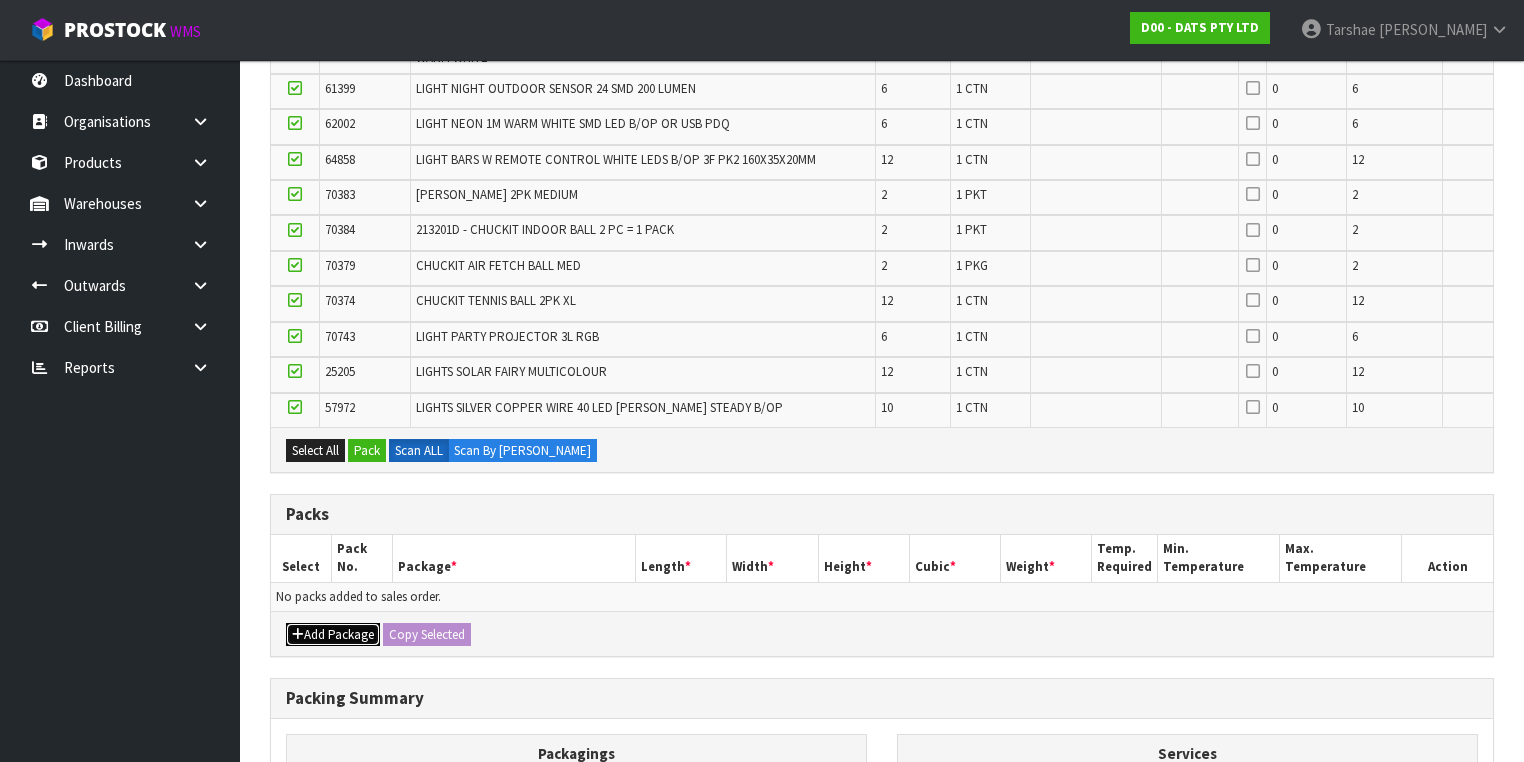 click on "Add Package" at bounding box center [333, 635] 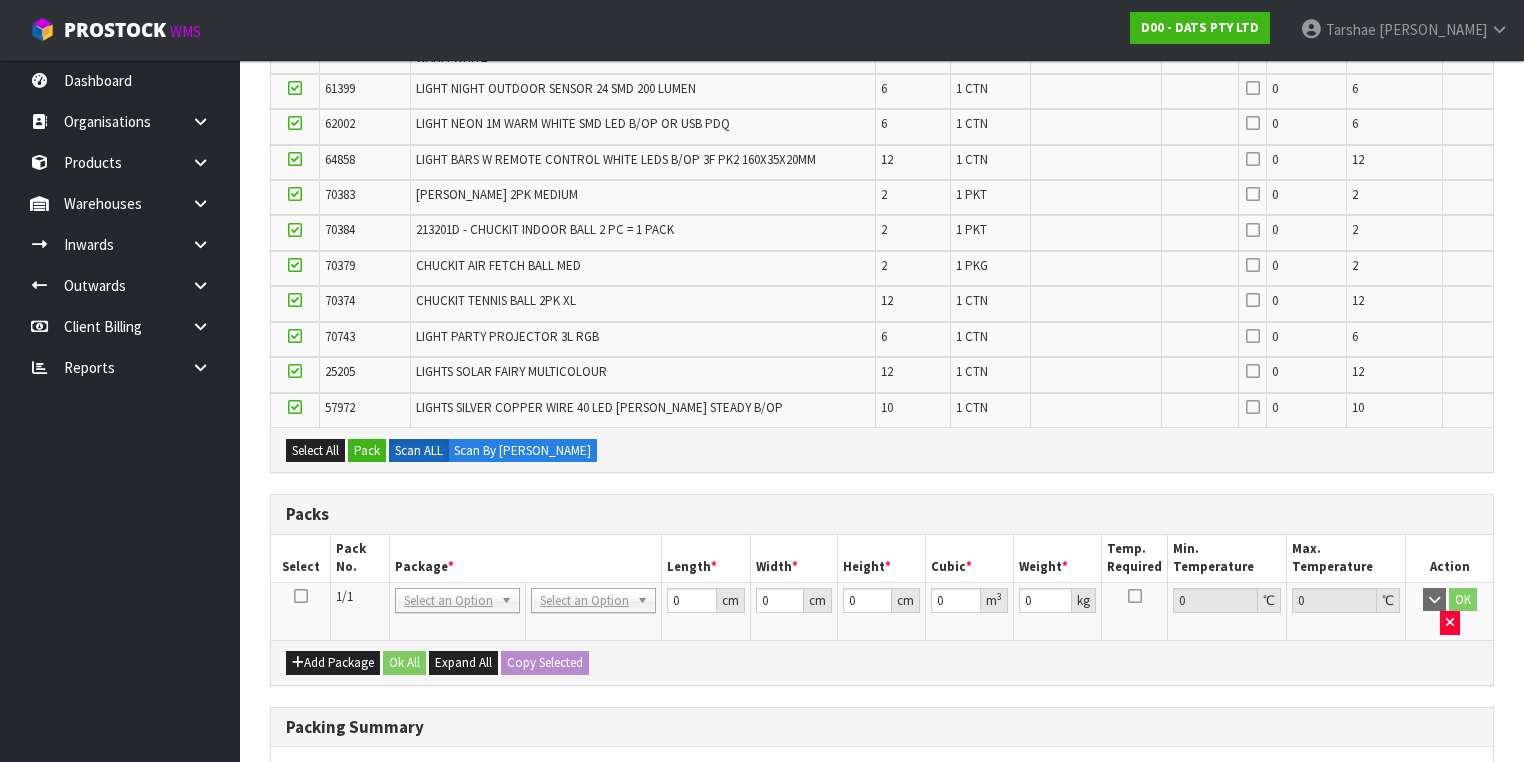 click at bounding box center (301, 596) 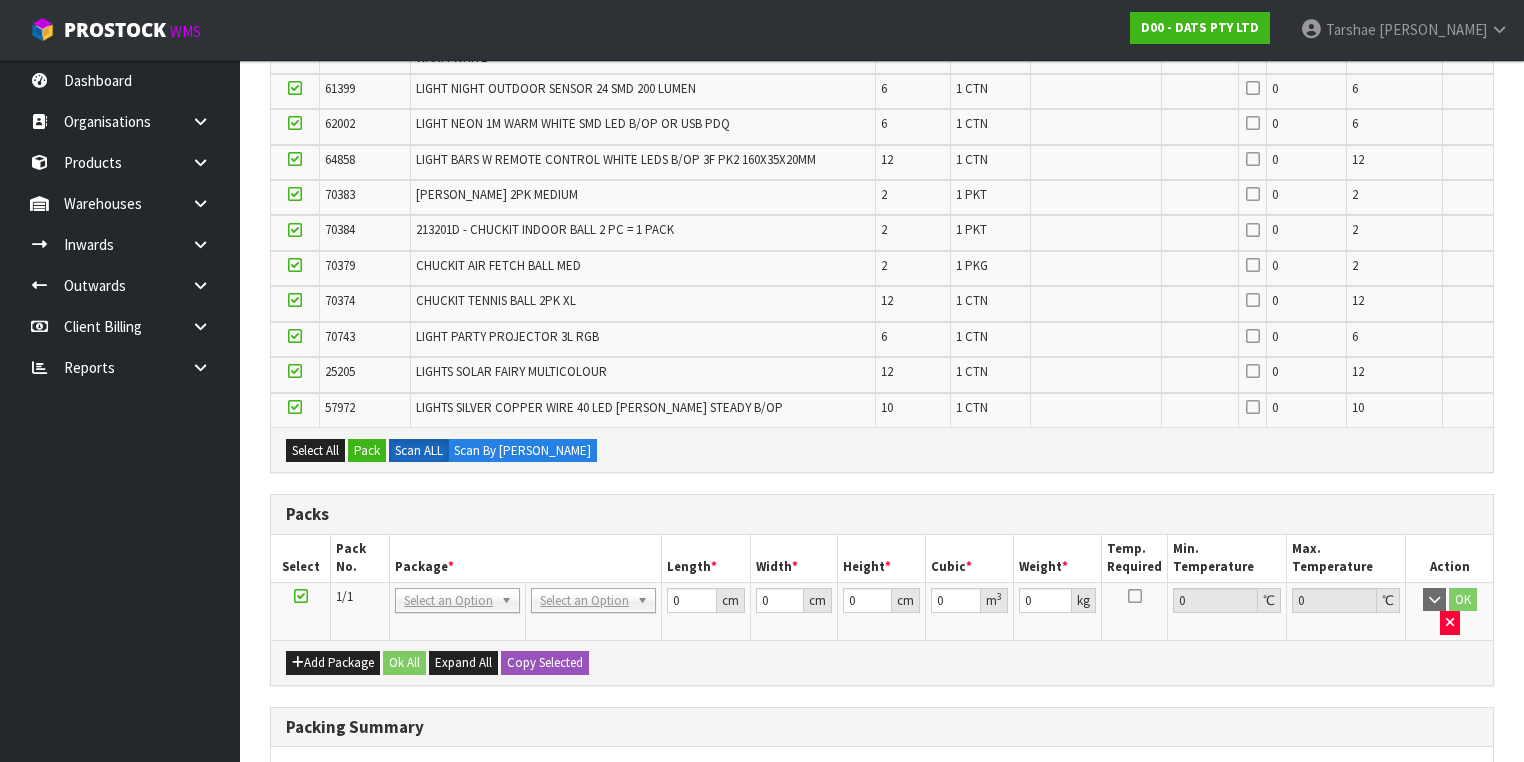click on "Package  *" at bounding box center [526, 558] 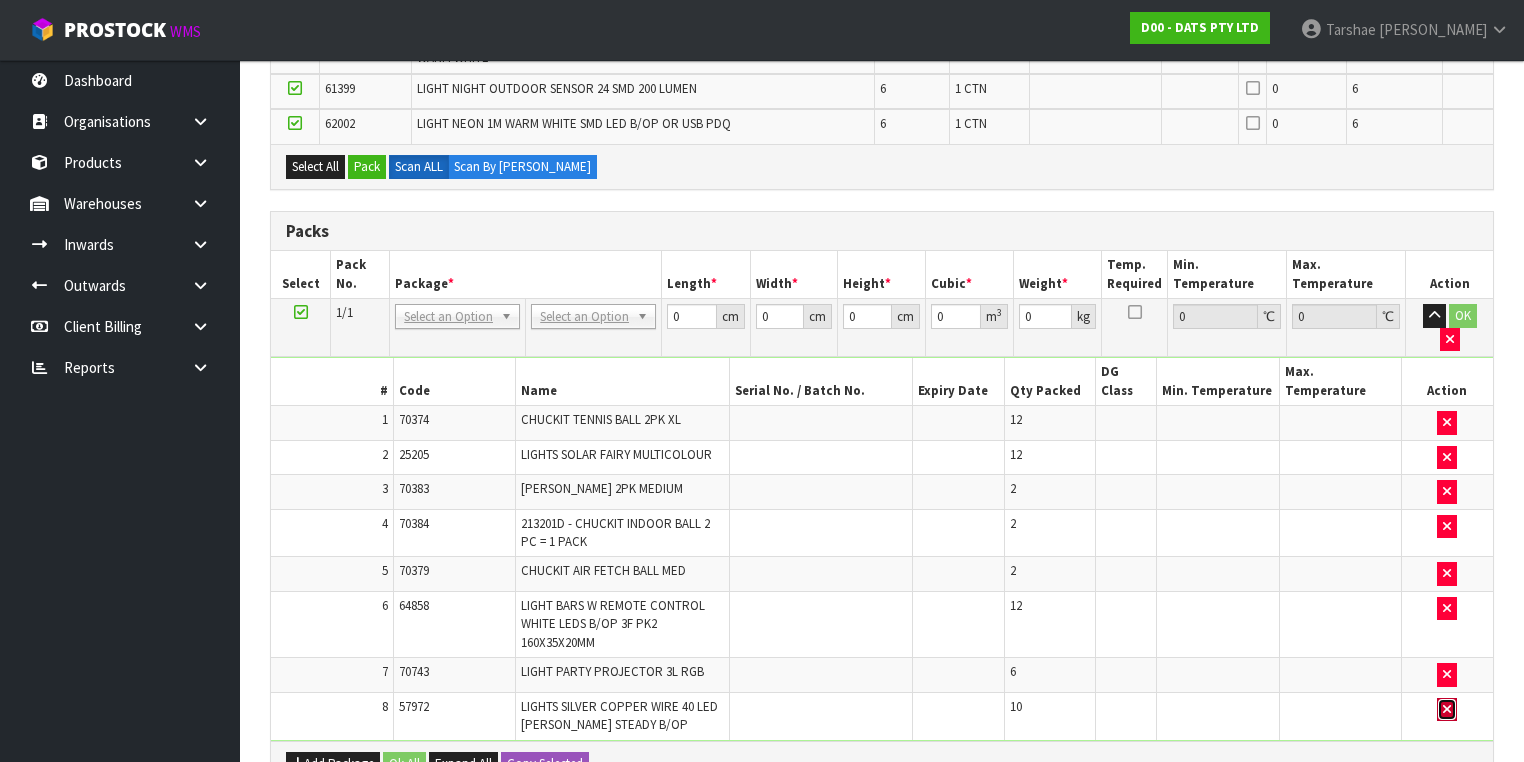 click at bounding box center [1447, 709] 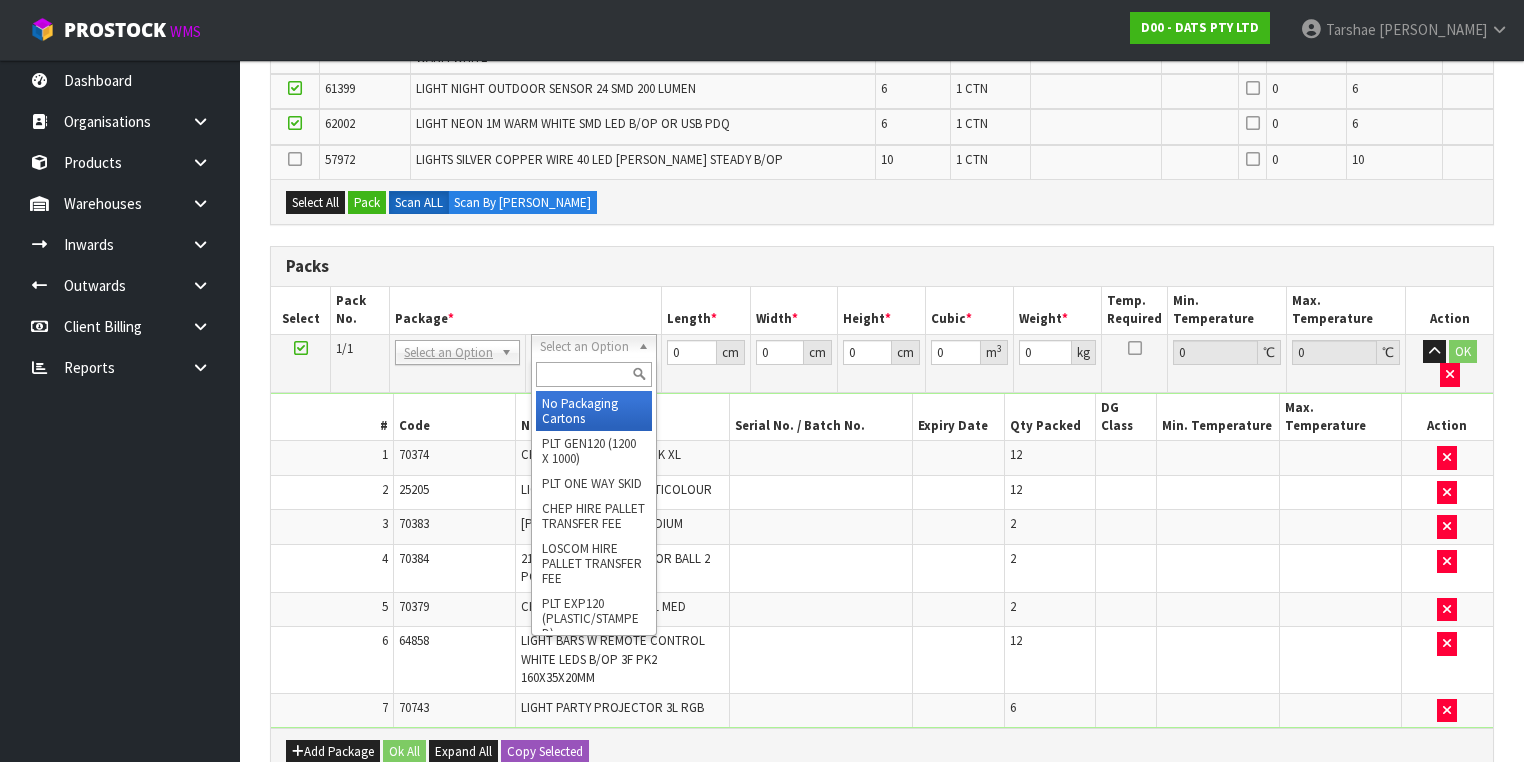 drag, startPoint x: 620, startPoint y: 371, endPoint x: 498, endPoint y: 390, distance: 123.47064 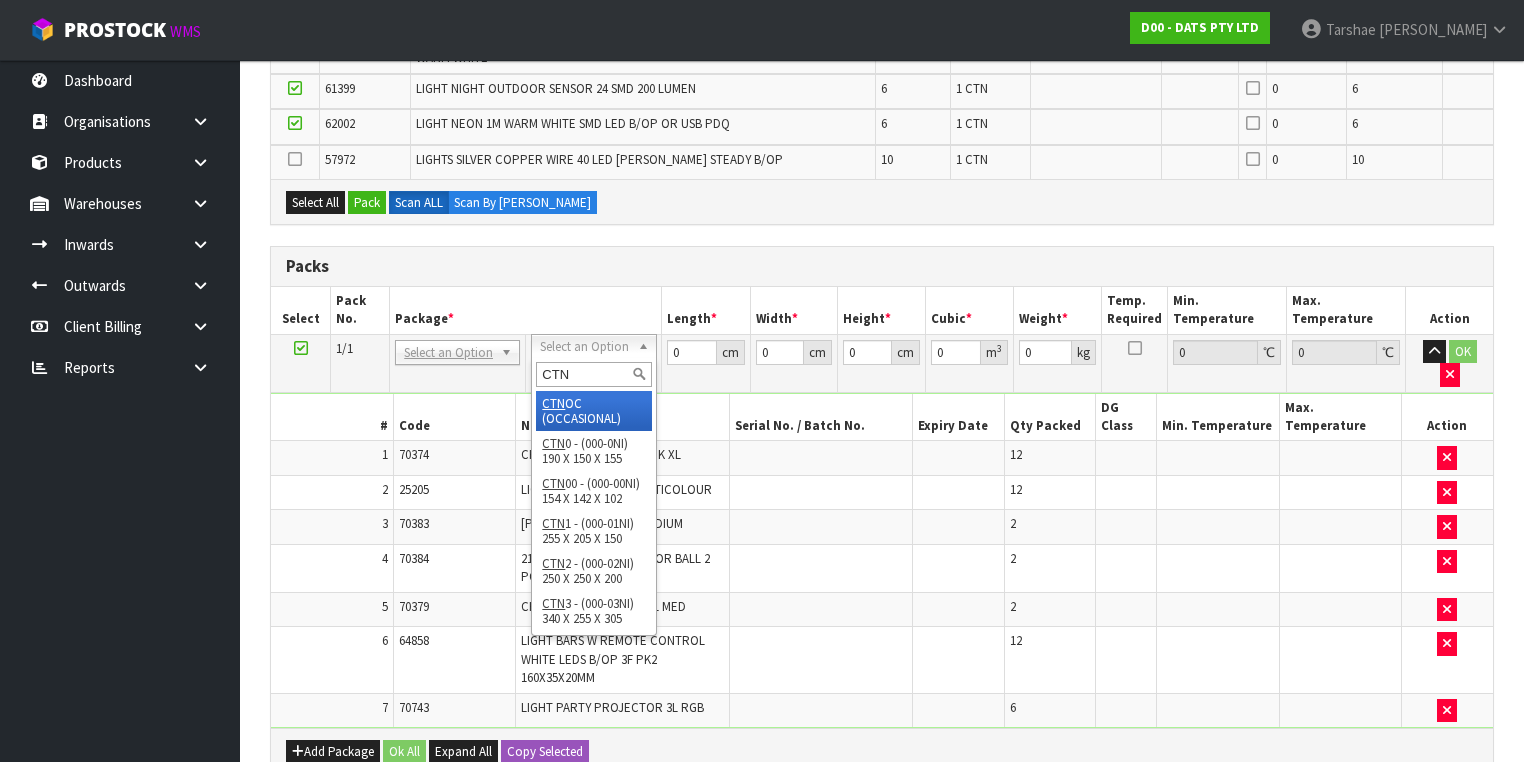 type on "CTN9" 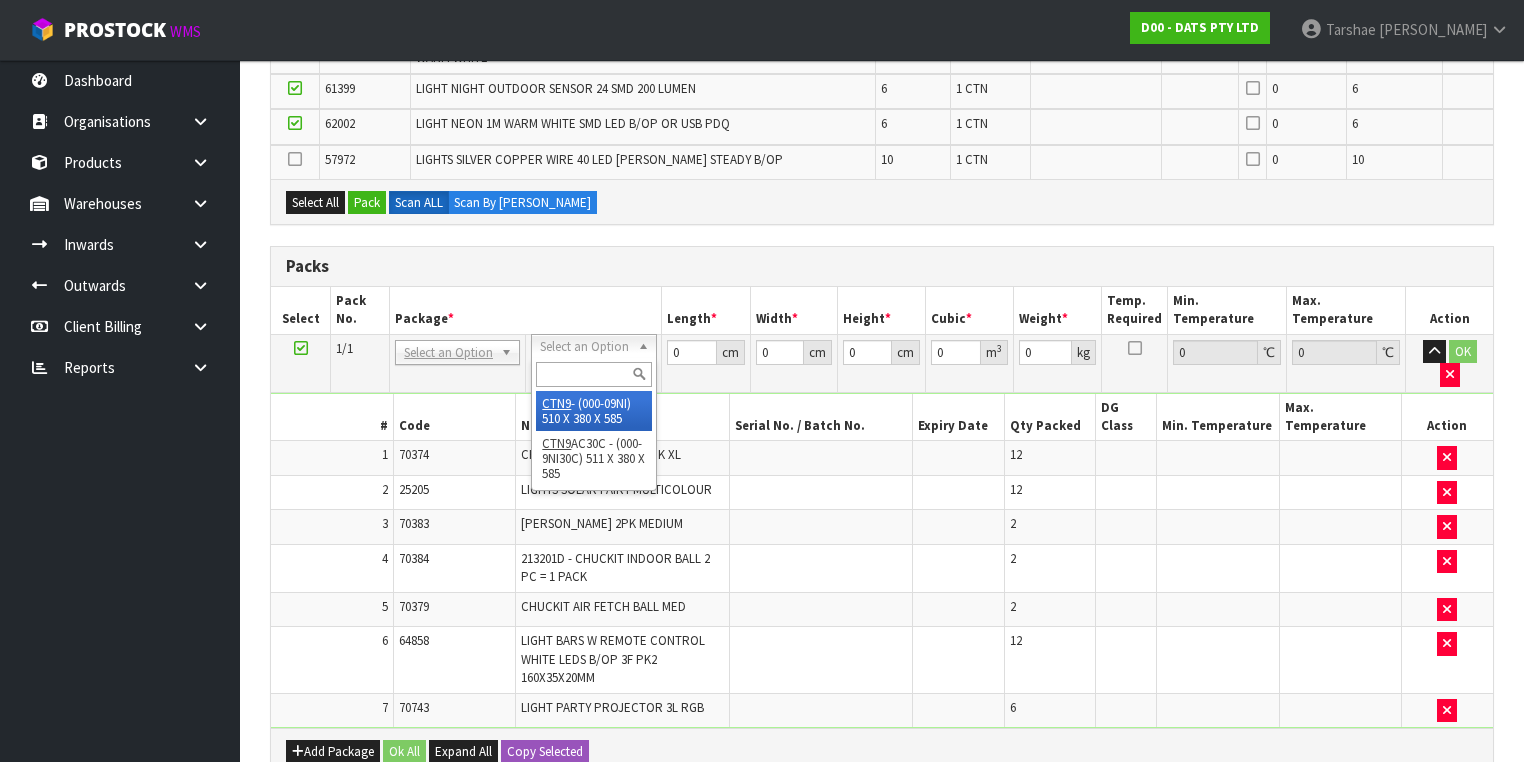 type on "51" 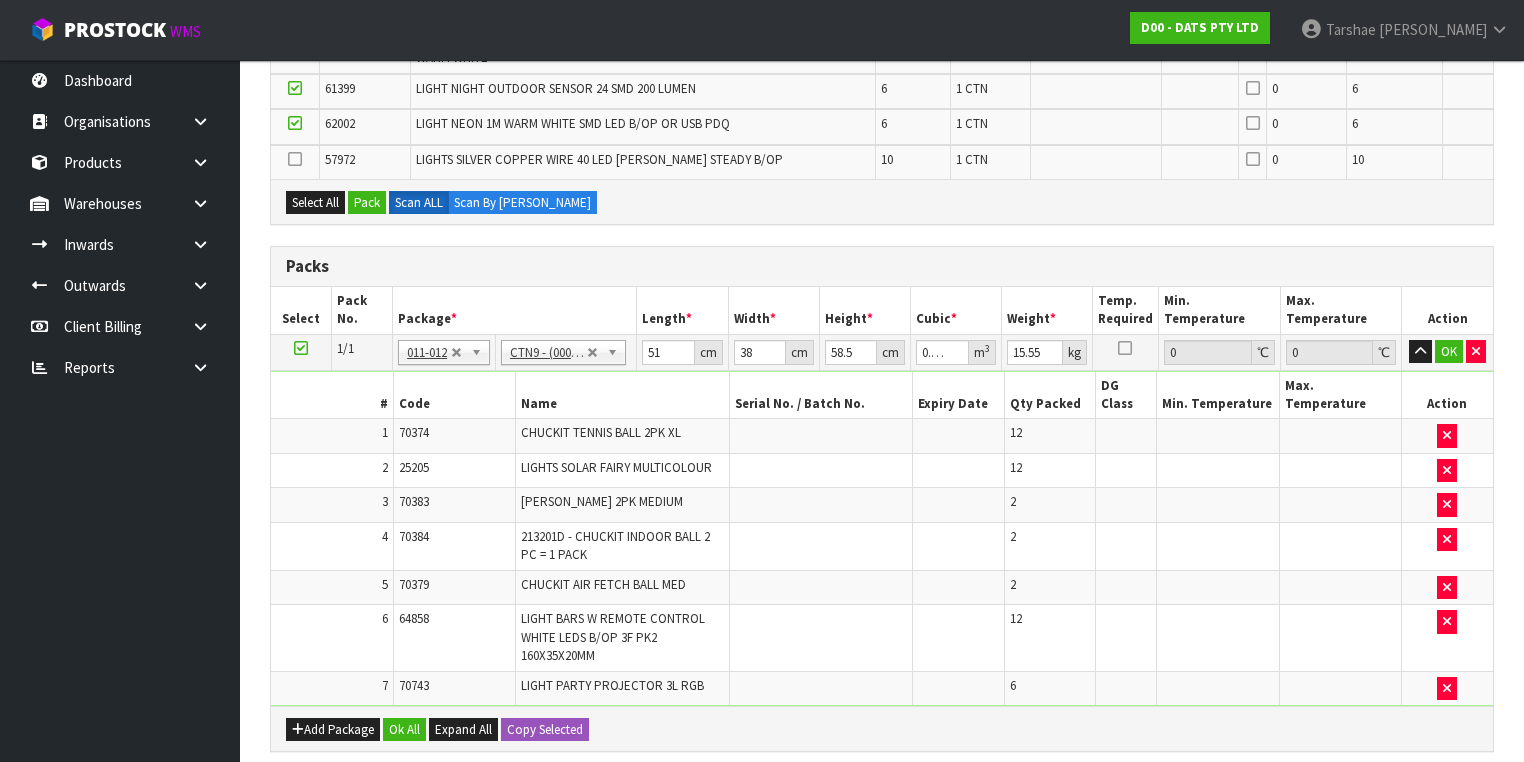 click on "Name" at bounding box center [622, 395] 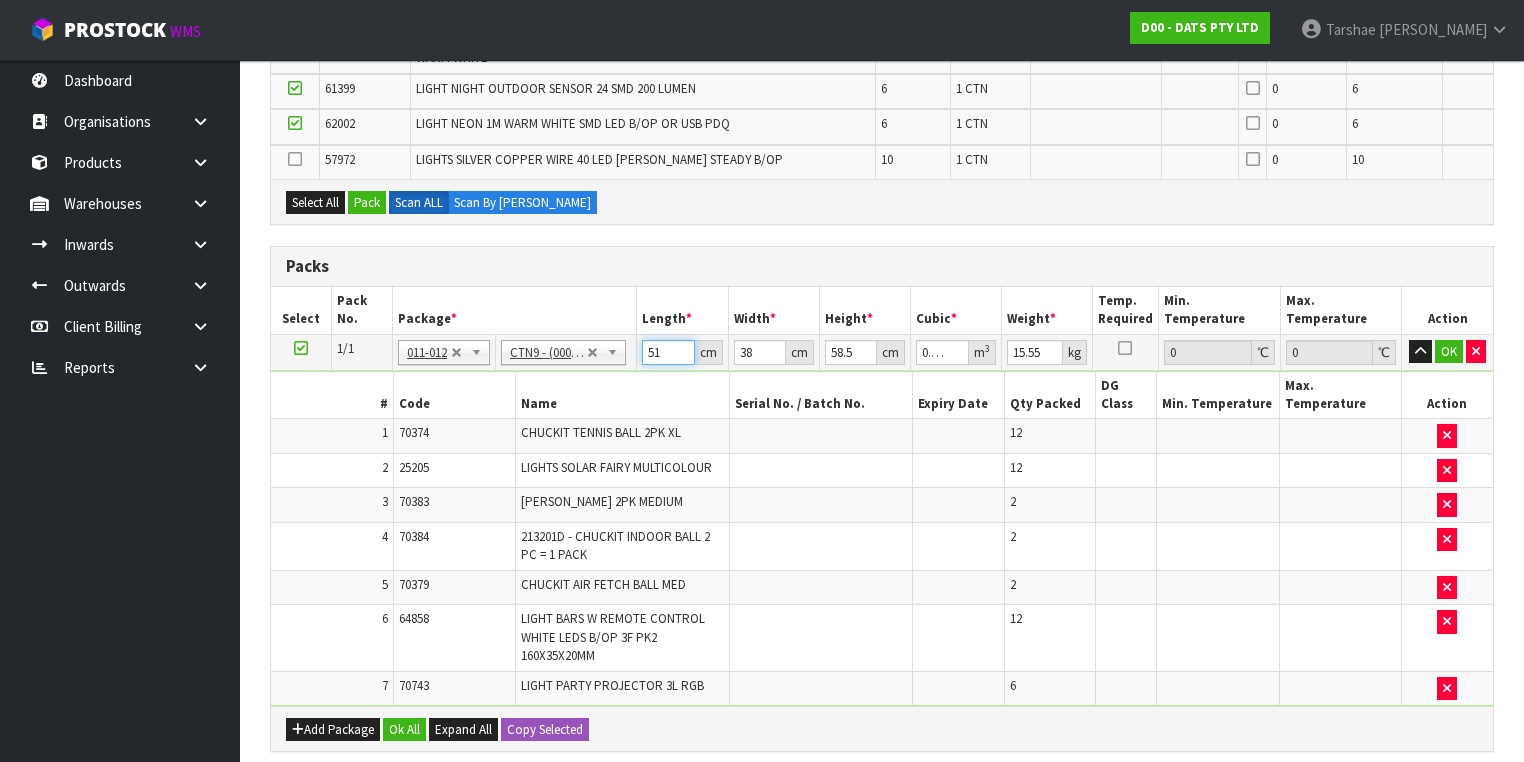 drag, startPoint x: 665, startPoint y: 342, endPoint x: 554, endPoint y: 328, distance: 111.8794 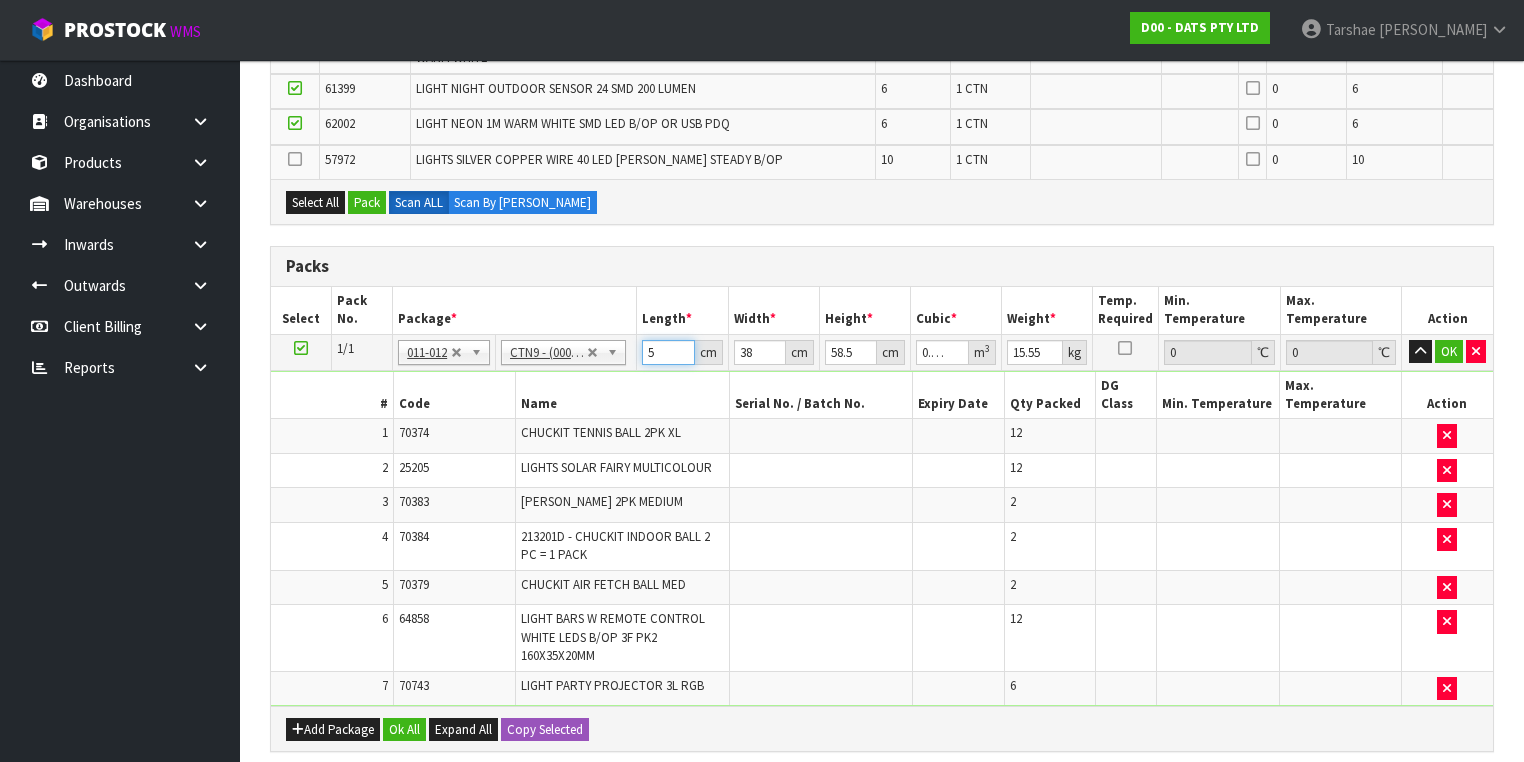 type on "0.011115" 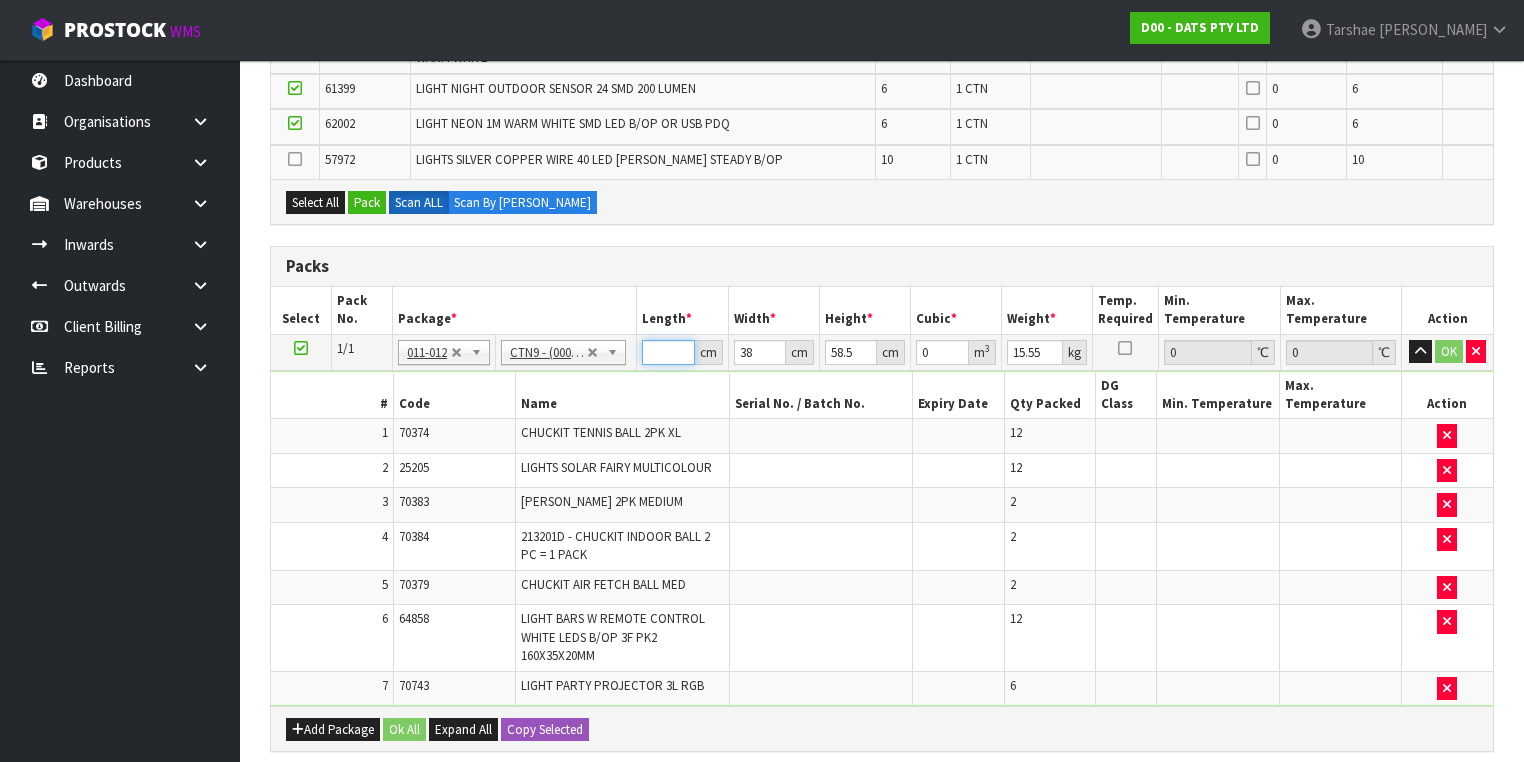type on "5" 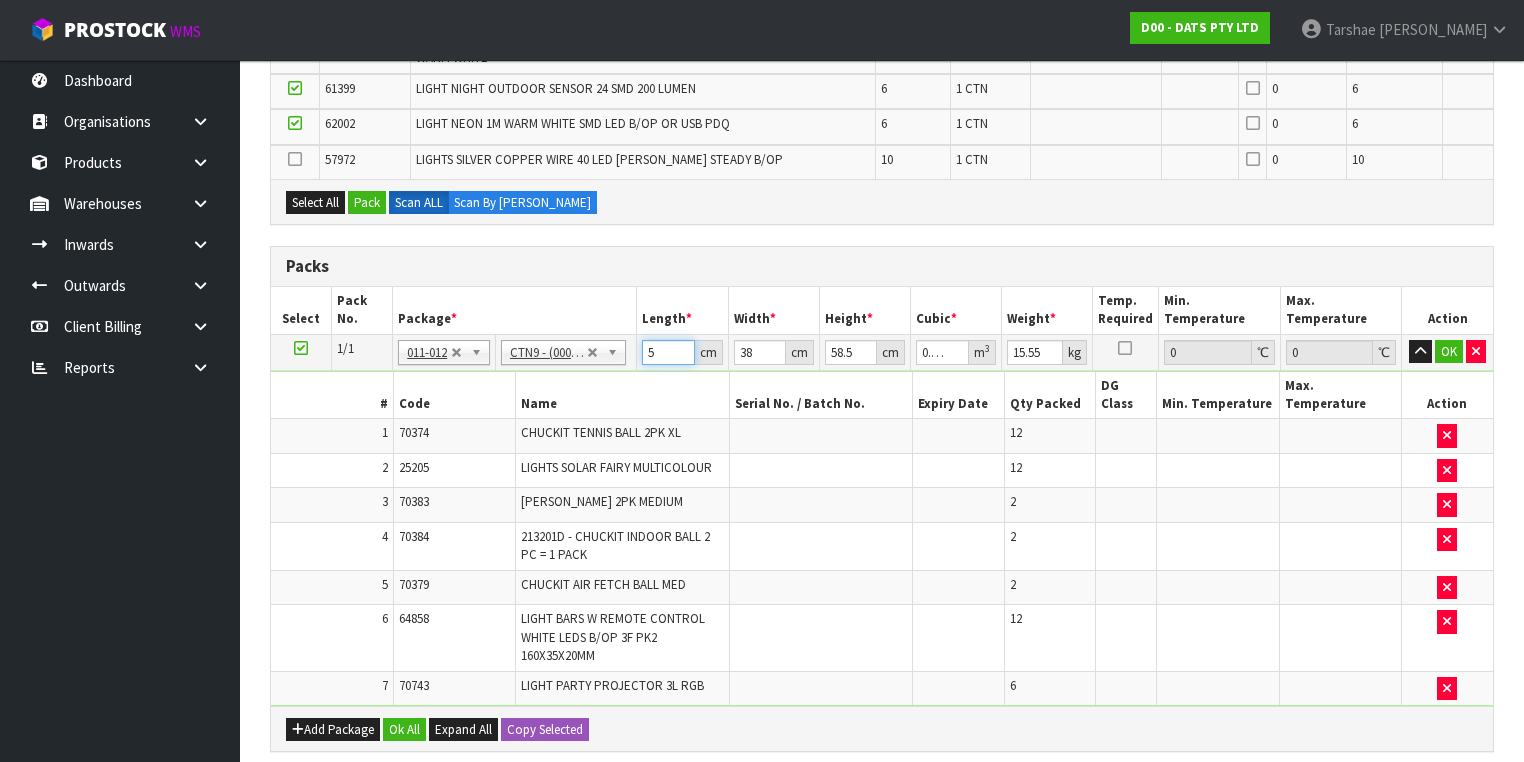 type on "52" 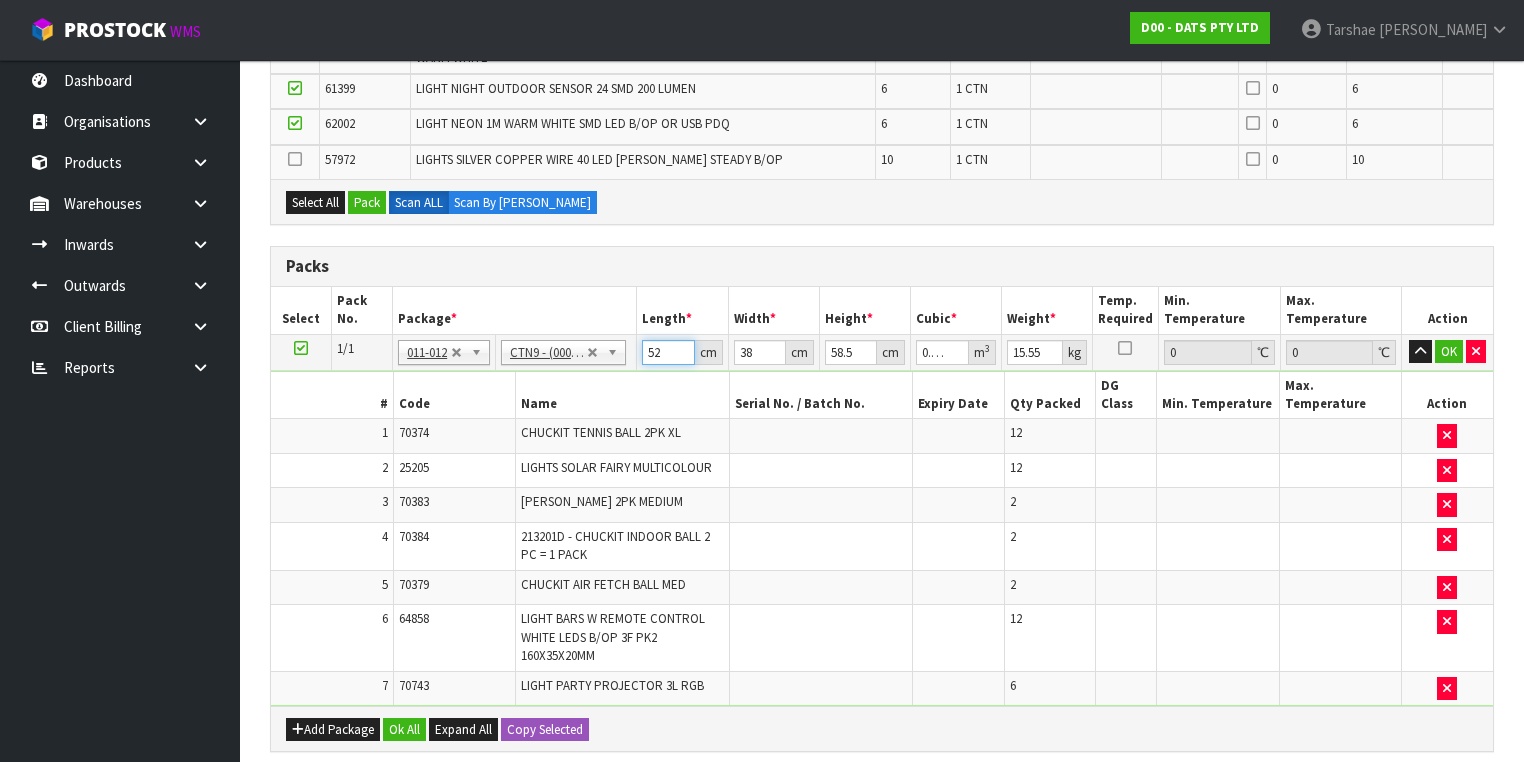 type on "52" 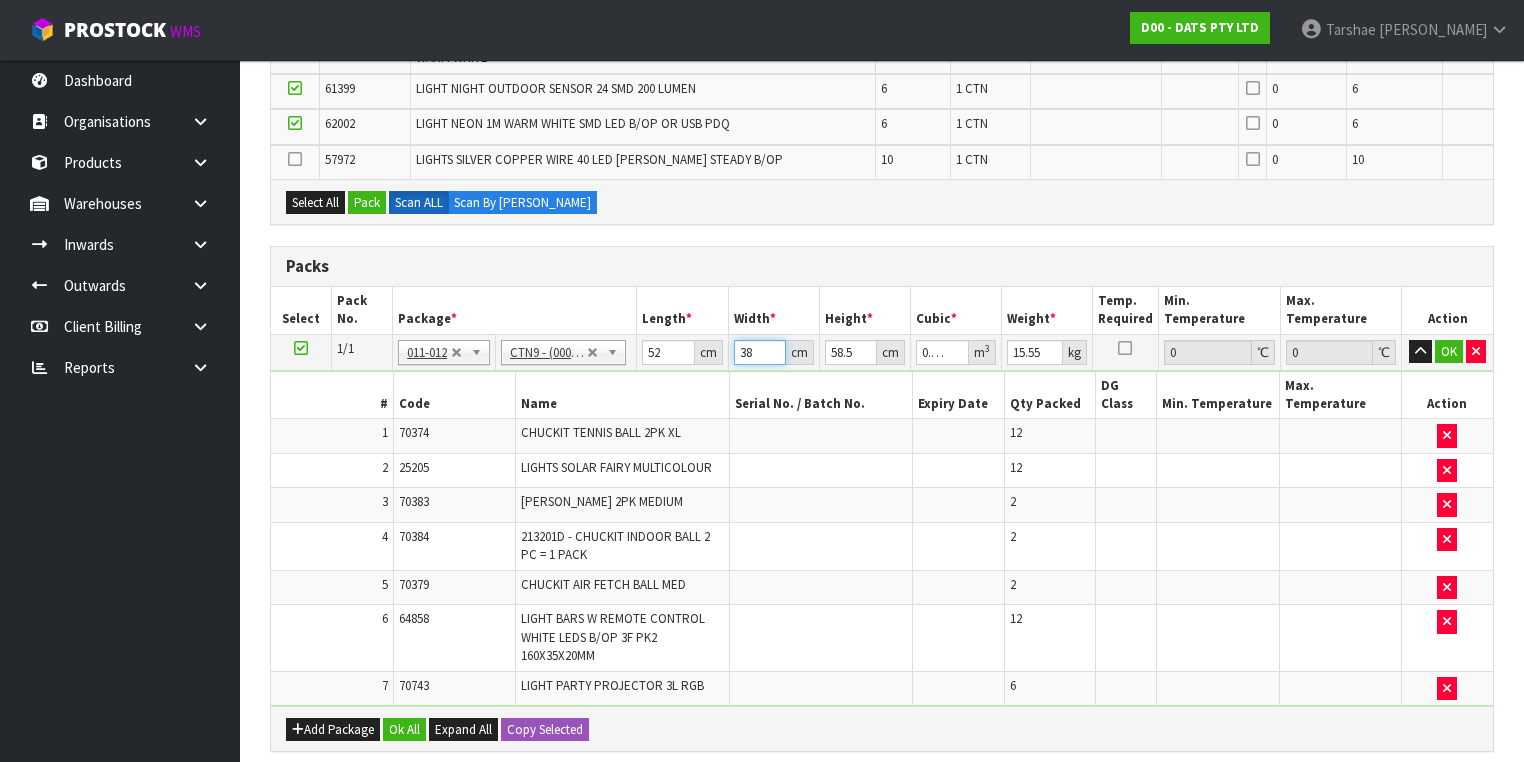type on "4" 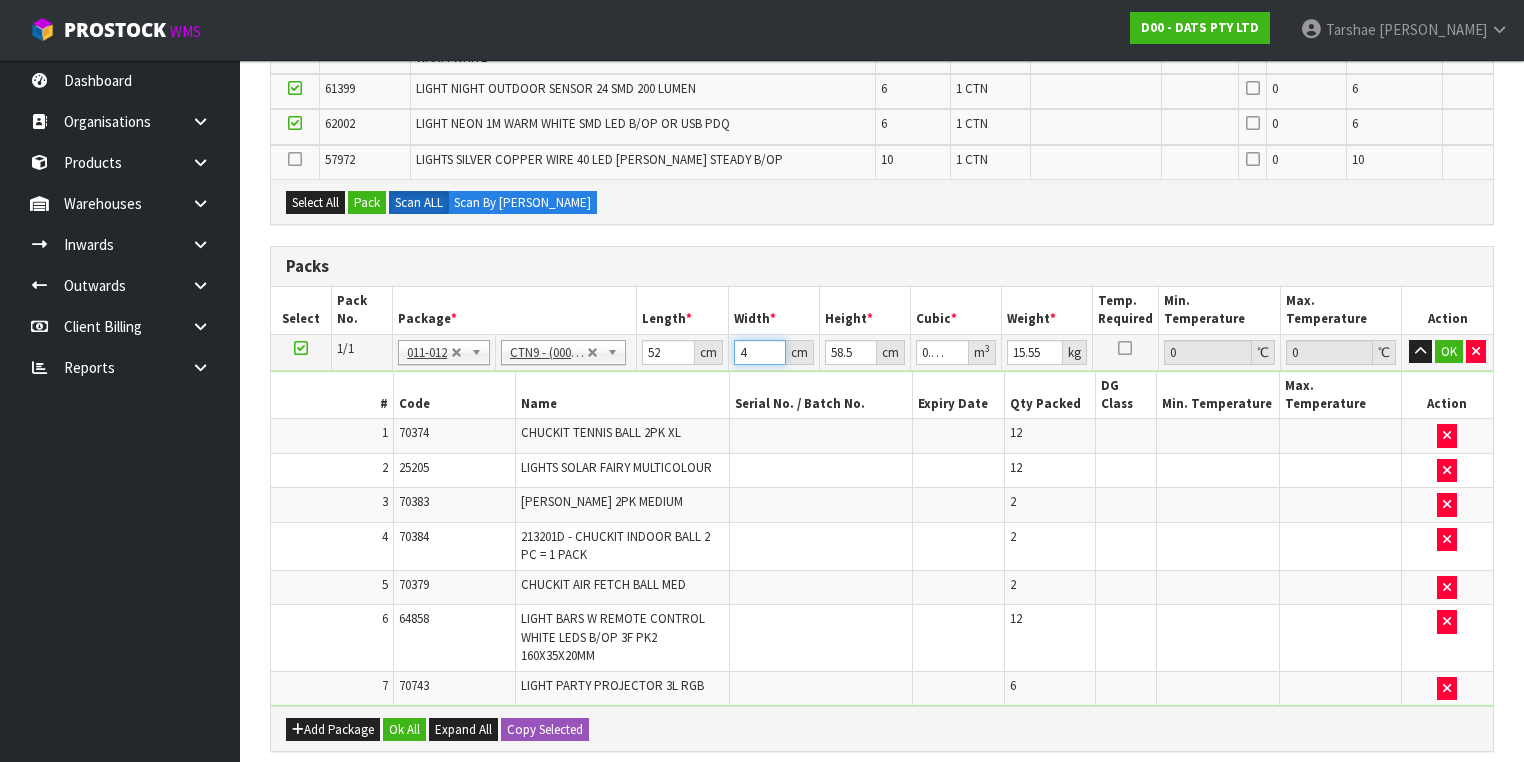 type on "40" 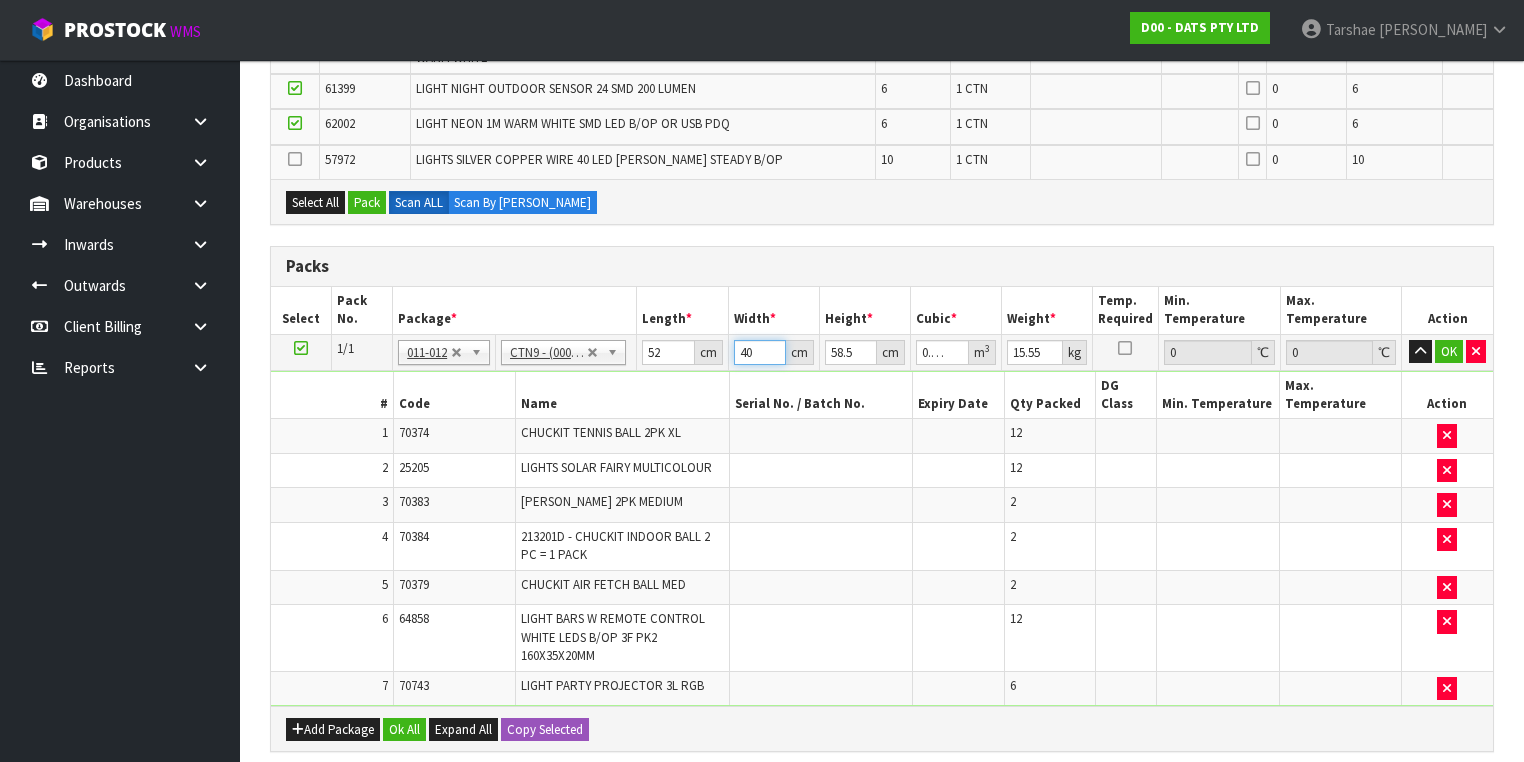 type on "40" 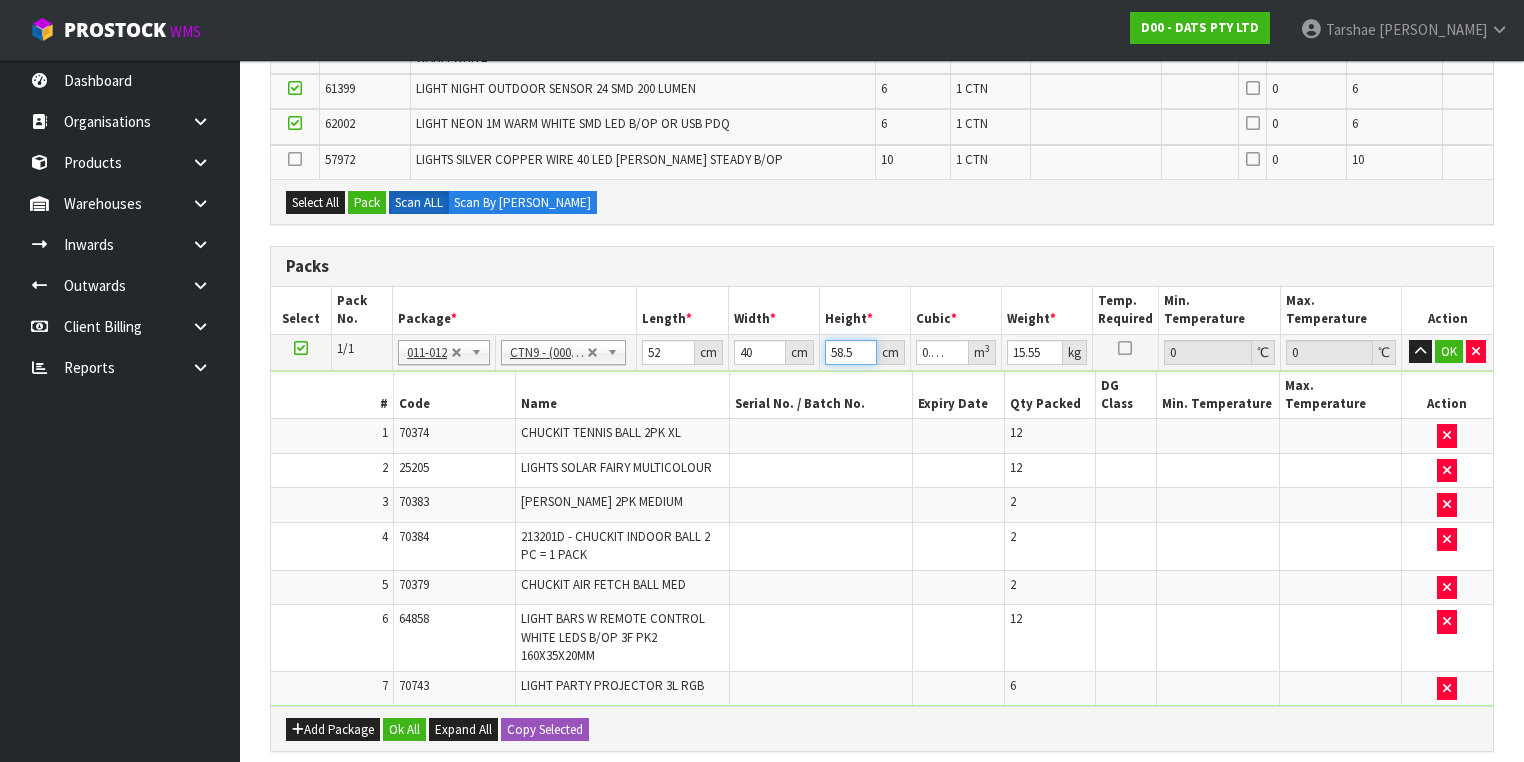 type on "5" 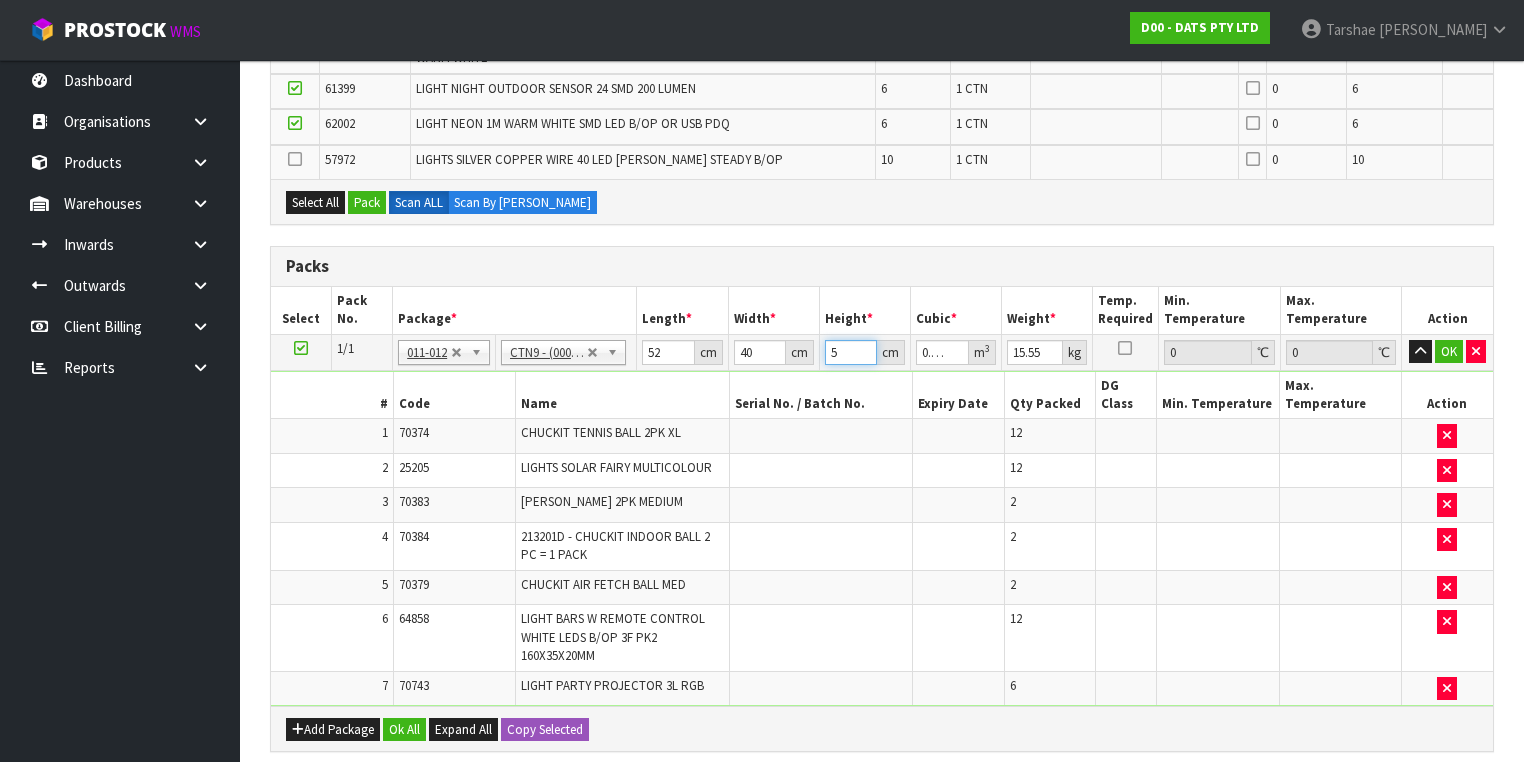 type on "53" 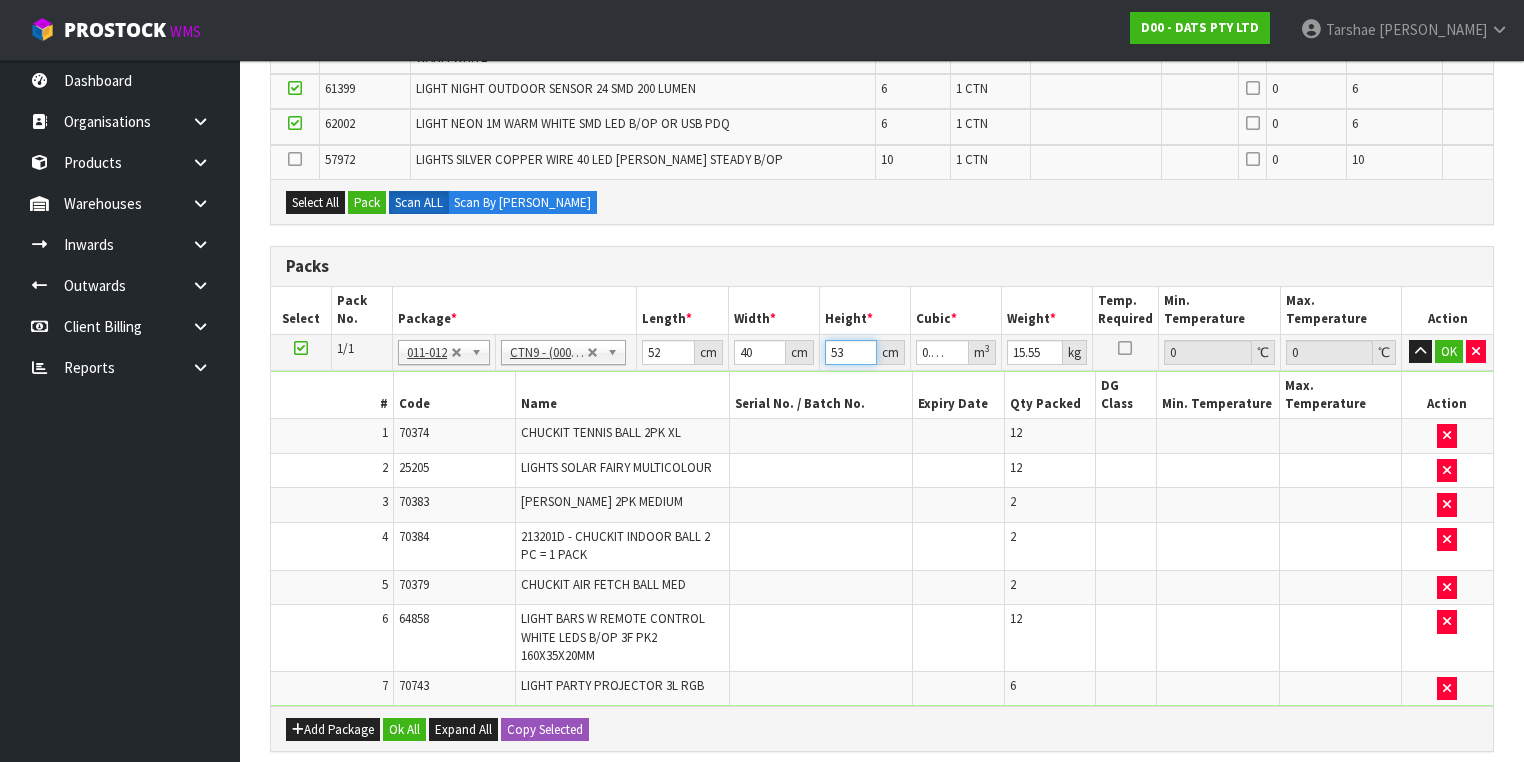 type on "0.11024" 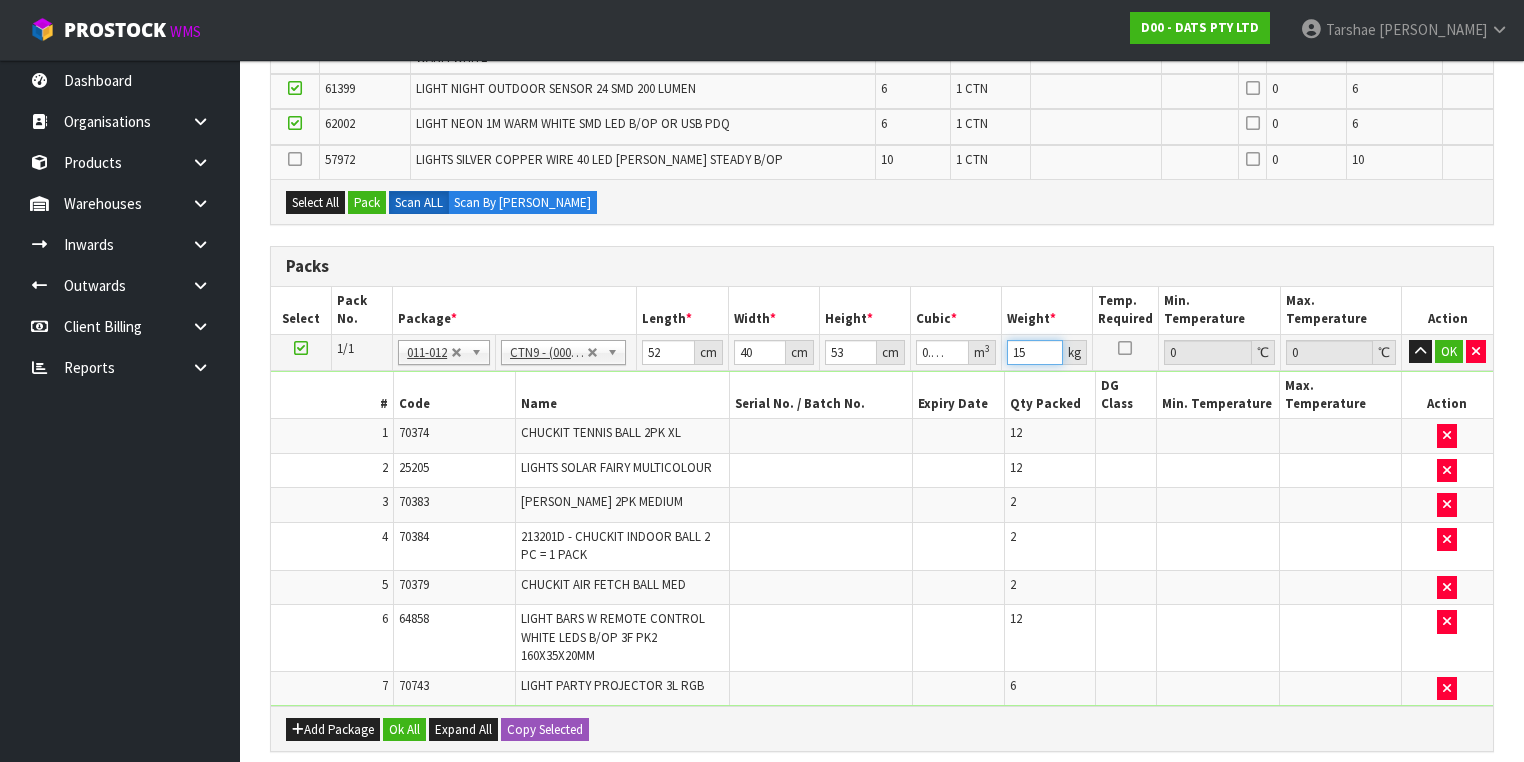 type on "15" 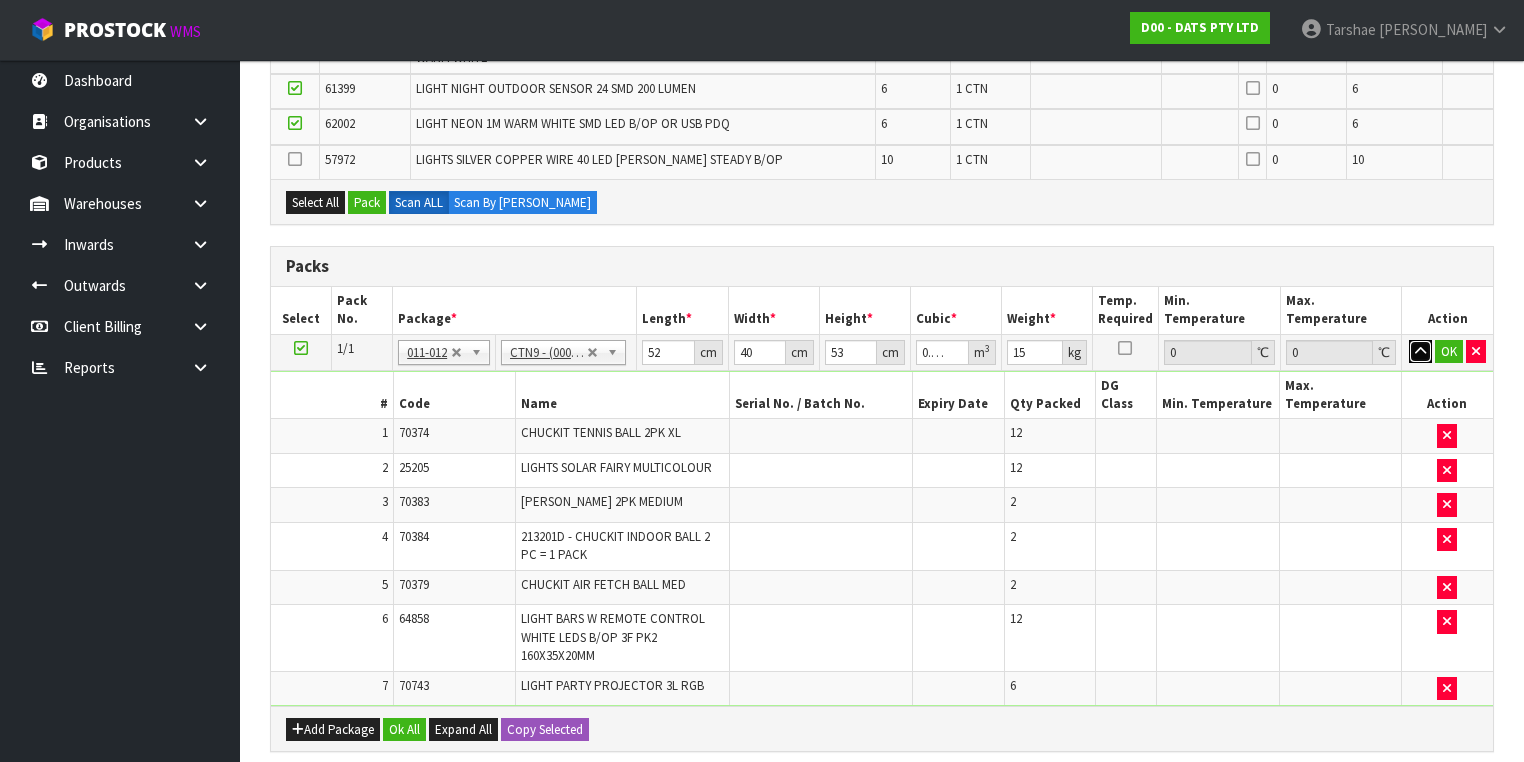 type 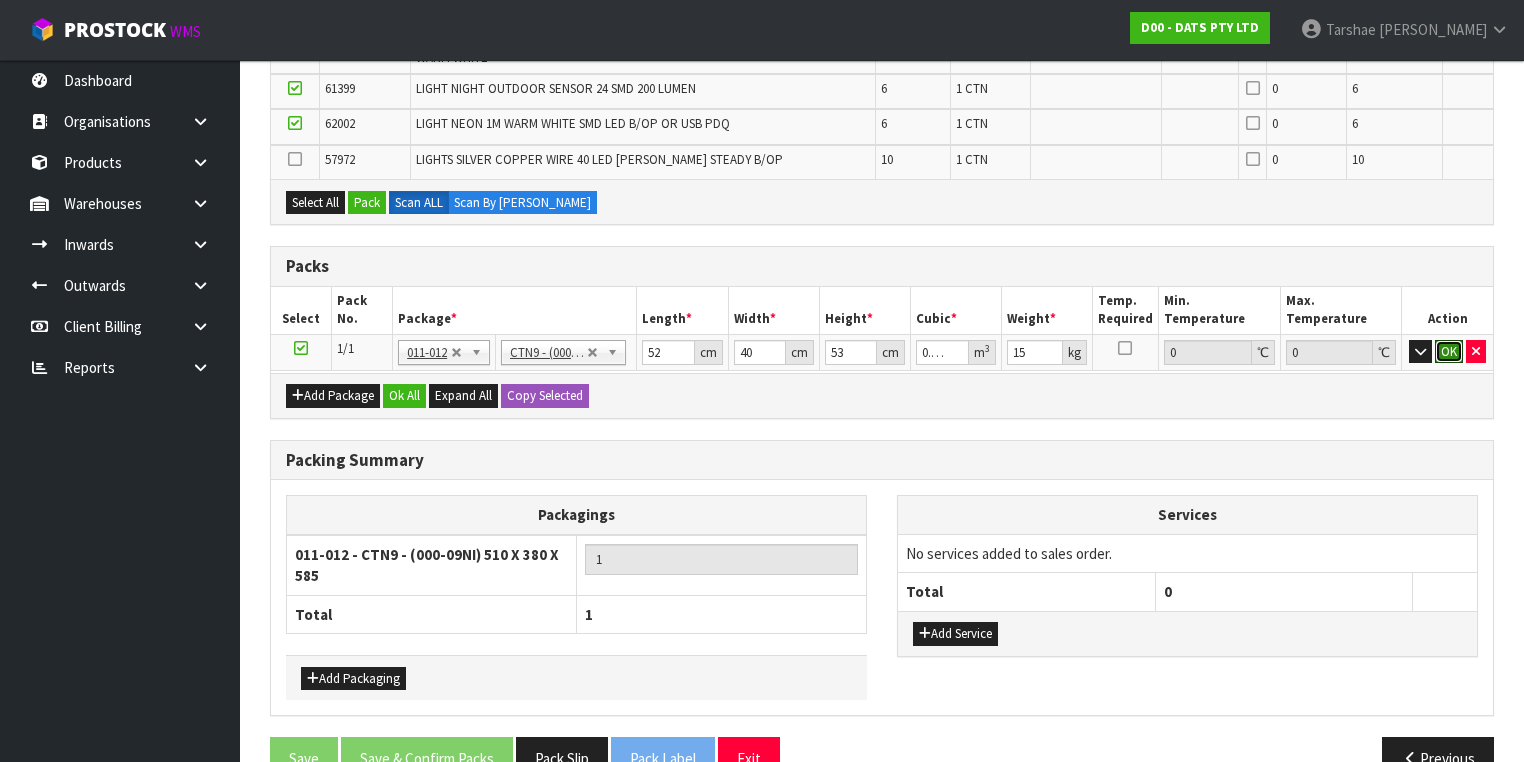 click on "OK" at bounding box center [1449, 352] 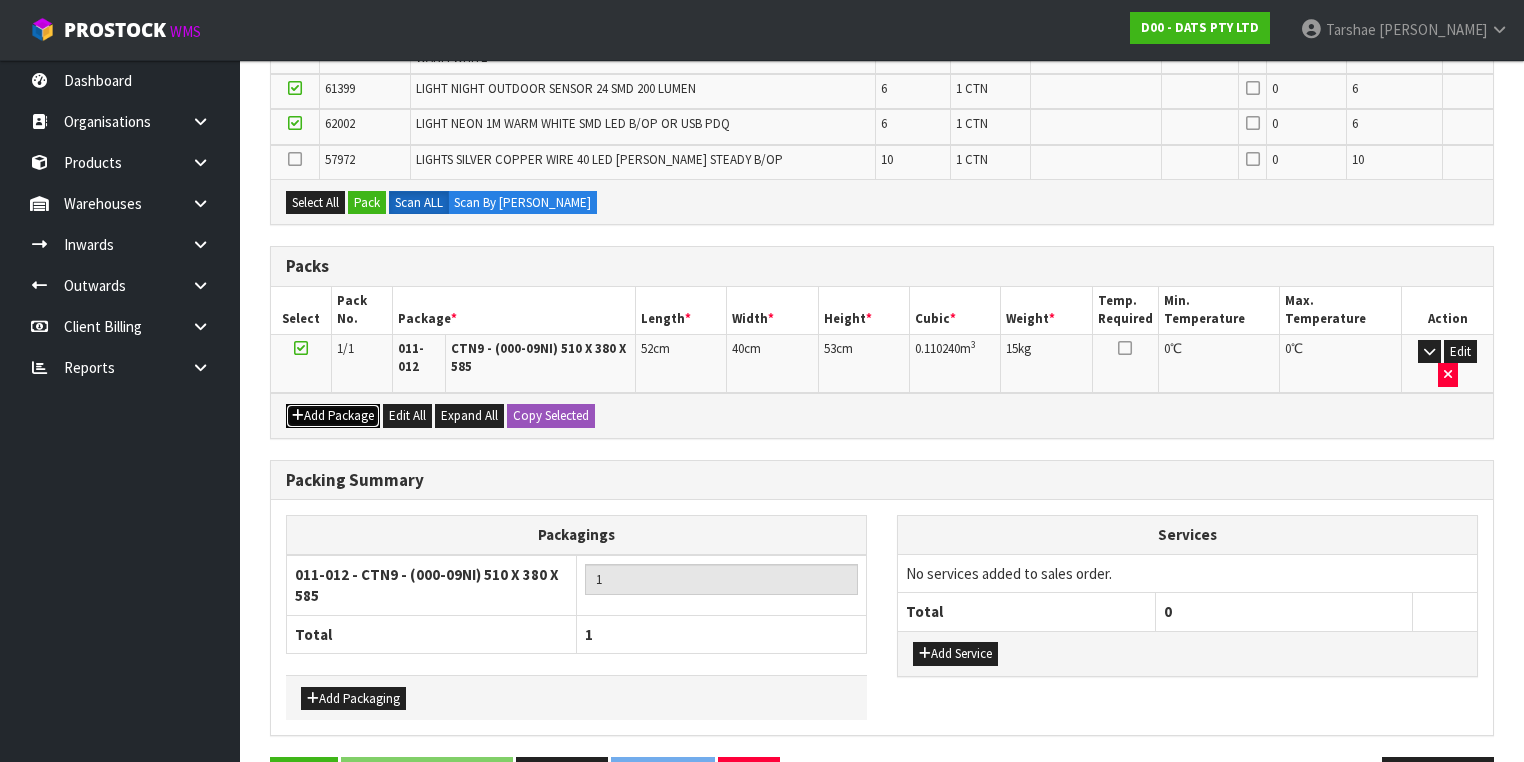 click at bounding box center [298, 415] 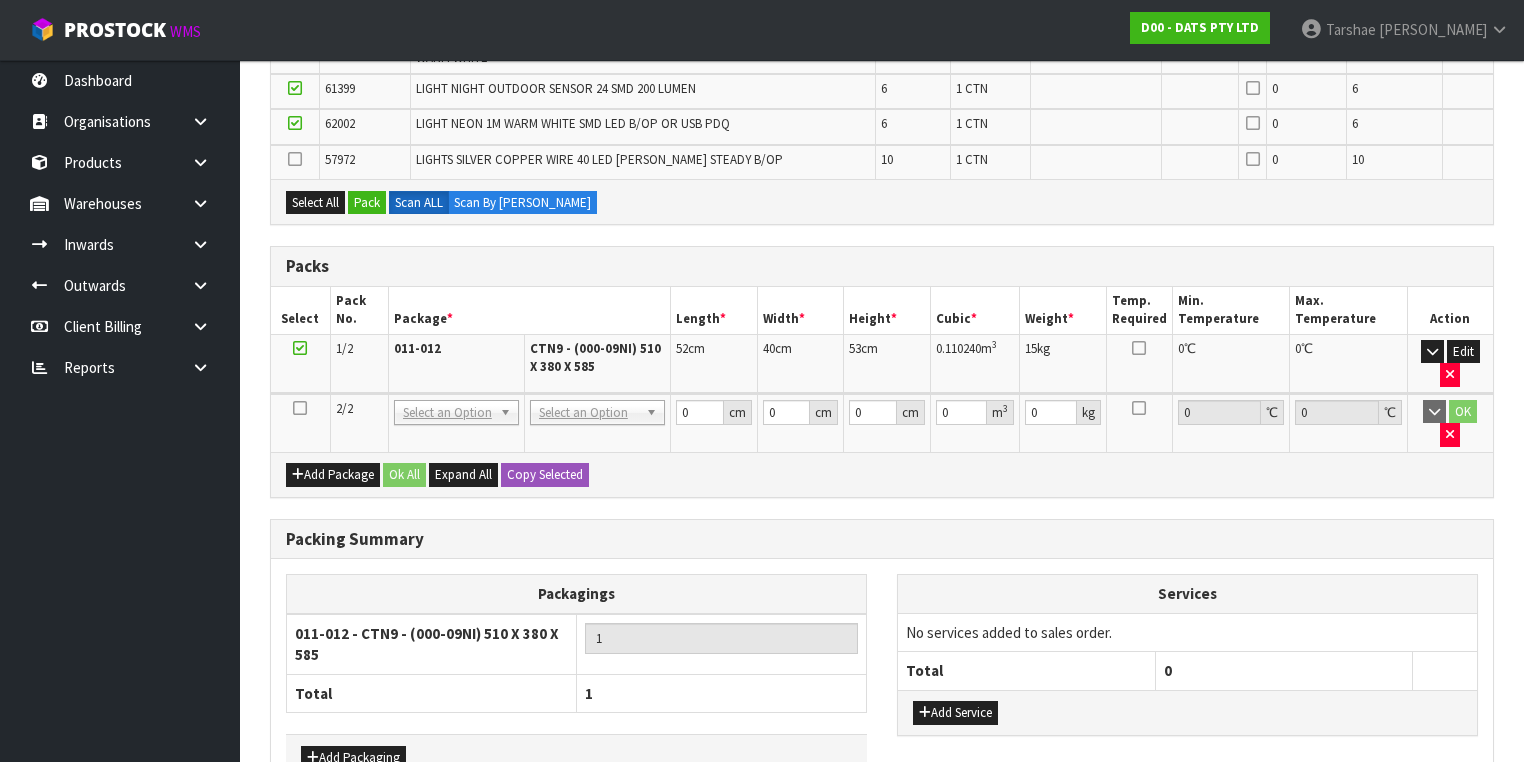click at bounding box center [300, 408] 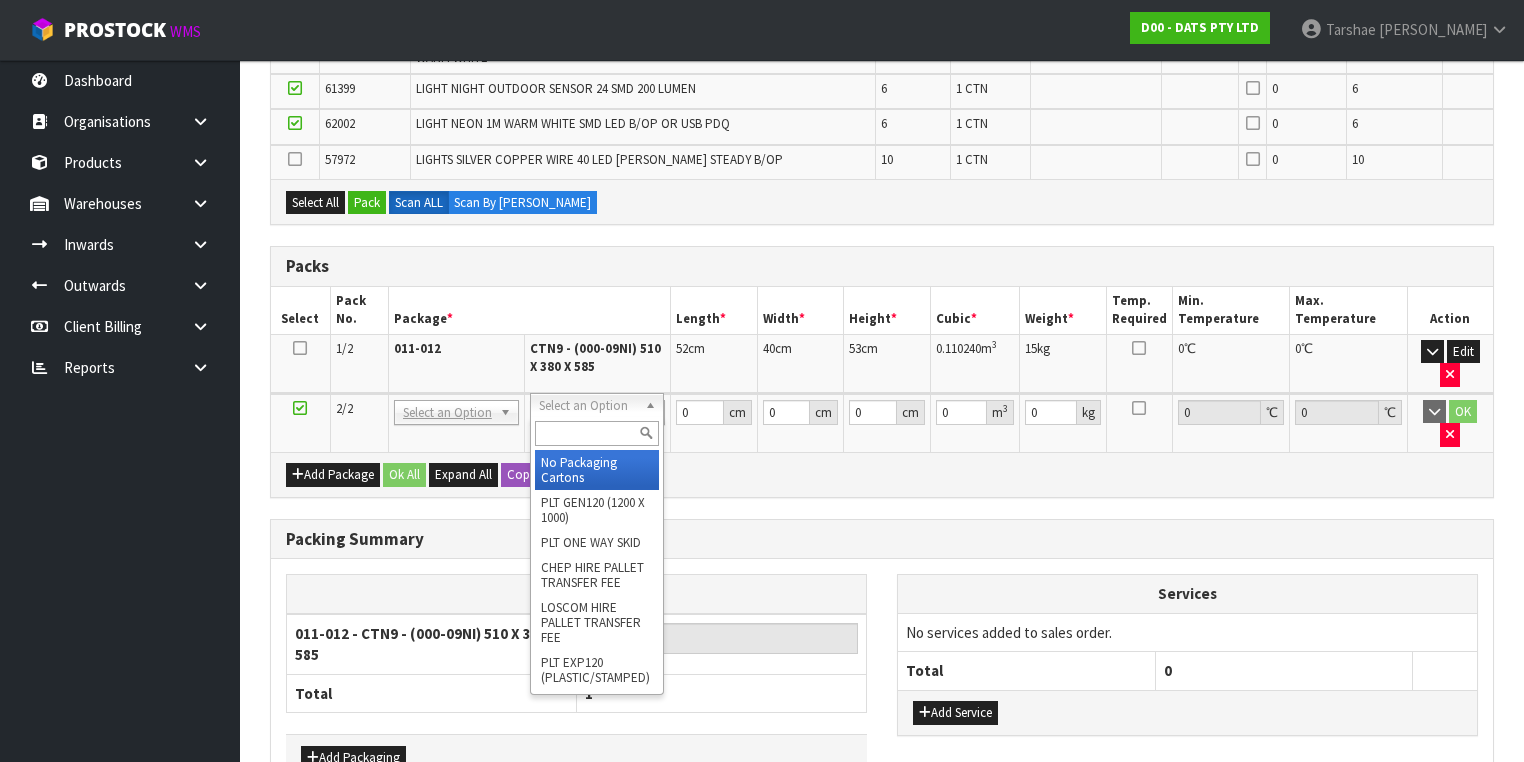 click at bounding box center (596, 433) 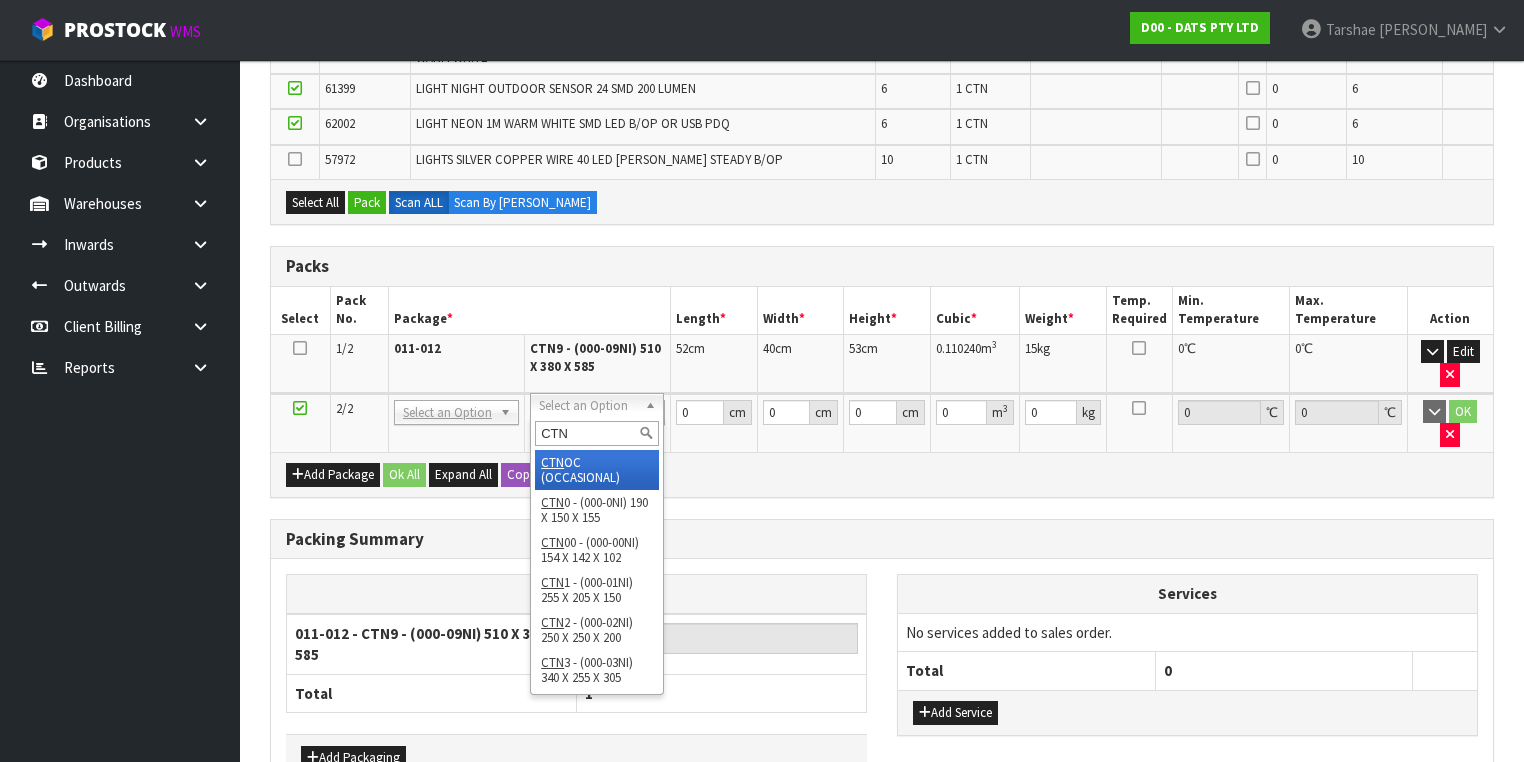 type on "CTN9" 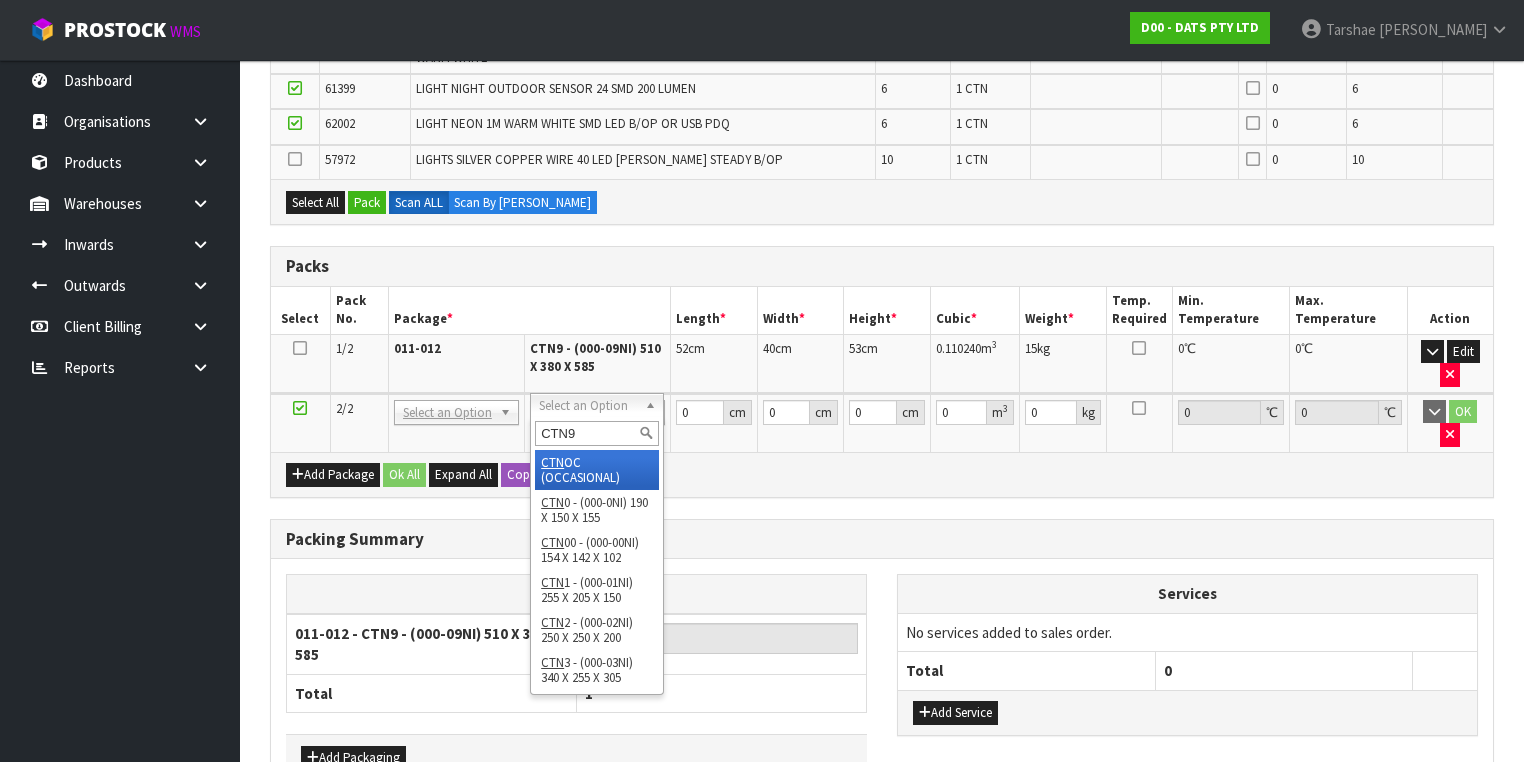 type on "2" 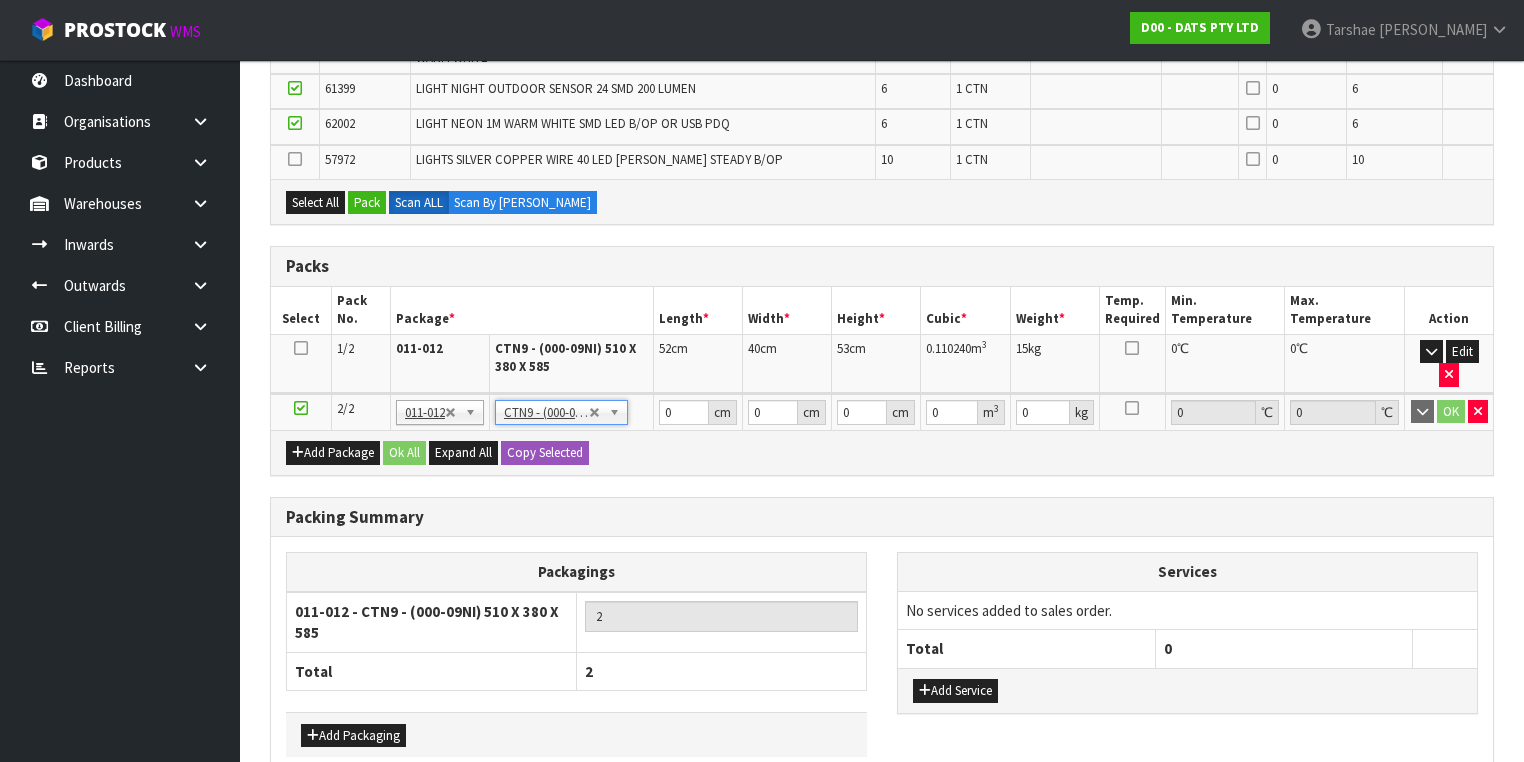 type on "51" 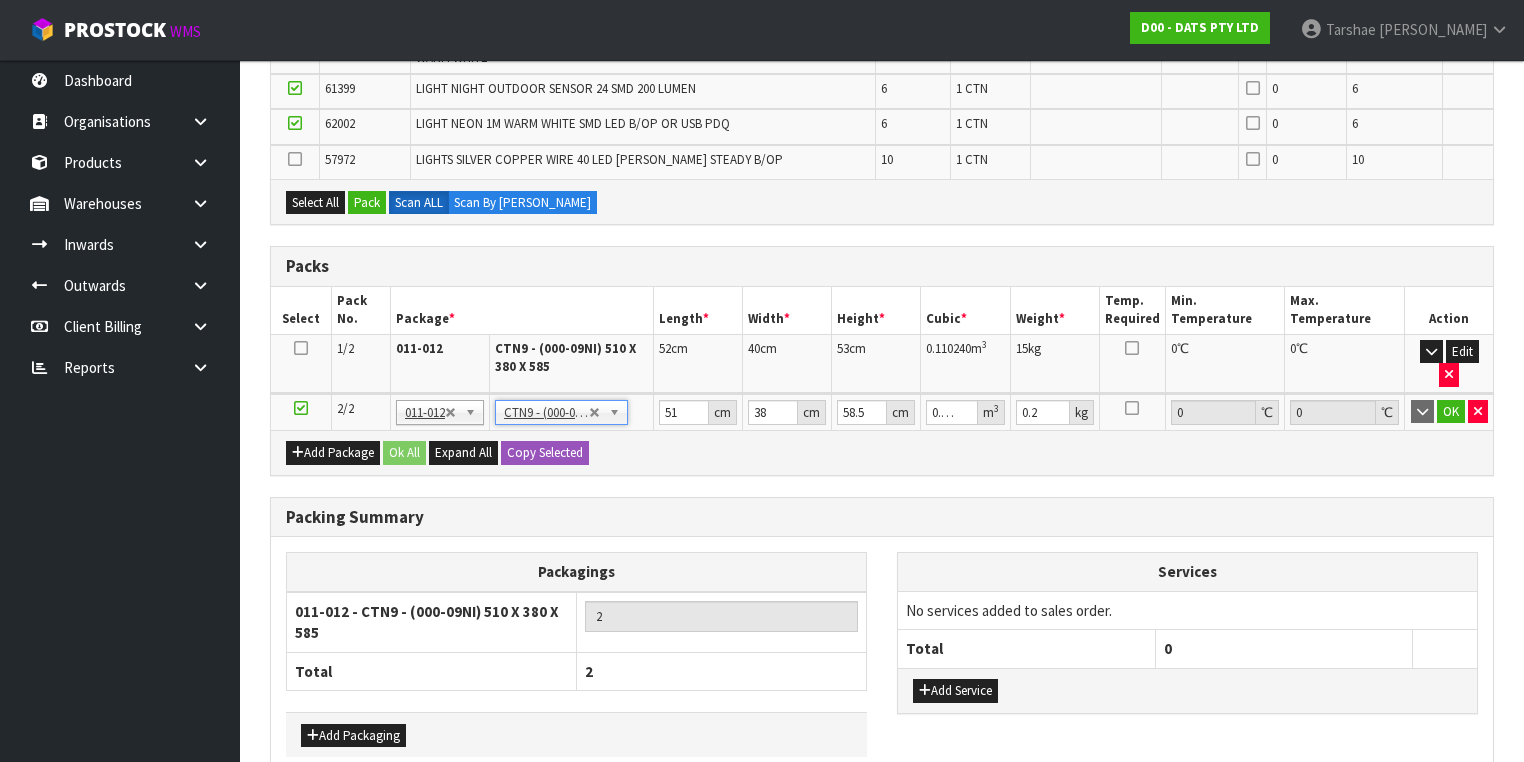 click on "Add Package
Ok All
Expand All
Copy Selected" at bounding box center (882, 452) 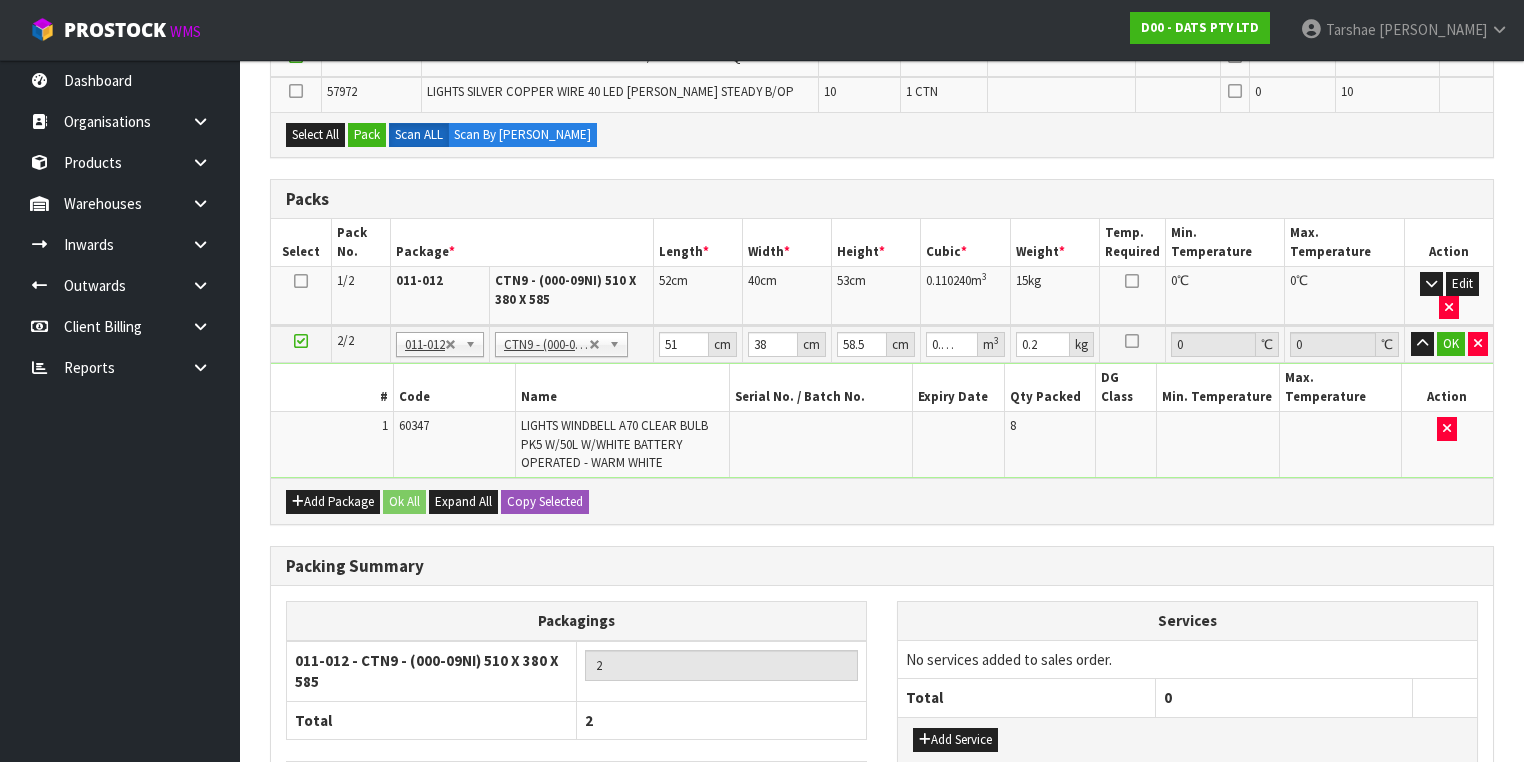 scroll, scrollTop: 541, scrollLeft: 0, axis: vertical 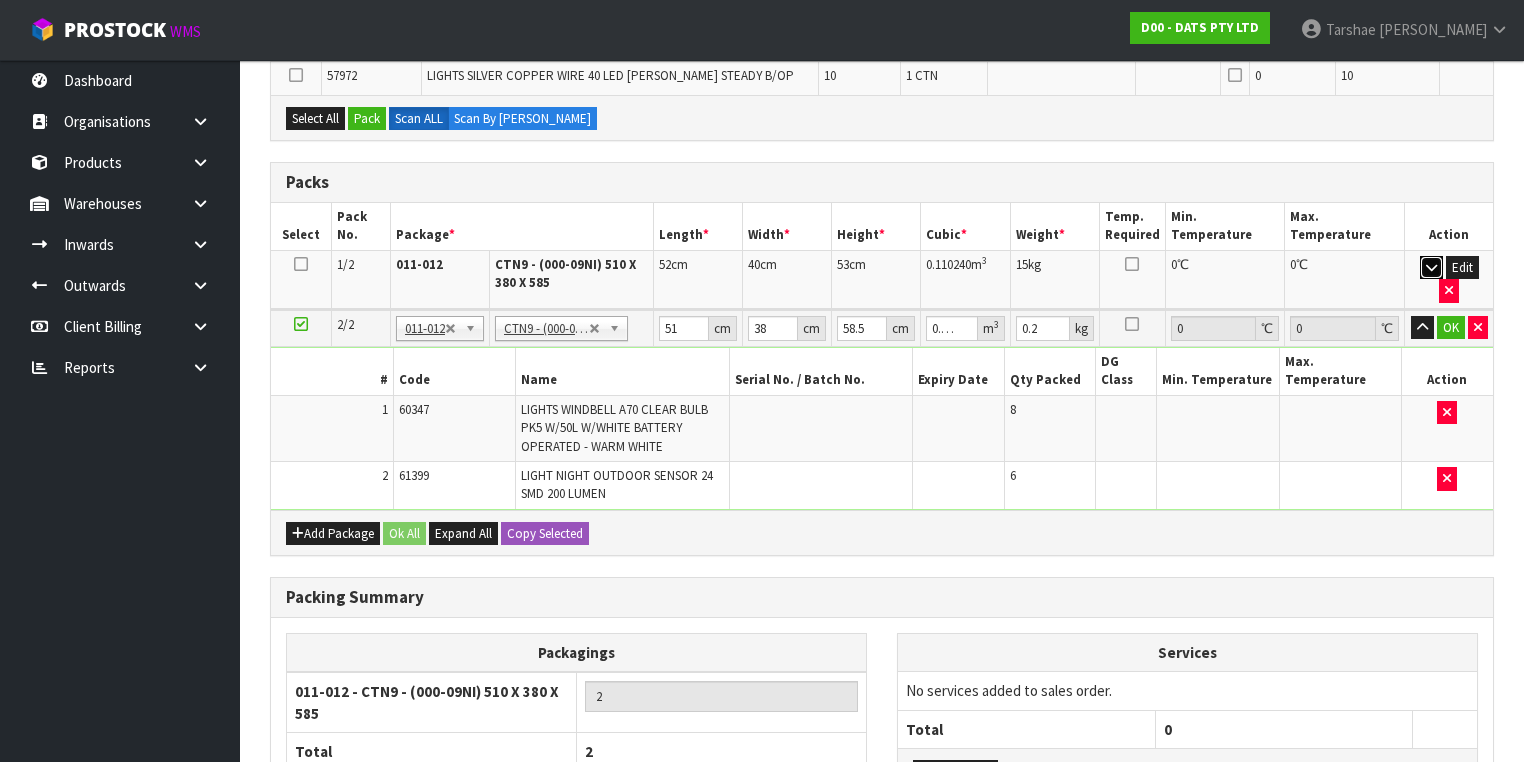 click at bounding box center (1431, 268) 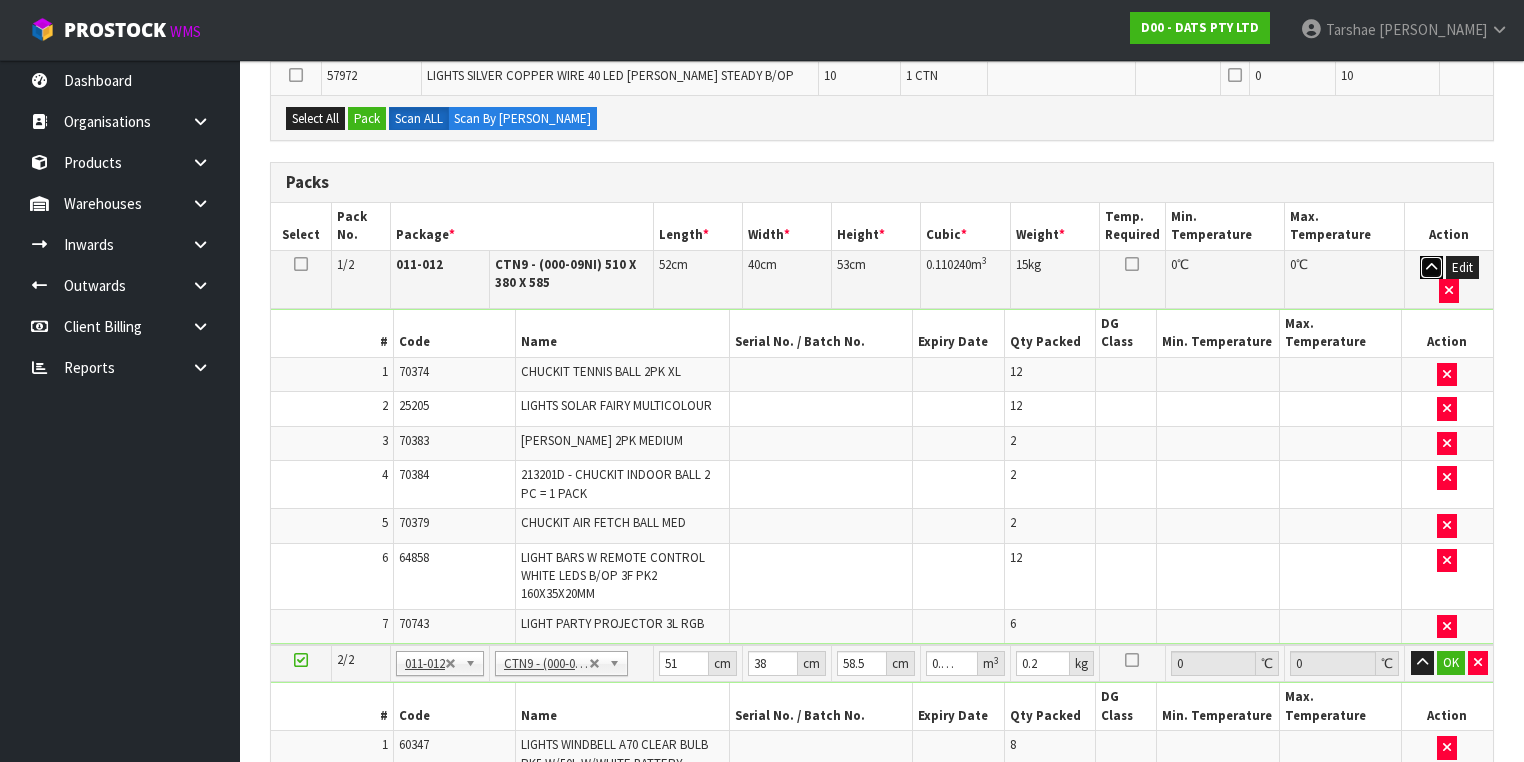 click at bounding box center (1431, 267) 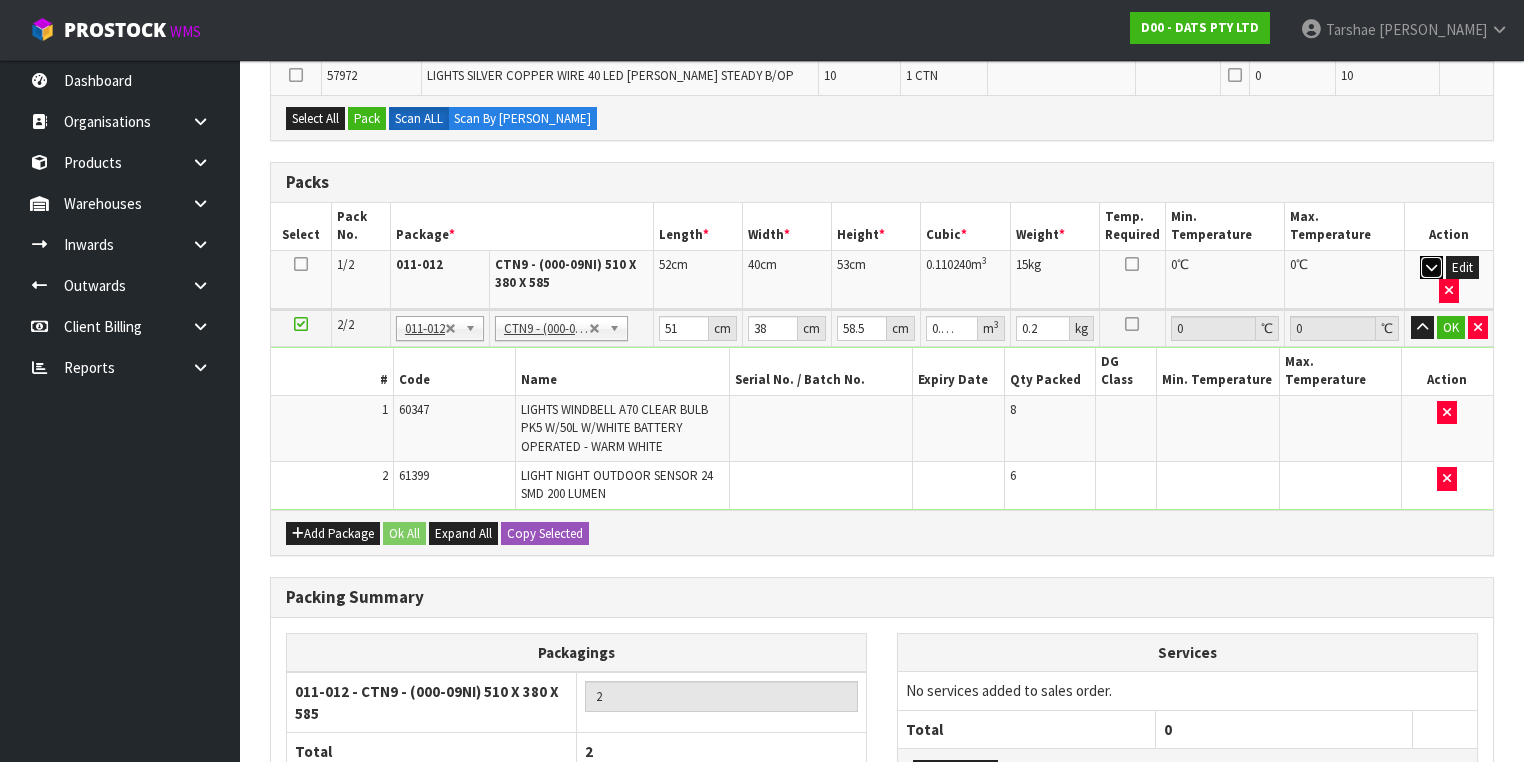 type 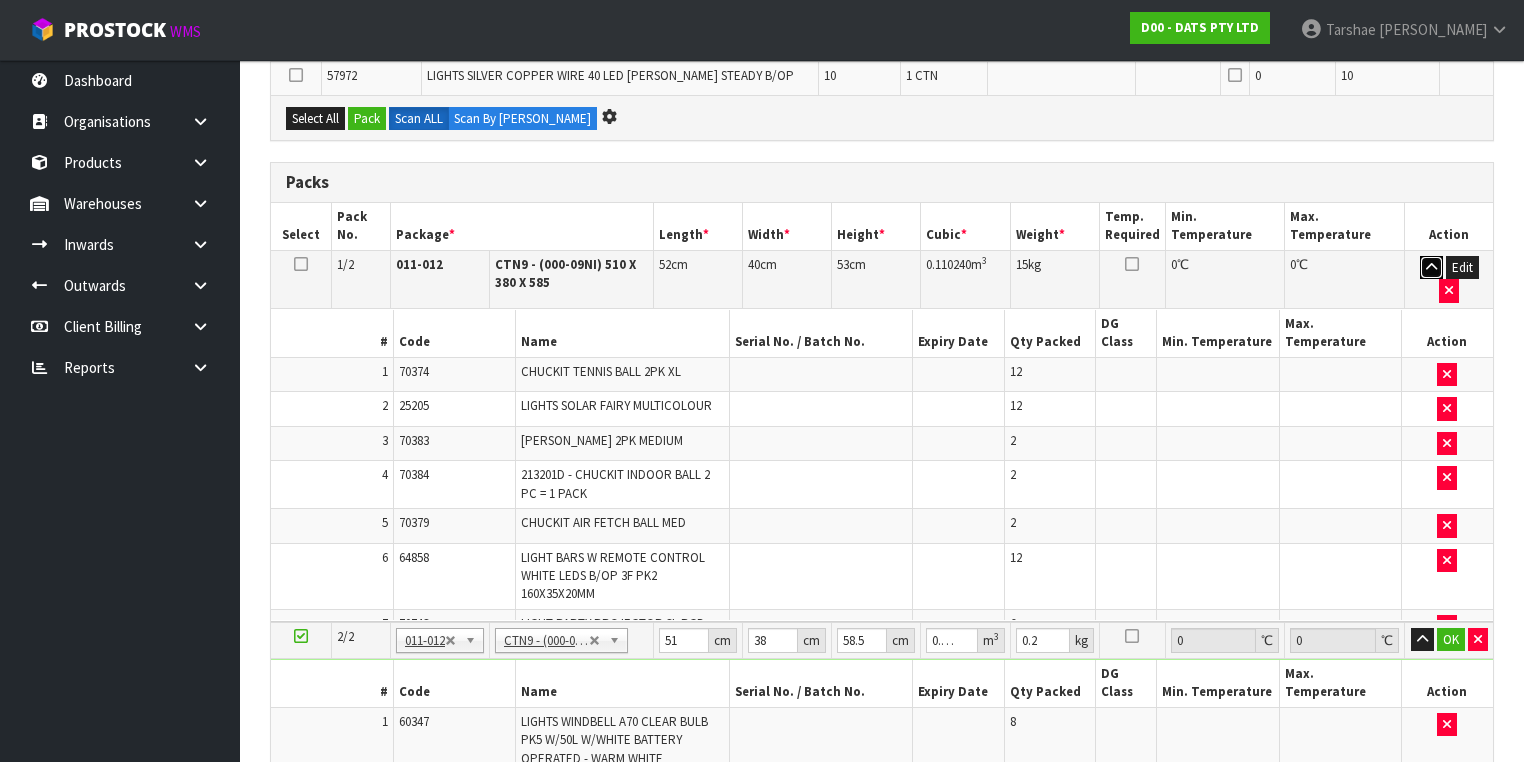scroll, scrollTop: 506, scrollLeft: 0, axis: vertical 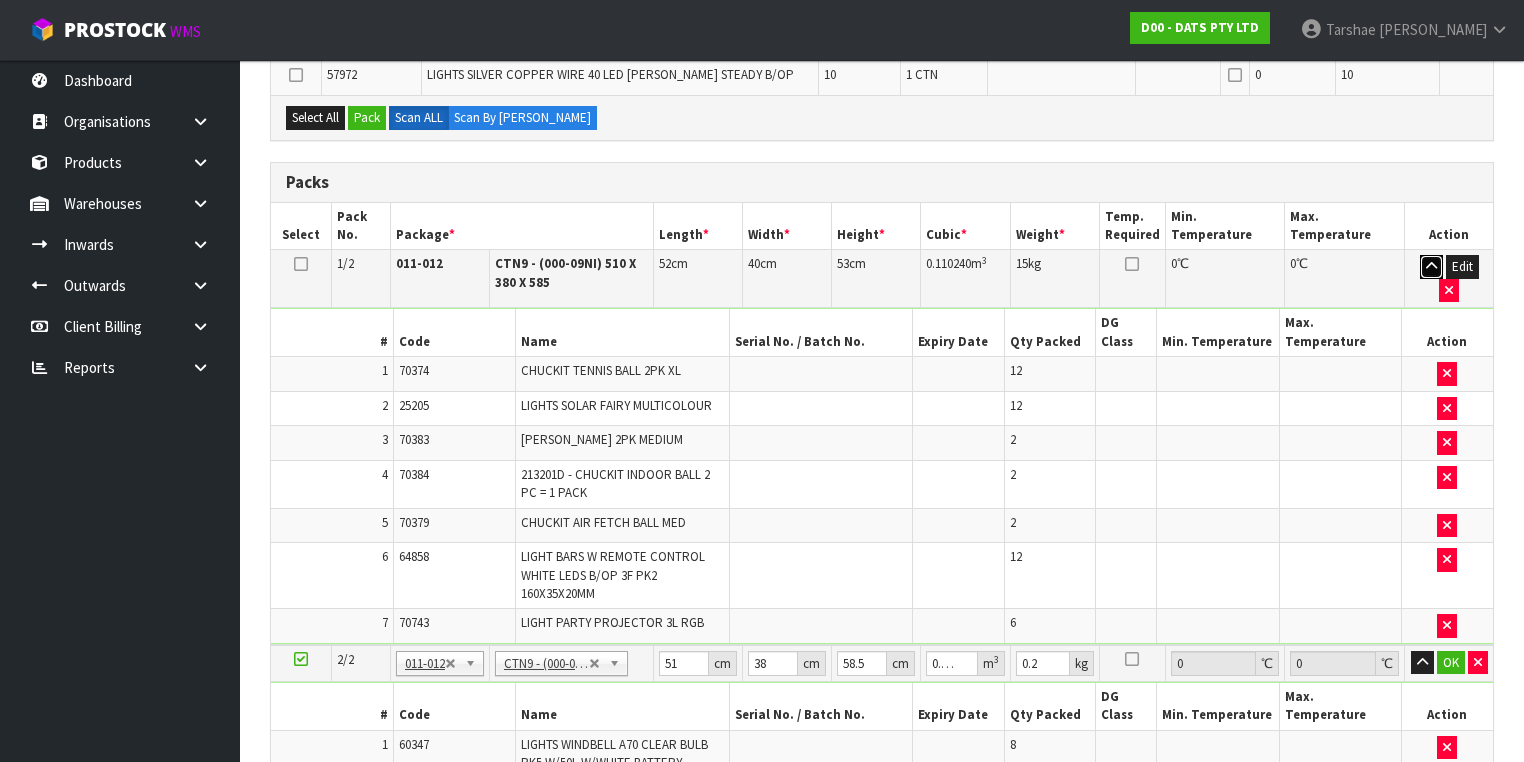 click at bounding box center (1431, 267) 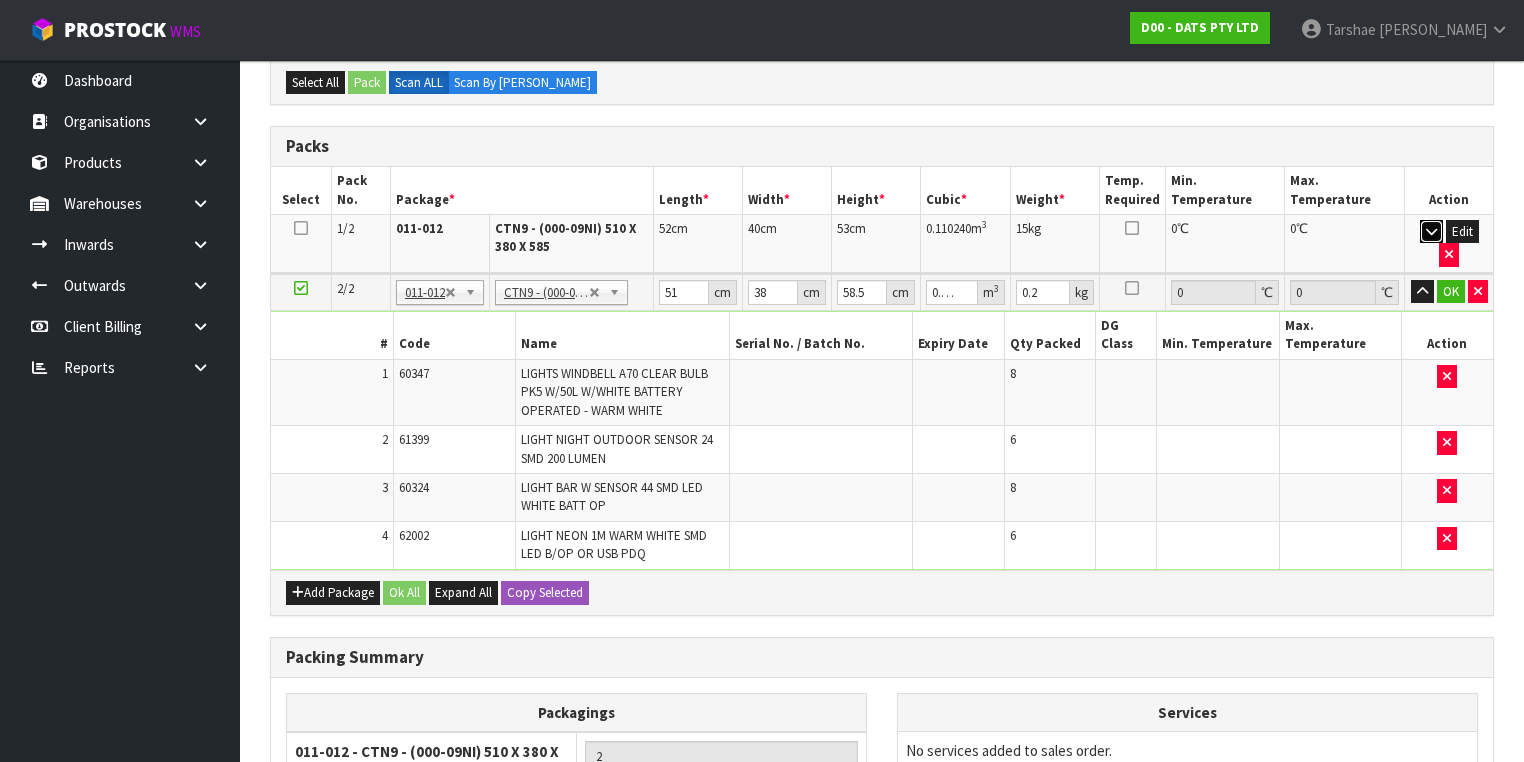 click at bounding box center [1431, 232] 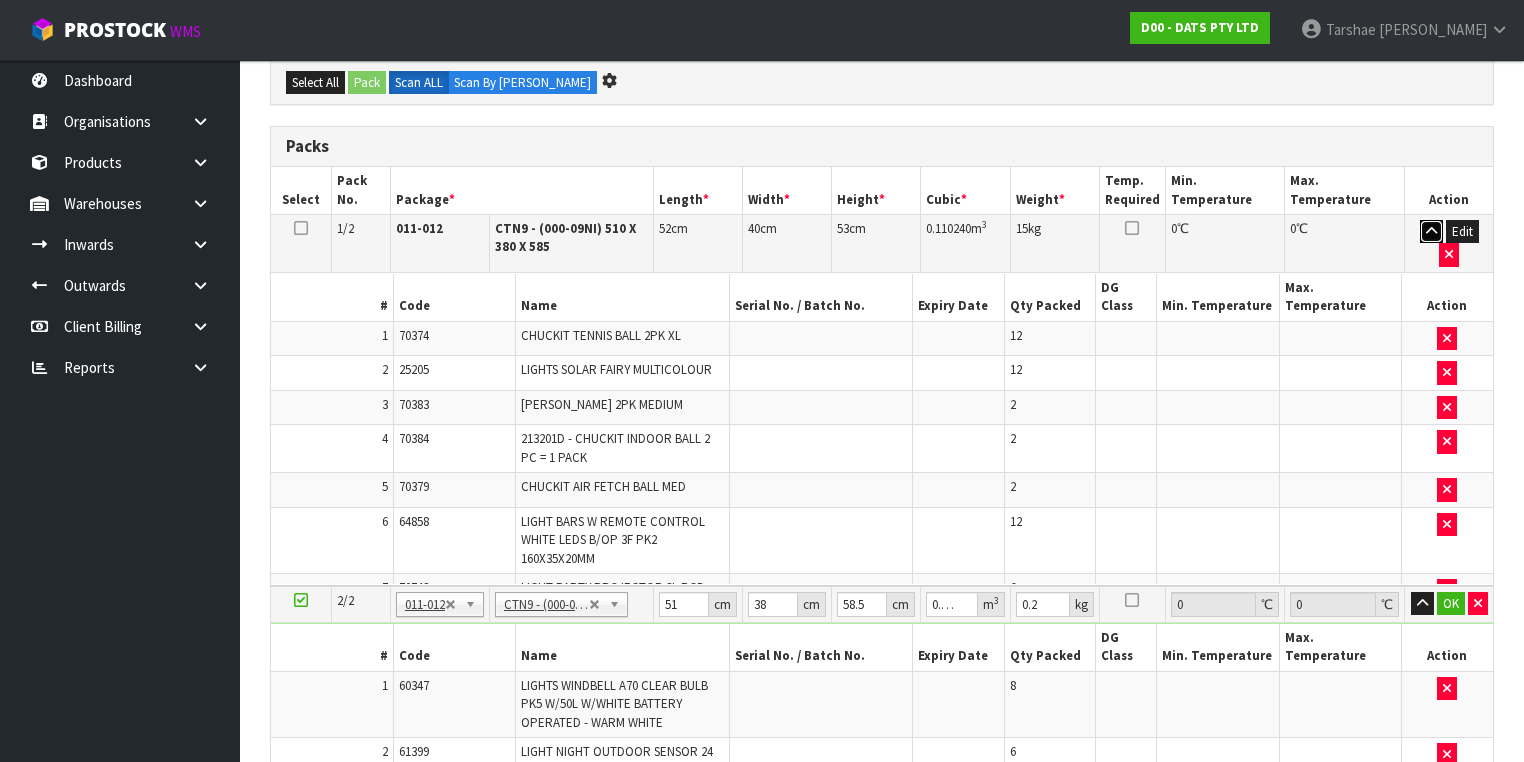 scroll, scrollTop: 0, scrollLeft: 0, axis: both 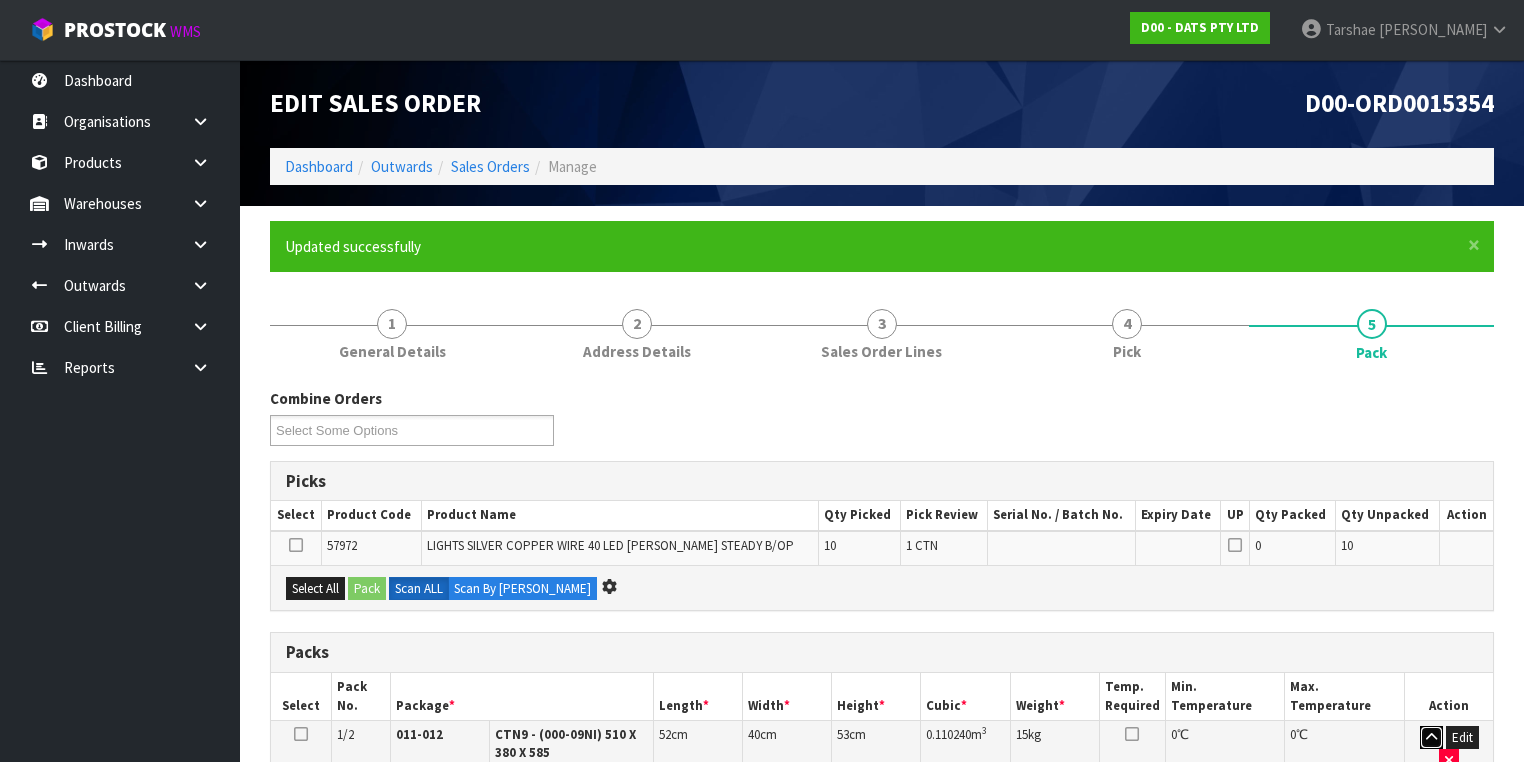 click at bounding box center (1431, 738) 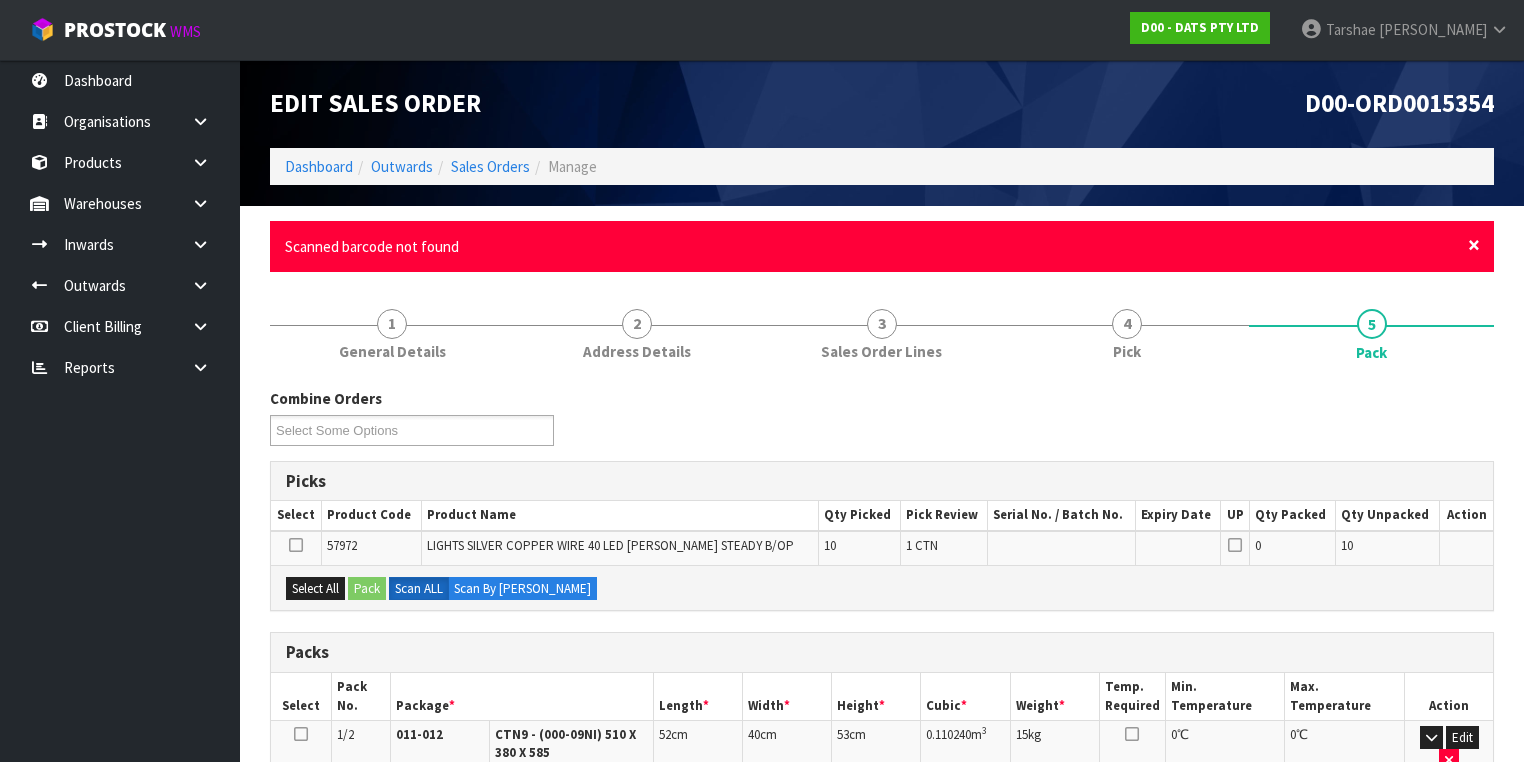 click on "×" at bounding box center [1474, 245] 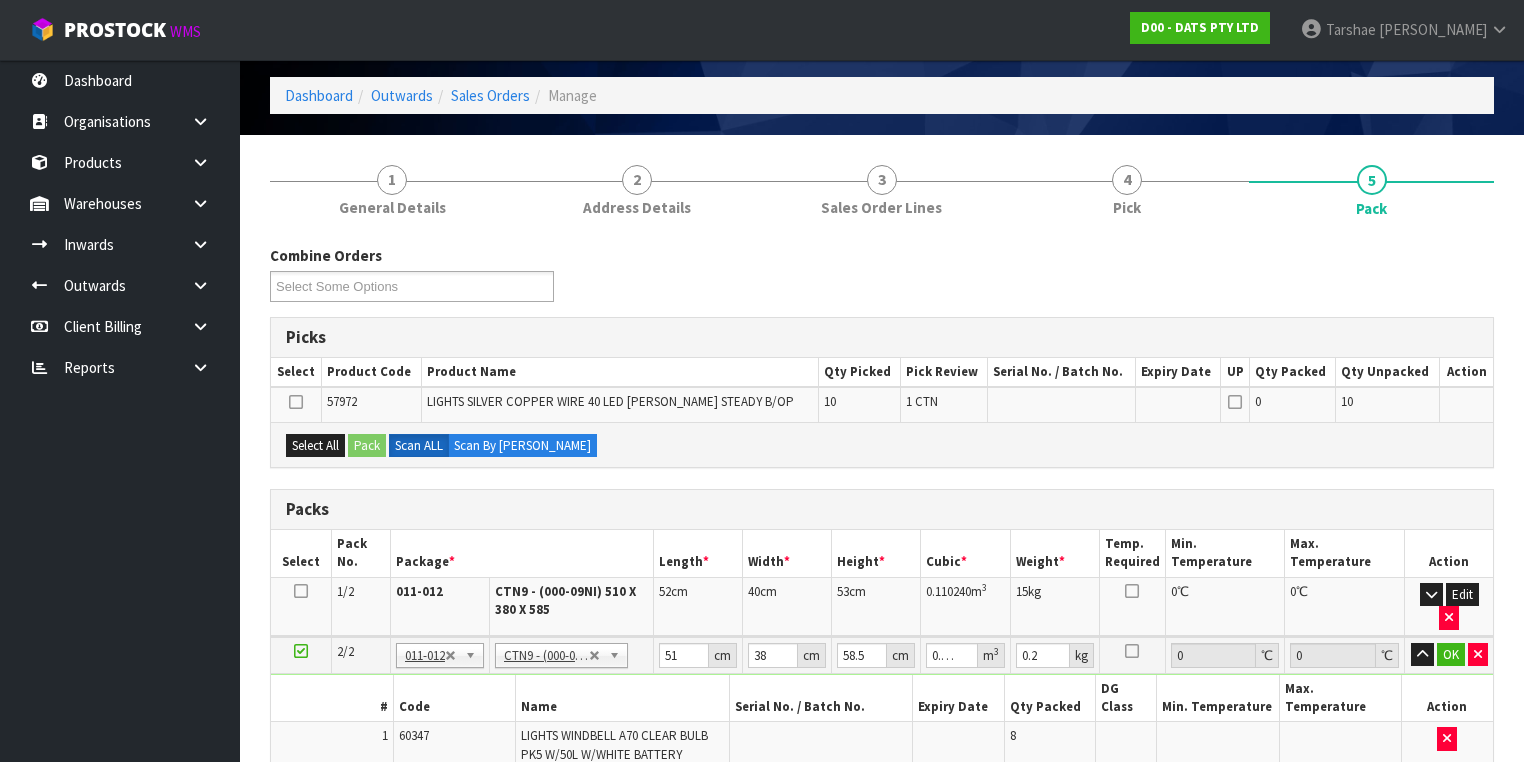 scroll, scrollTop: 80, scrollLeft: 0, axis: vertical 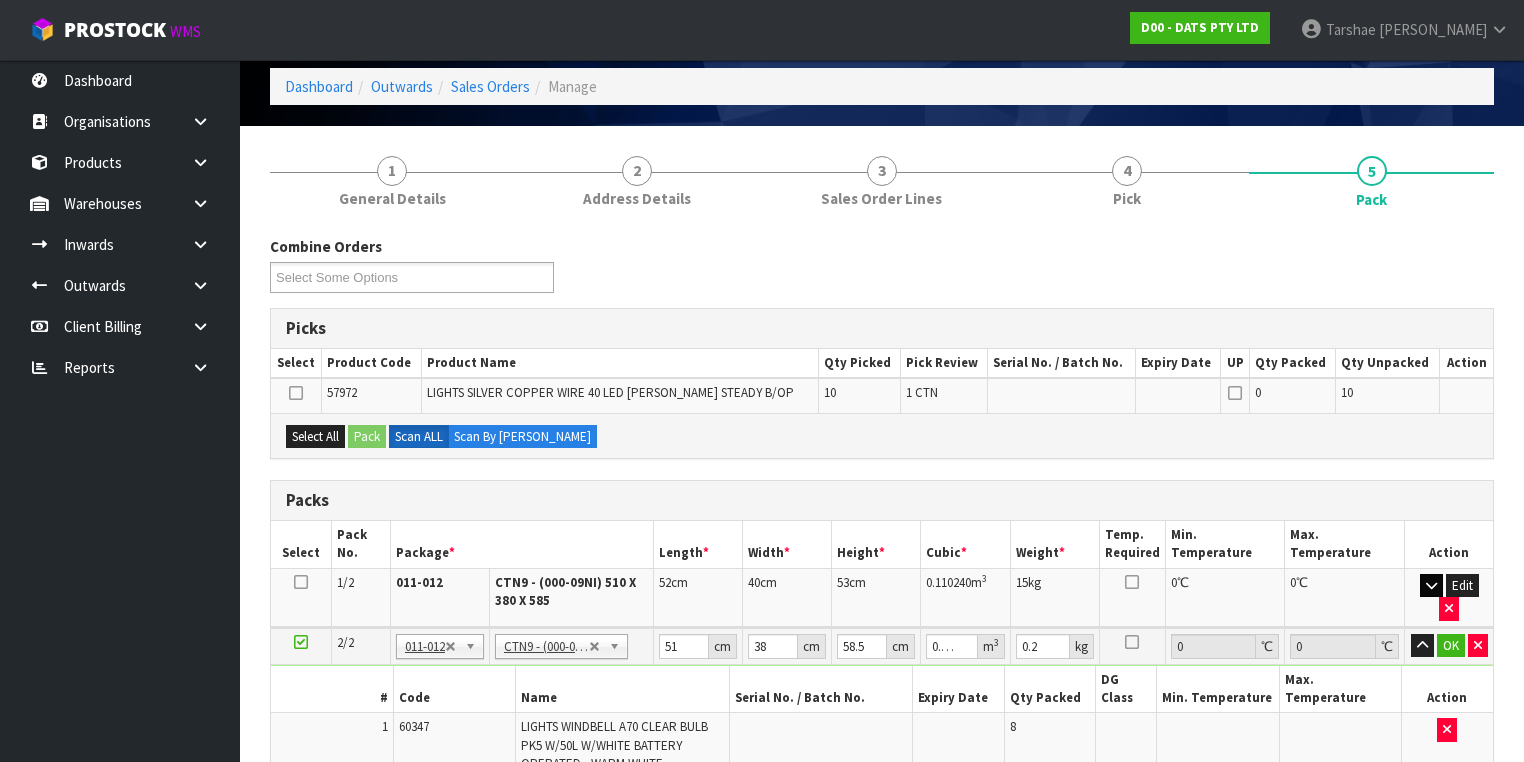 drag, startPoint x: 1416, startPoint y: 576, endPoint x: 1439, endPoint y: 578, distance: 23.086792 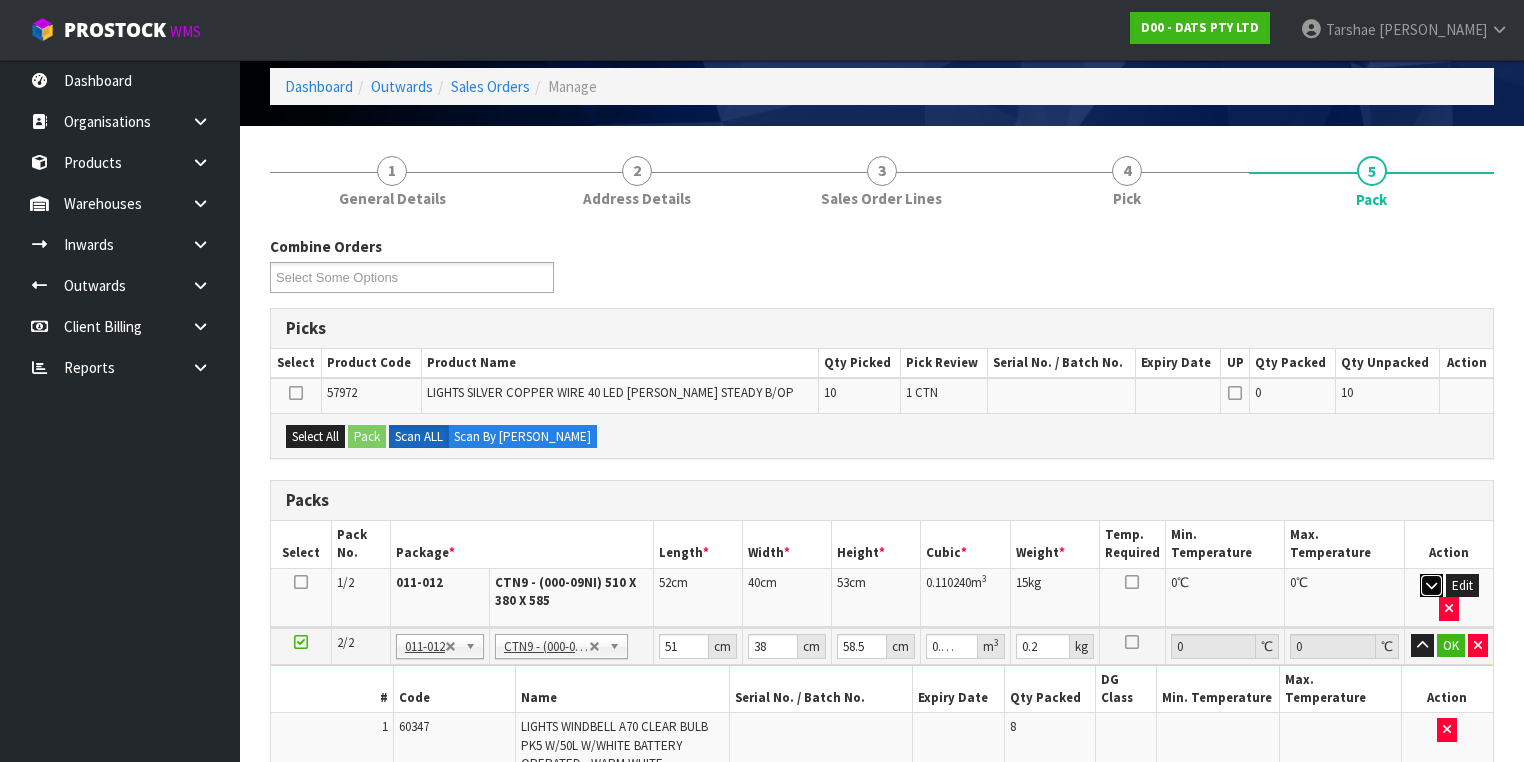 click at bounding box center [1431, 585] 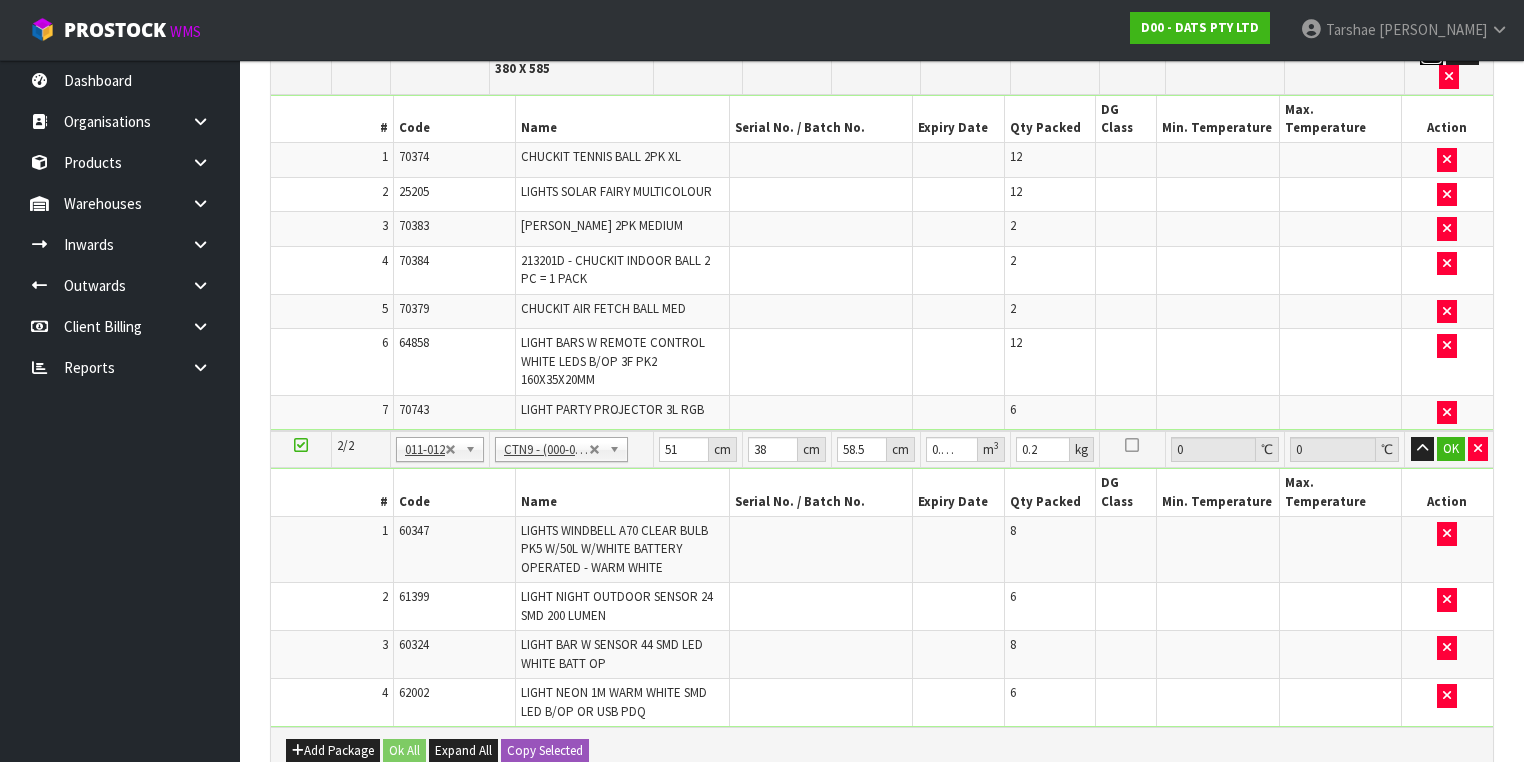 scroll, scrollTop: 640, scrollLeft: 0, axis: vertical 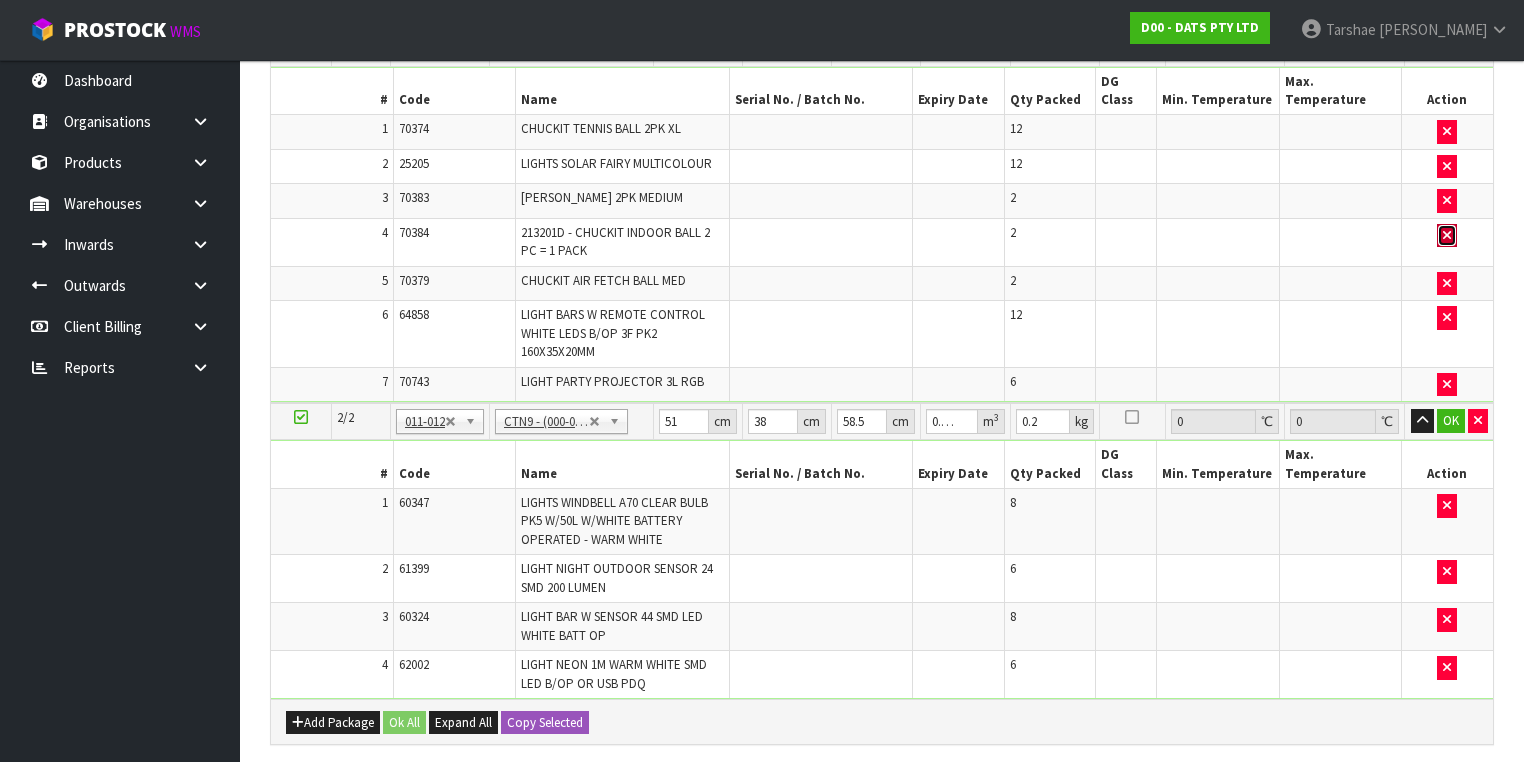 click at bounding box center [1447, 235] 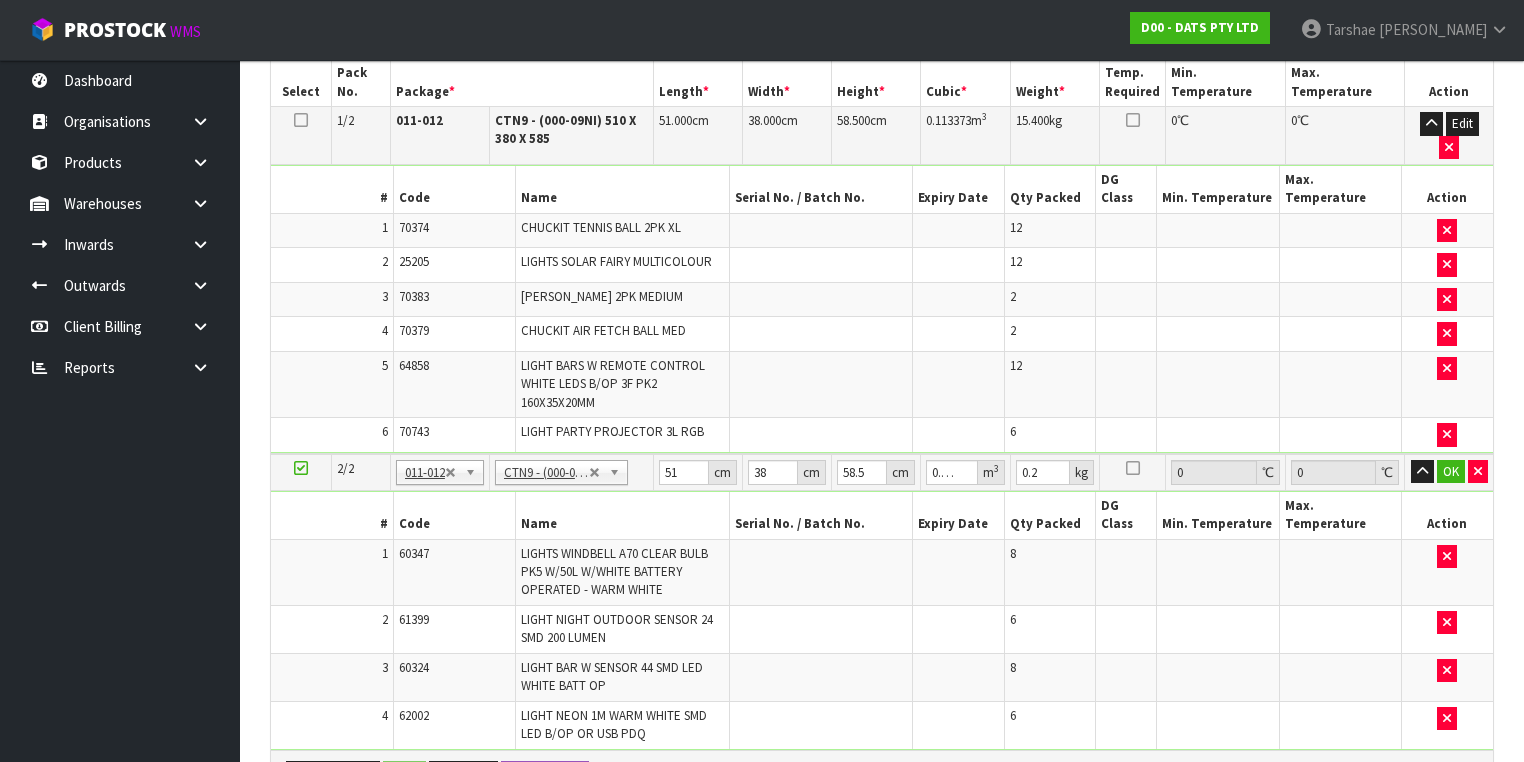 scroll, scrollTop: 434, scrollLeft: 0, axis: vertical 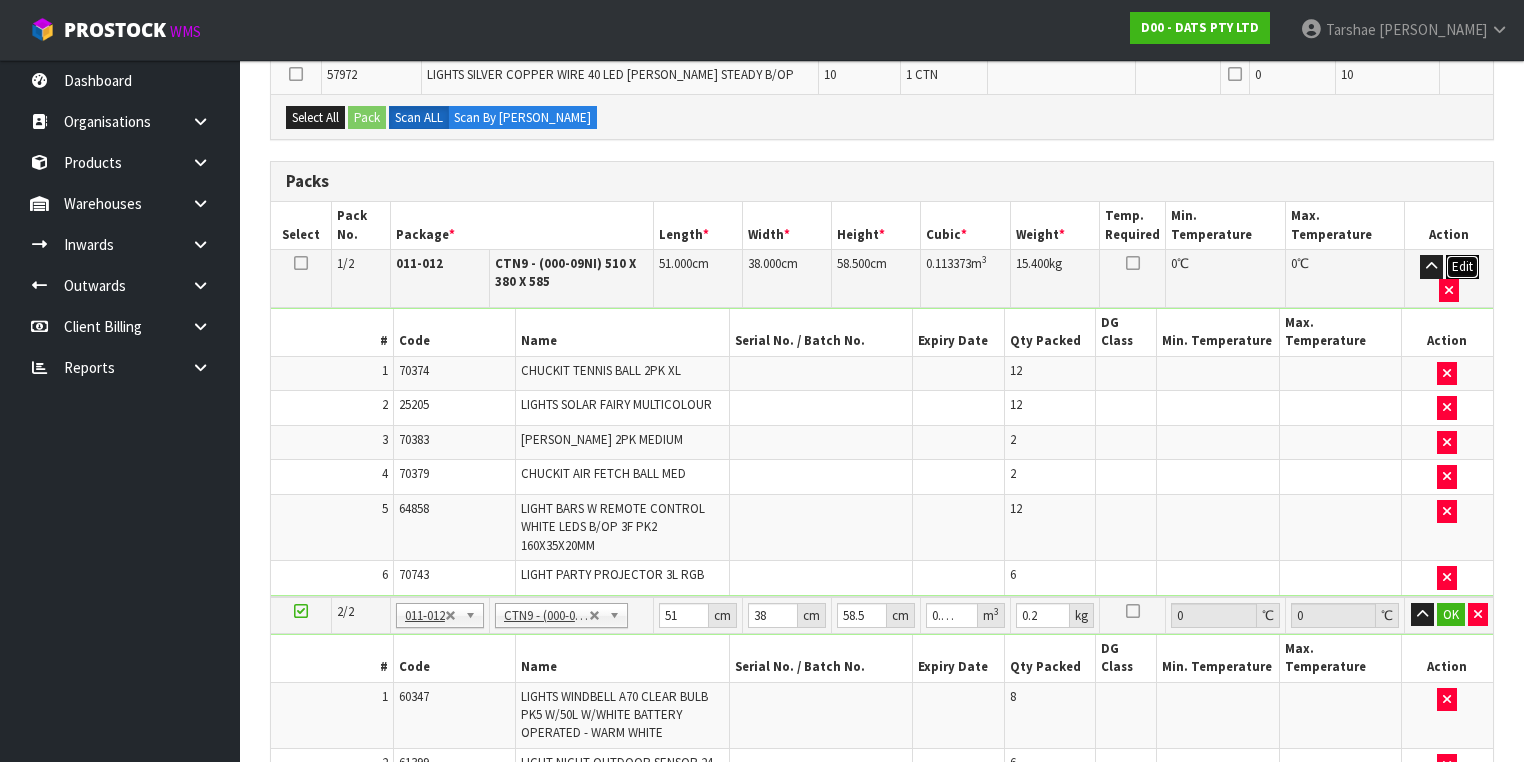 click on "Edit" at bounding box center [1462, 267] 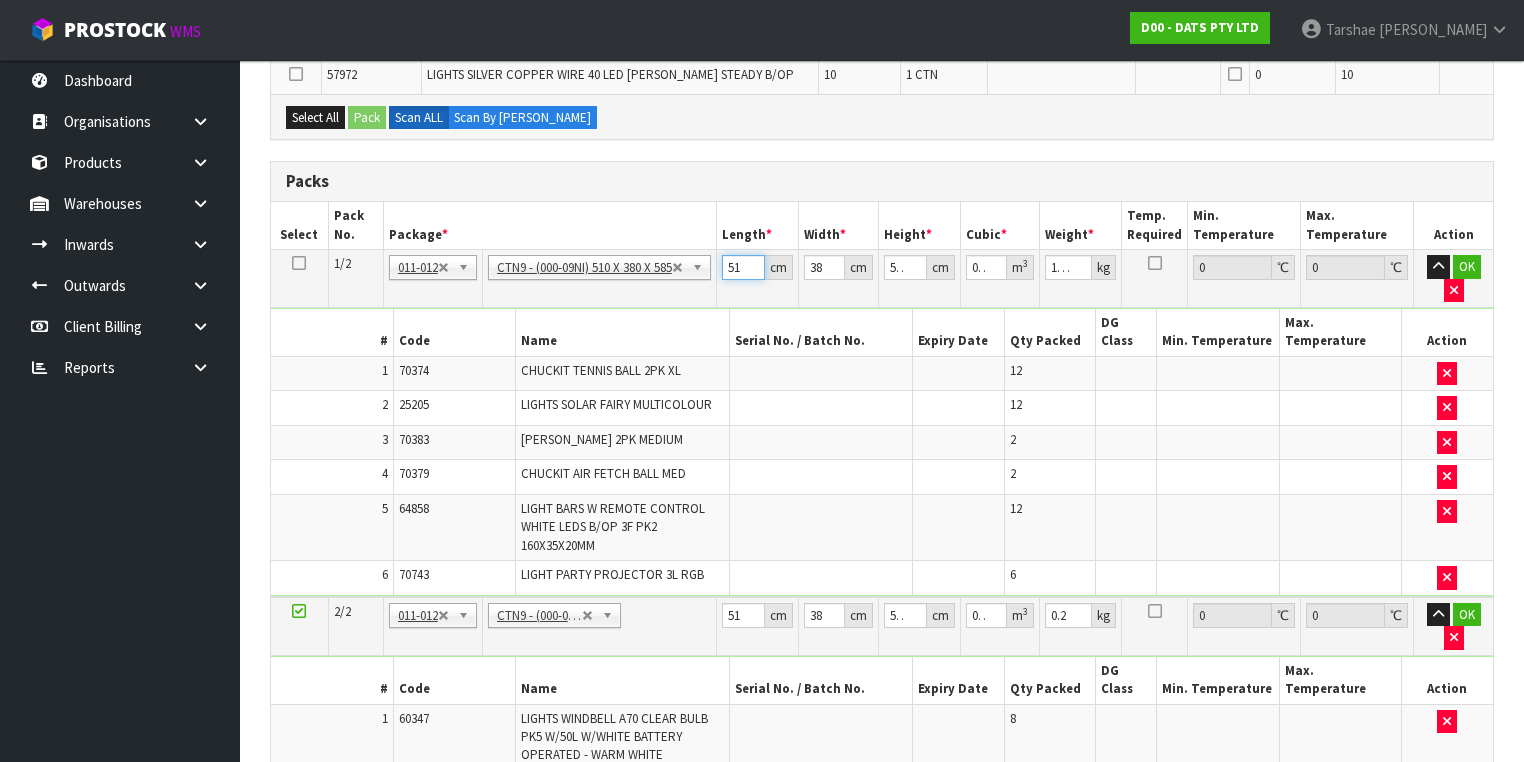 type on "50.999" 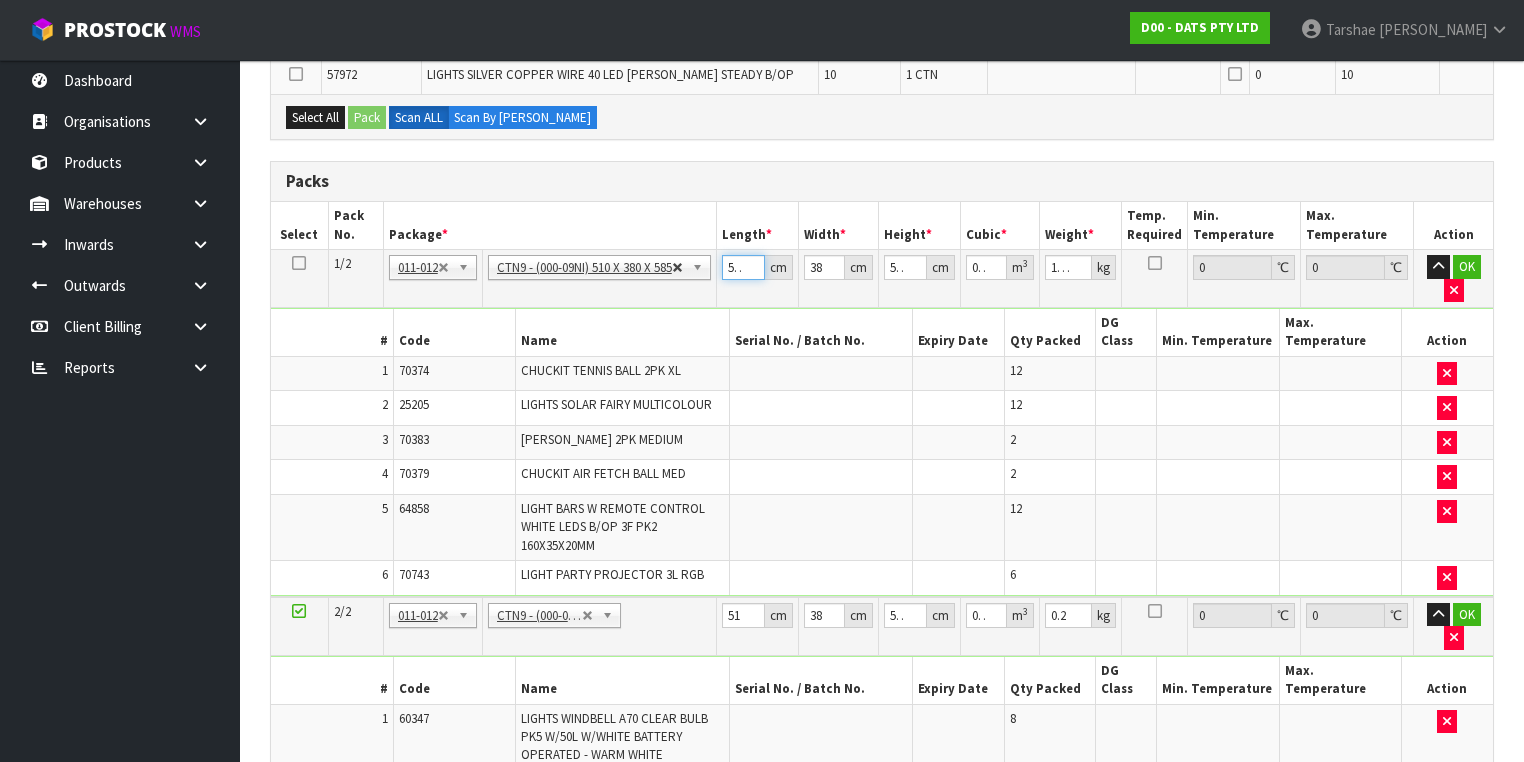 type on "50.998" 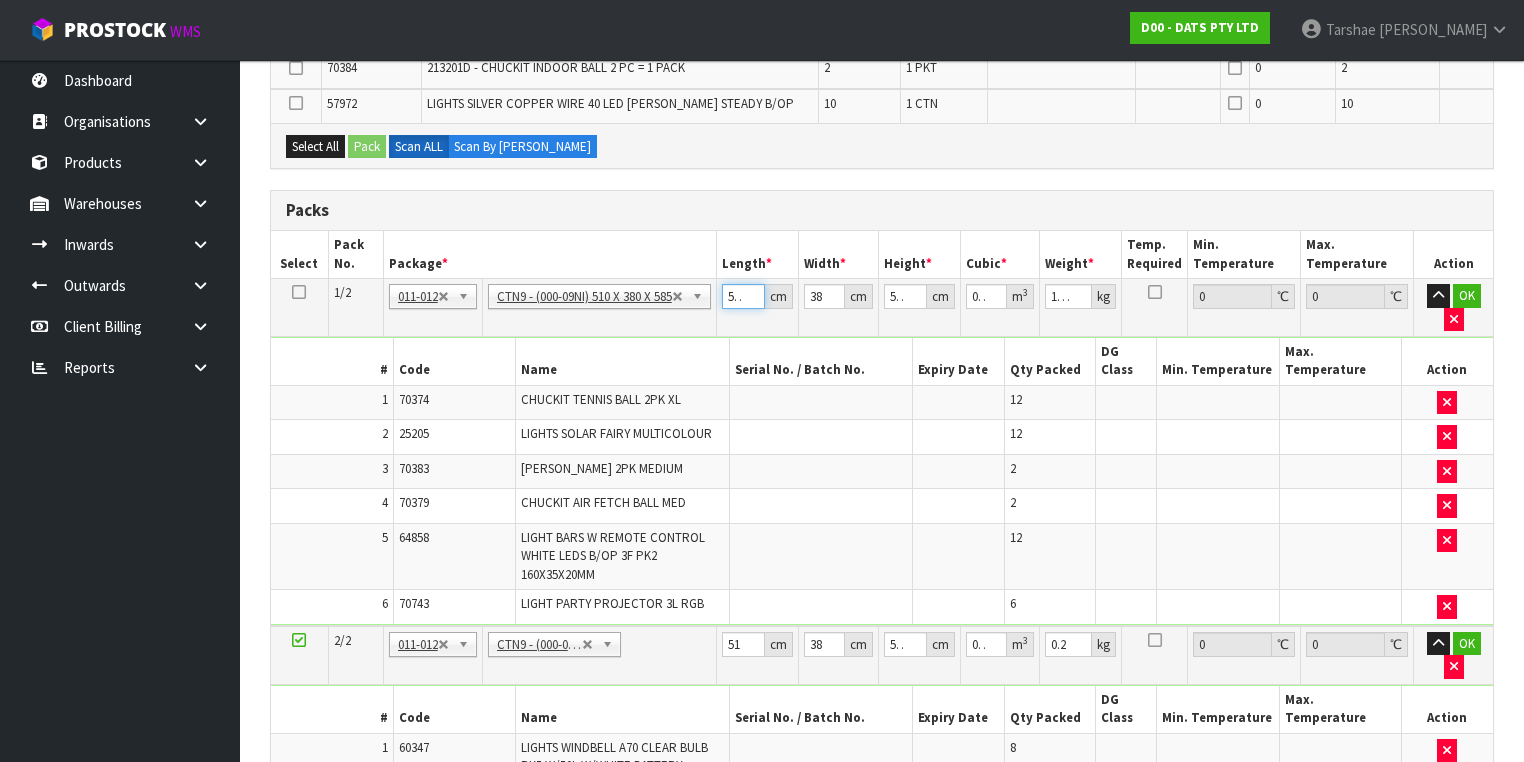 scroll, scrollTop: 354, scrollLeft: 0, axis: vertical 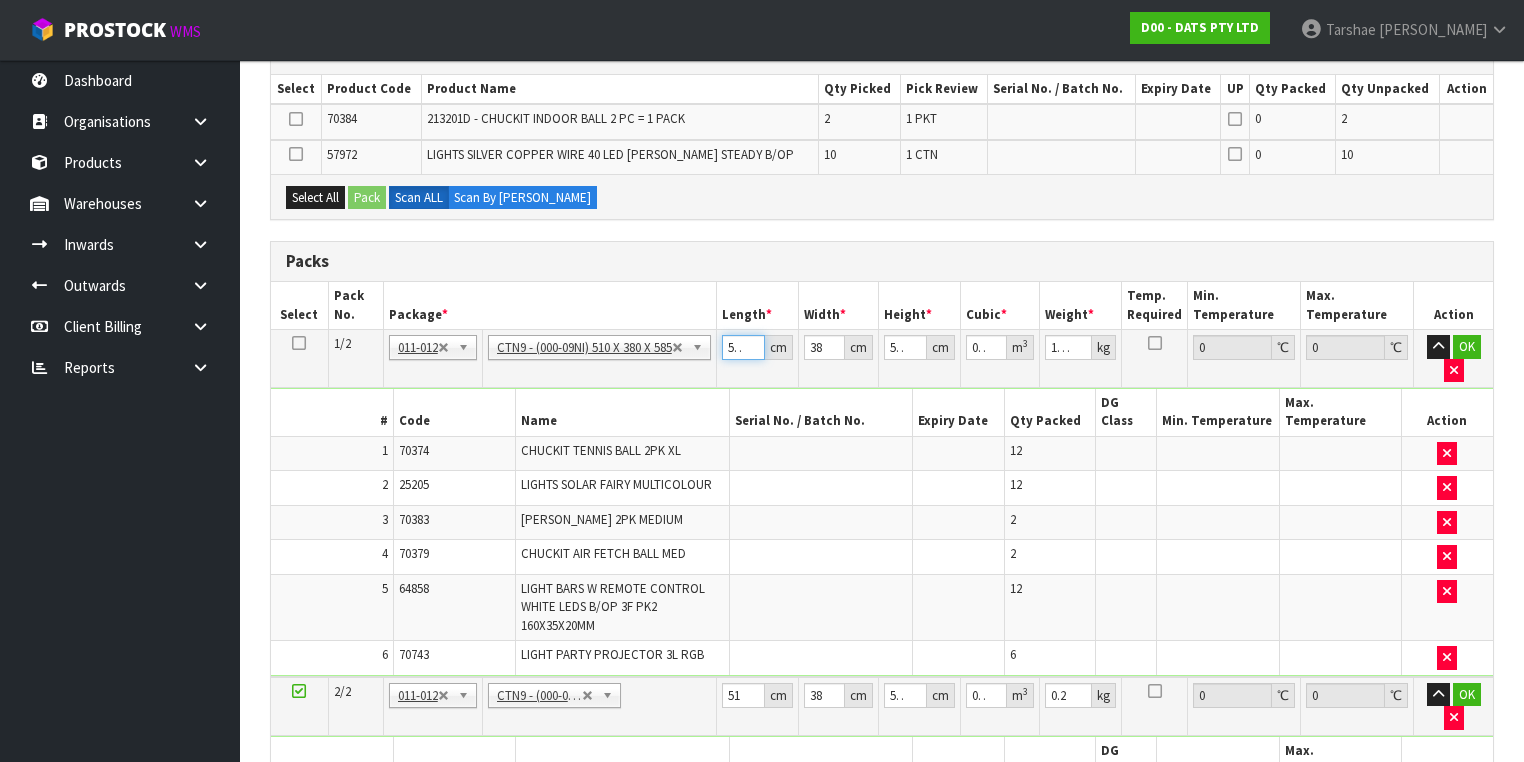 click on "50.998" at bounding box center (743, 347) 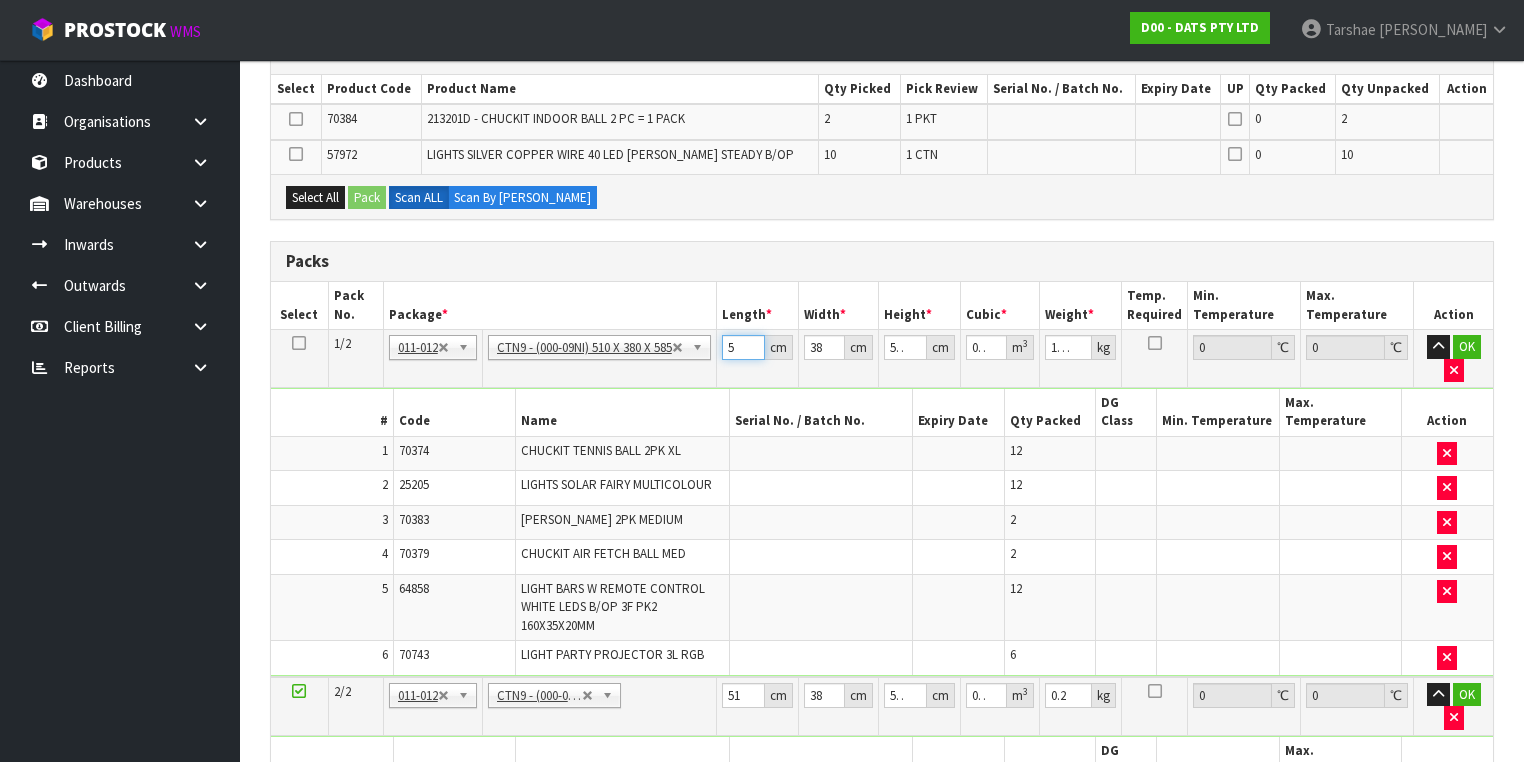 type on "0.011115" 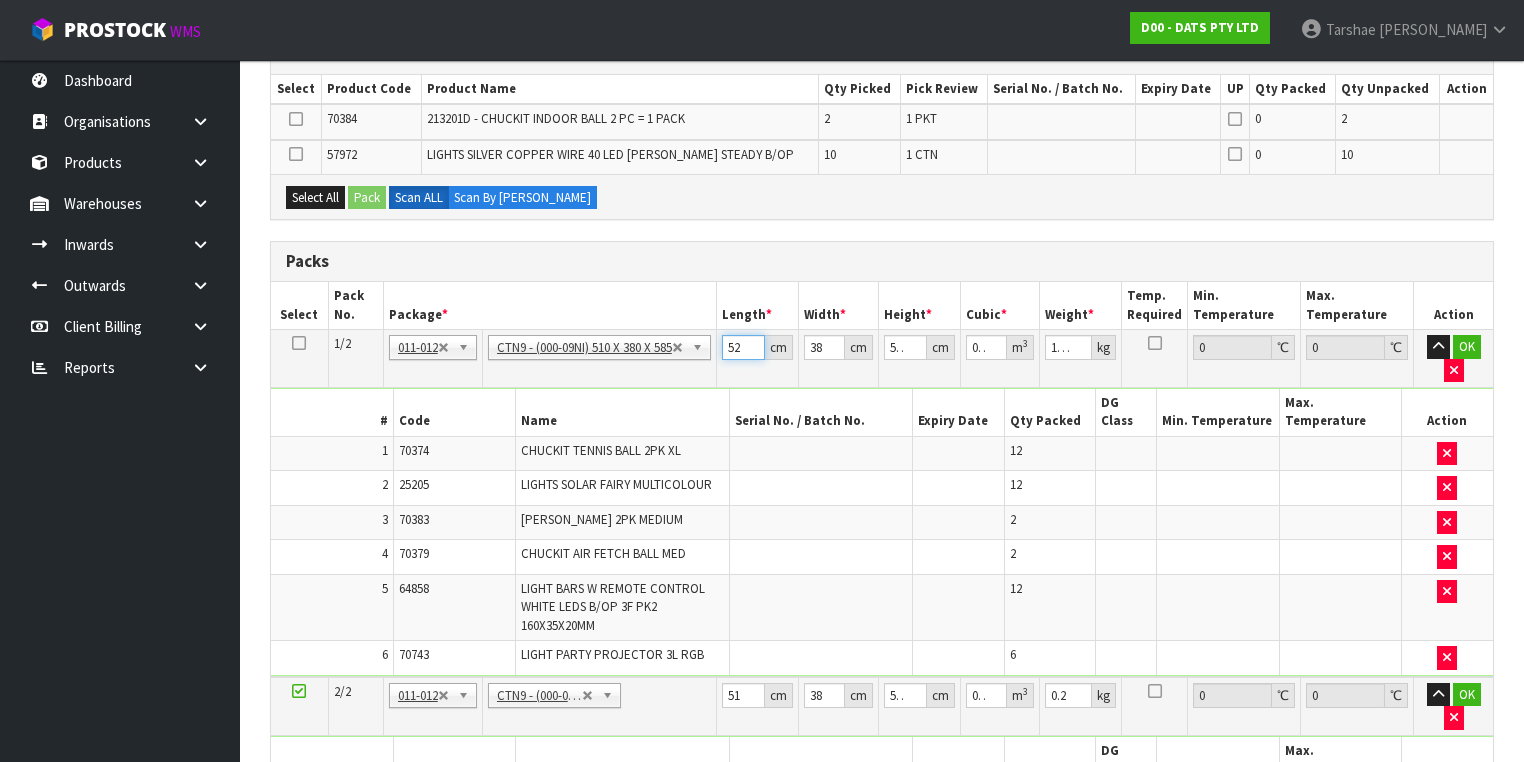 type on "52" 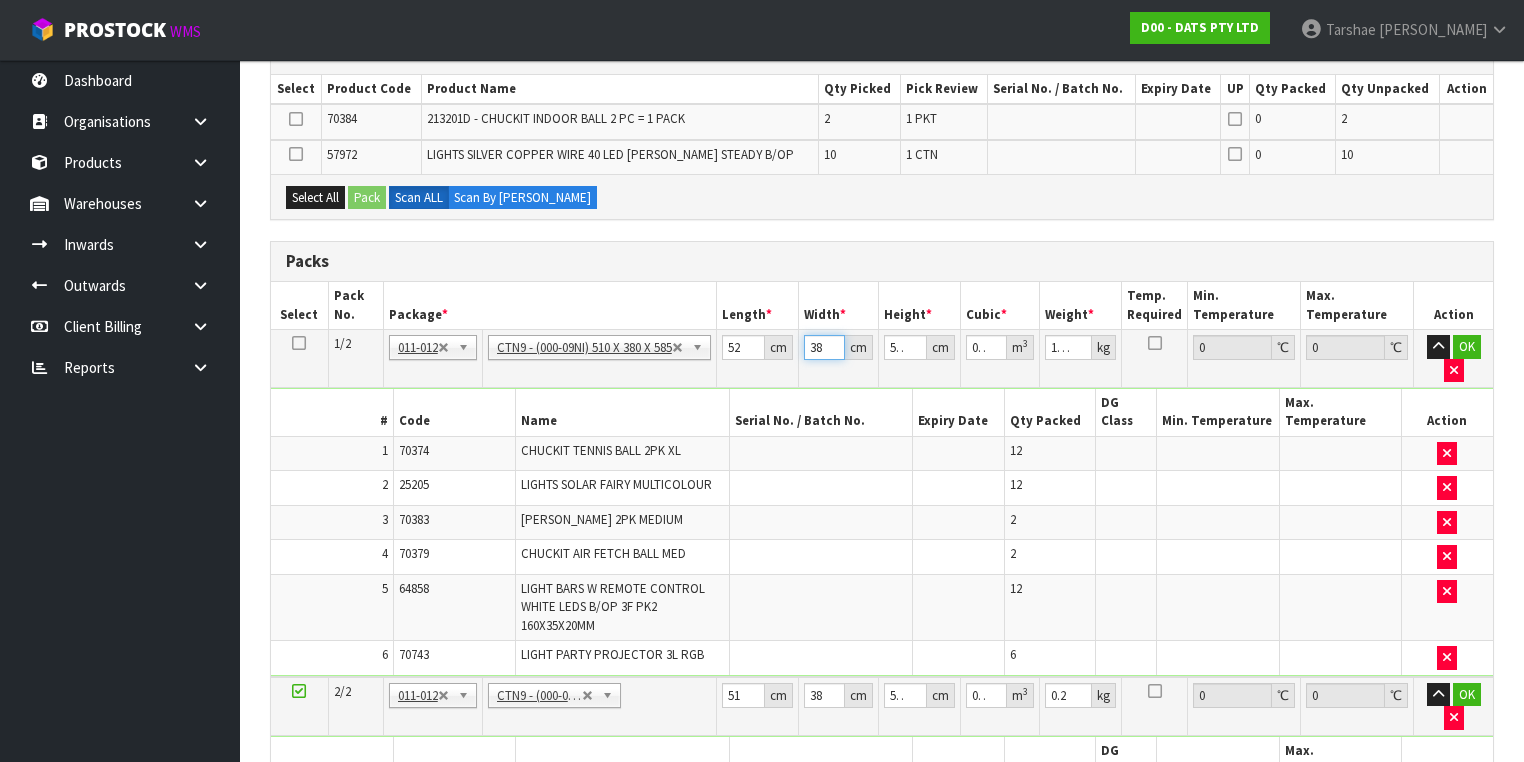 type on "4" 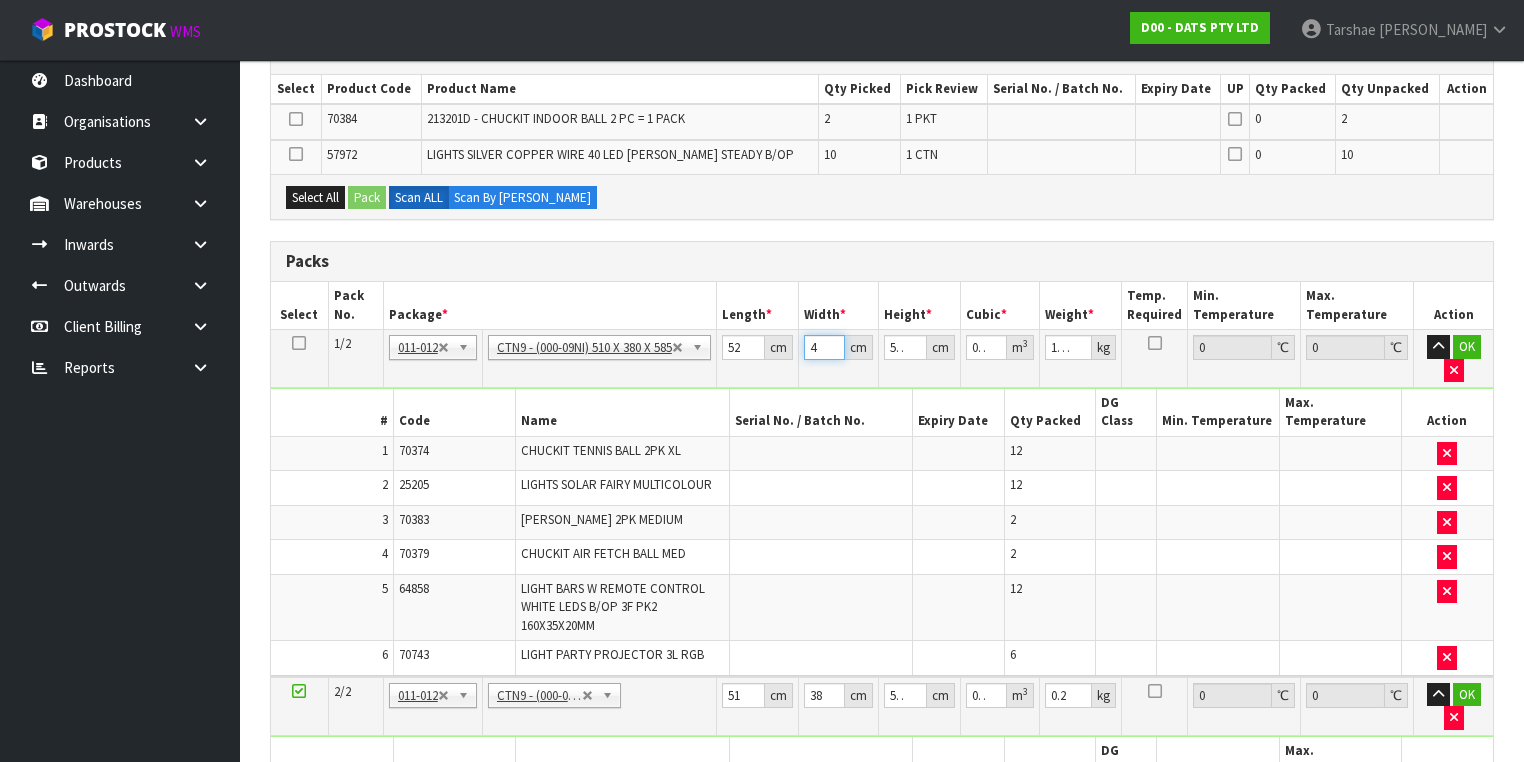 type on "40" 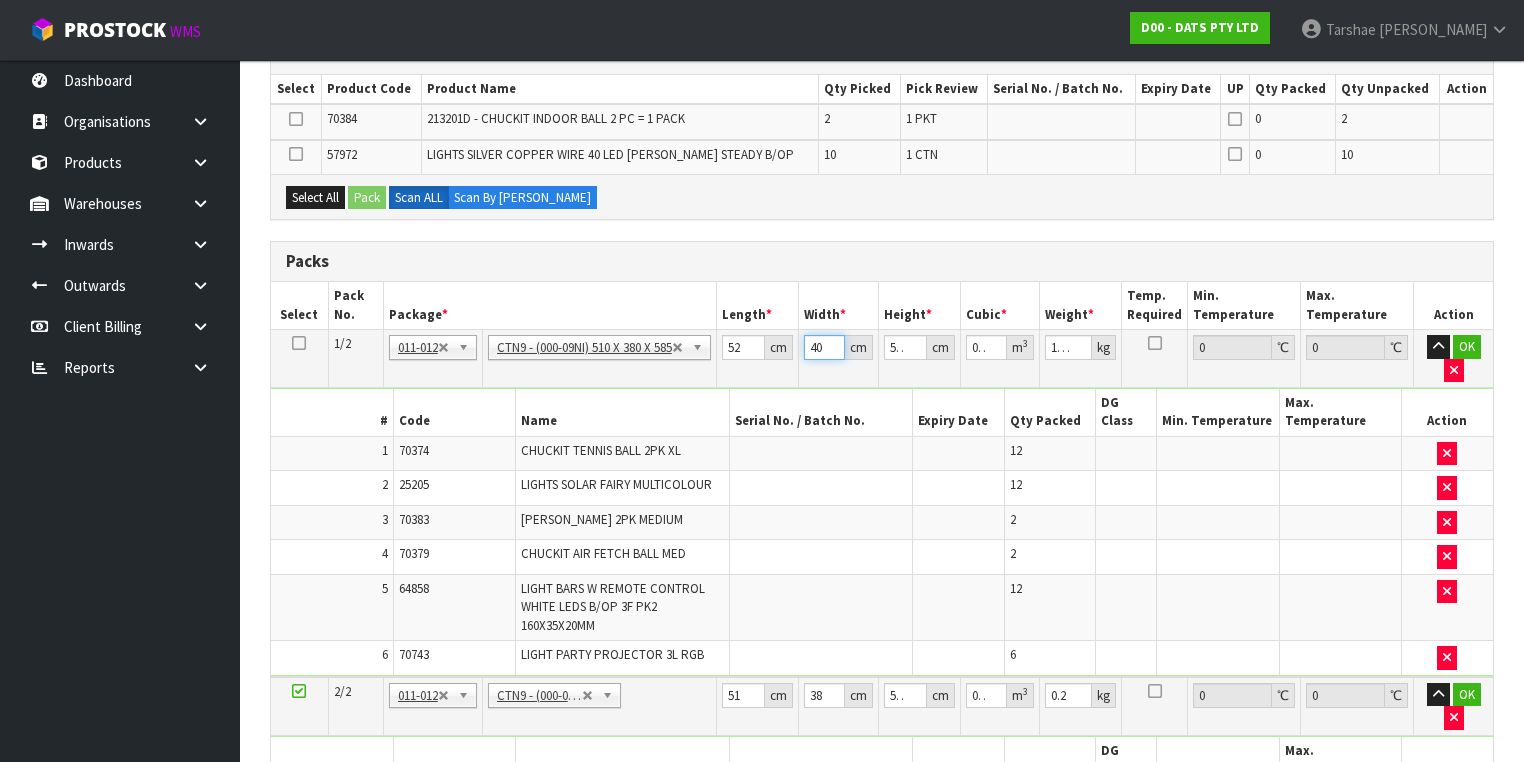 type on "40" 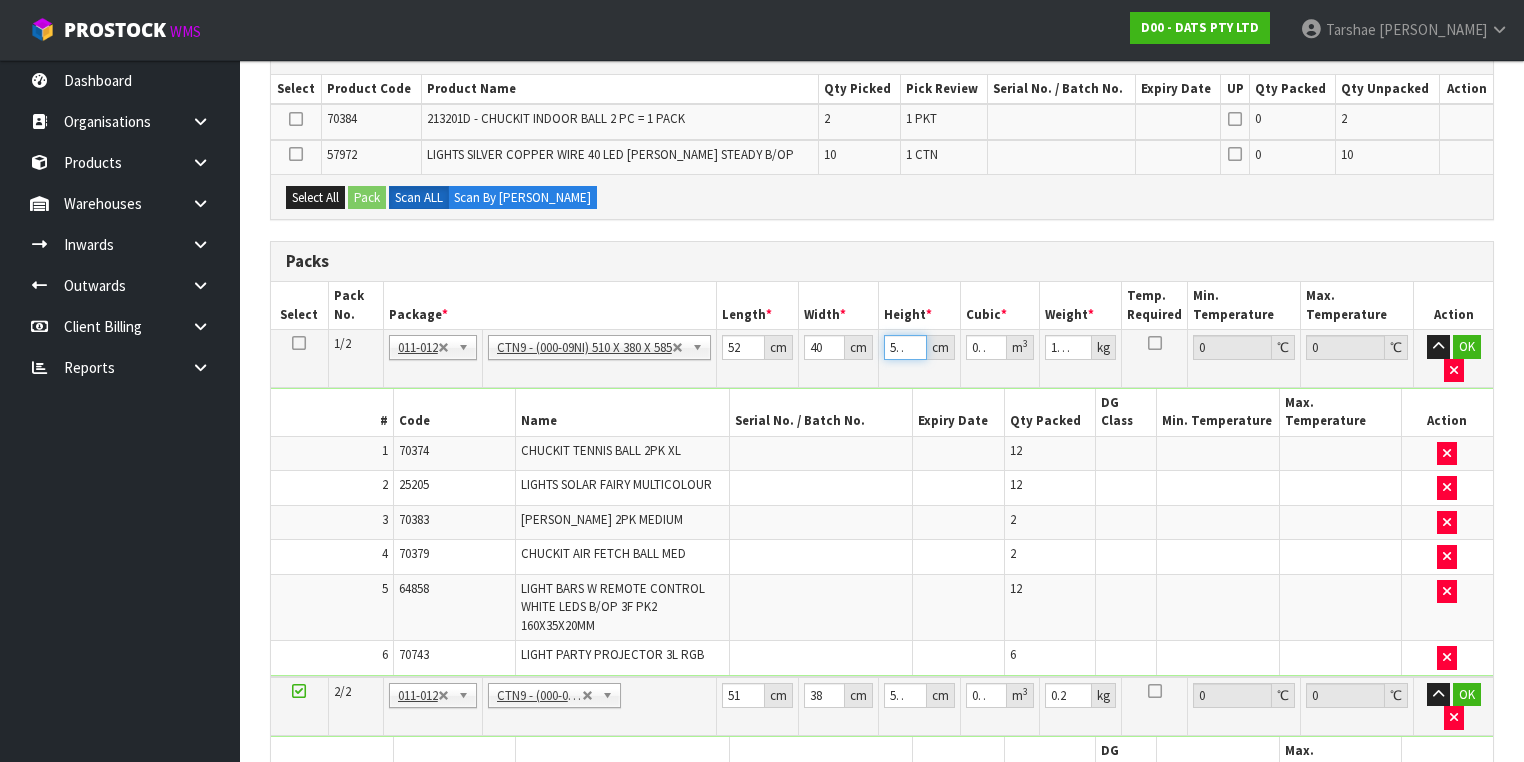 type on "5" 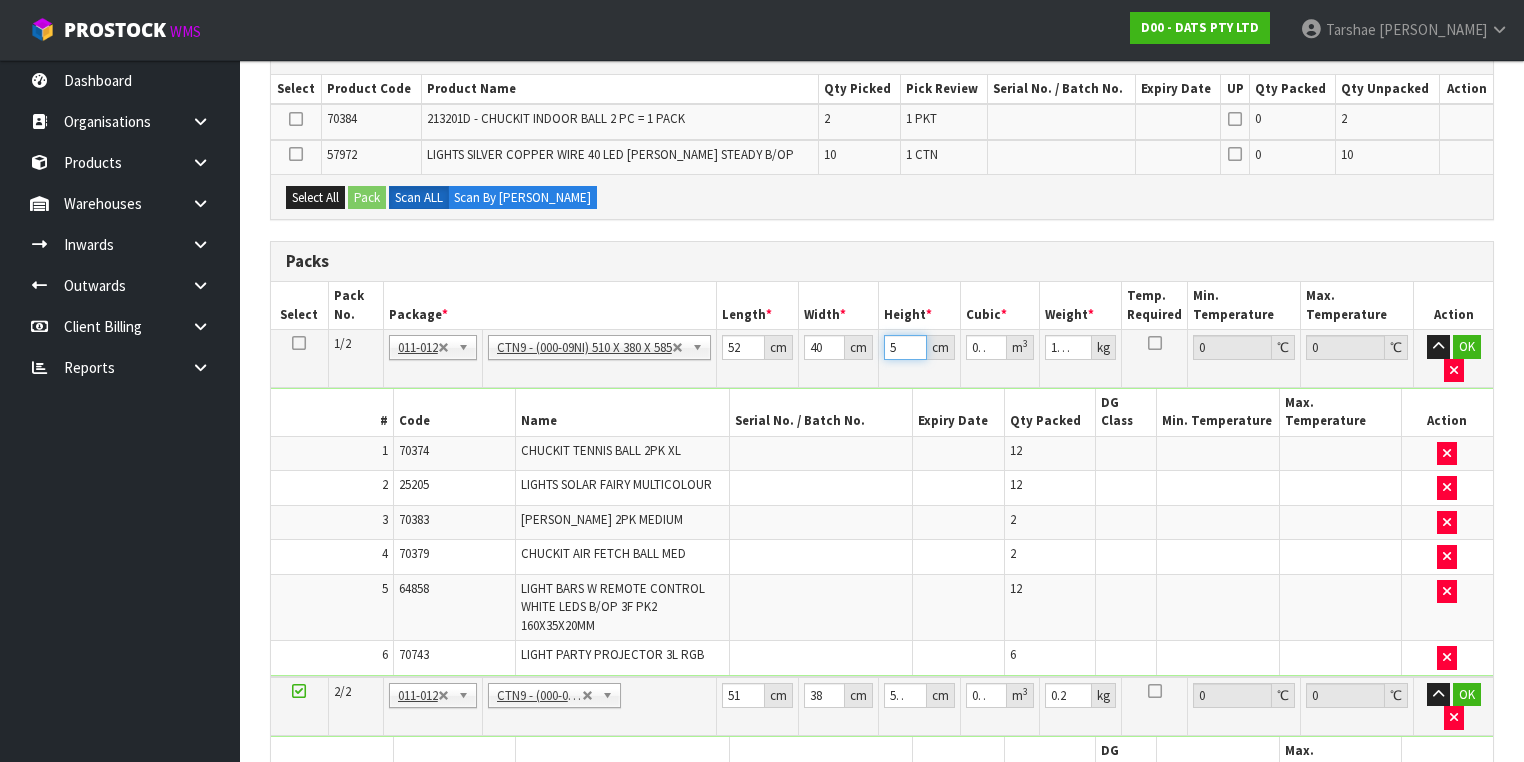 type on "53" 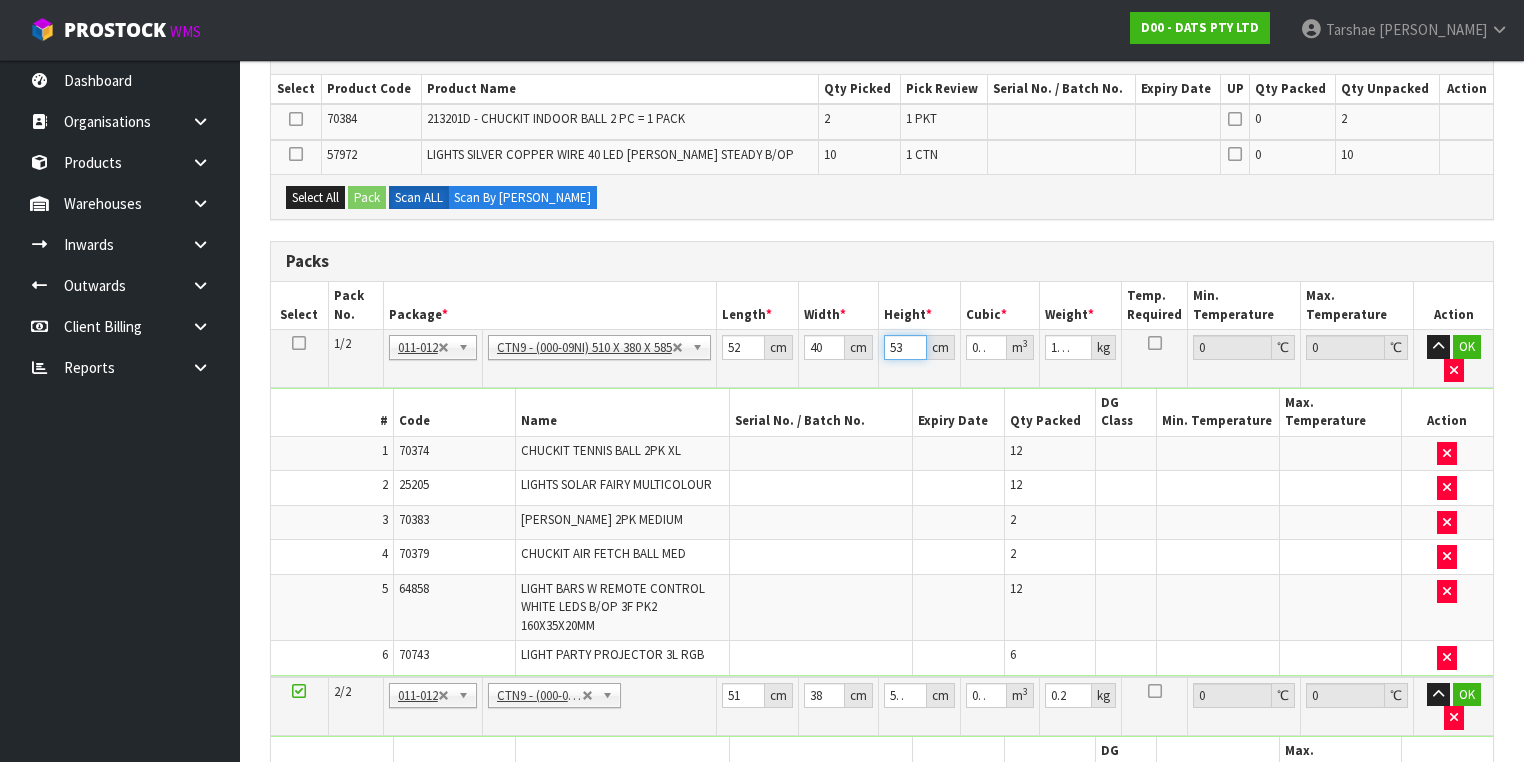 type on "53" 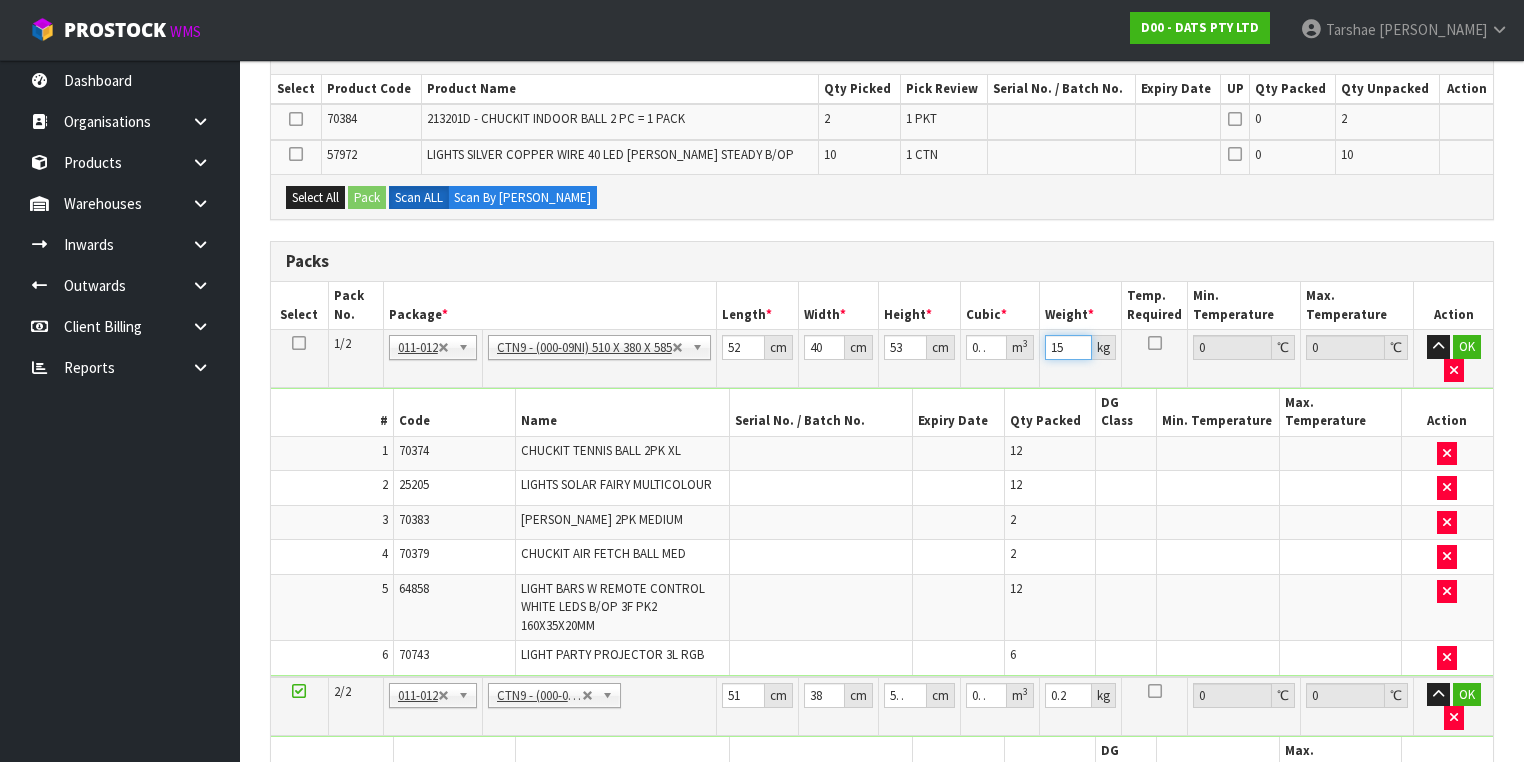 type on "15" 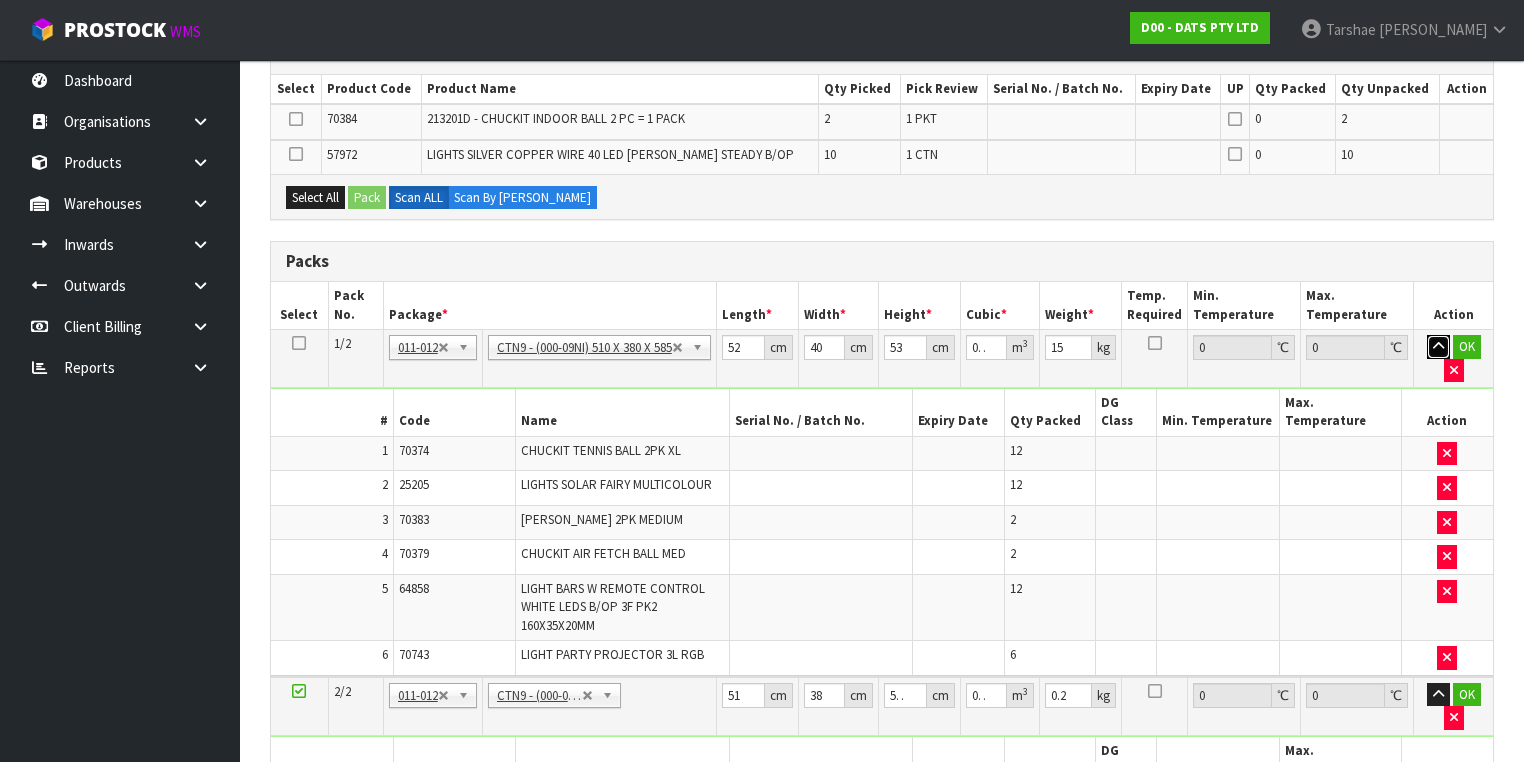 type 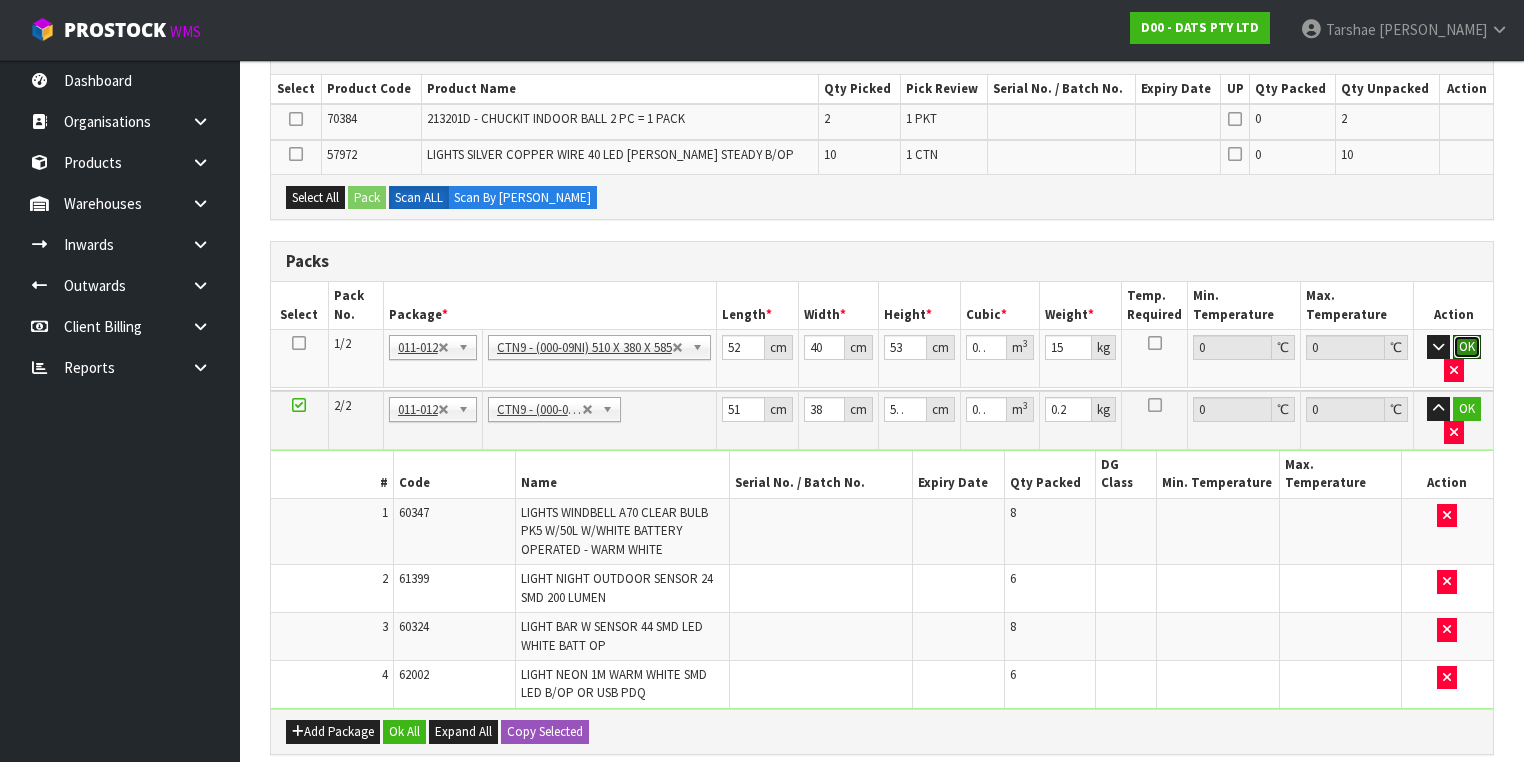 type 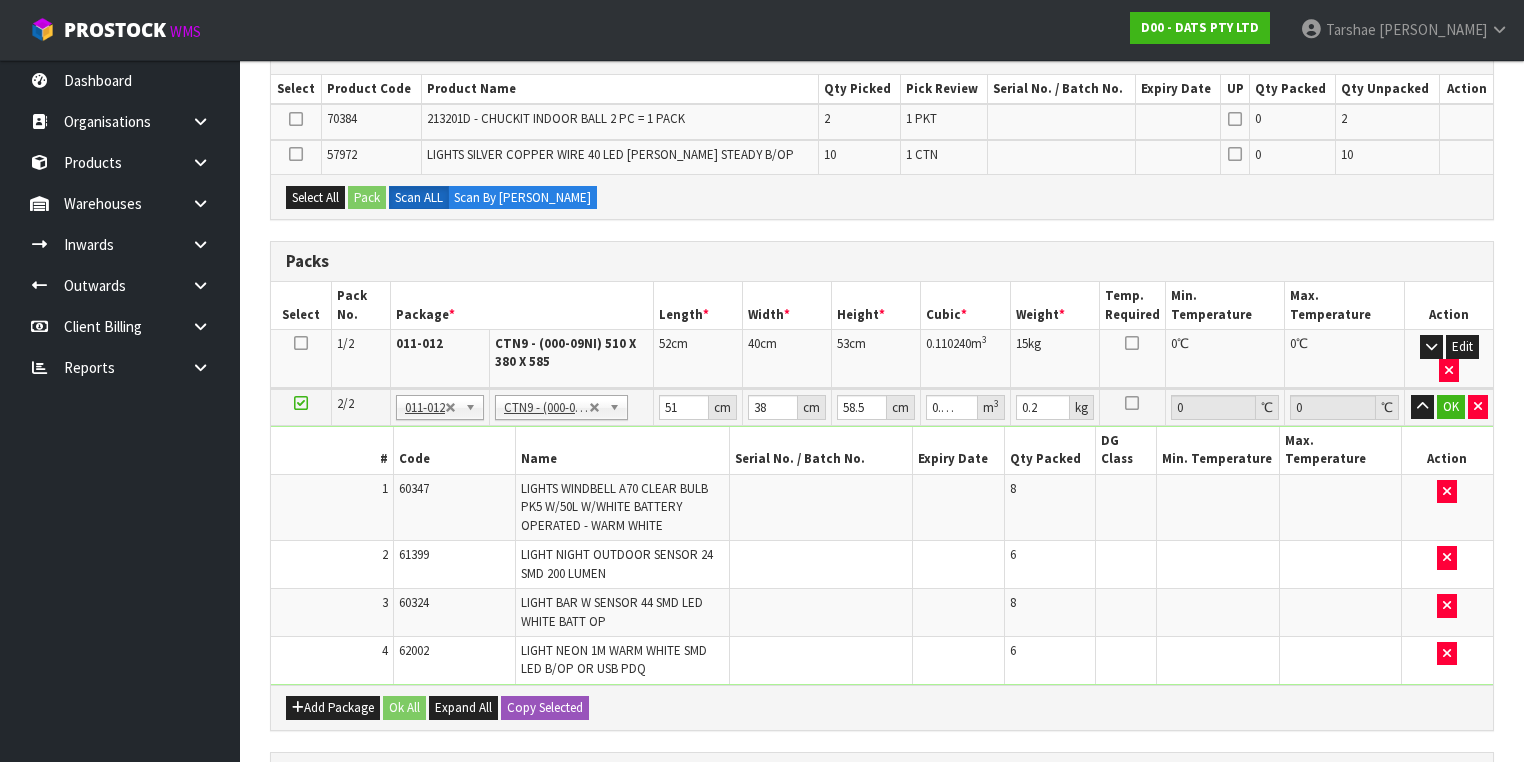 click on "LIGHTS WINDBELL A70 CLEAR BULB PK5 W/50L W/WHITE BATTERY OPERATED - WARM WHITE" at bounding box center [614, 507] 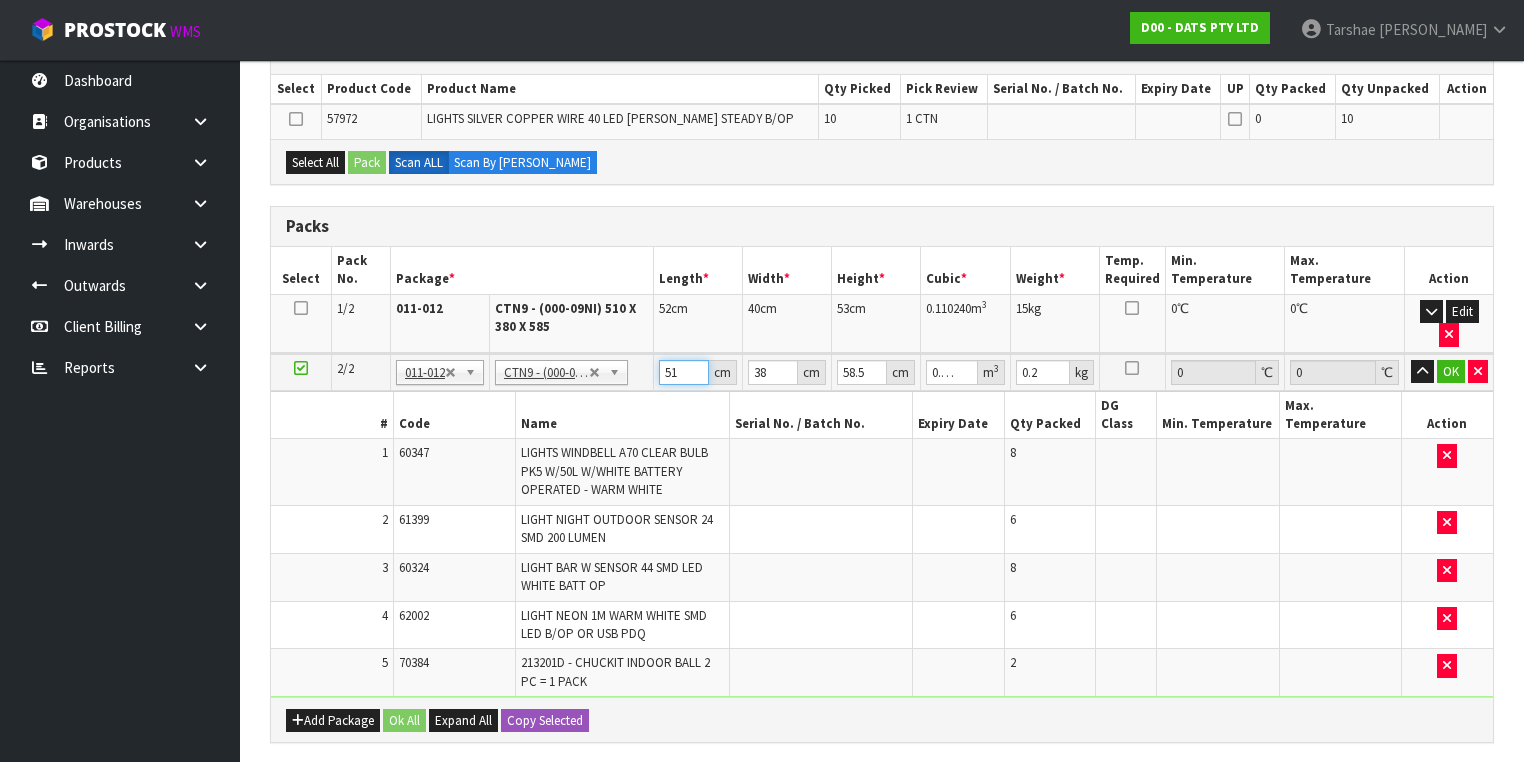 click on "51" at bounding box center [684, 372] 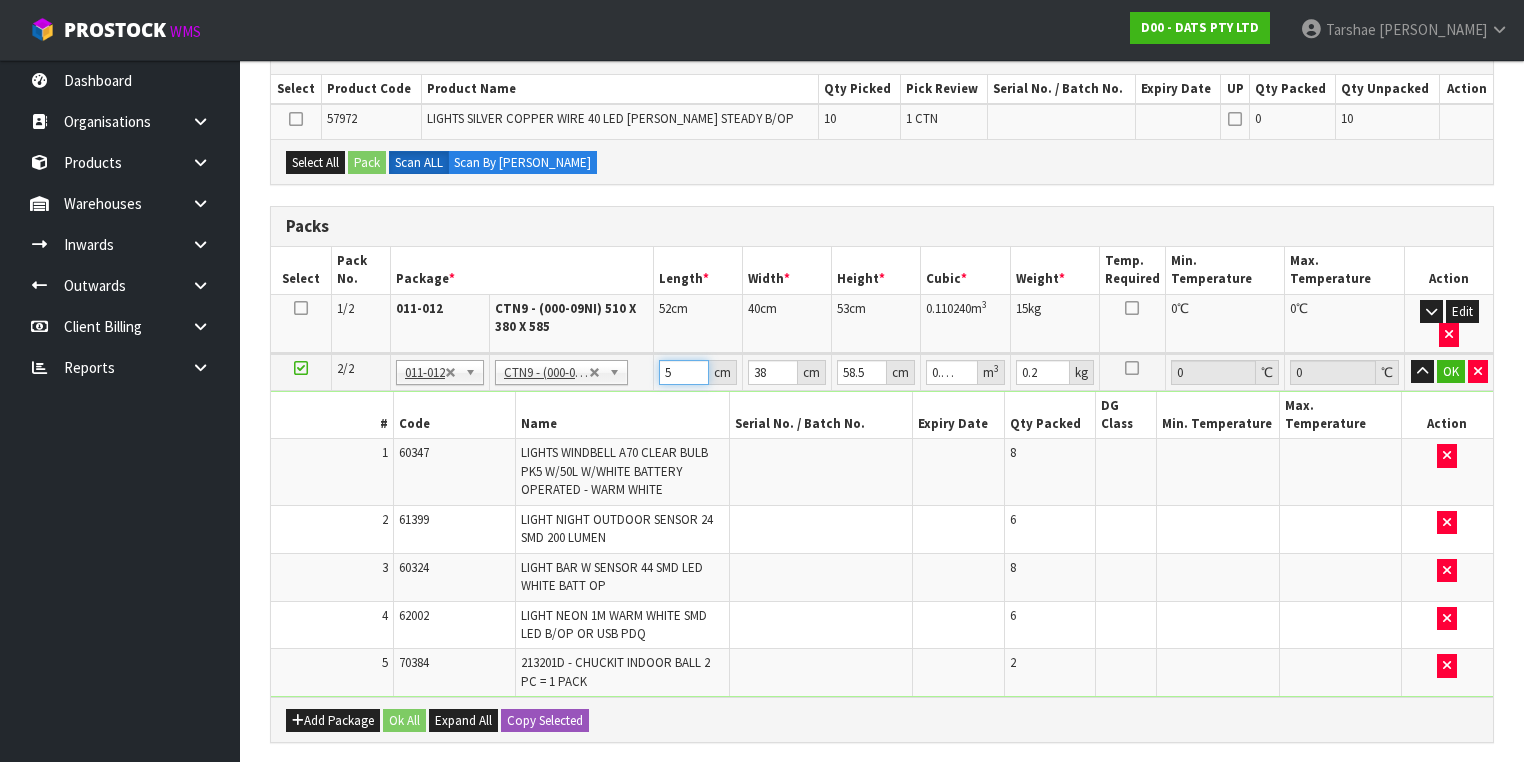 type on "52" 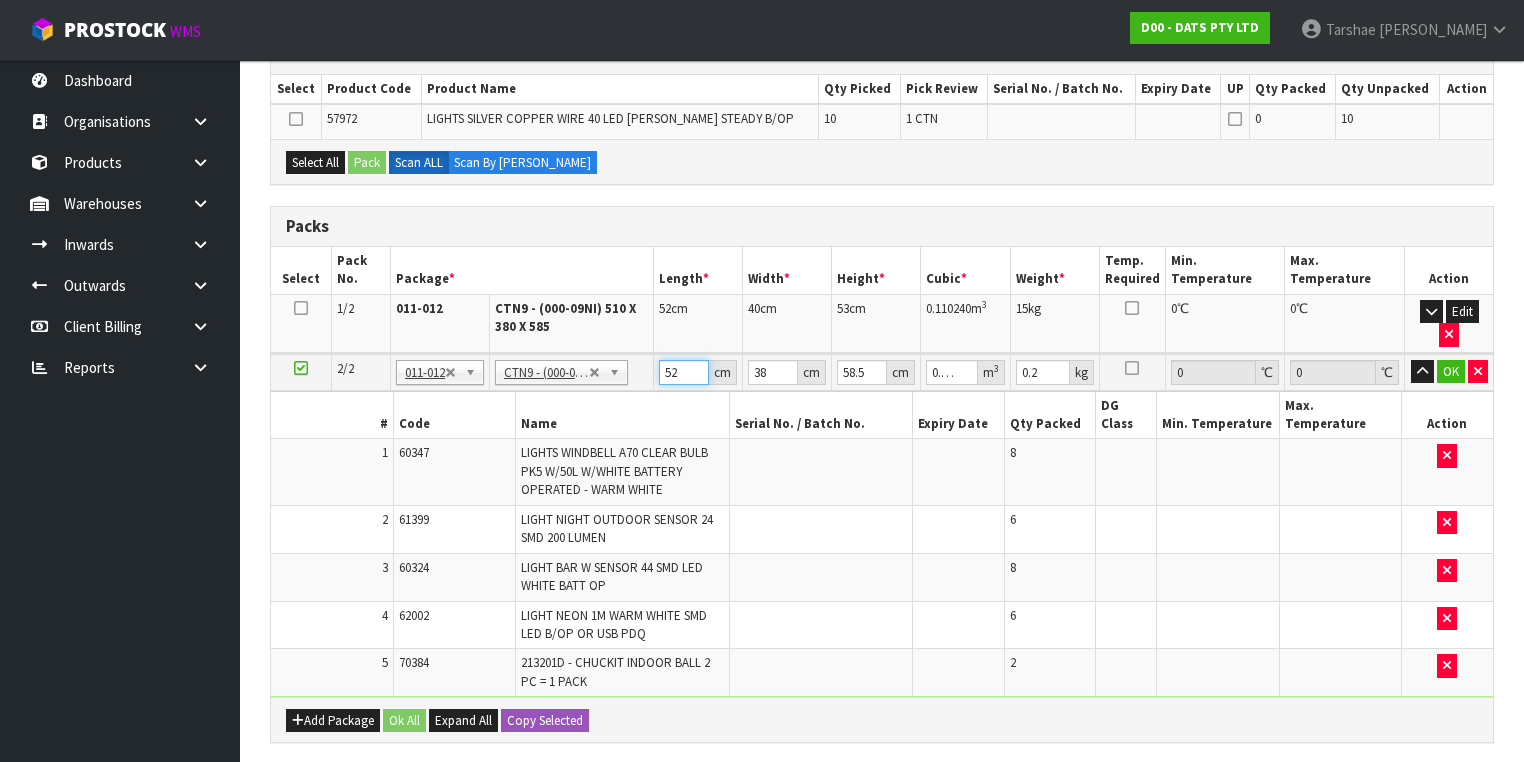 type on "52" 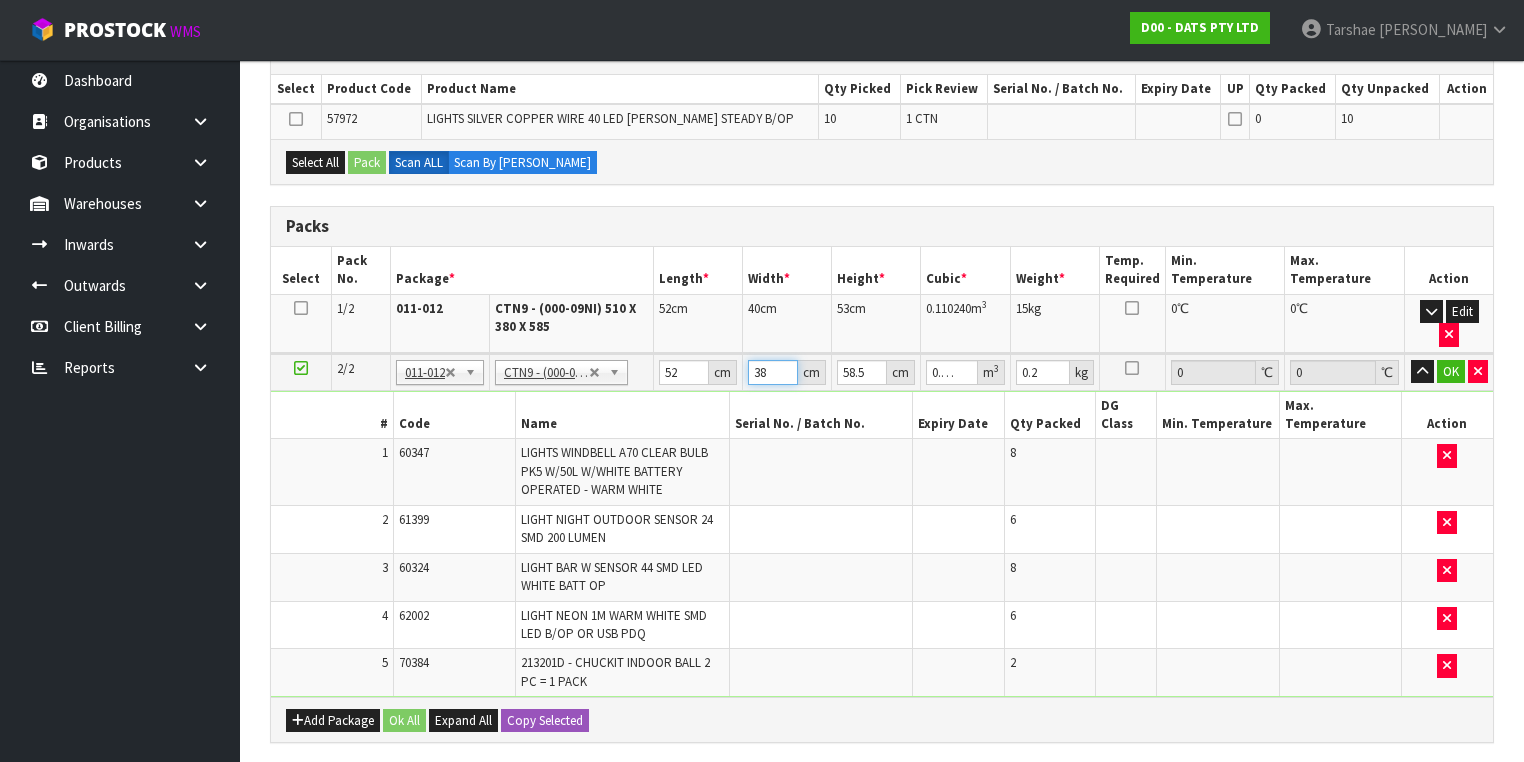 type on "3" 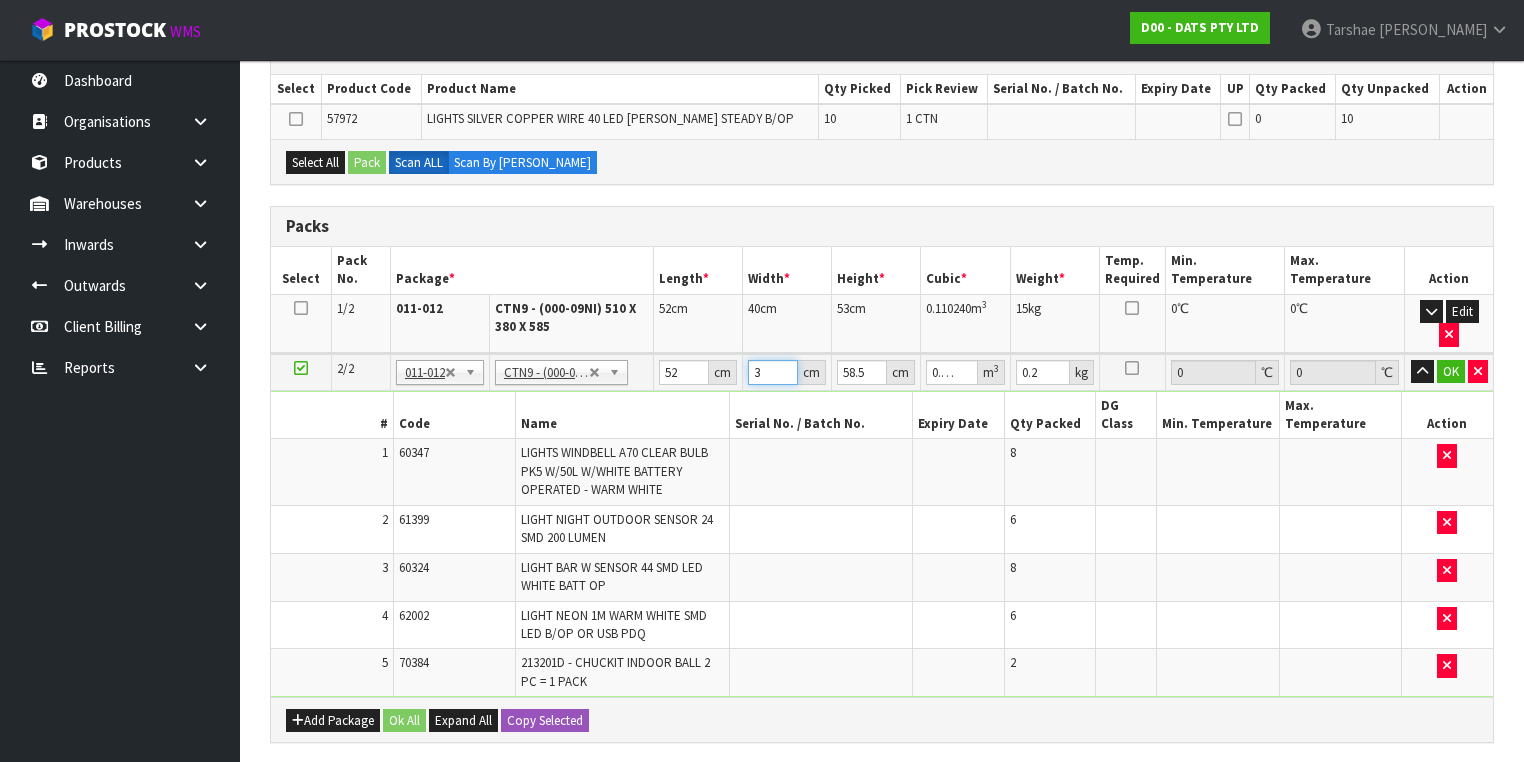 type on "0.009126" 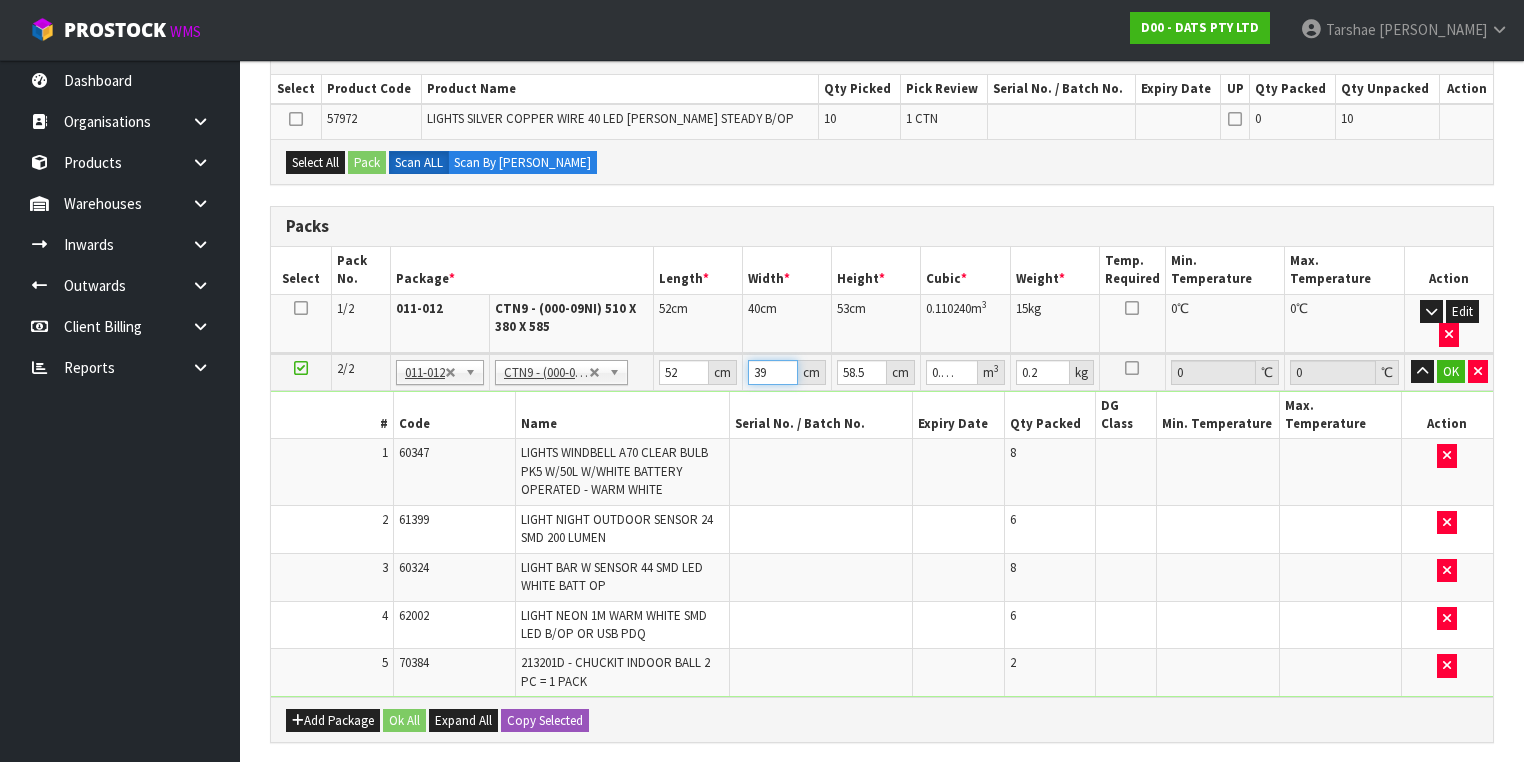 type on "39" 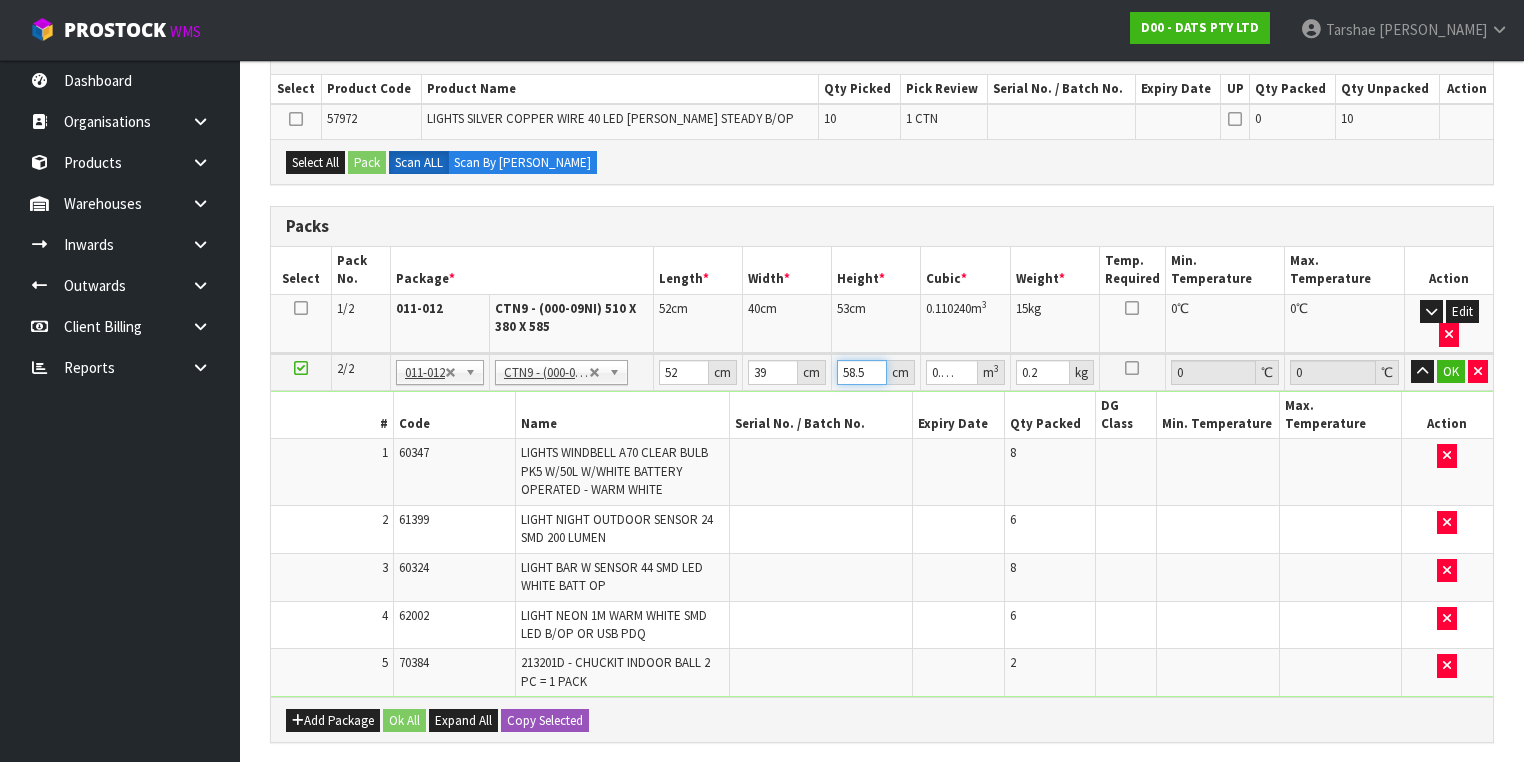 type on "5" 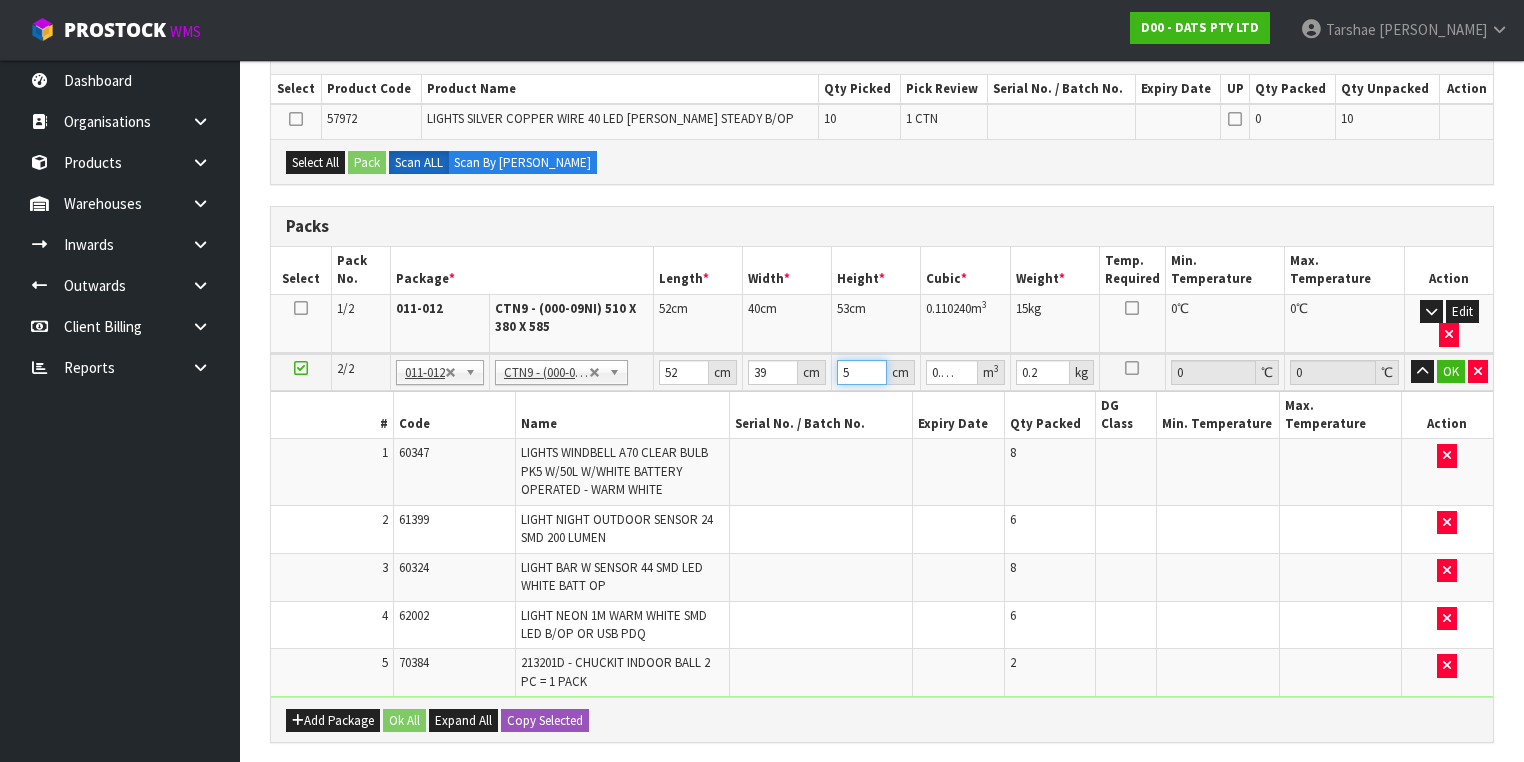 type on "57" 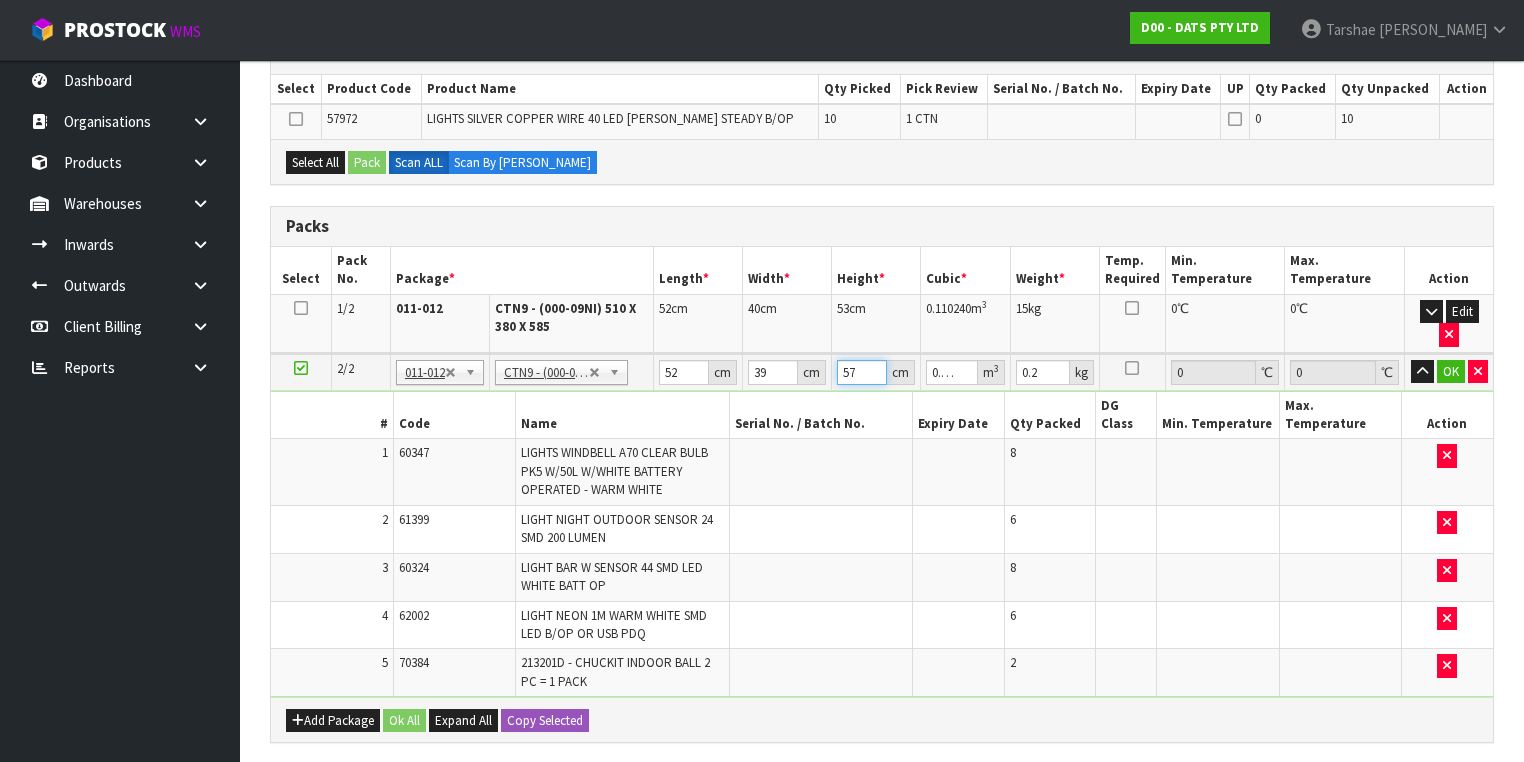 type on "57" 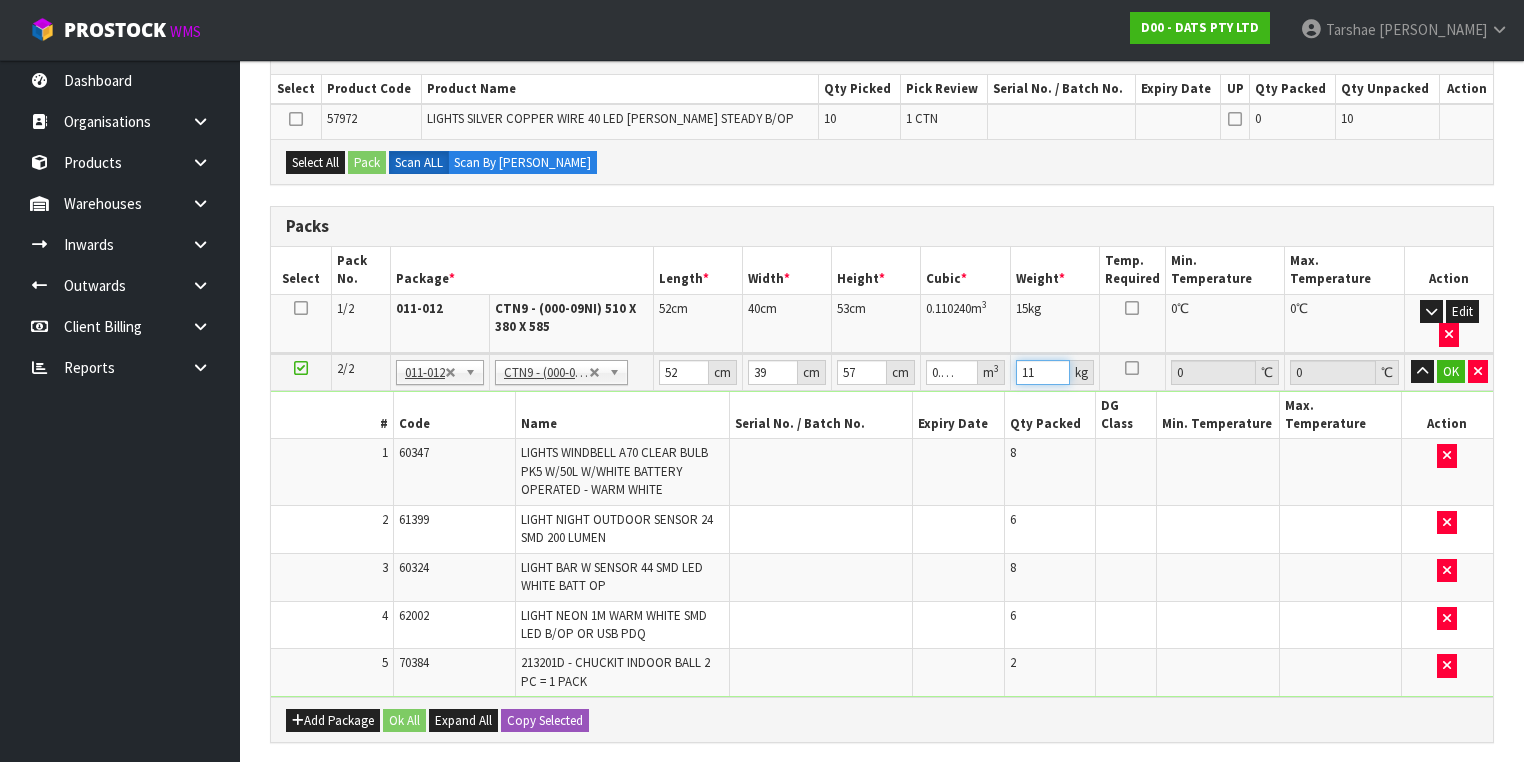 type on "11" 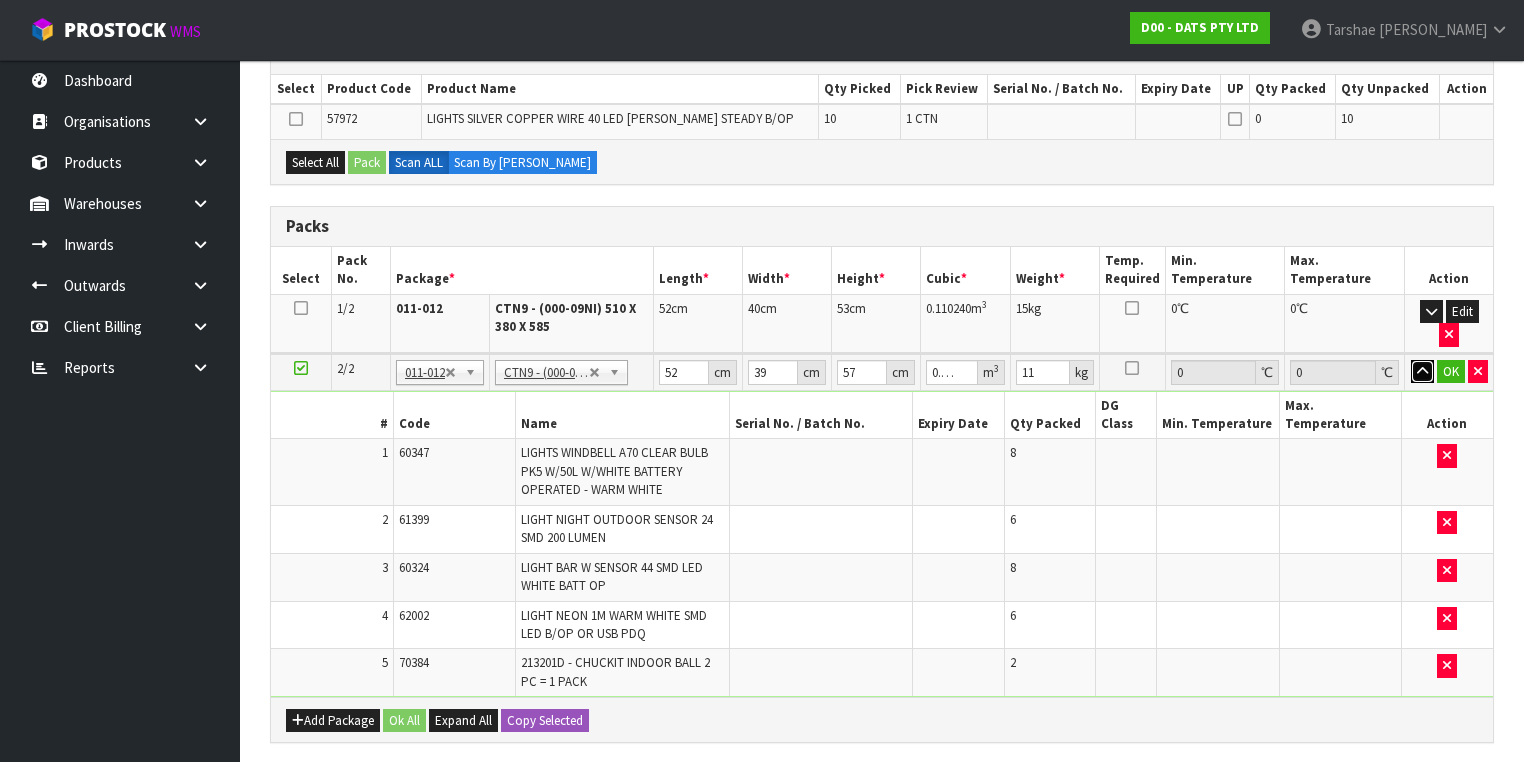 type 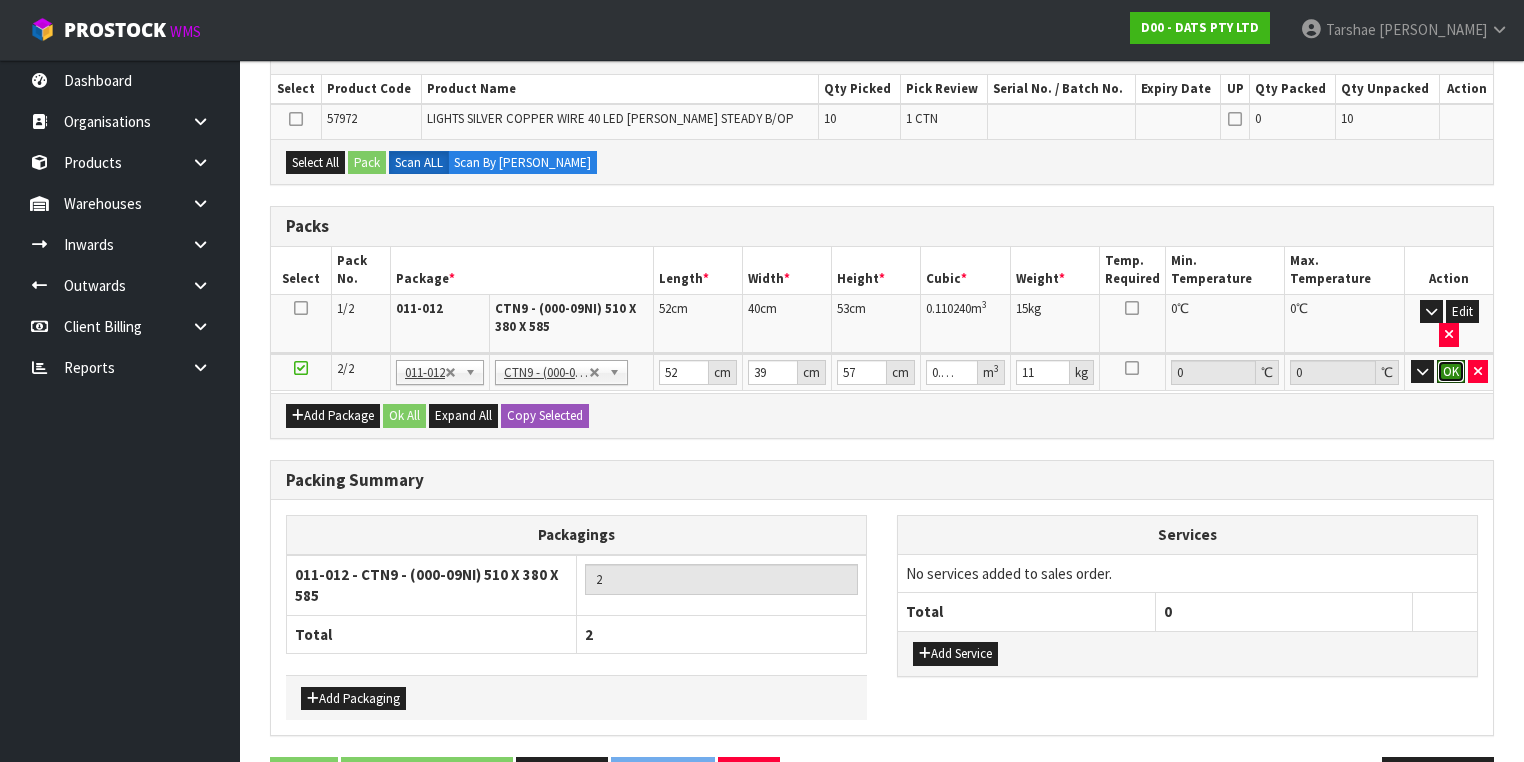click on "OK" at bounding box center (1451, 372) 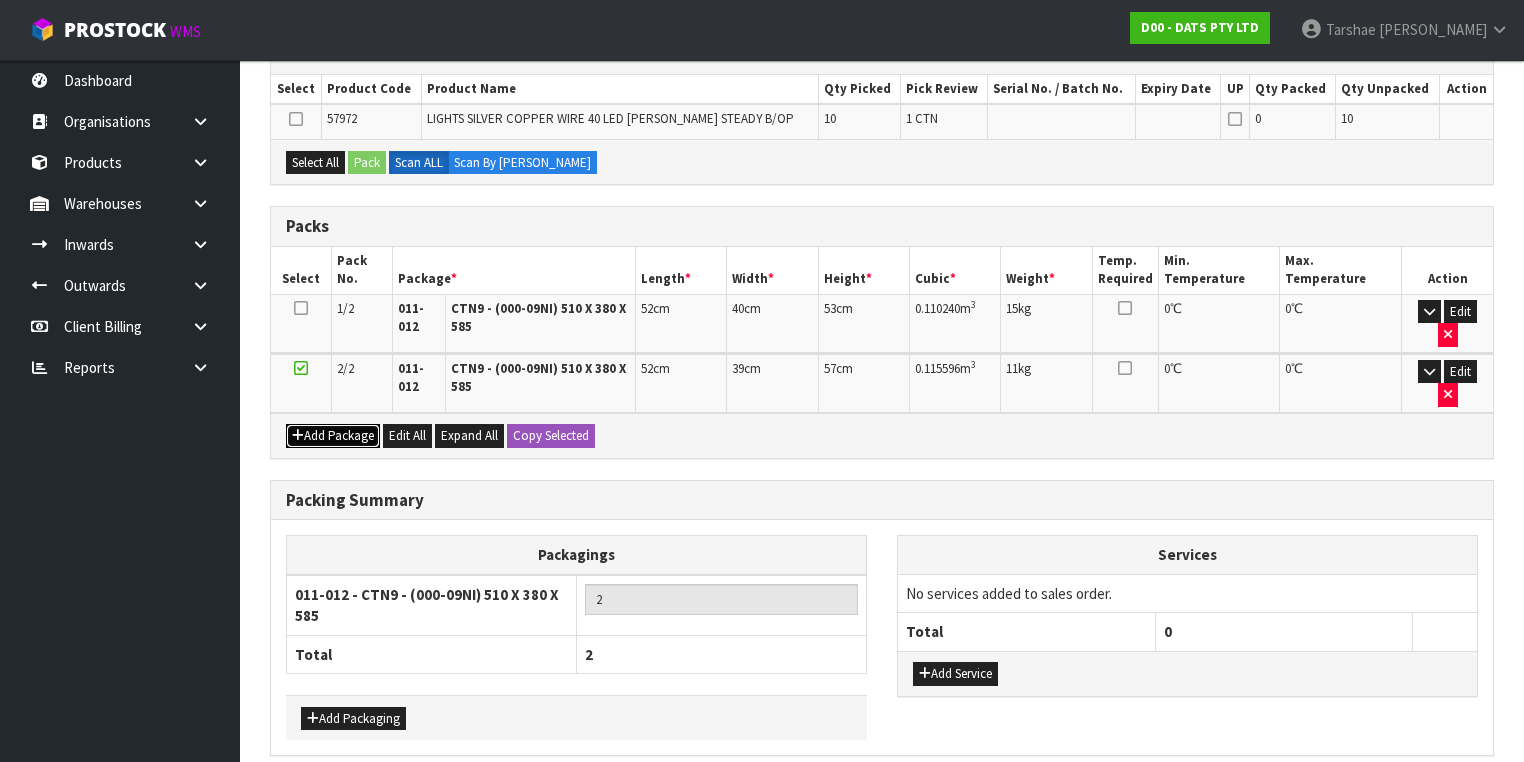 type 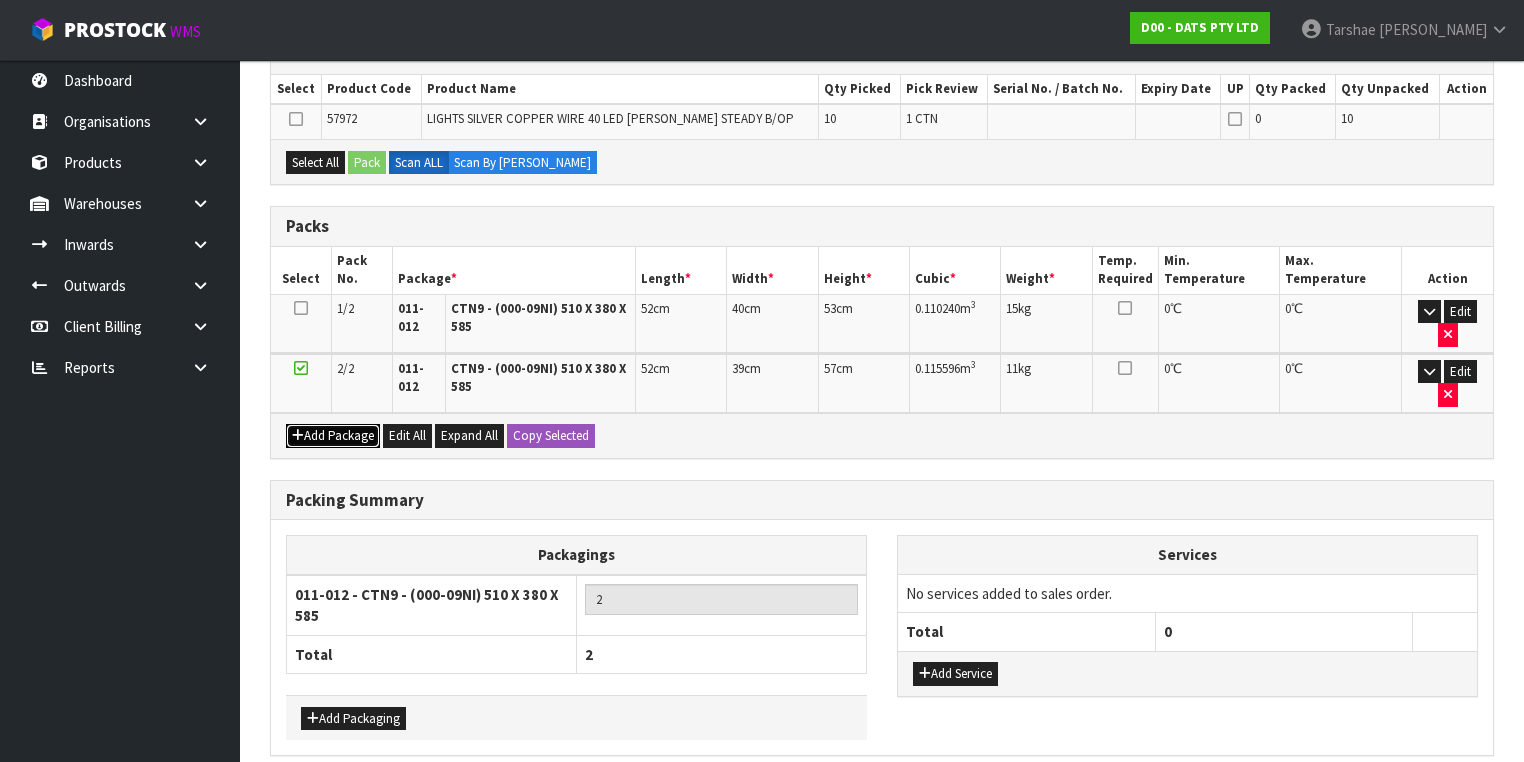 click on "Add Package" at bounding box center [333, 436] 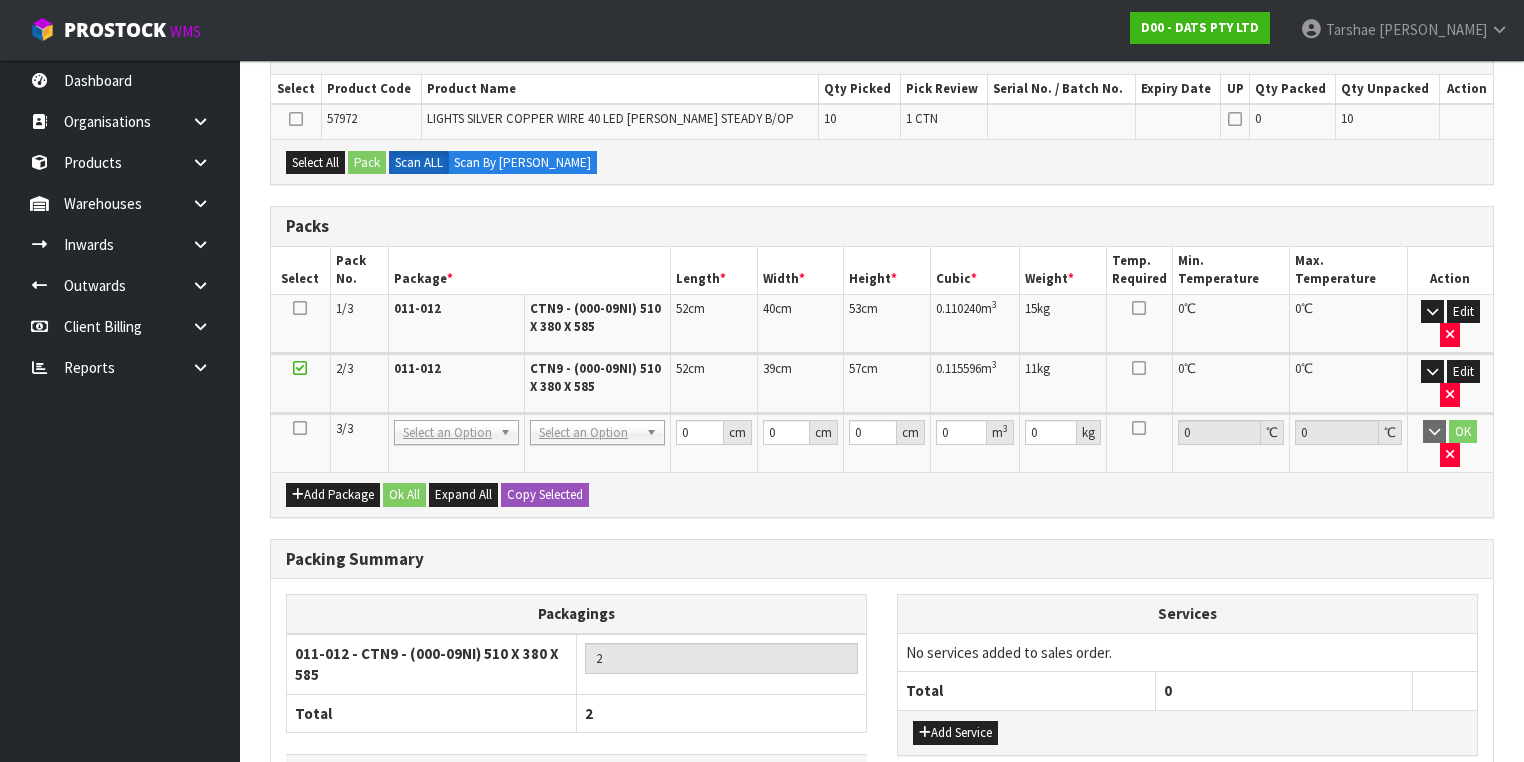 click at bounding box center (300, 428) 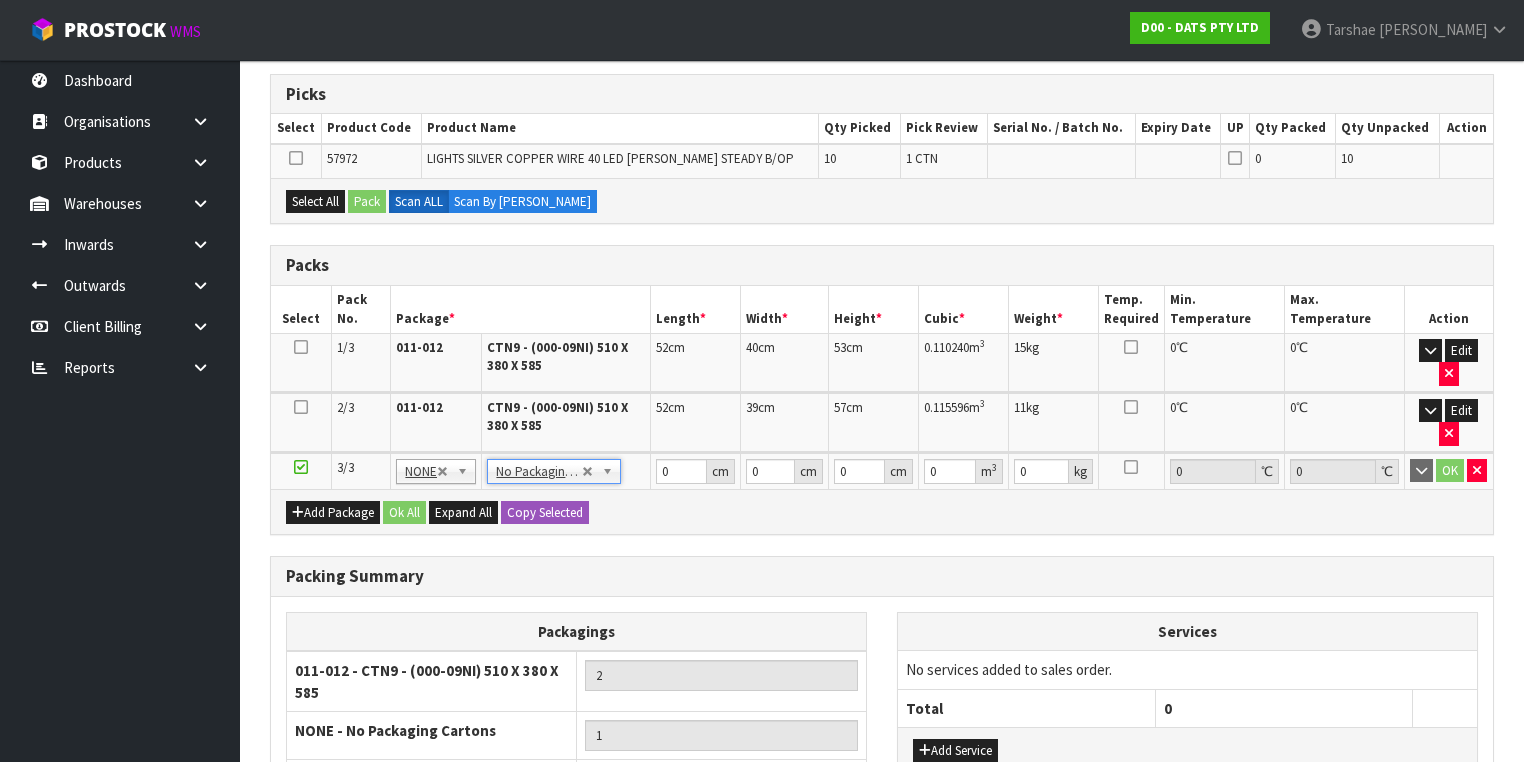 scroll, scrollTop: 400, scrollLeft: 0, axis: vertical 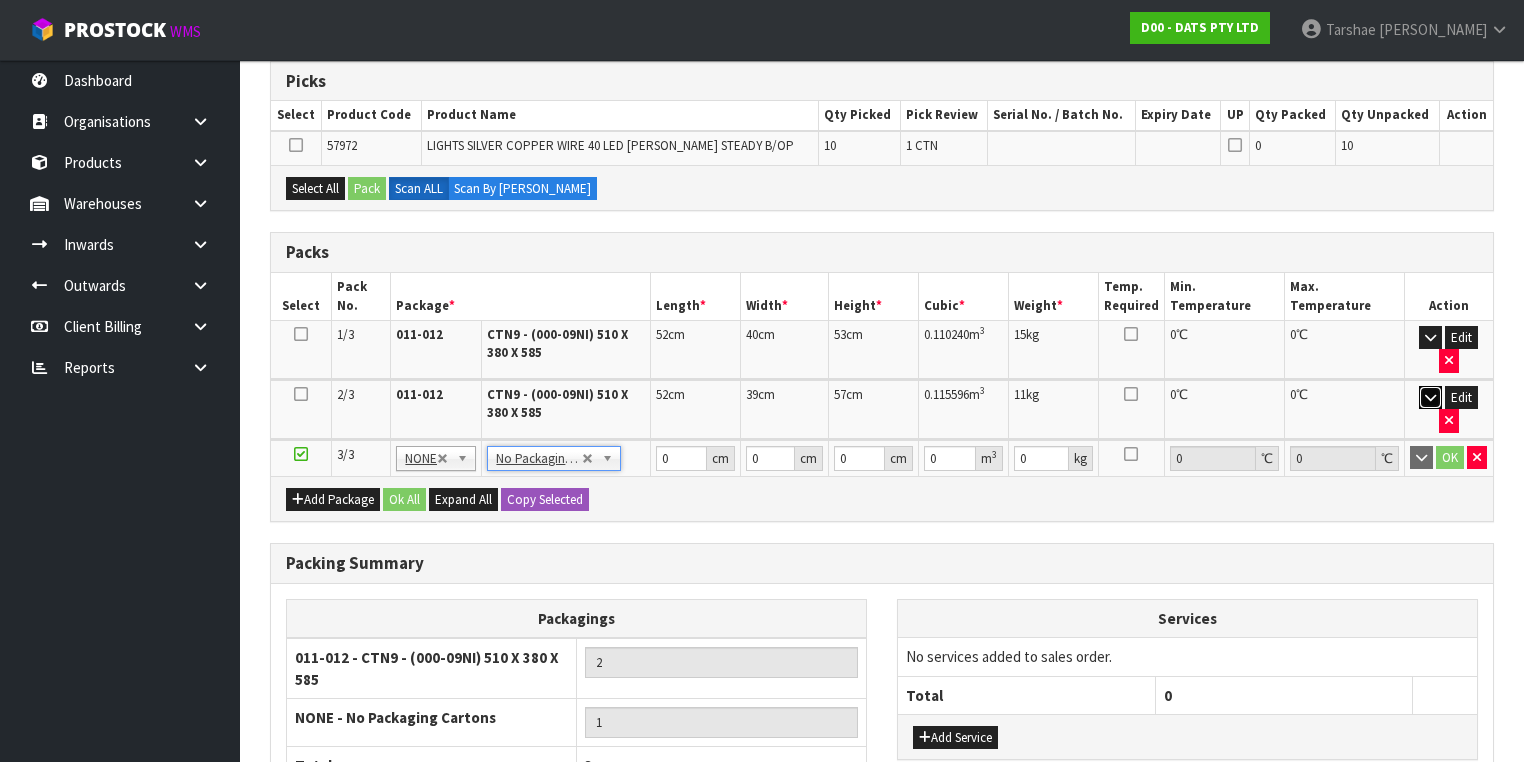 click at bounding box center (1430, 398) 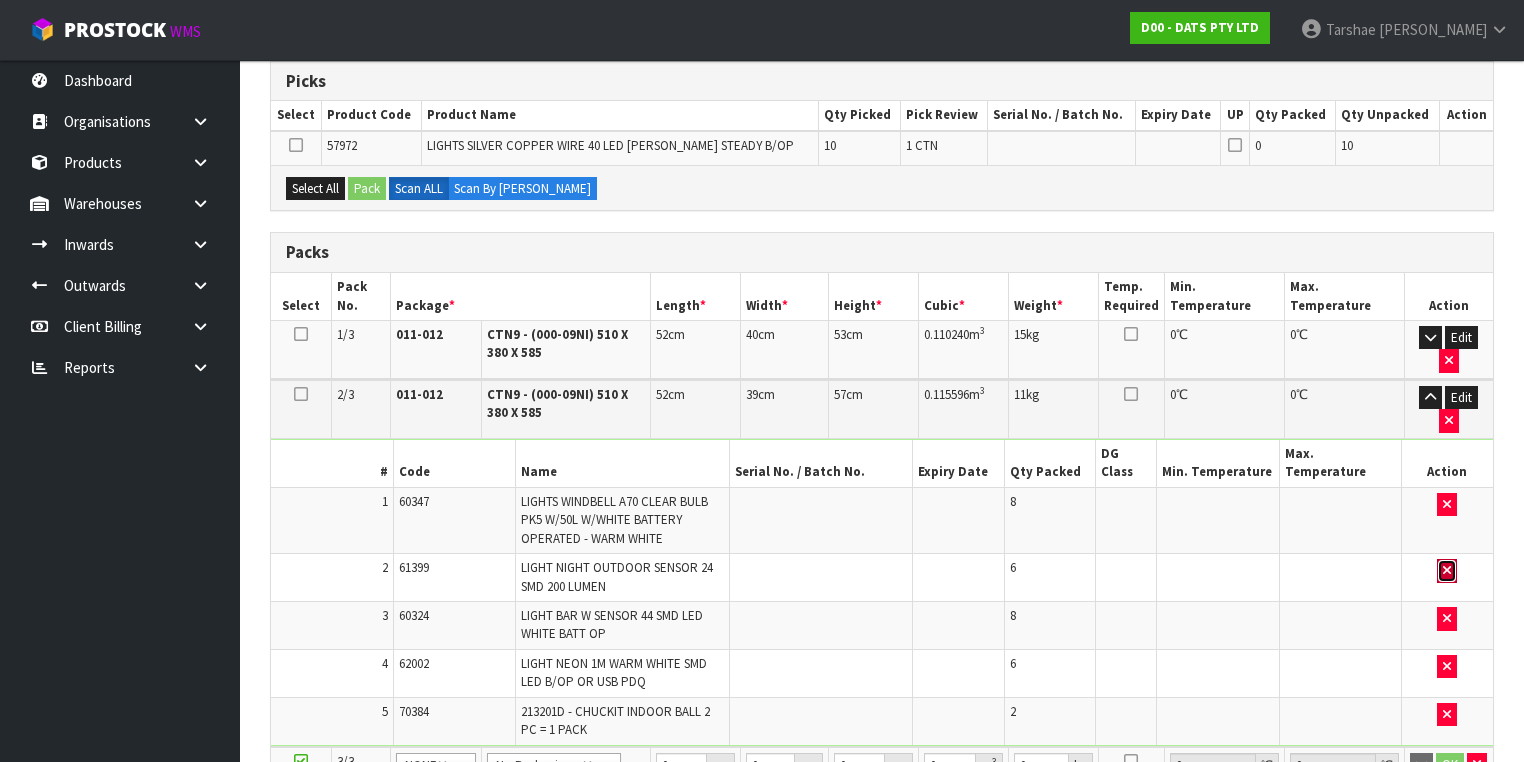 click at bounding box center [1447, 570] 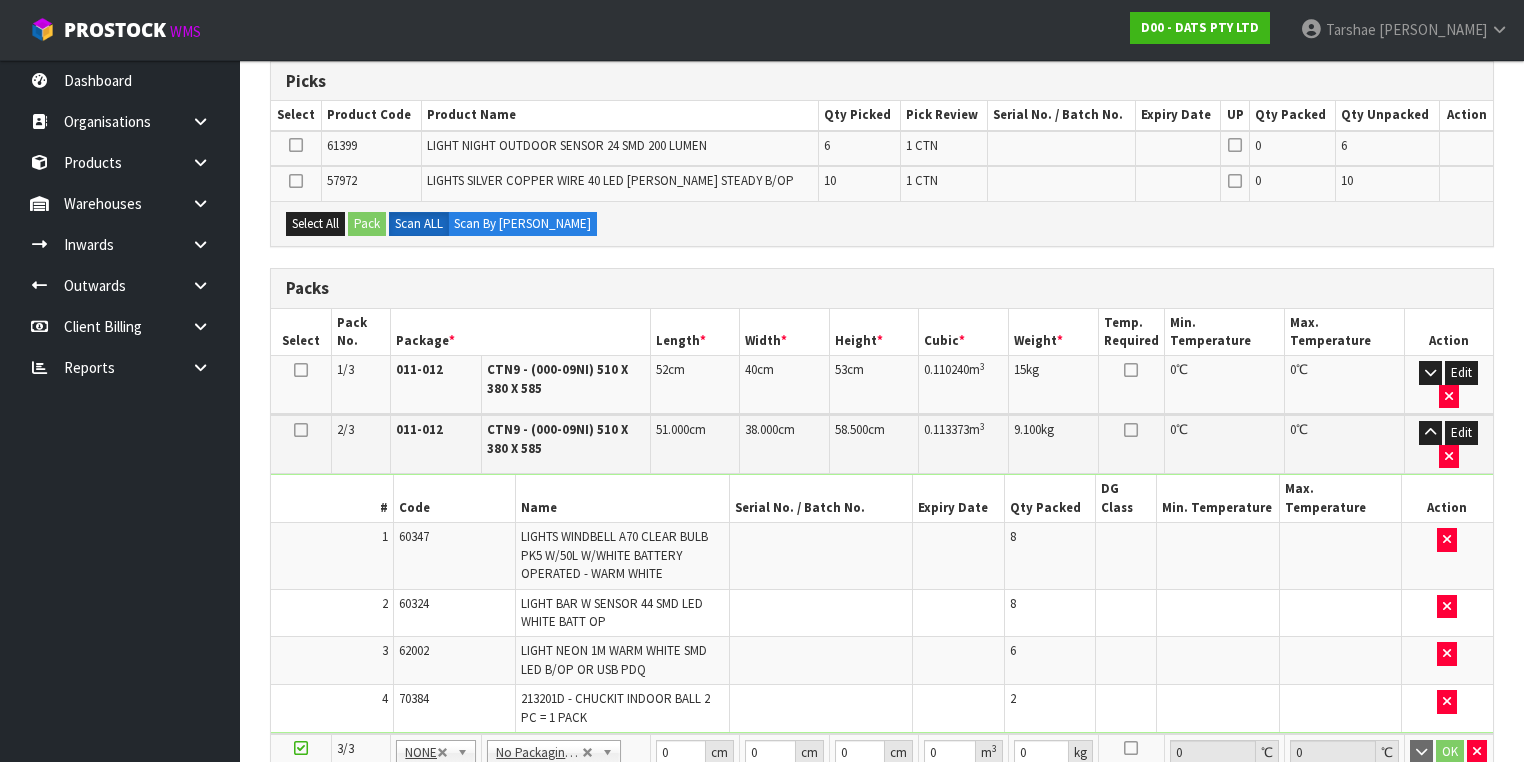 click at bounding box center [296, 181] 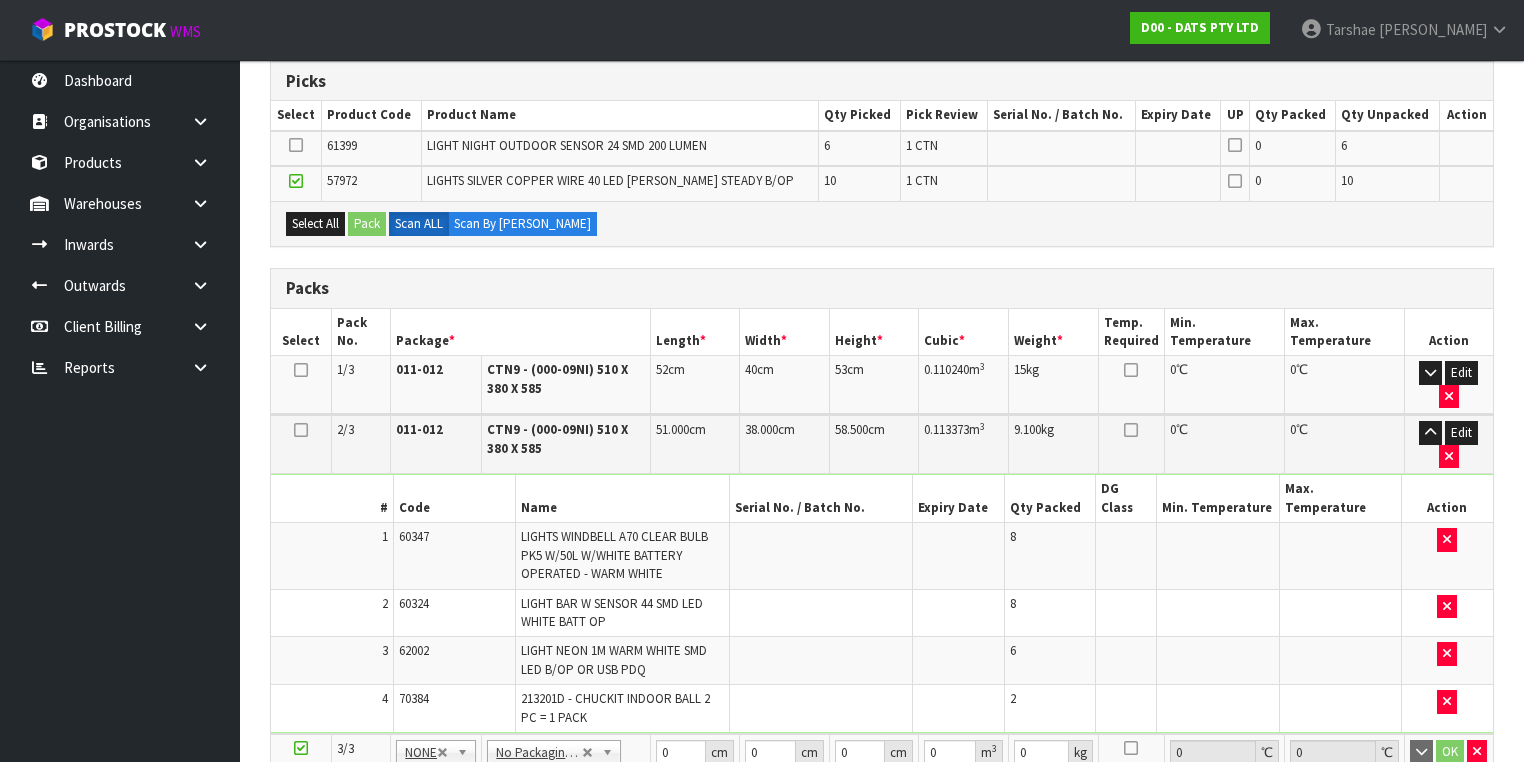 drag, startPoint x: 299, startPoint y: 425, endPoint x: 980, endPoint y: 483, distance: 683.46545 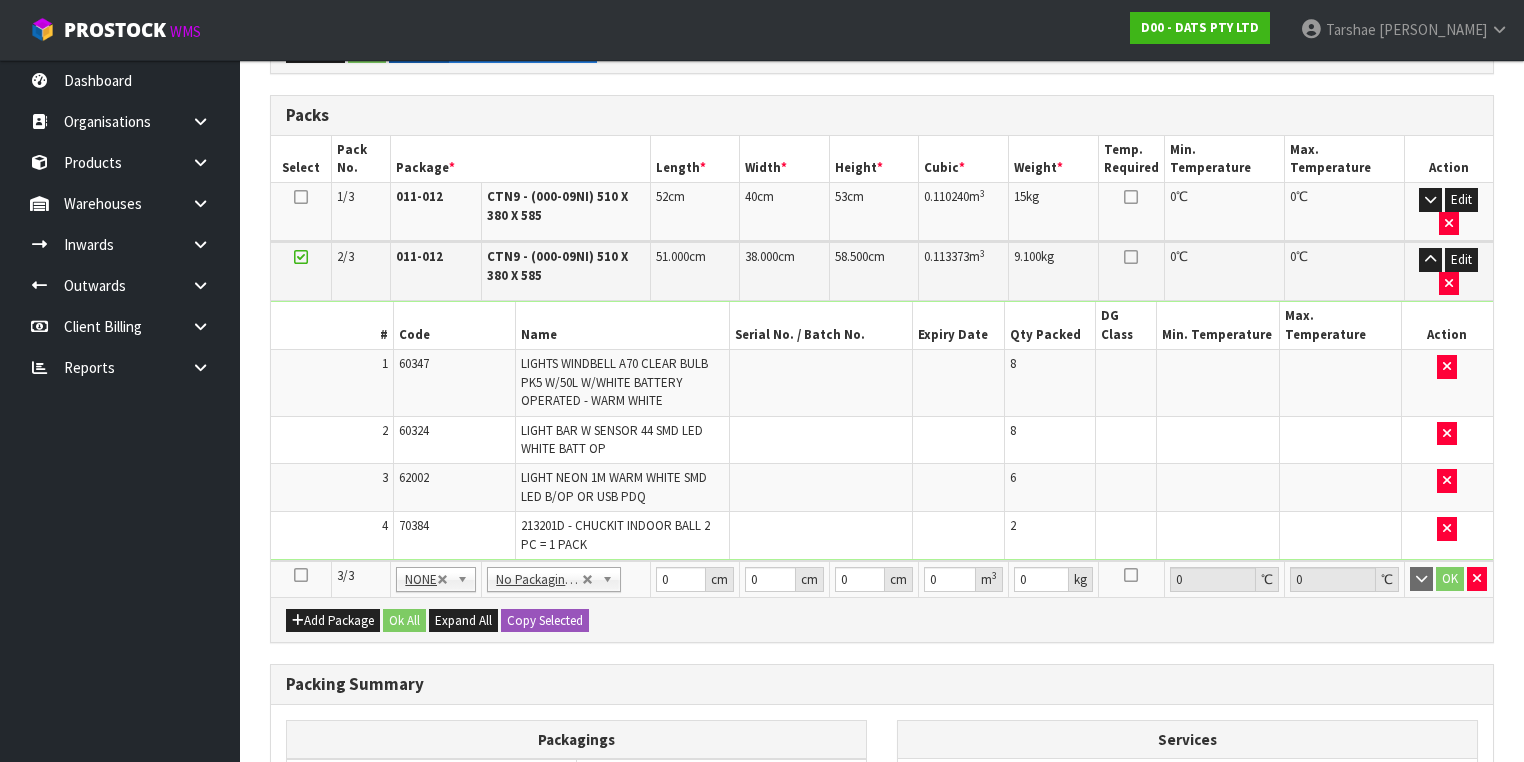 scroll, scrollTop: 720, scrollLeft: 0, axis: vertical 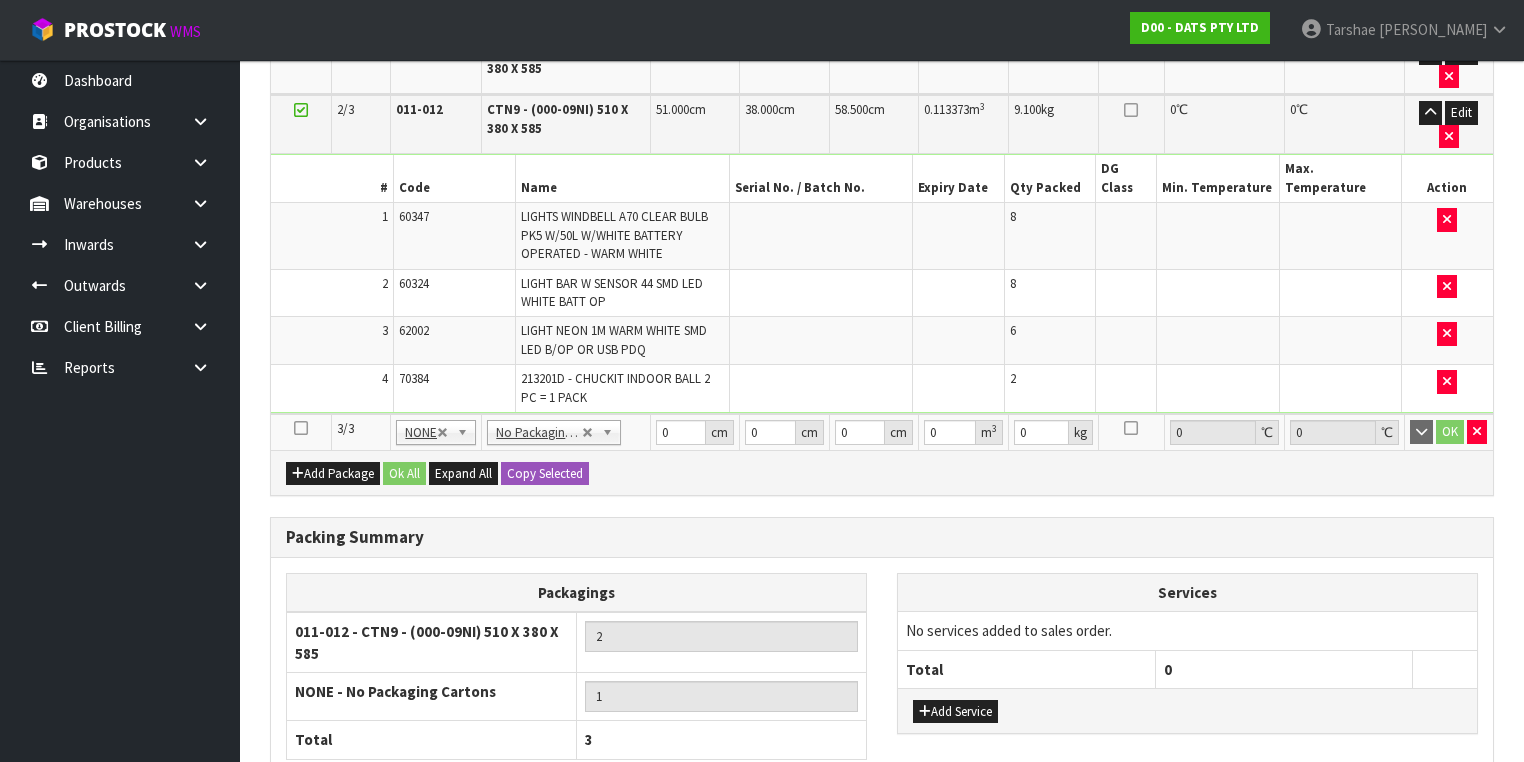 click on "OK" at bounding box center (1448, 432) 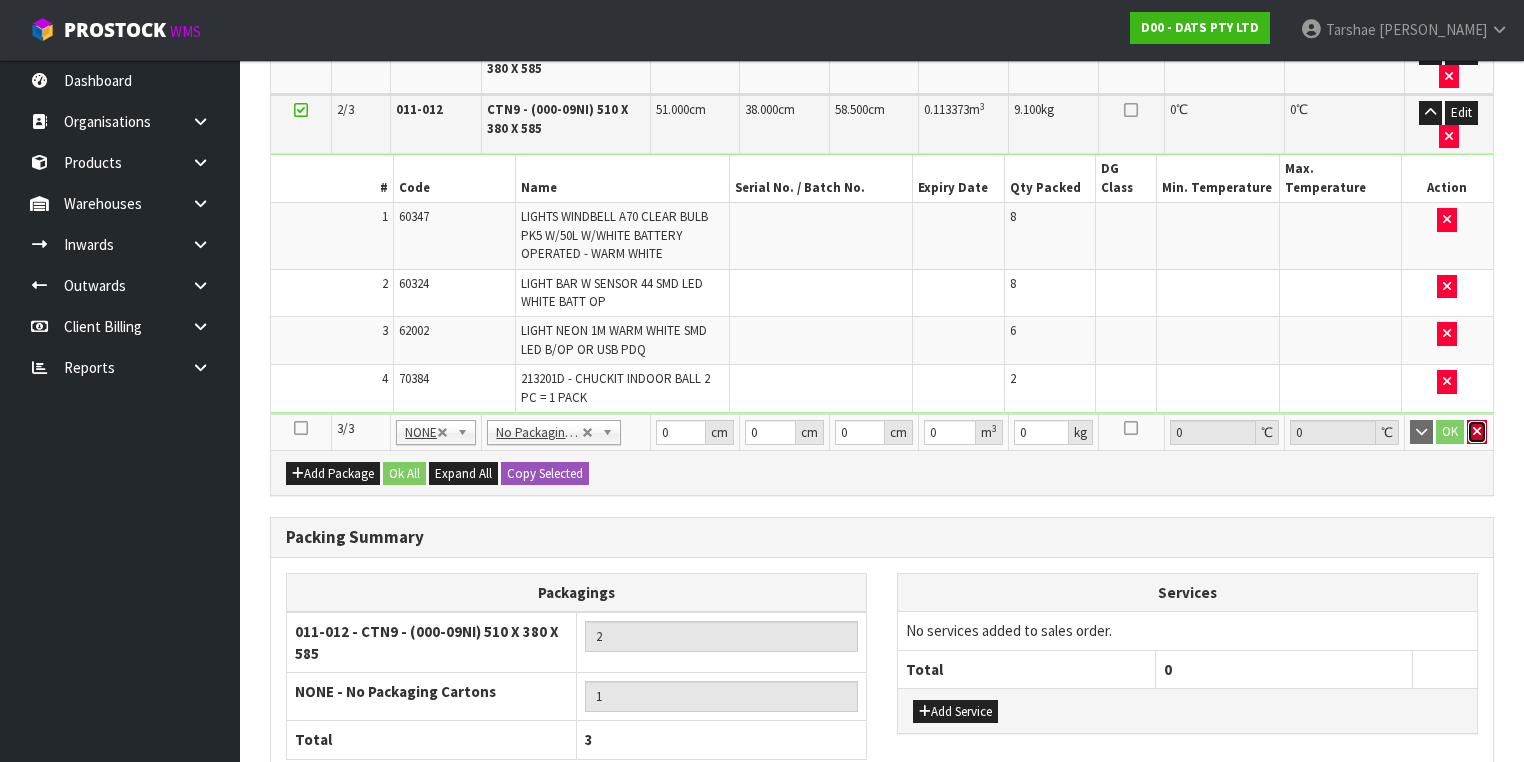 click at bounding box center [1477, 432] 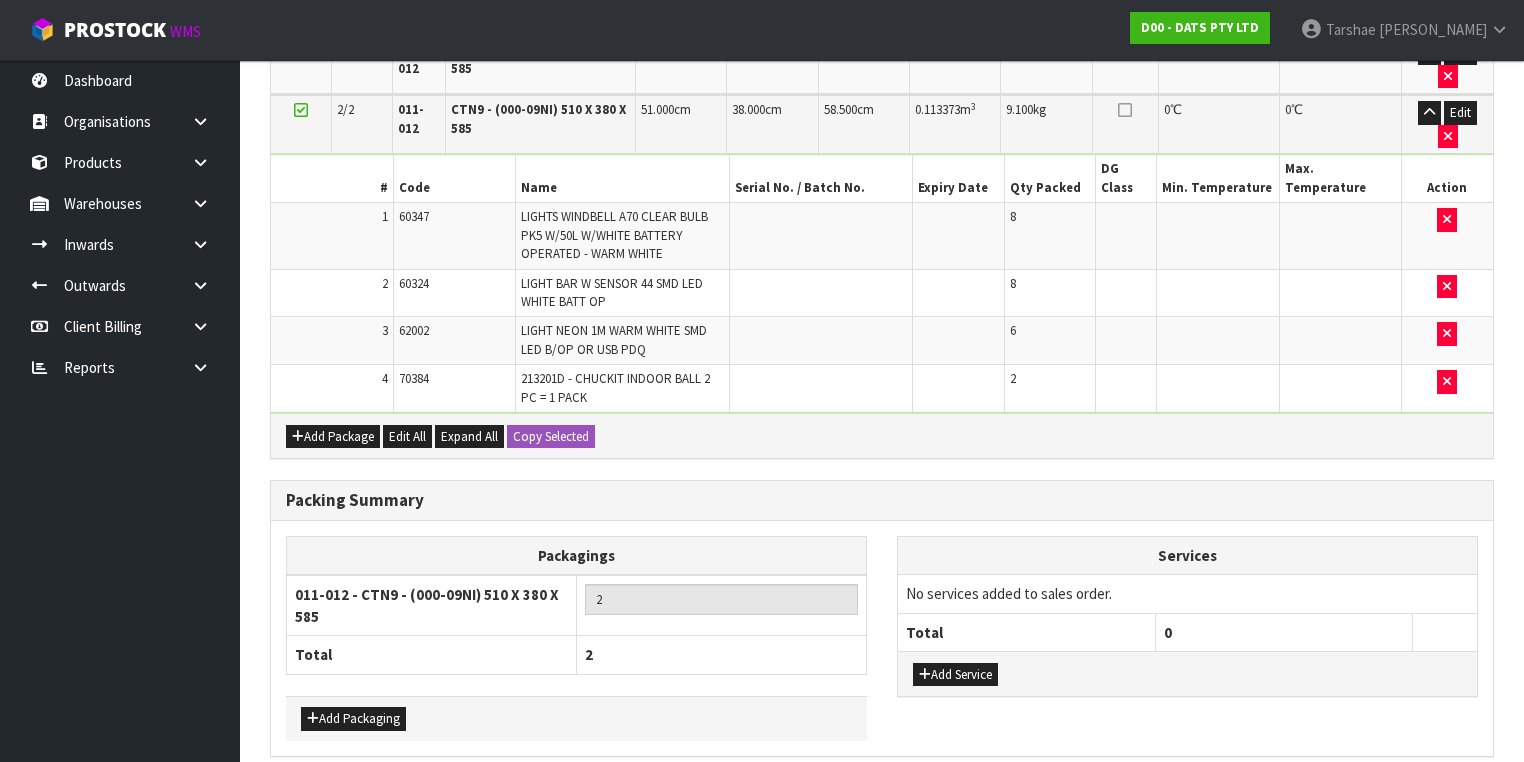 click on "Save" at bounding box center [304, 799] 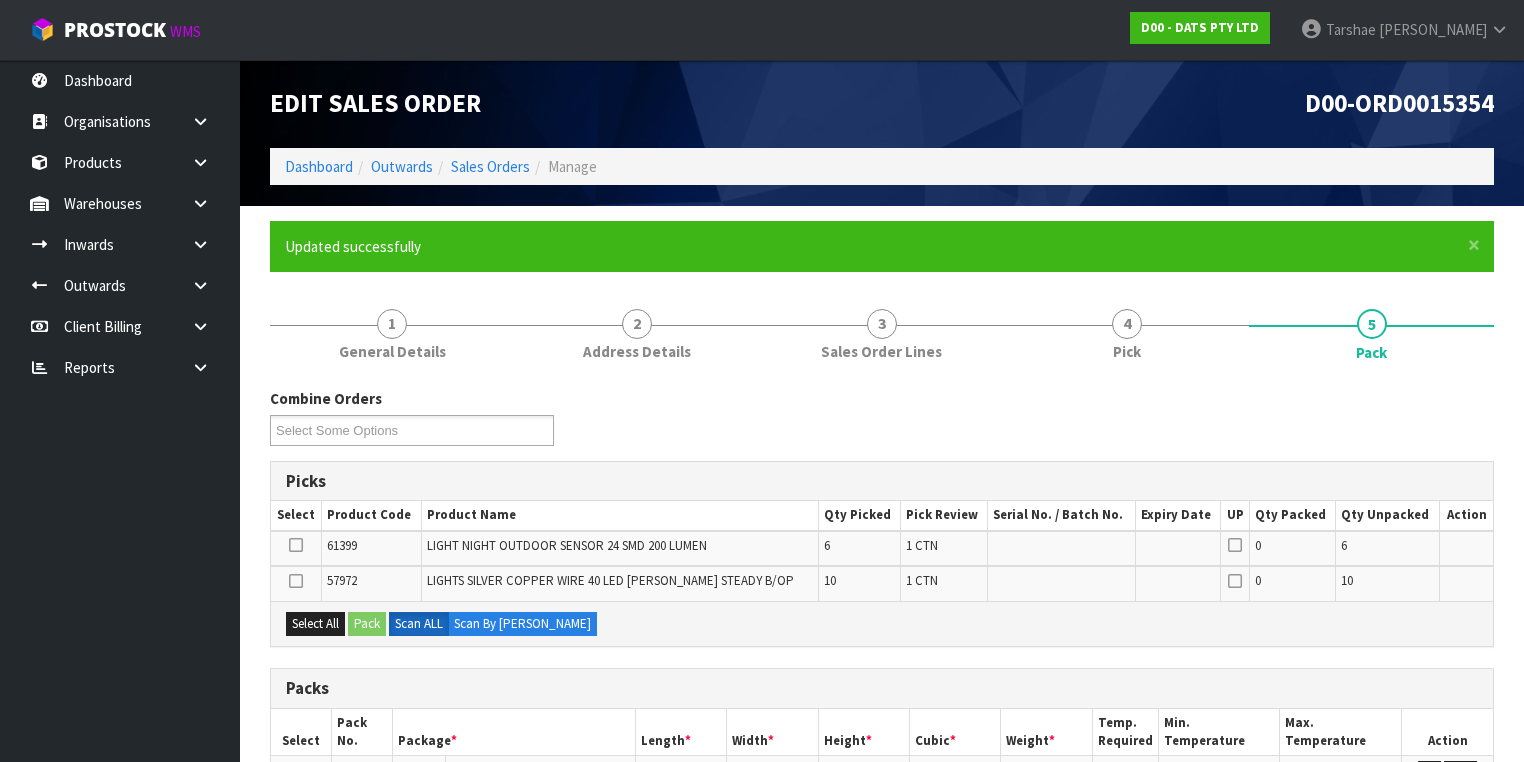click at bounding box center (296, 581) 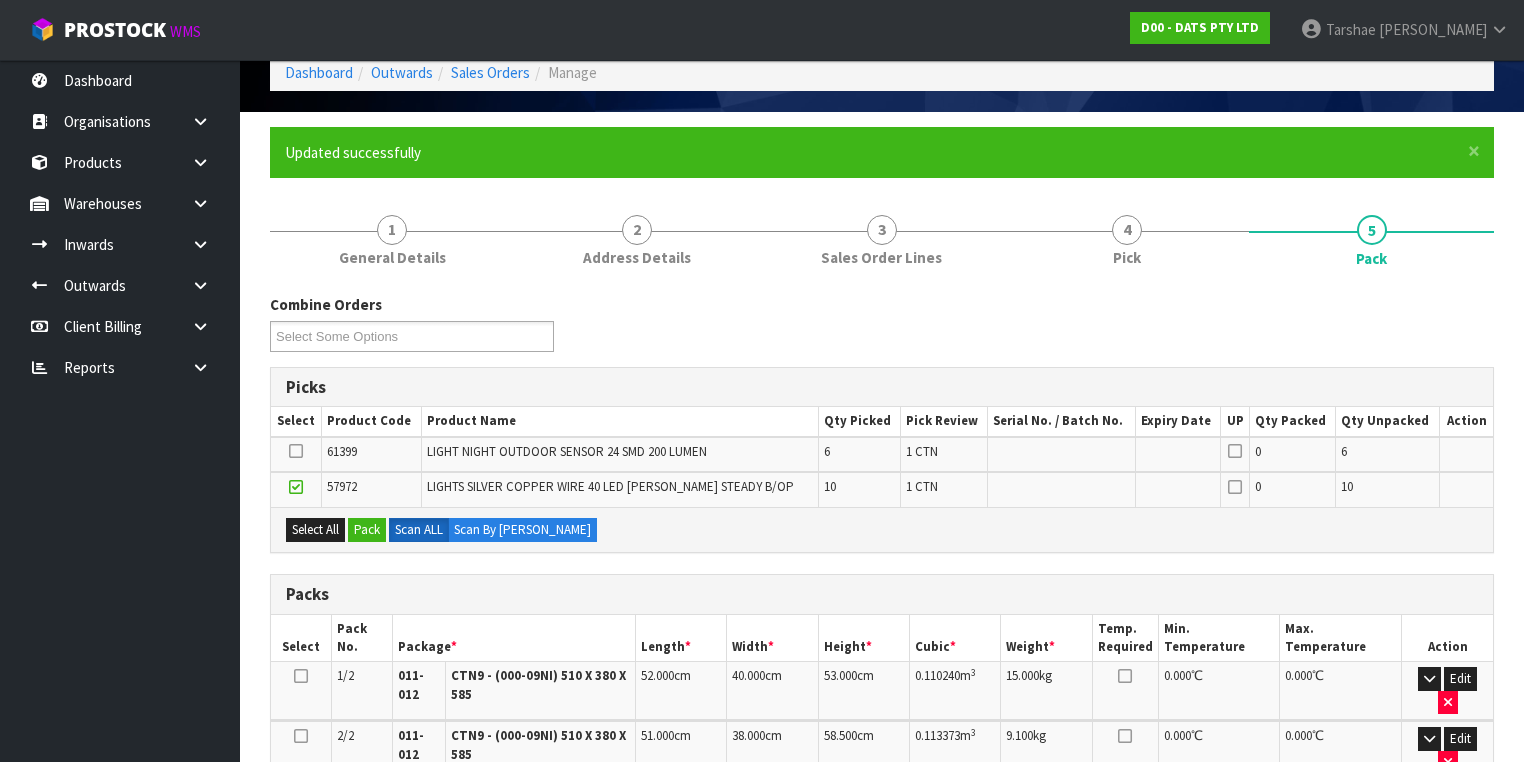 scroll, scrollTop: 240, scrollLeft: 0, axis: vertical 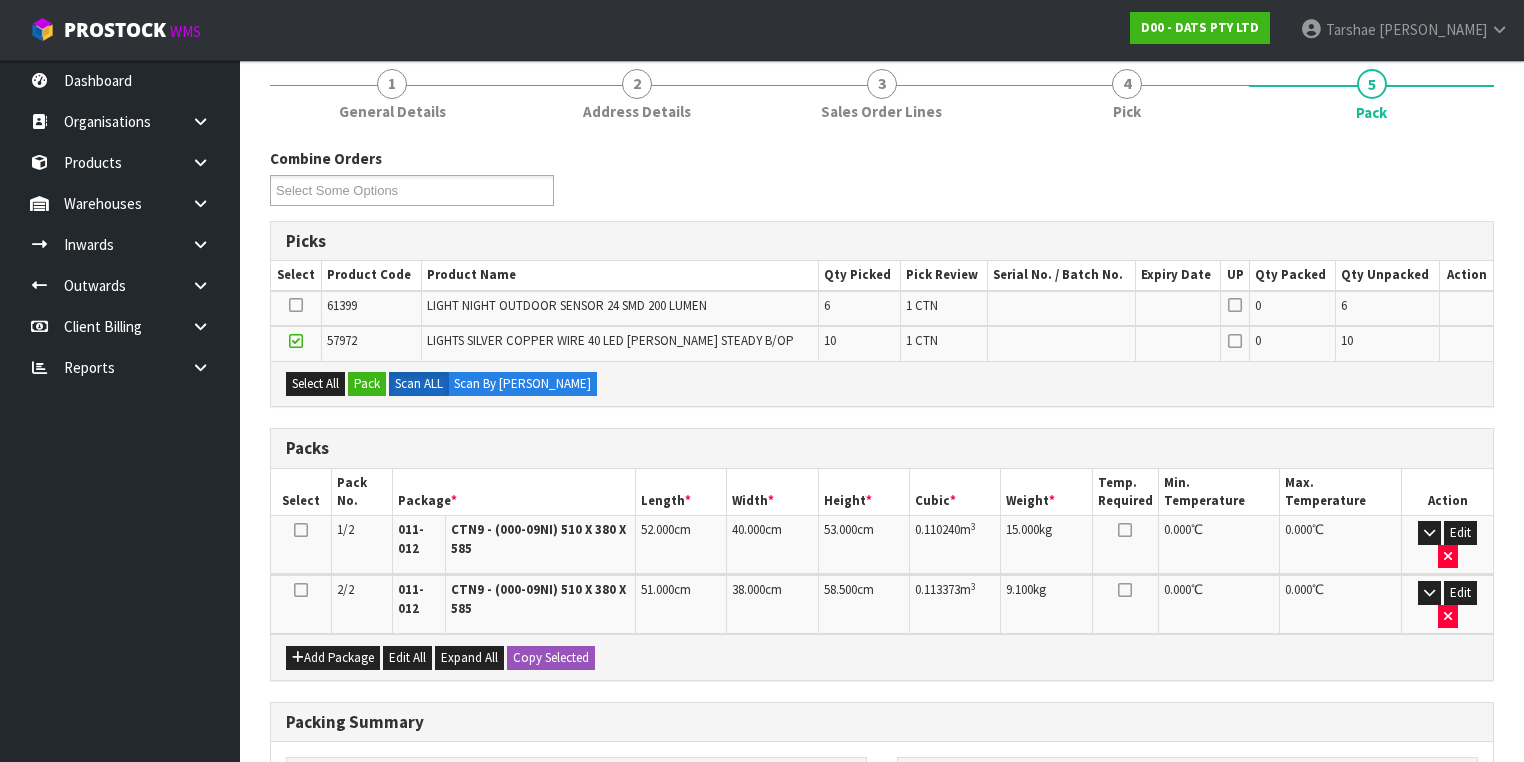 click at bounding box center (301, 604) 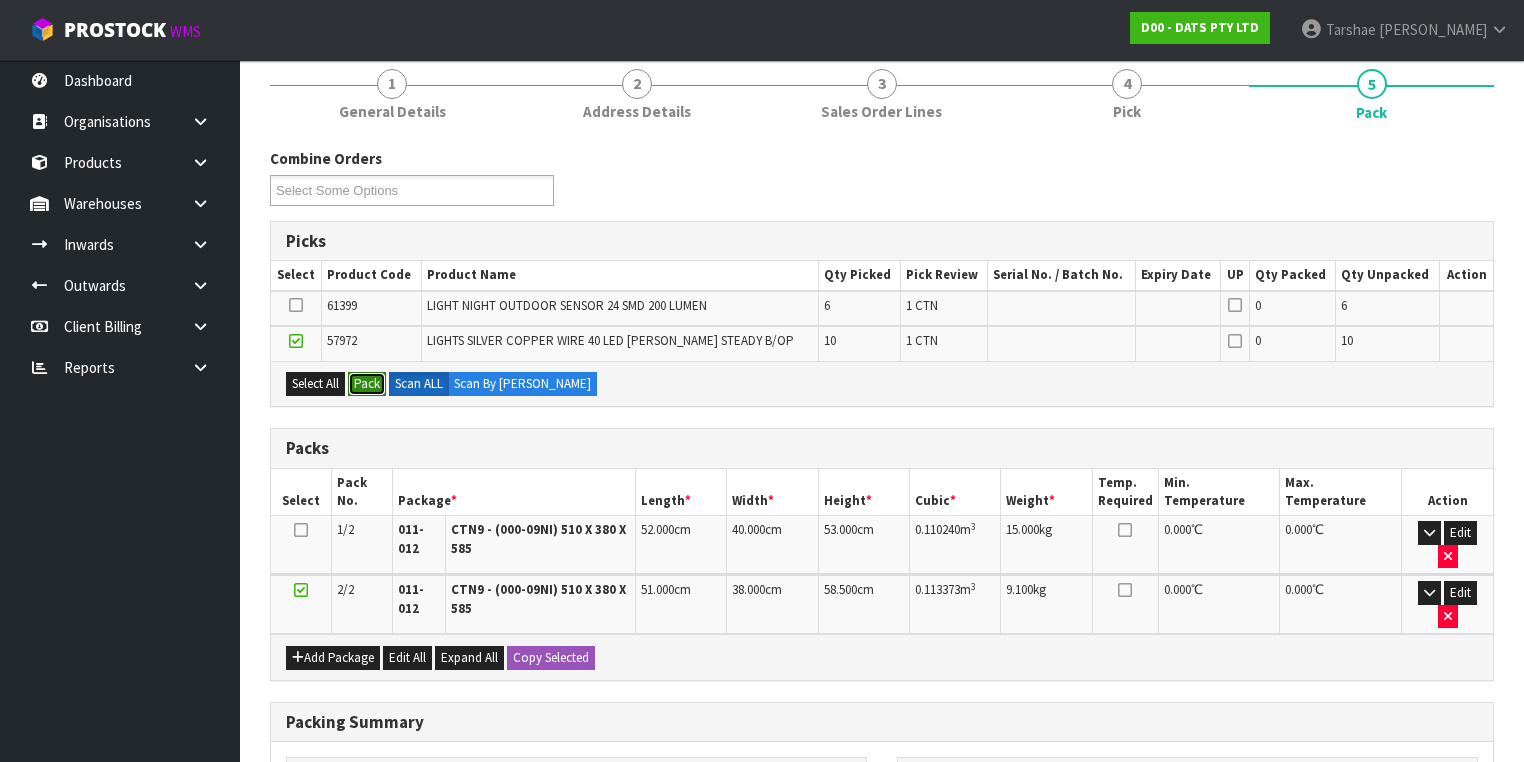 click on "Pack" at bounding box center [367, 384] 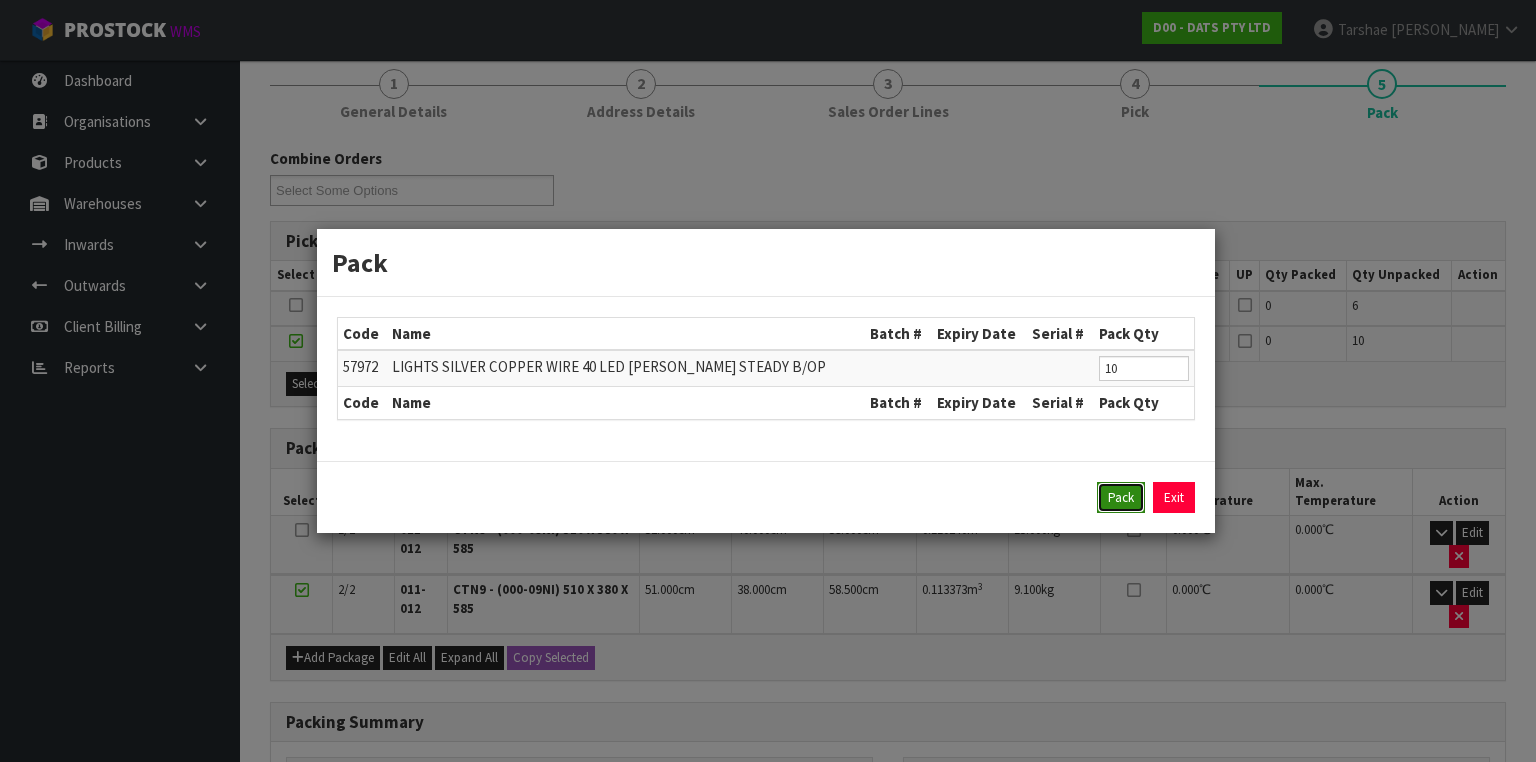 click on "Pack" at bounding box center (1121, 498) 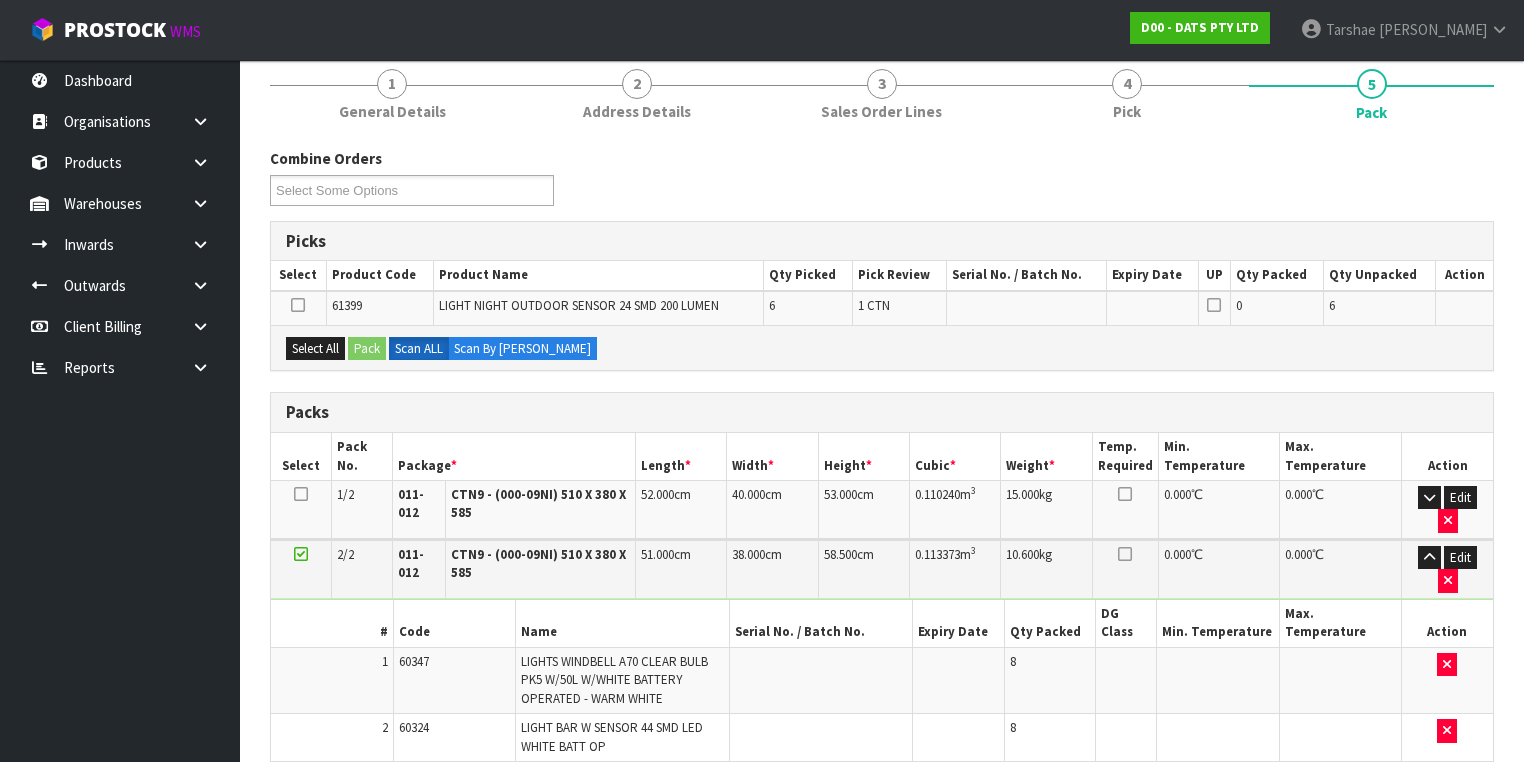 click at bounding box center [301, 554] 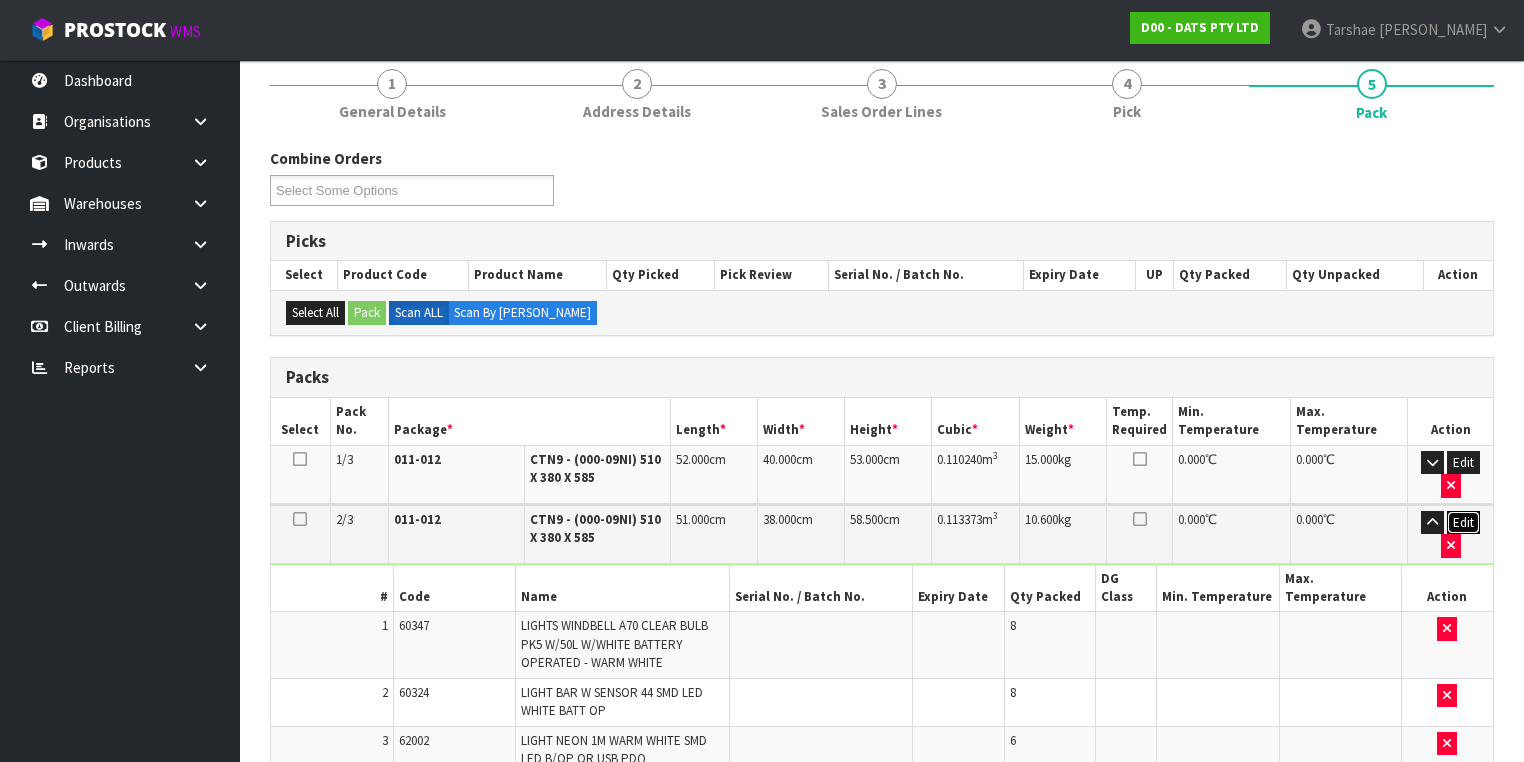 click on "Edit" at bounding box center (1463, 523) 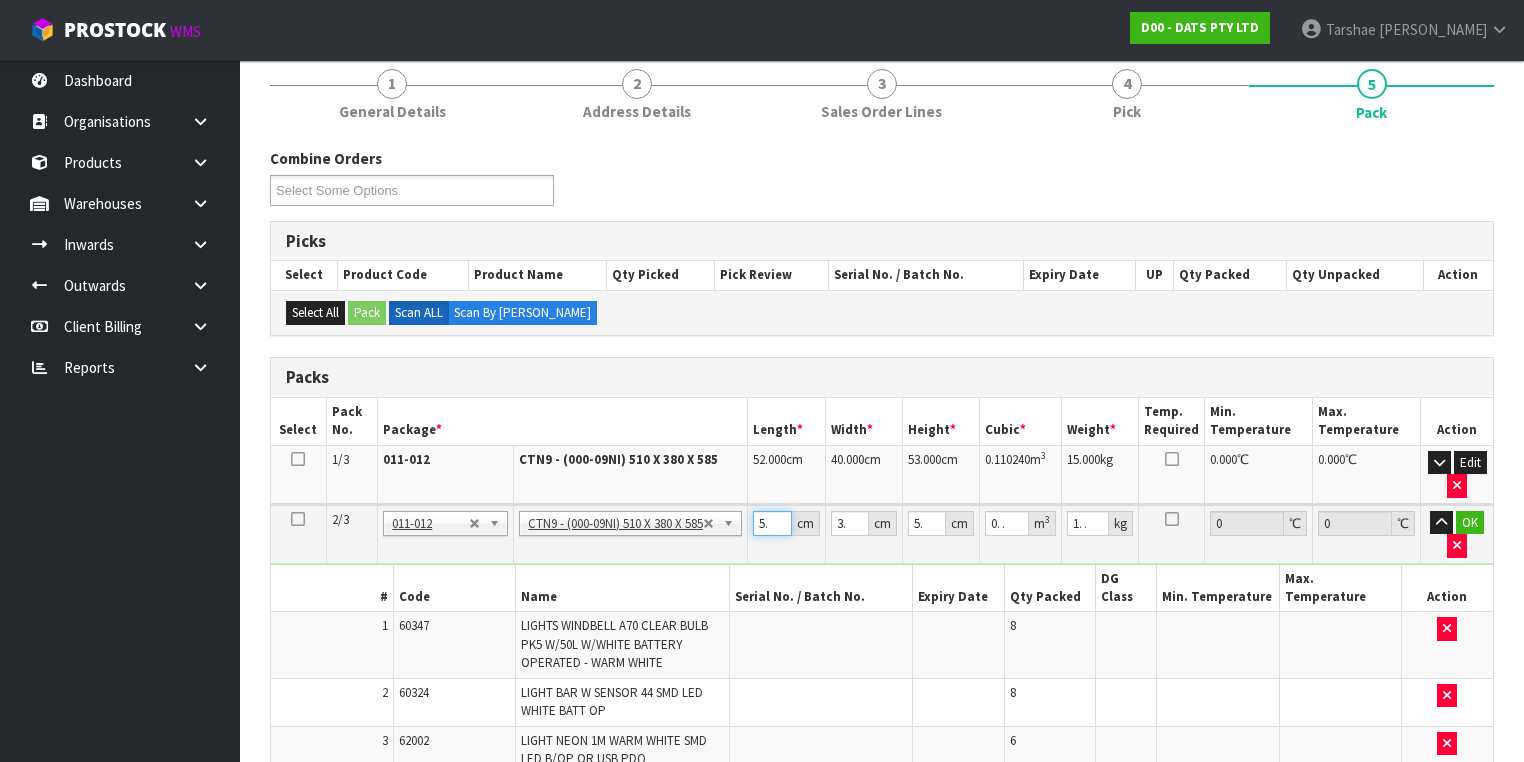 click on "51" at bounding box center (772, 523) 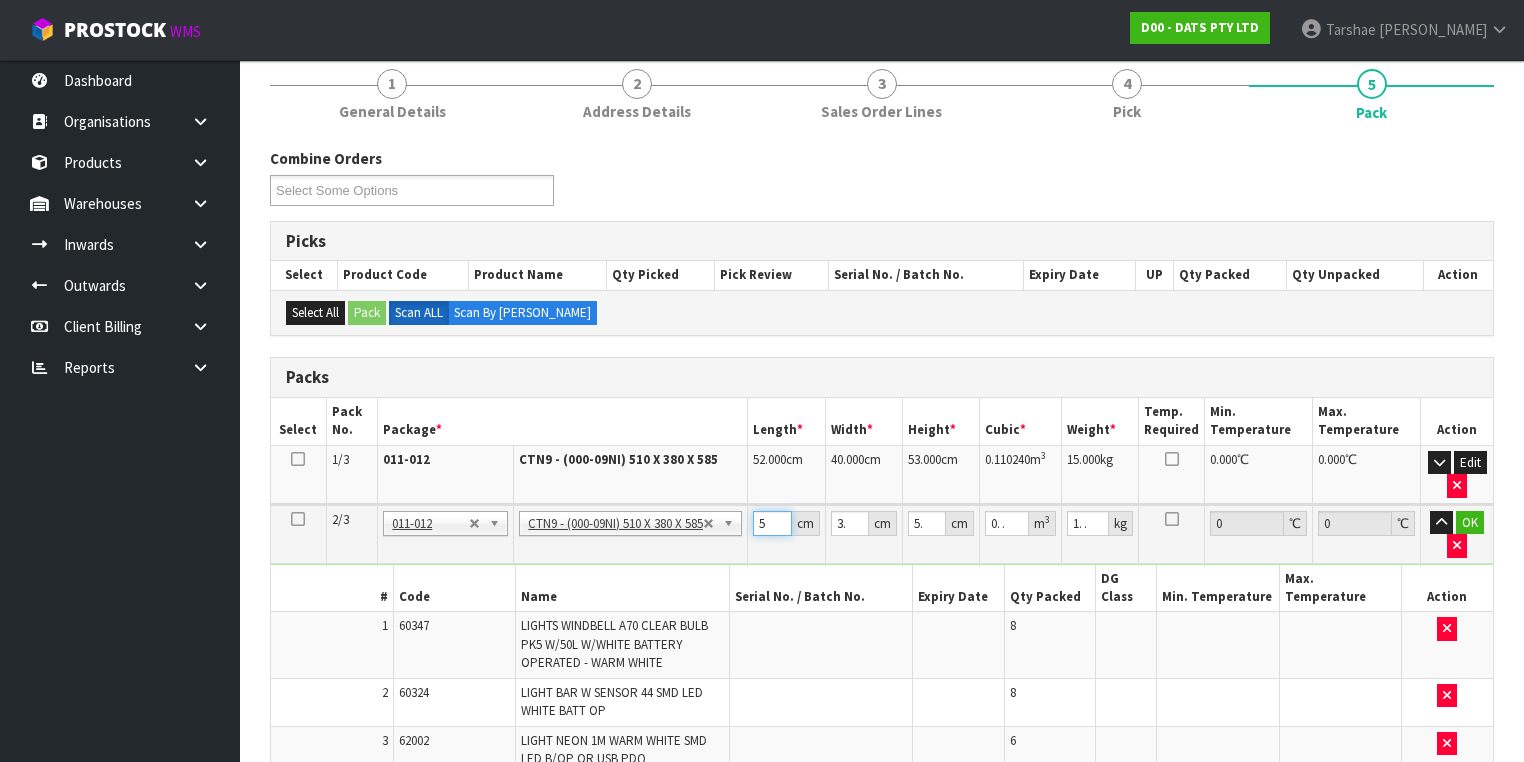 type on "52" 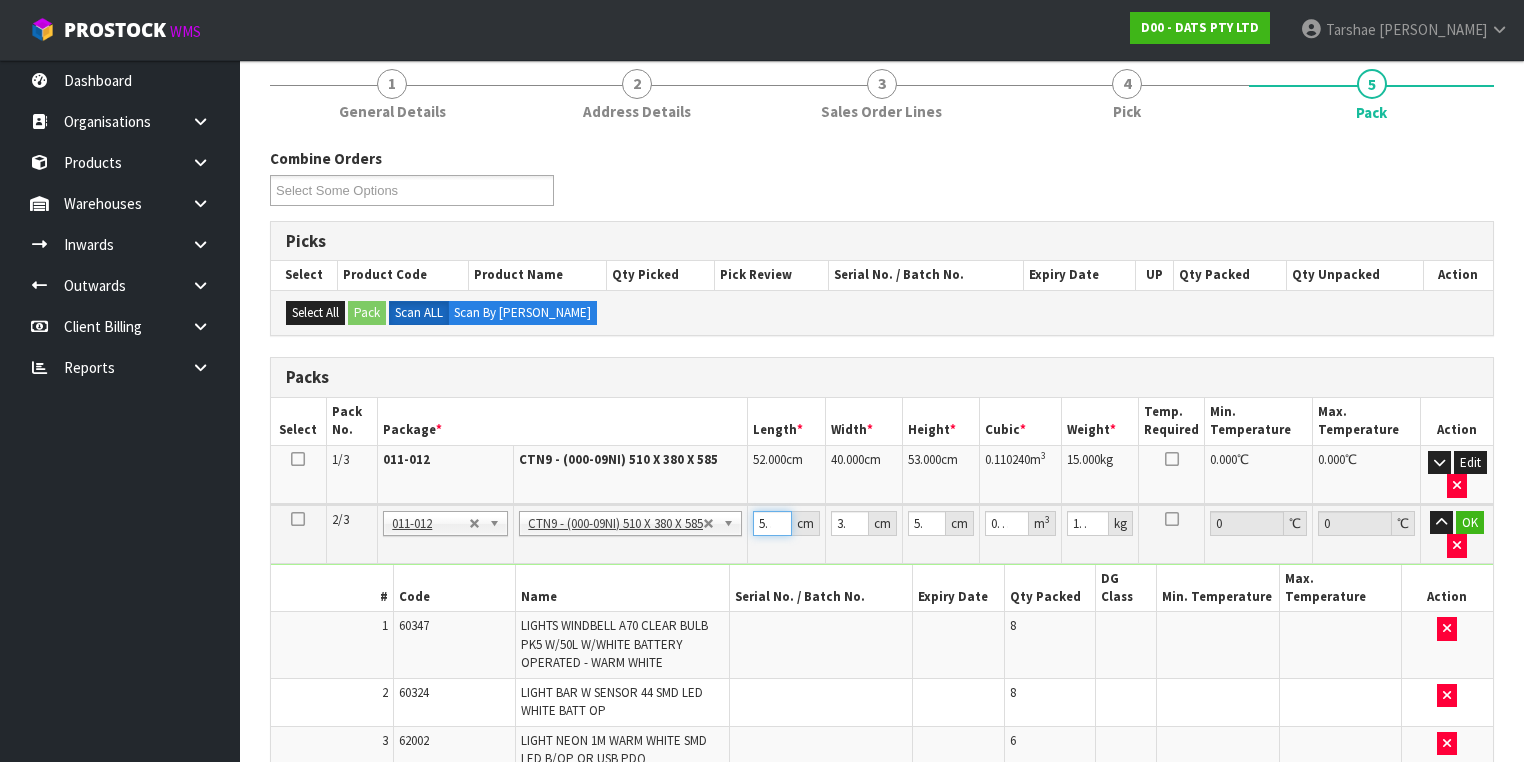 type on "52" 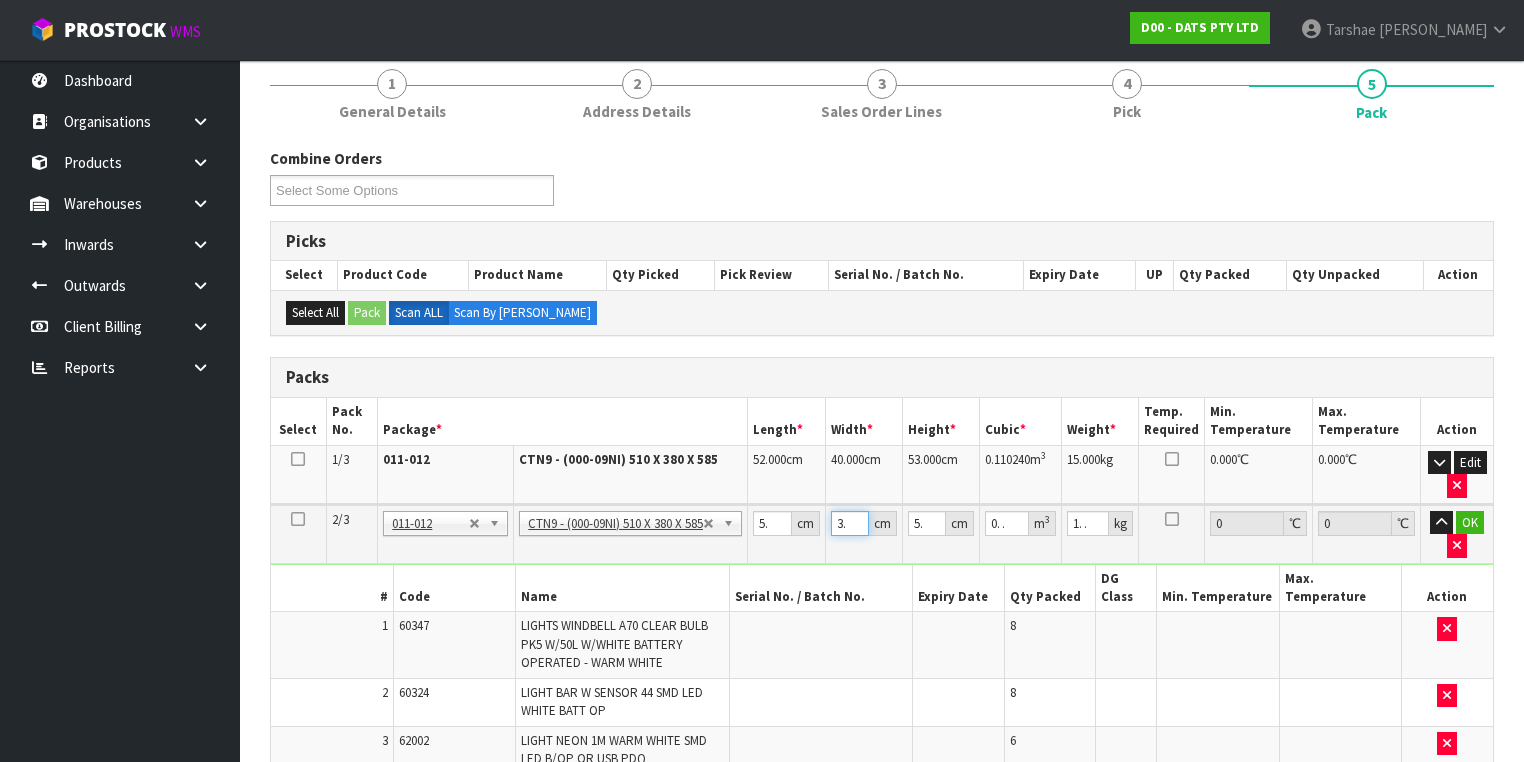 type on "3" 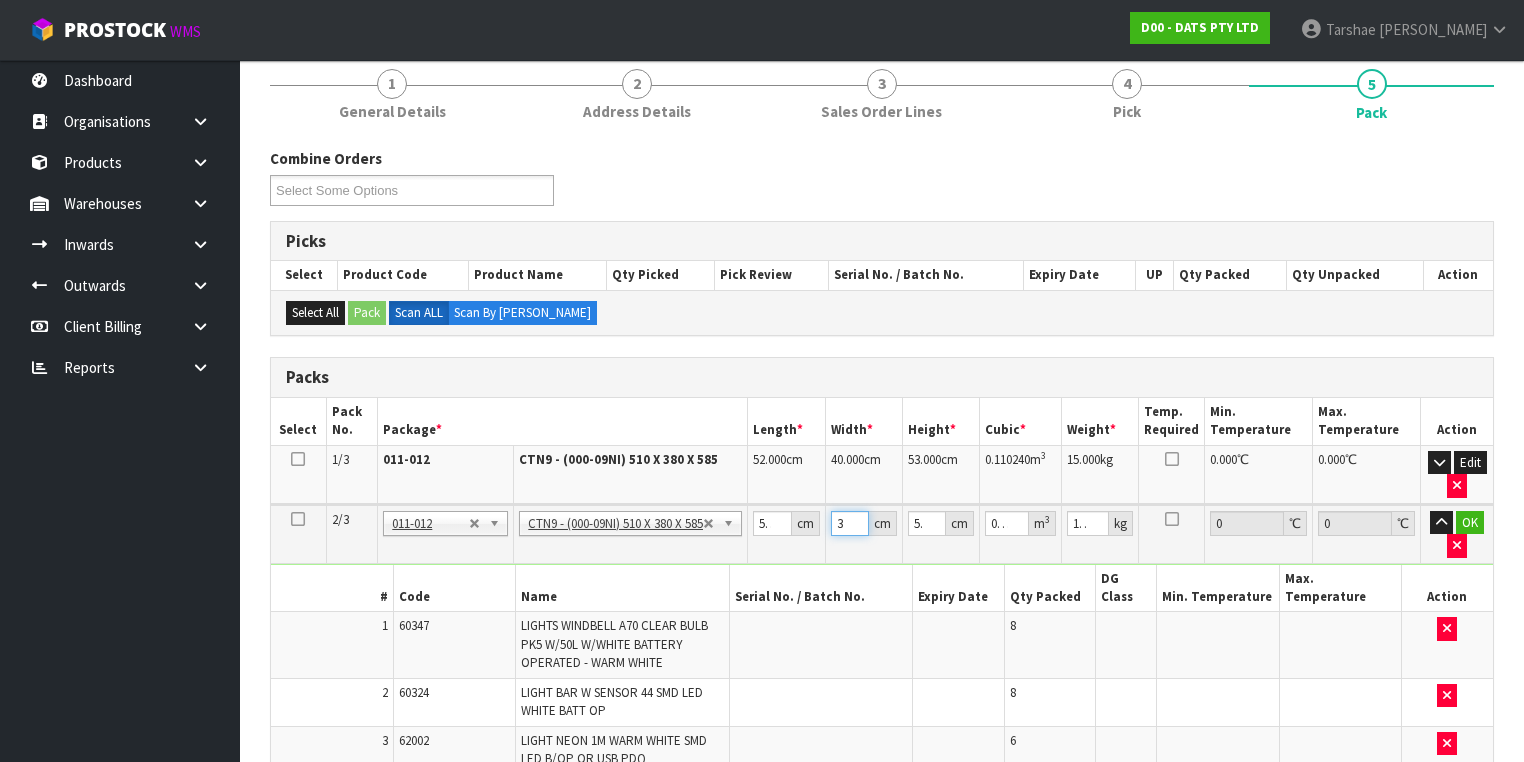 type on "39" 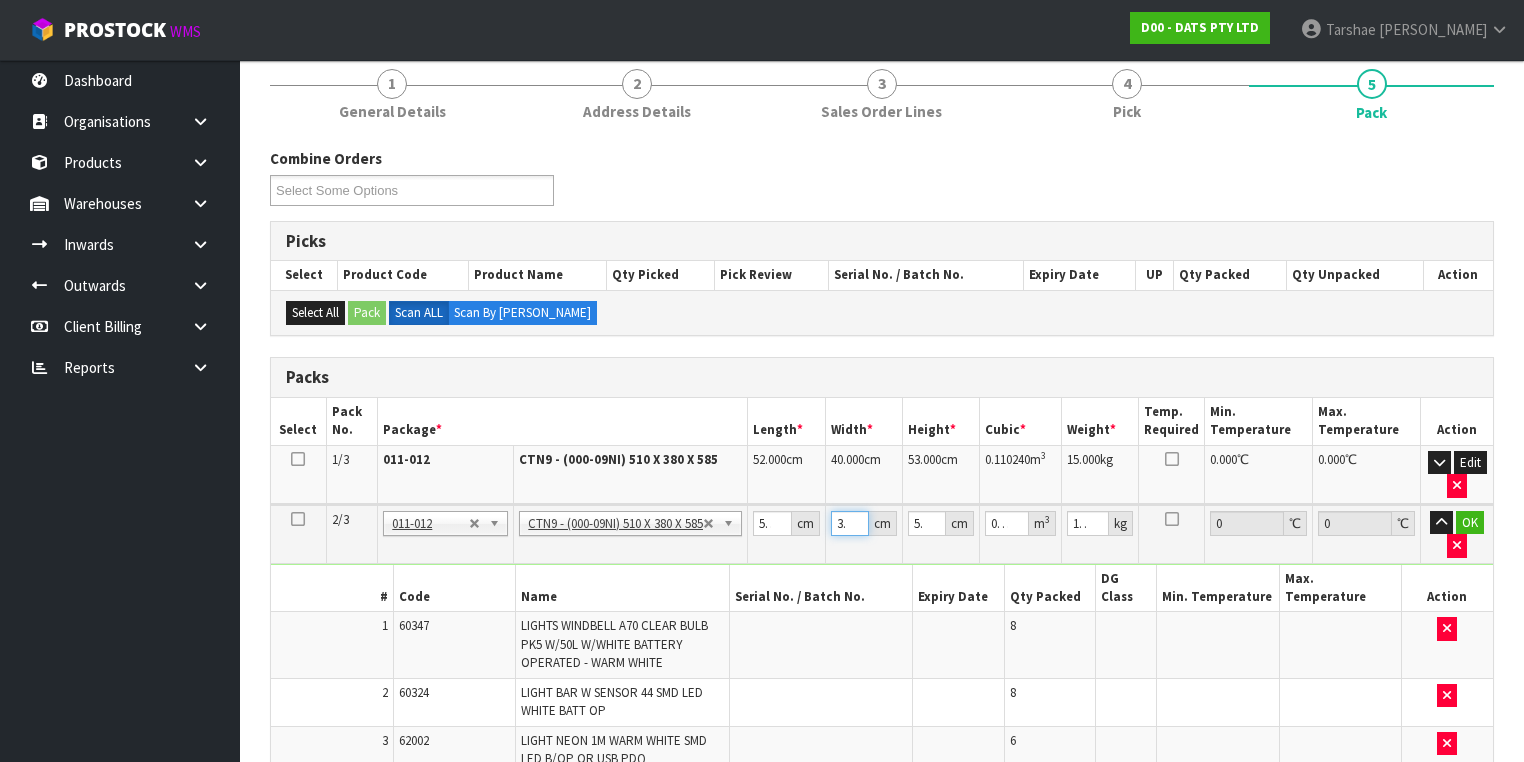 type on "0.118638" 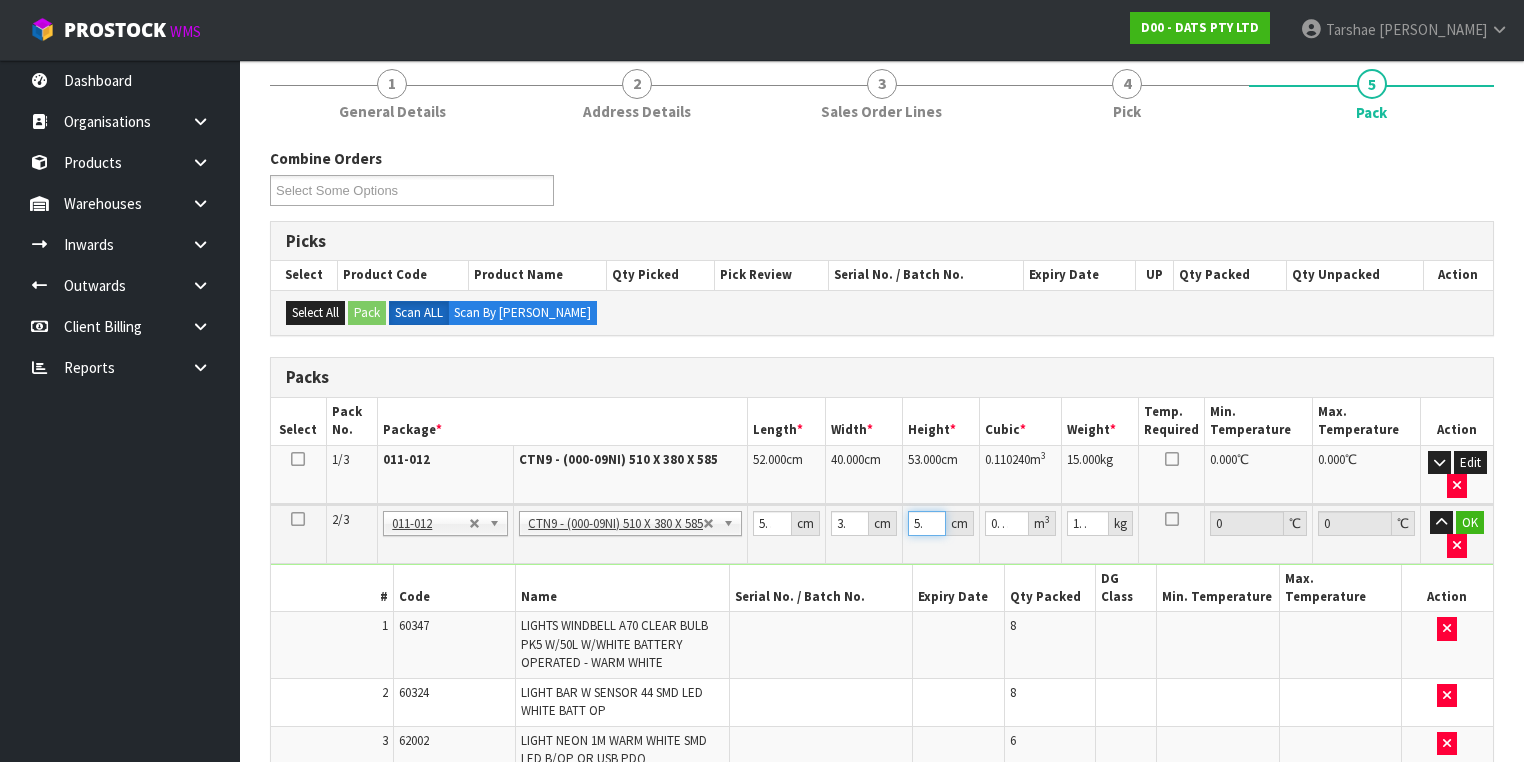 type on "5" 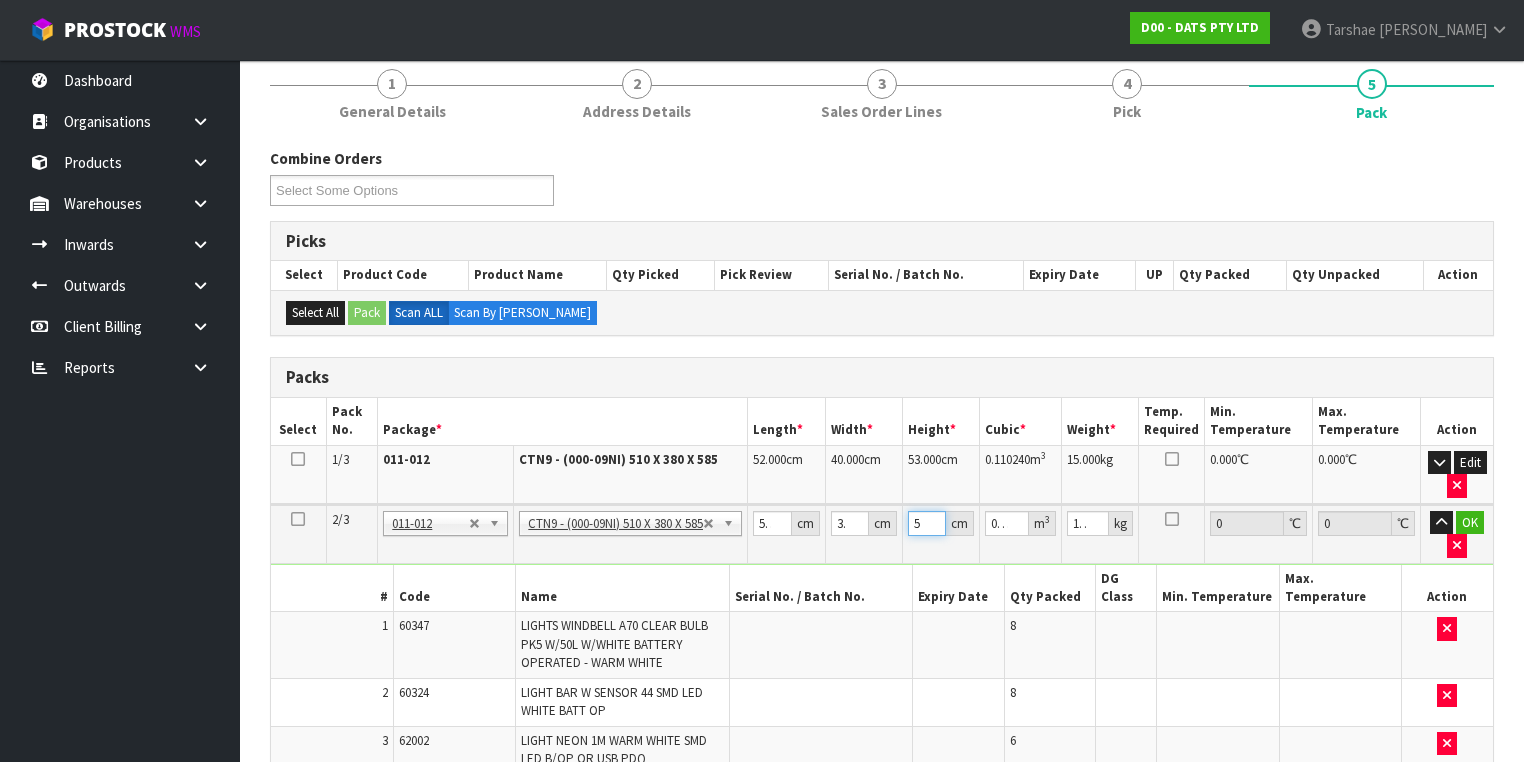 type on "57" 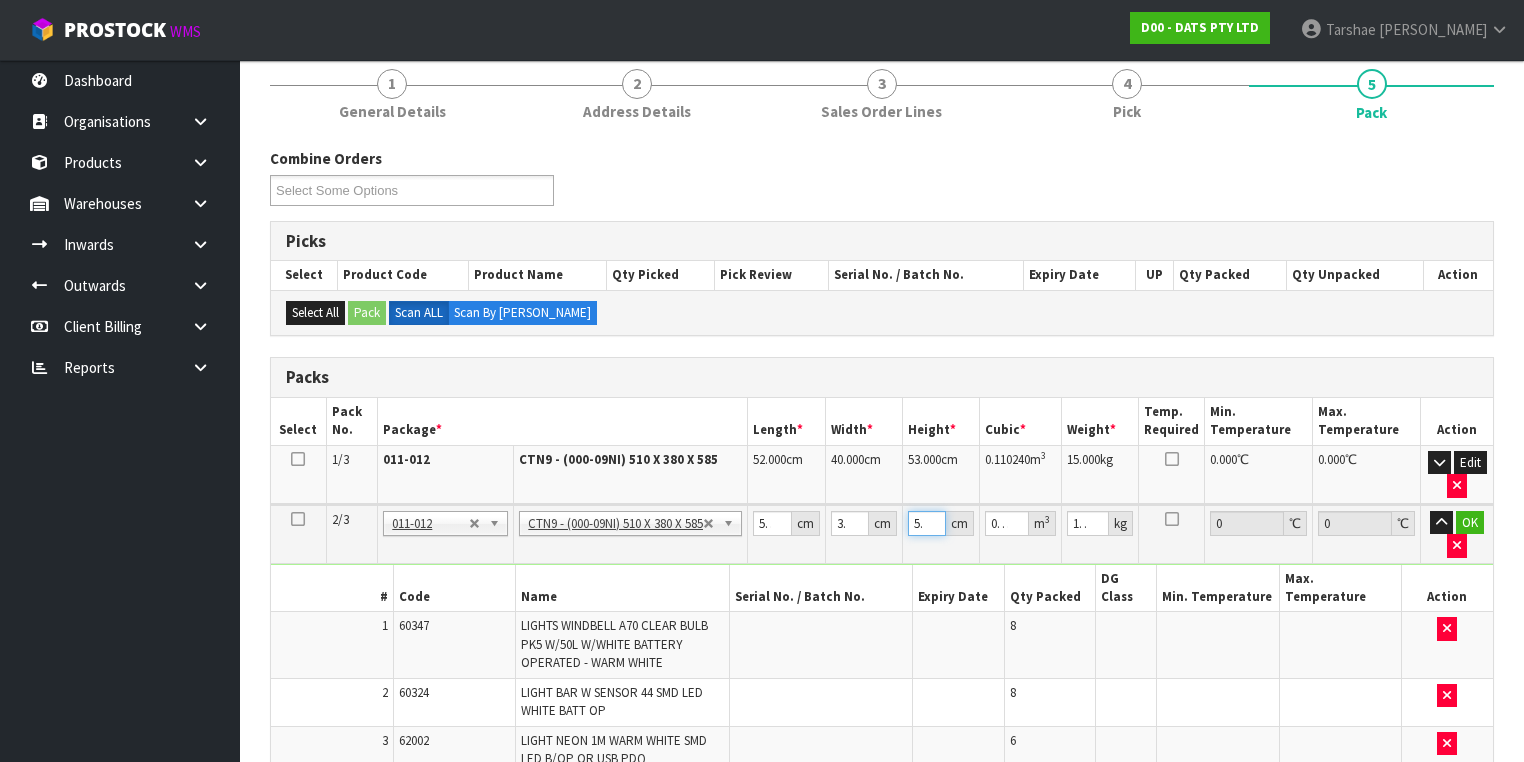 type on "57" 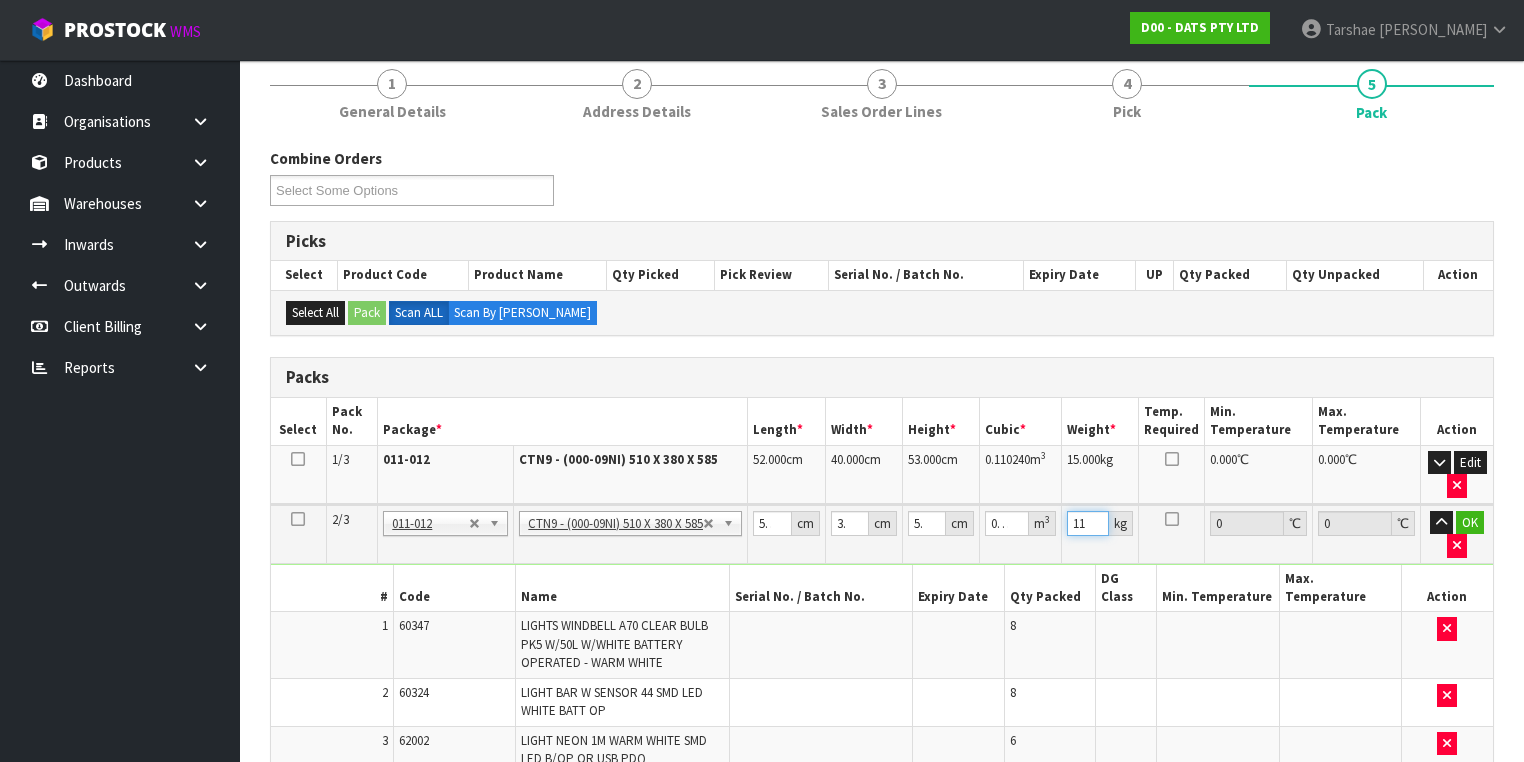 type on "11" 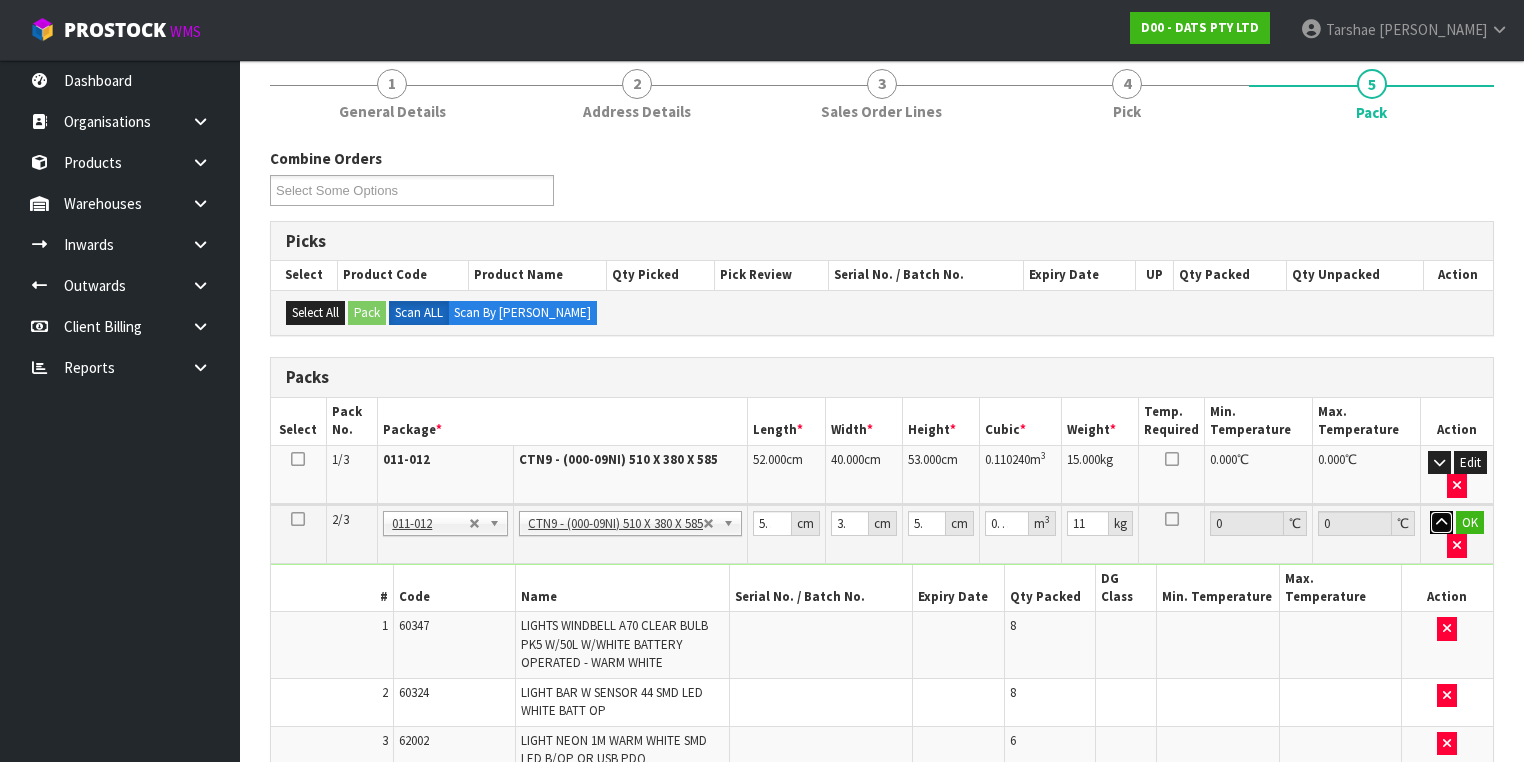 type 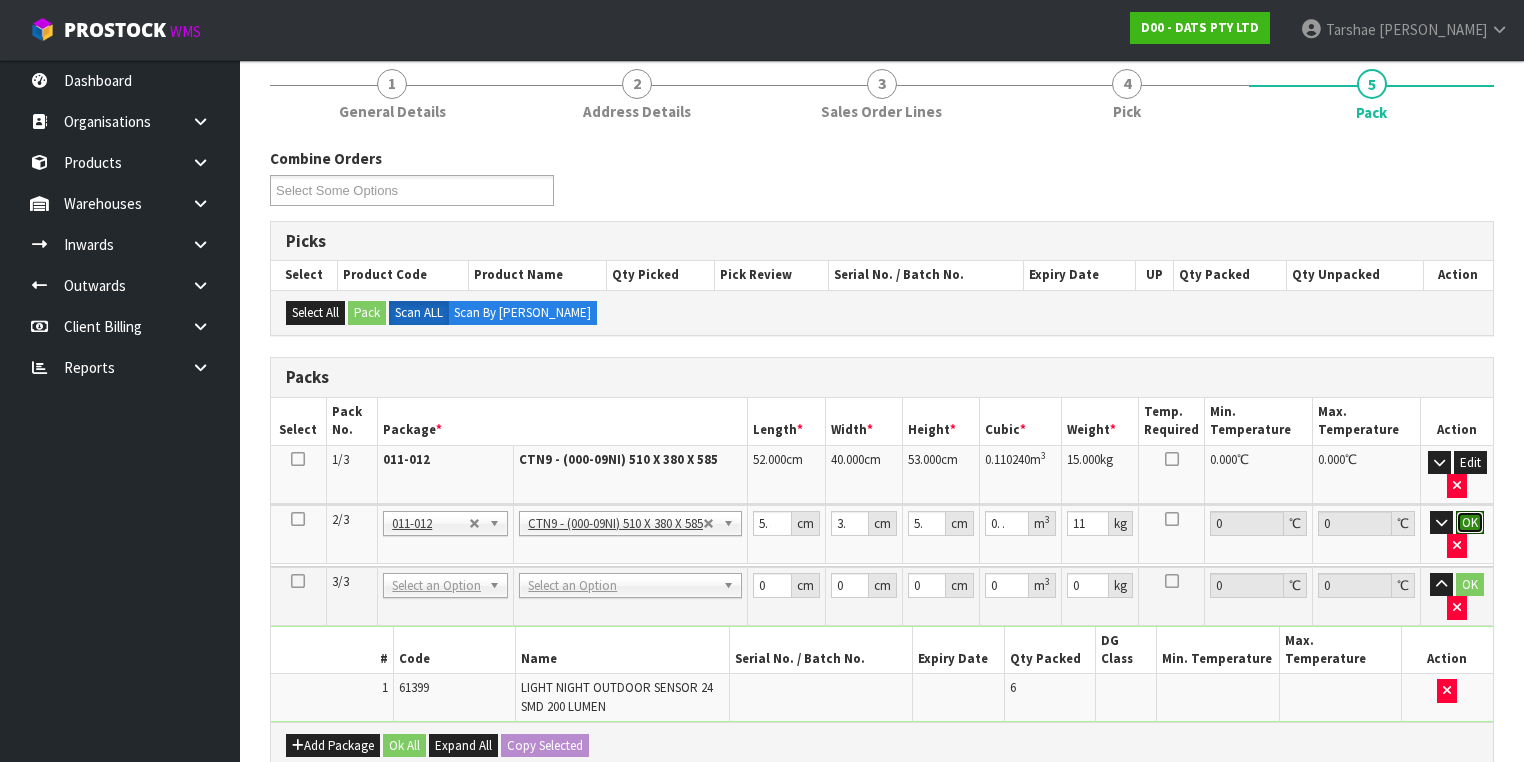 click on "OK" at bounding box center [1470, 523] 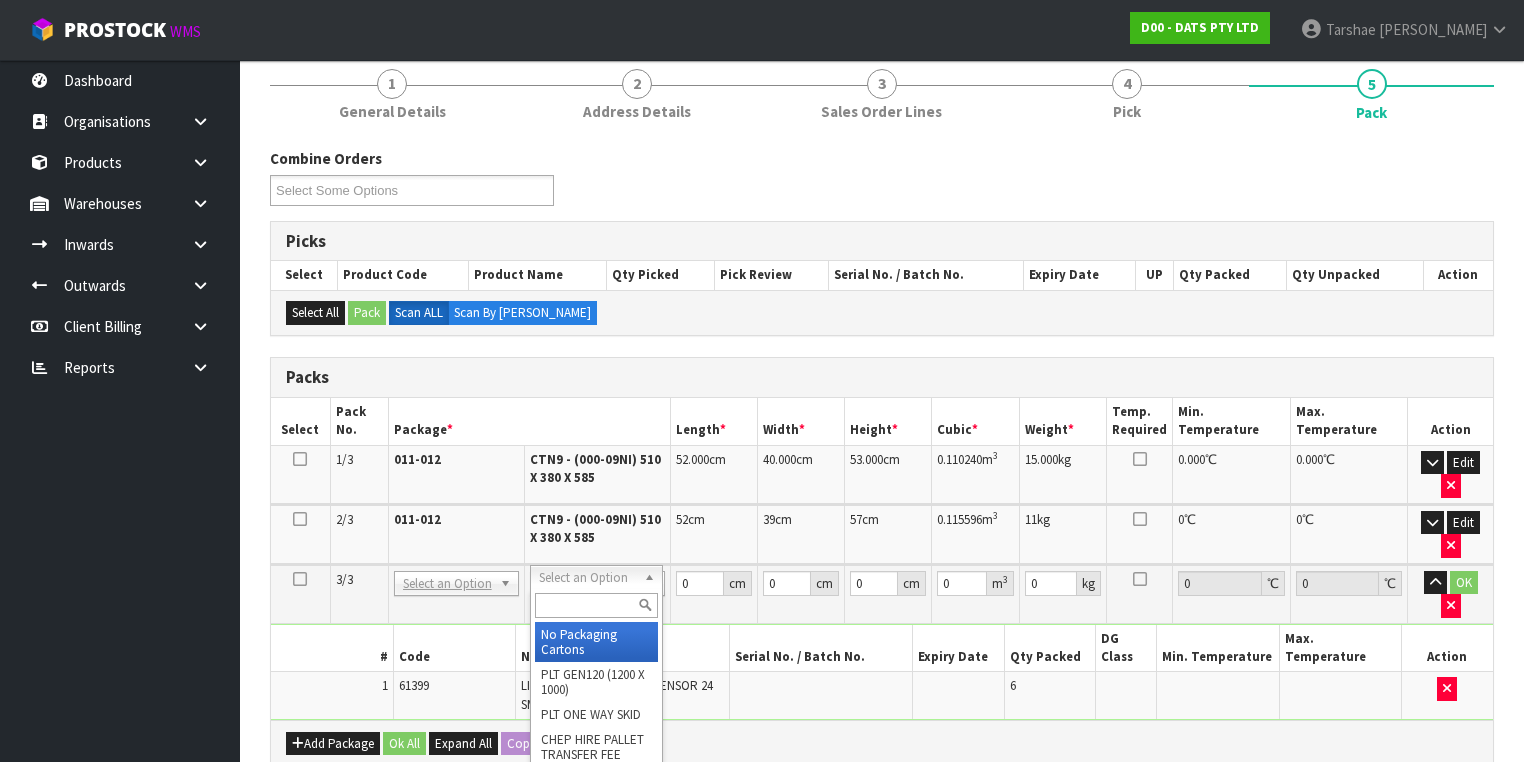 drag, startPoint x: 567, startPoint y: 583, endPoint x: 581, endPoint y: 608, distance: 28.653097 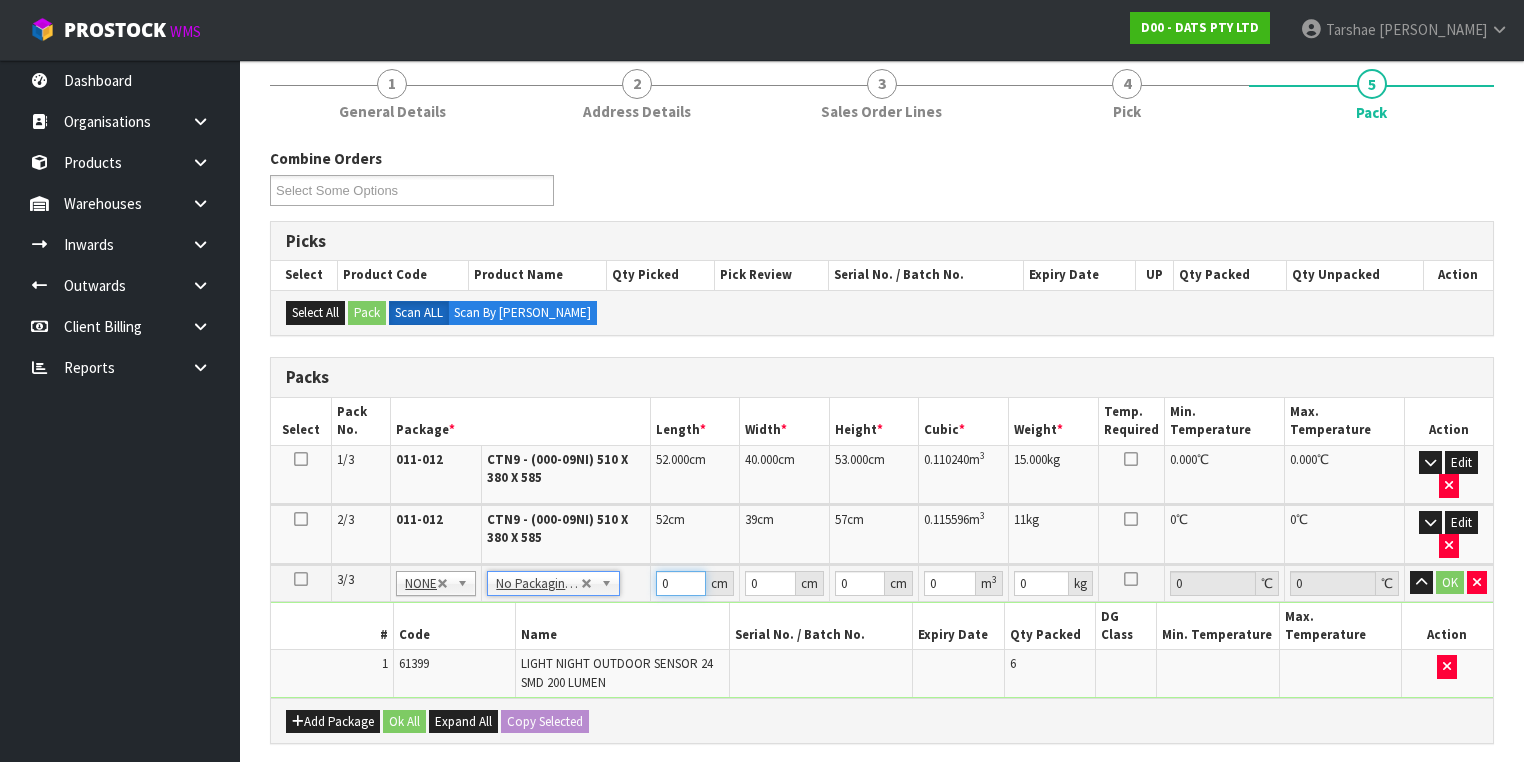 click on "0" at bounding box center [681, 583] 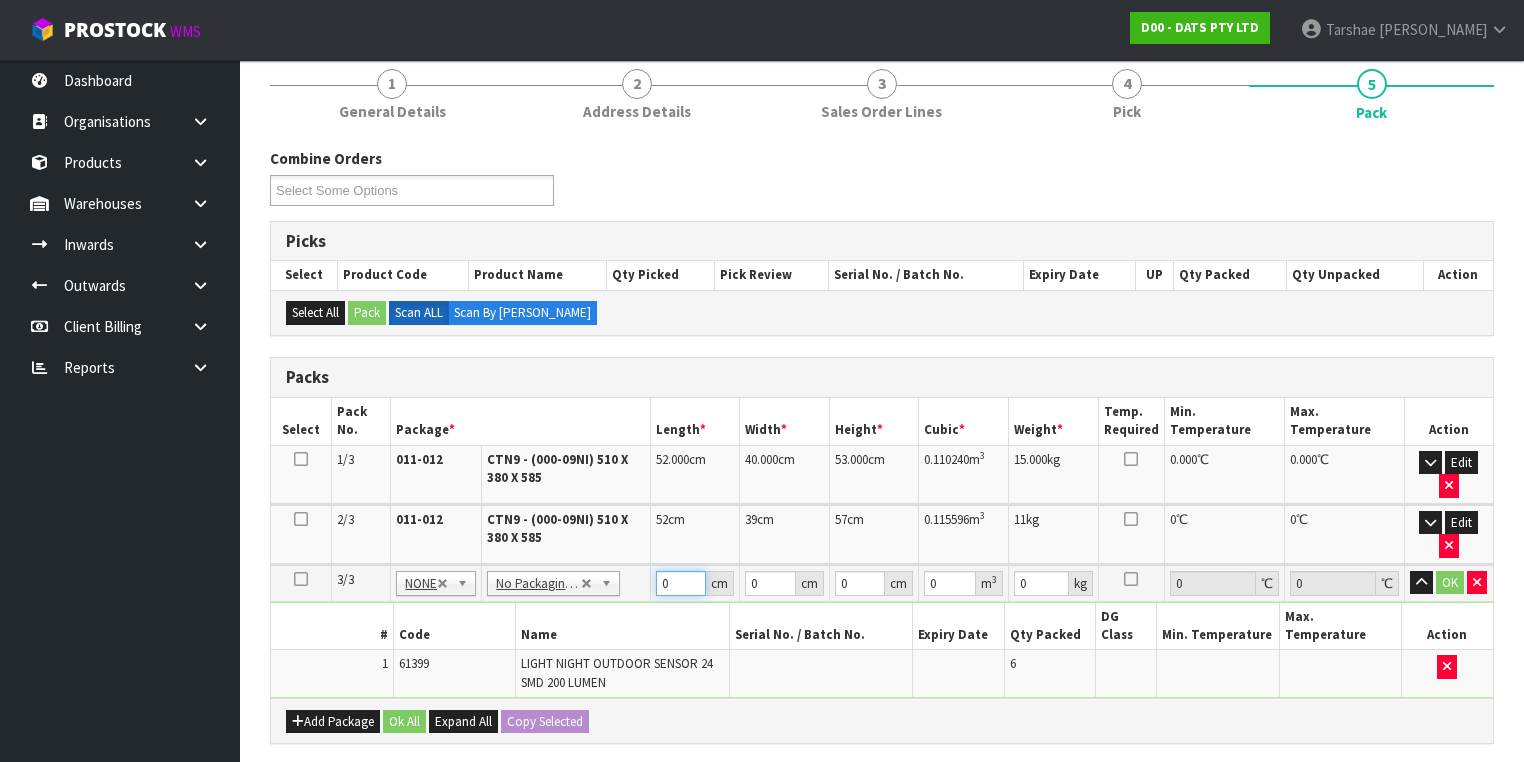 click on "0" at bounding box center [681, 583] 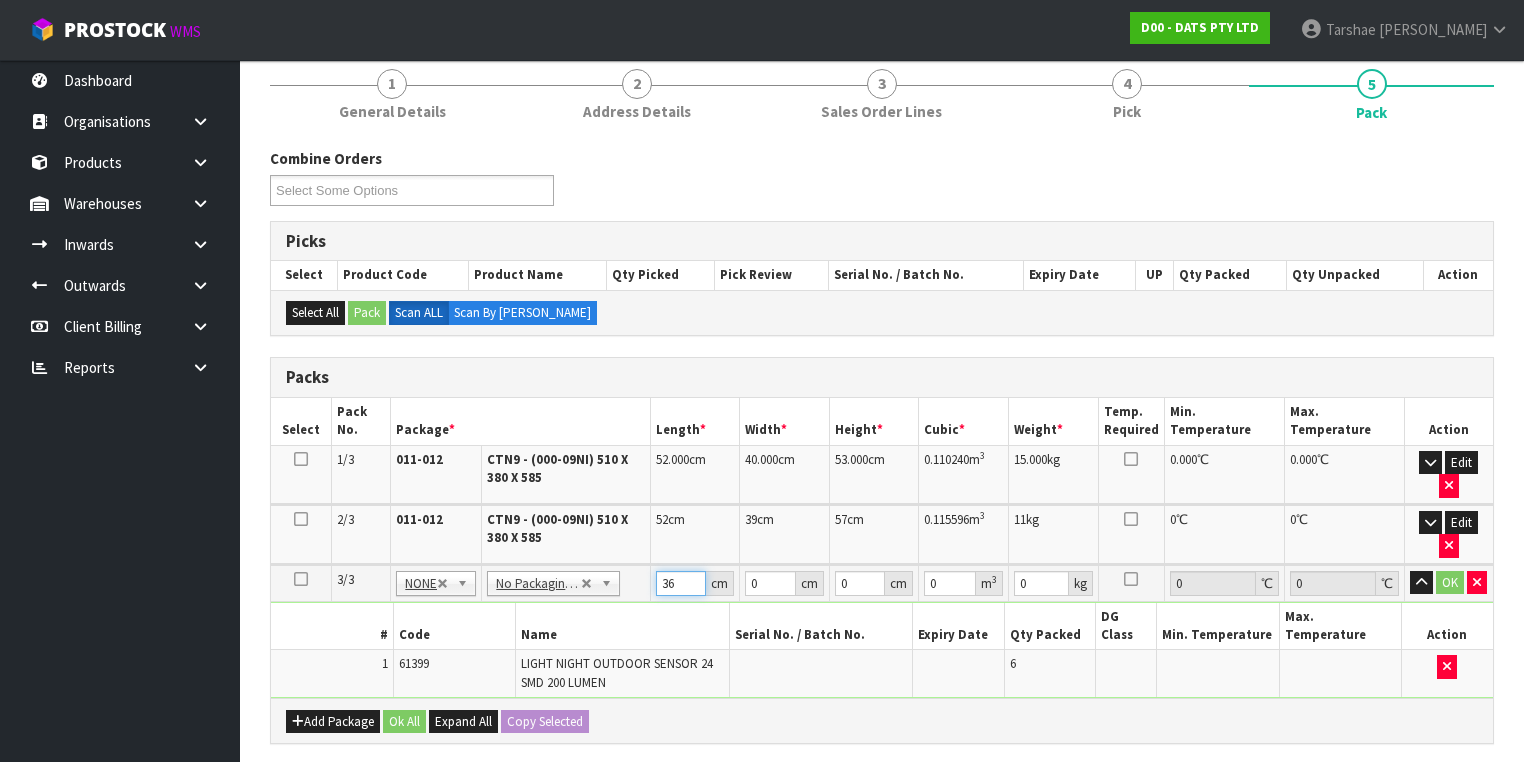 type on "36" 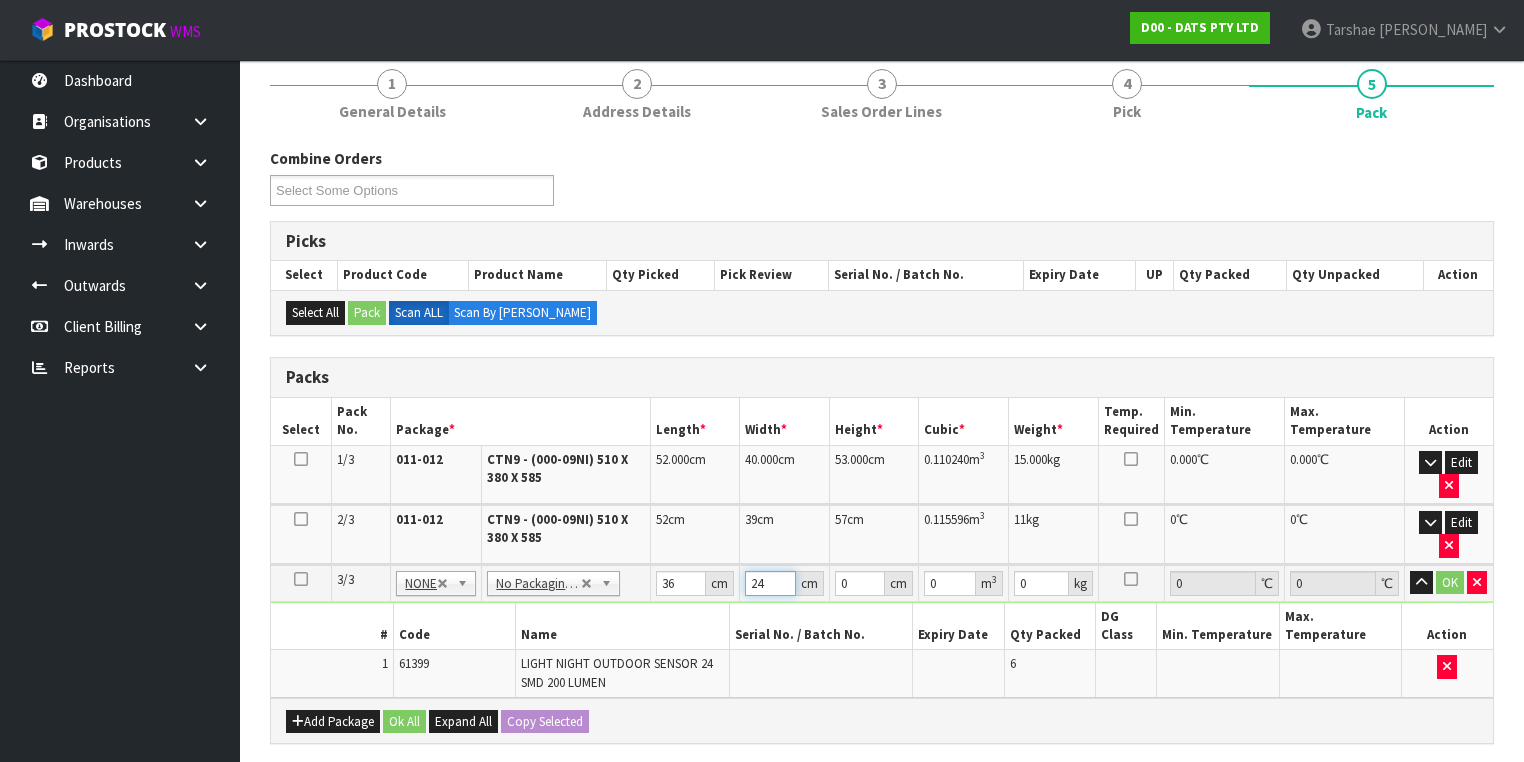 type on "24" 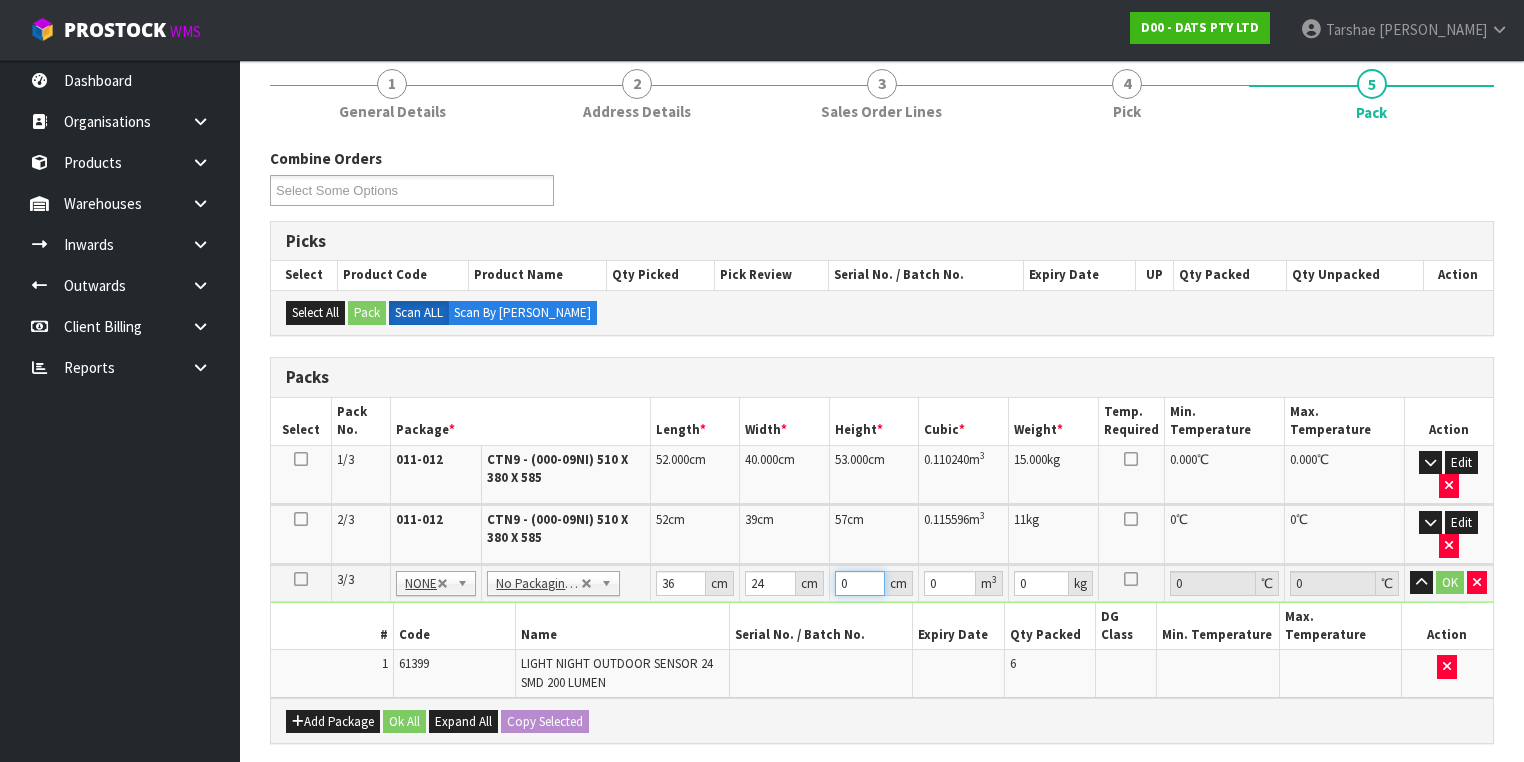 type on "2" 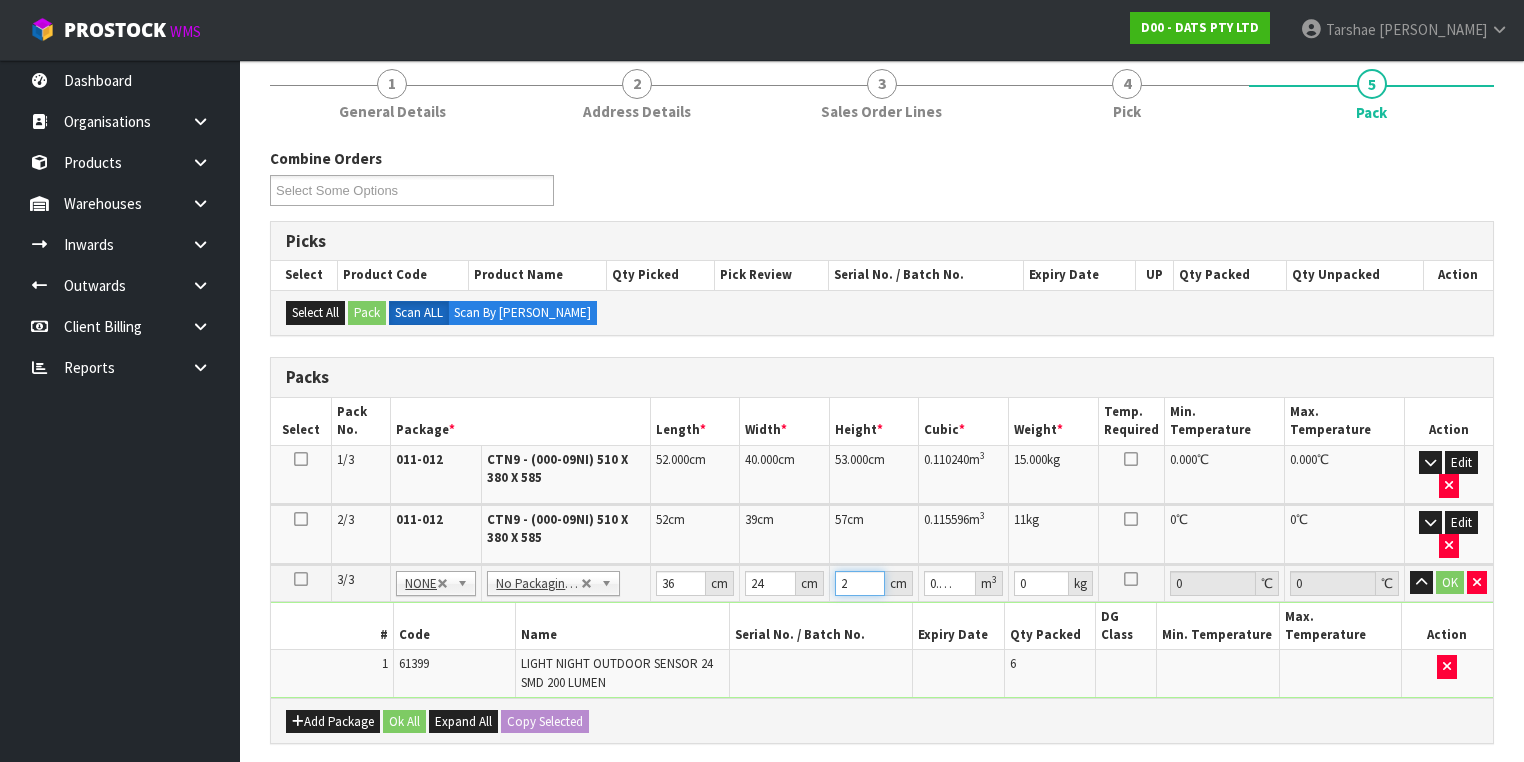 type on "28" 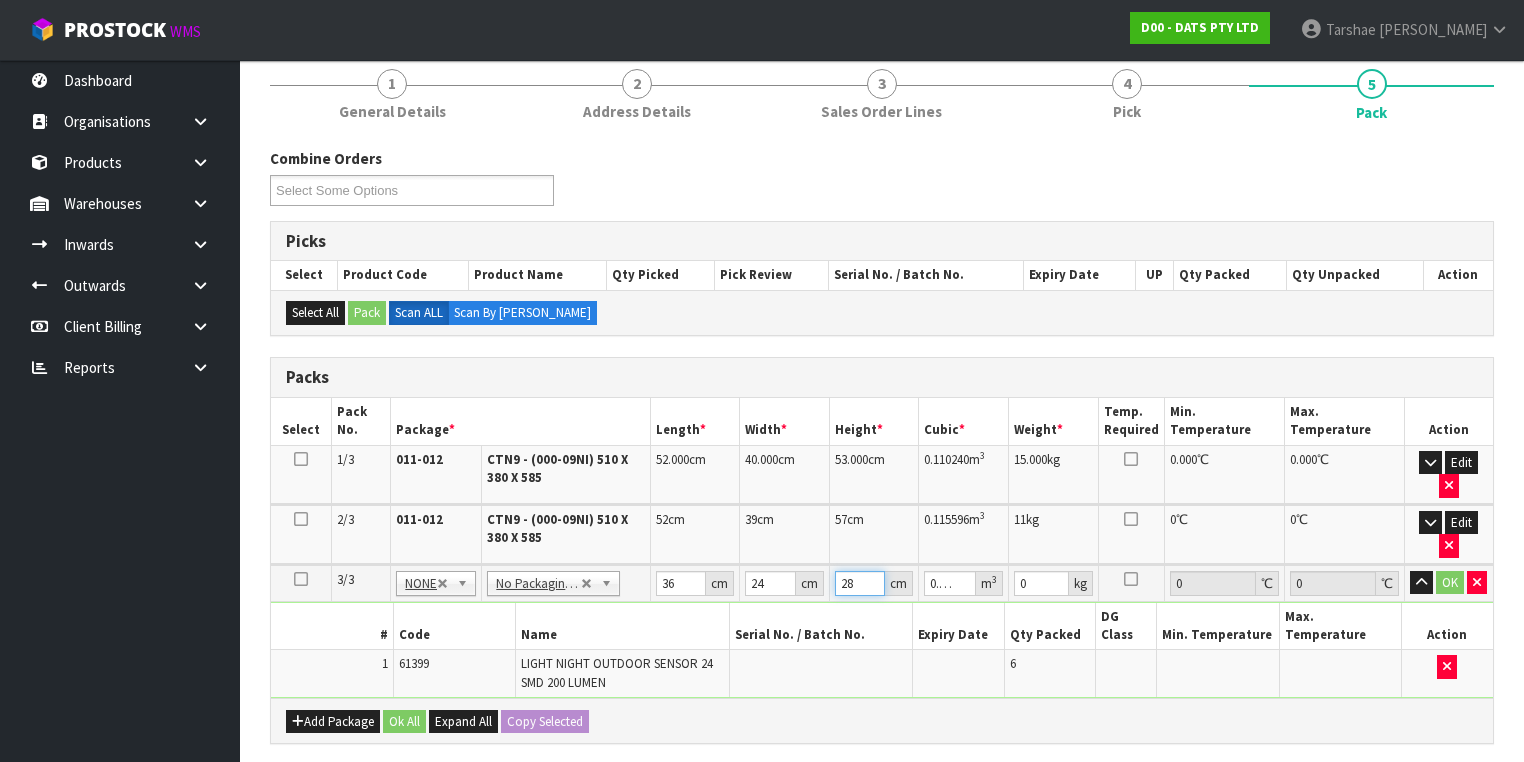 type on "28" 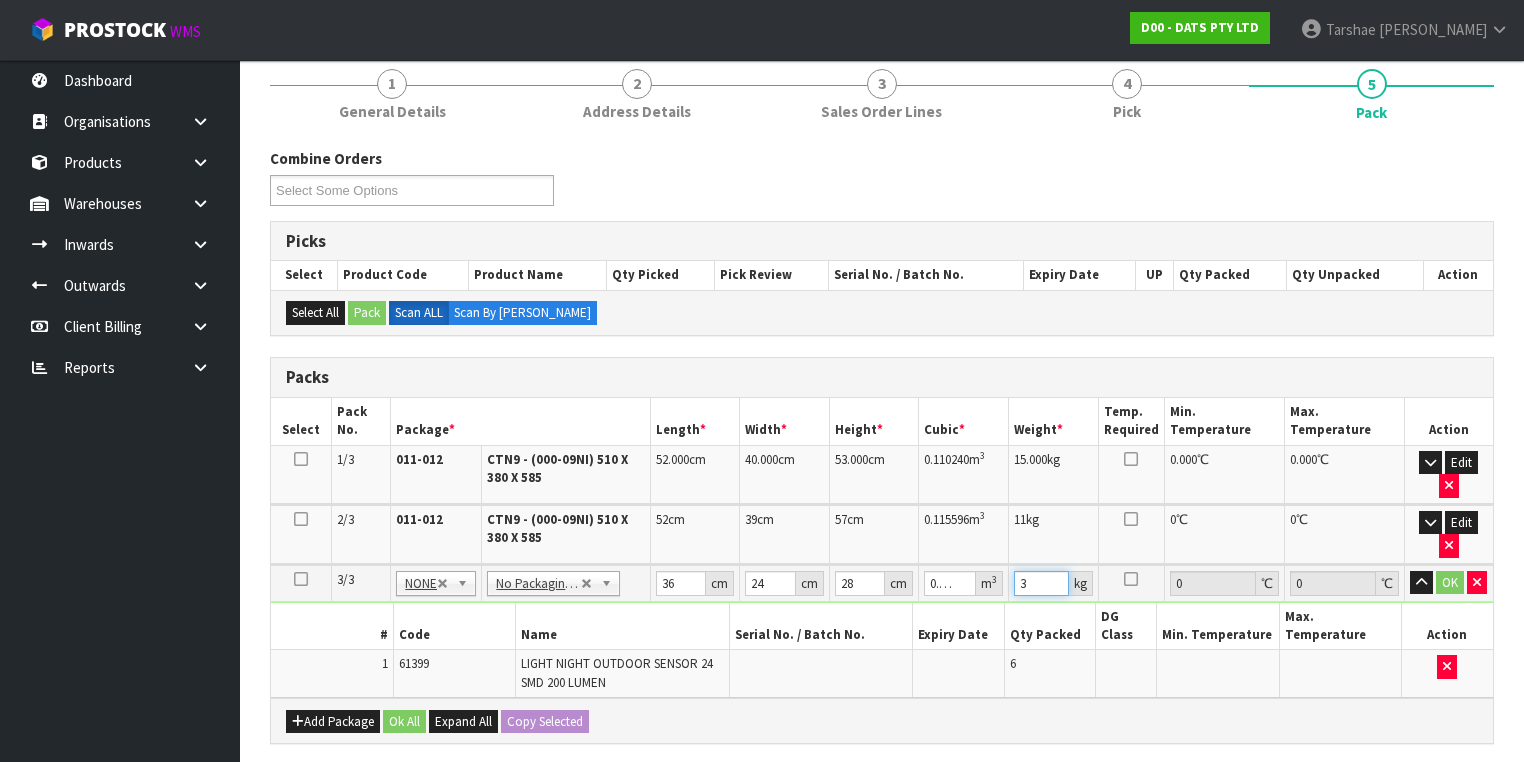 type on "3" 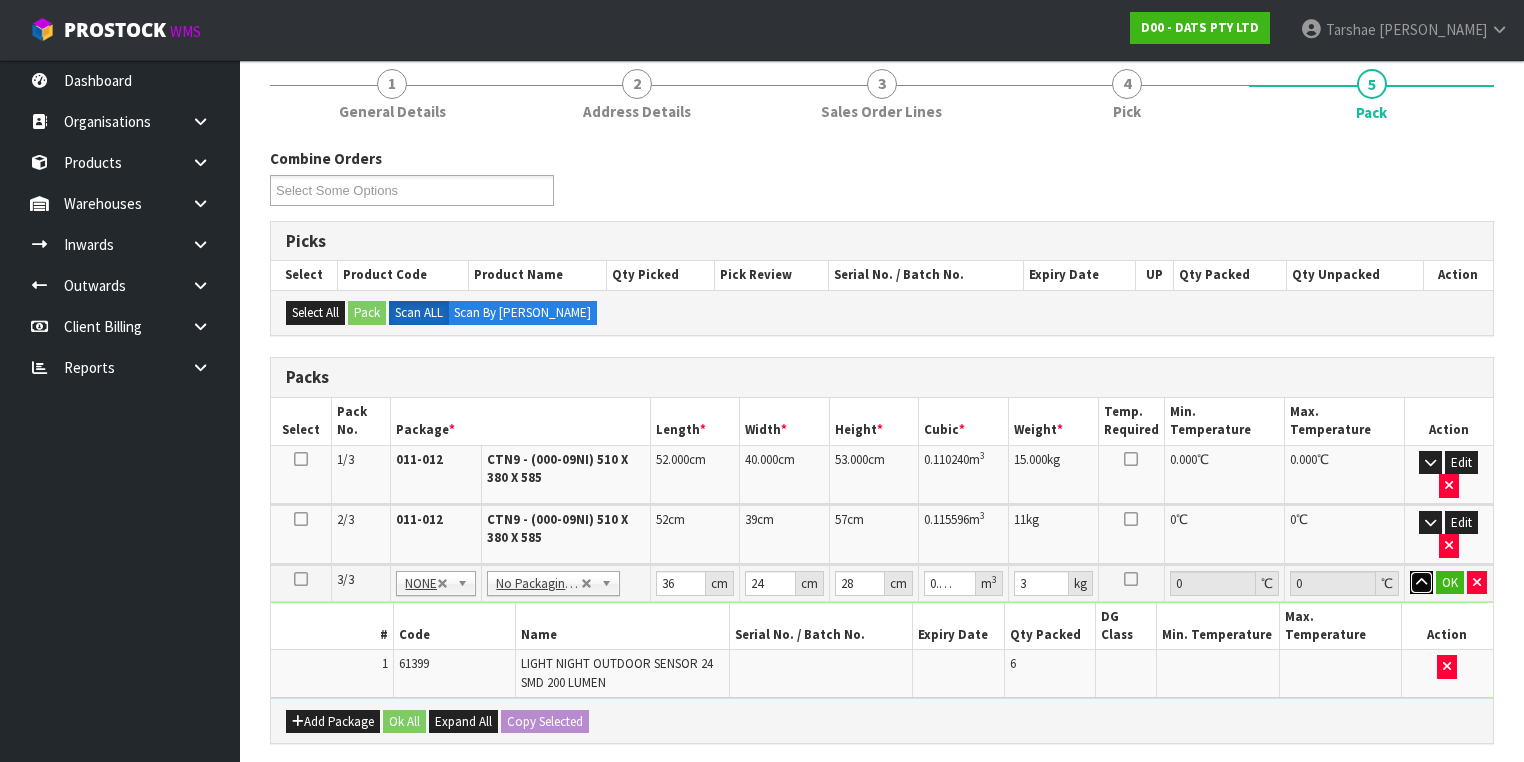 type 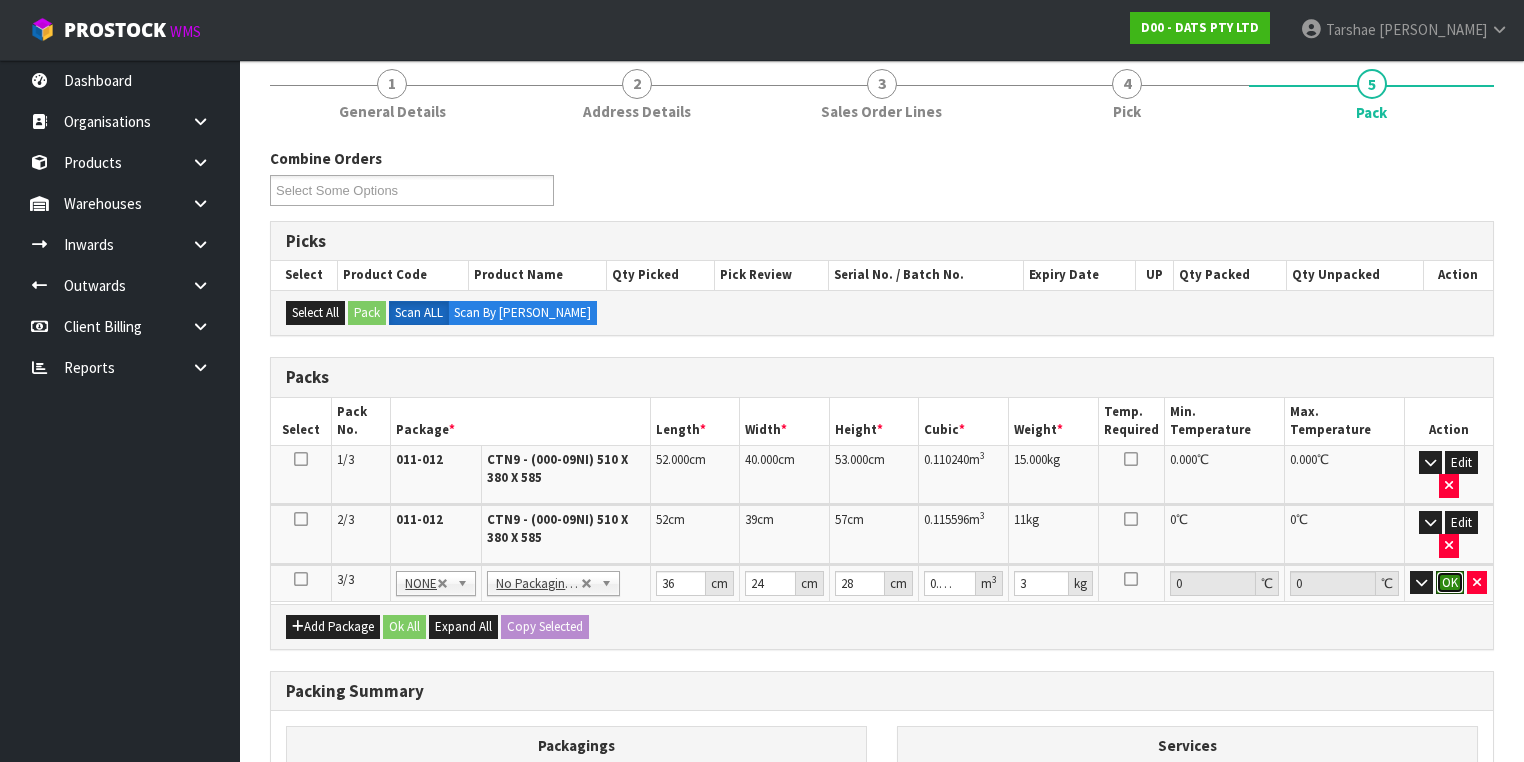 type 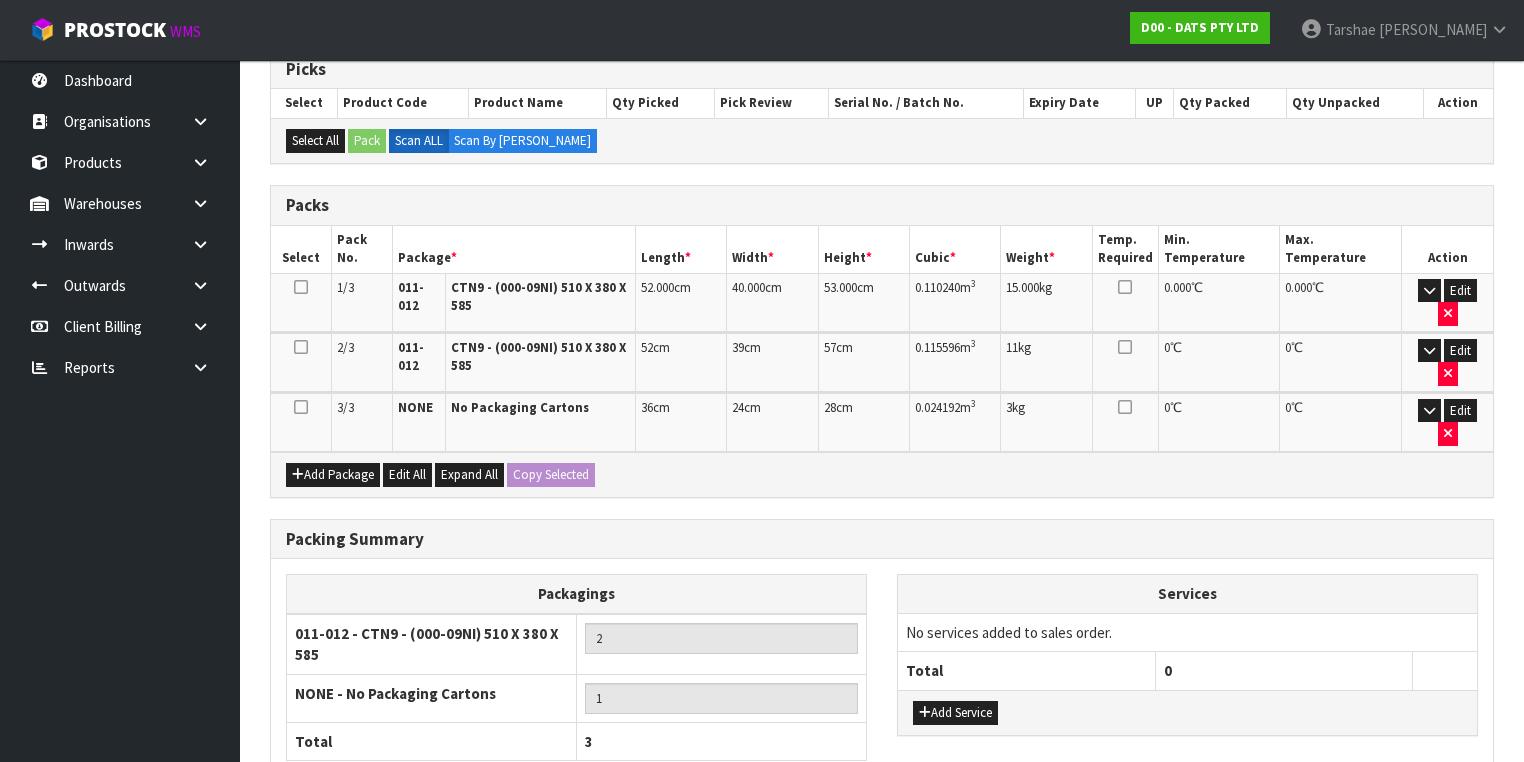 scroll, scrollTop: 533, scrollLeft: 0, axis: vertical 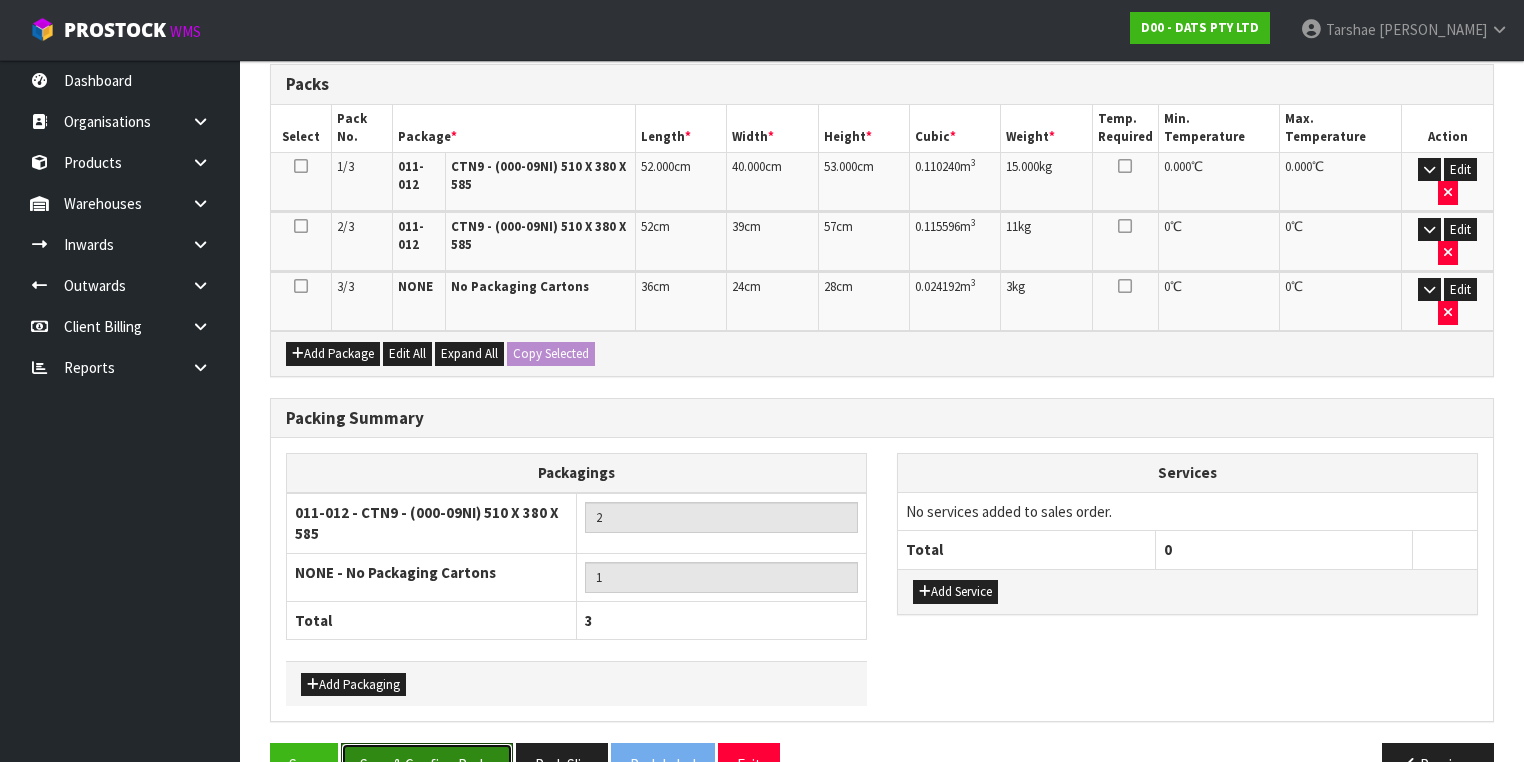 drag, startPoint x: 492, startPoint y: 697, endPoint x: 661, endPoint y: 624, distance: 184.09236 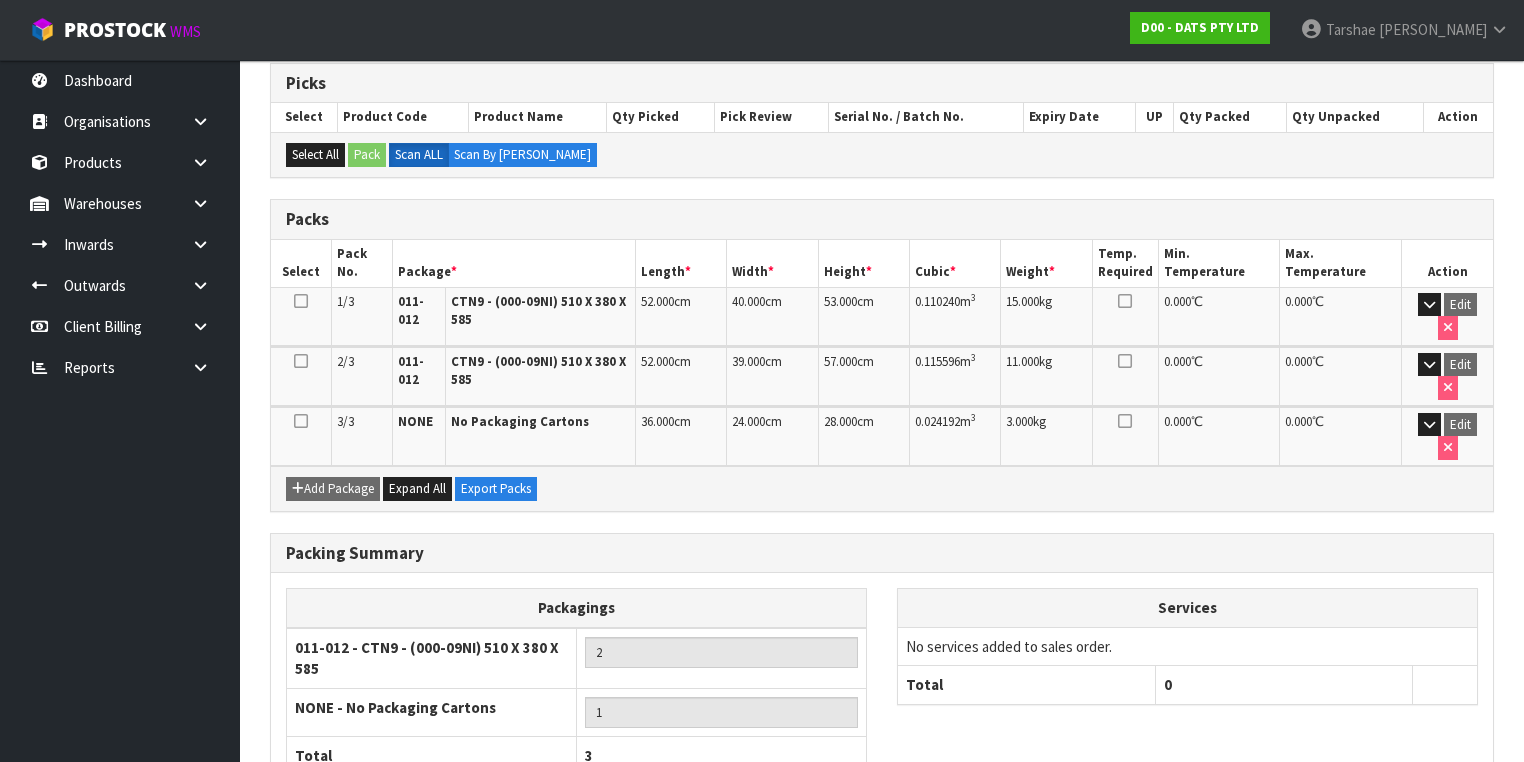 scroll, scrollTop: 490, scrollLeft: 0, axis: vertical 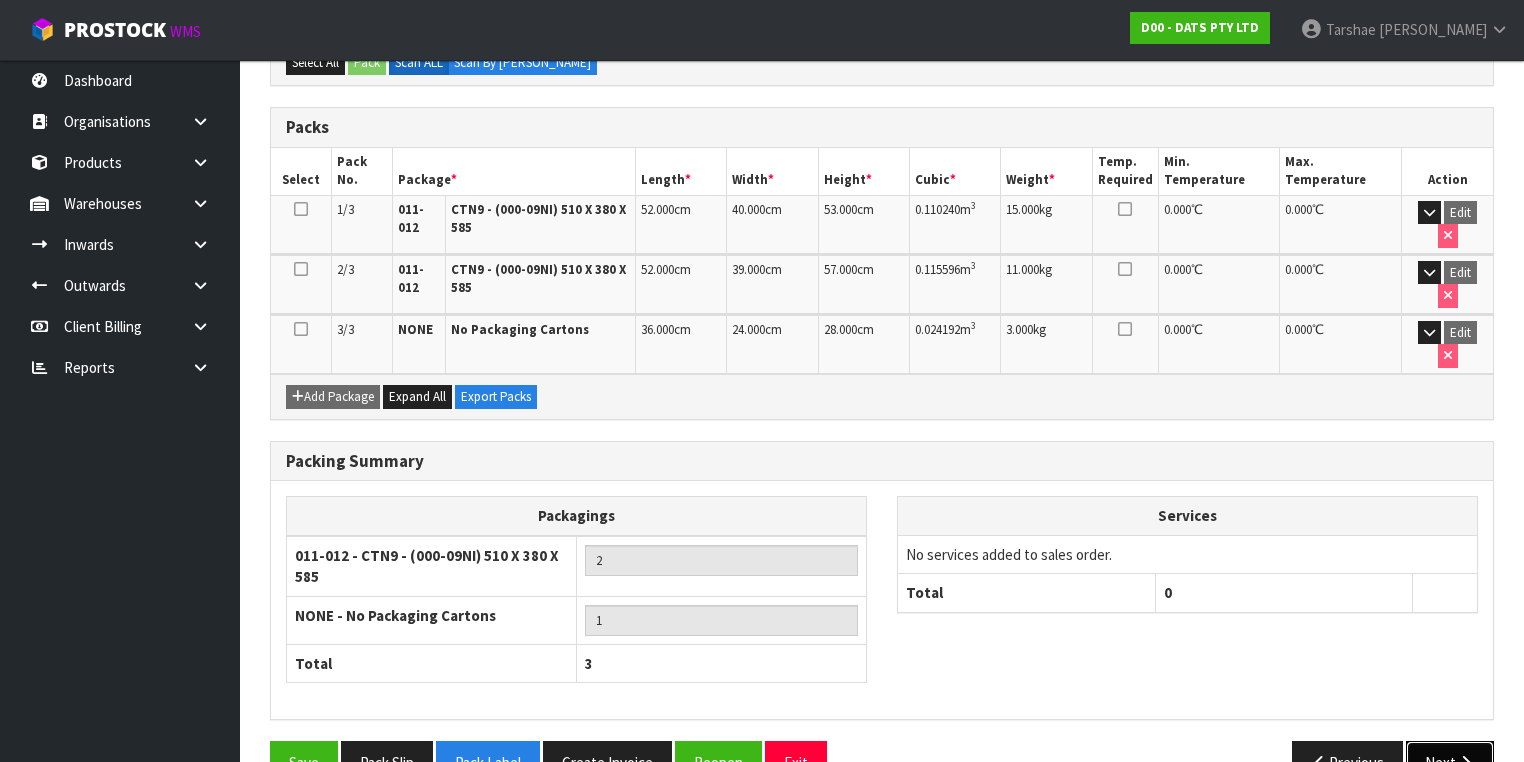 click on "Next" at bounding box center (1450, 762) 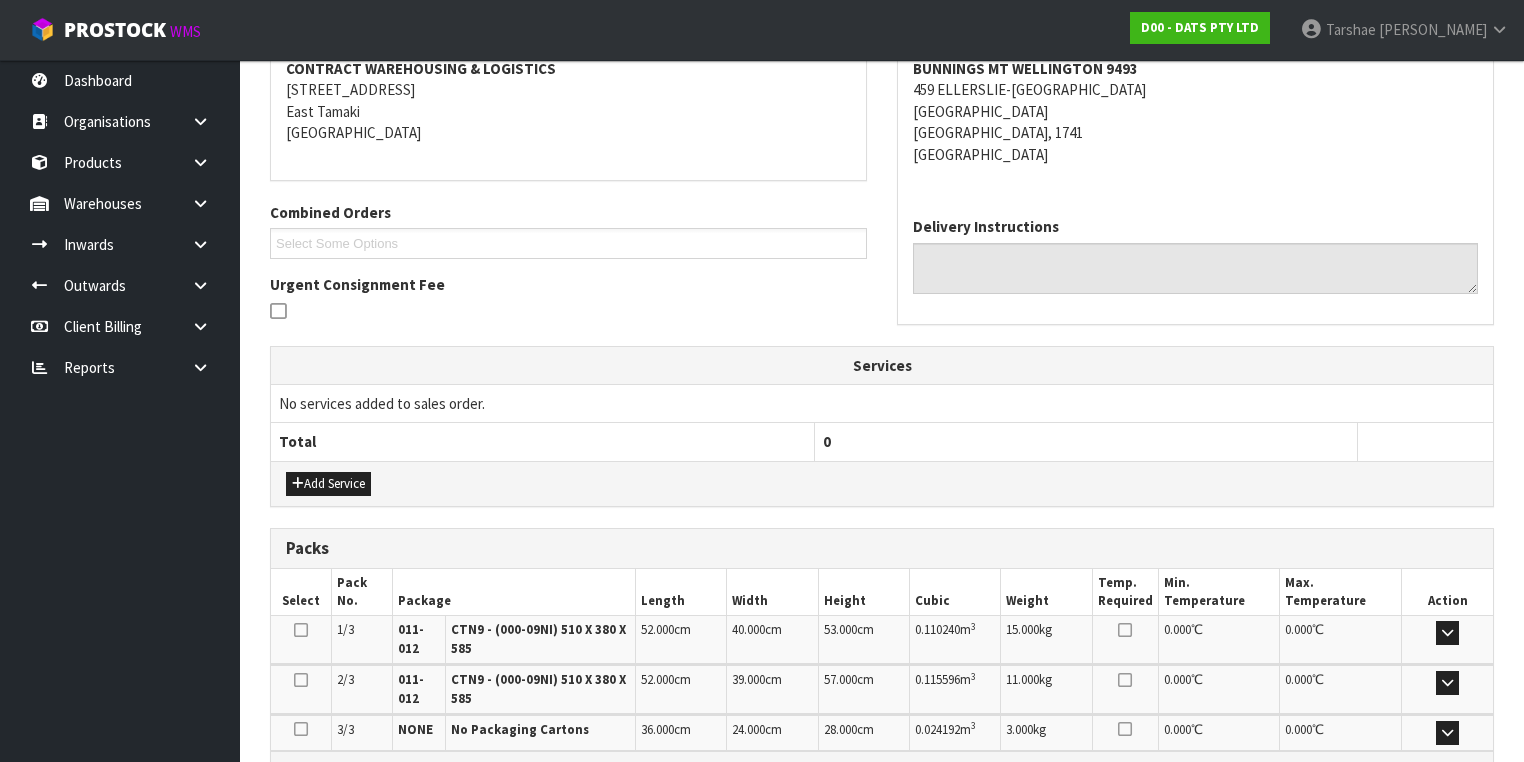 scroll, scrollTop: 560, scrollLeft: 0, axis: vertical 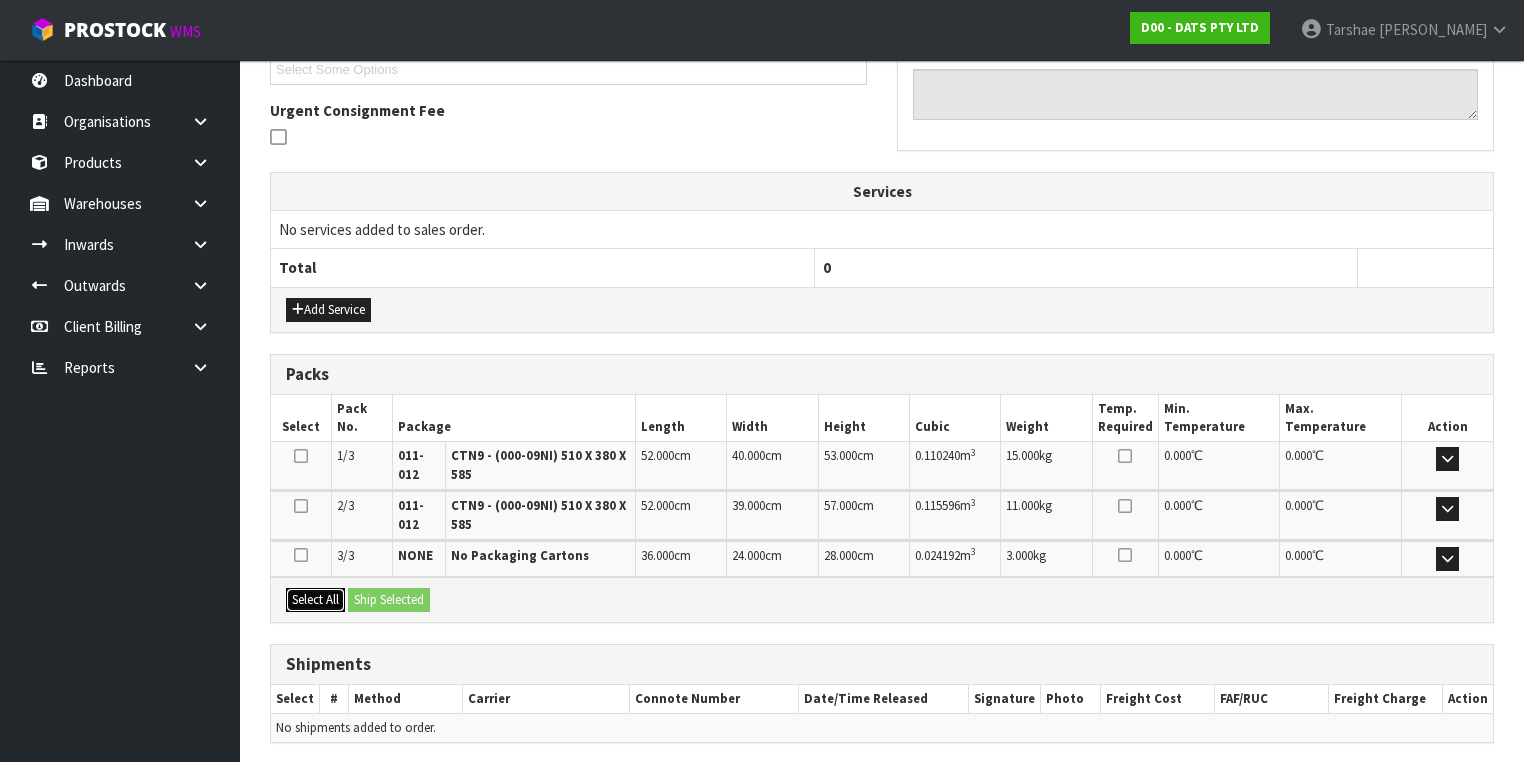 click on "Select All" at bounding box center (315, 600) 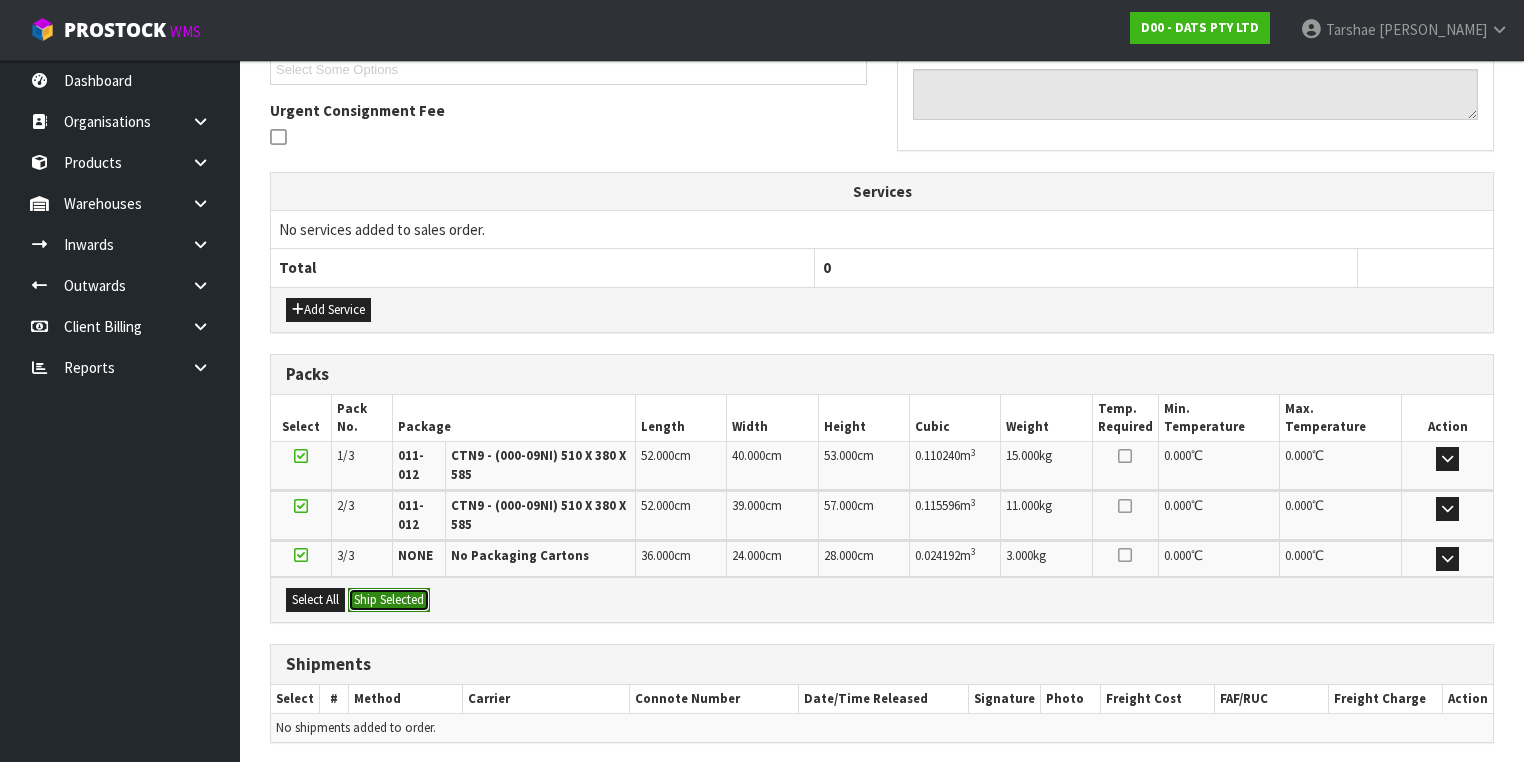 drag, startPoint x: 383, startPoint y: 590, endPoint x: 405, endPoint y: 590, distance: 22 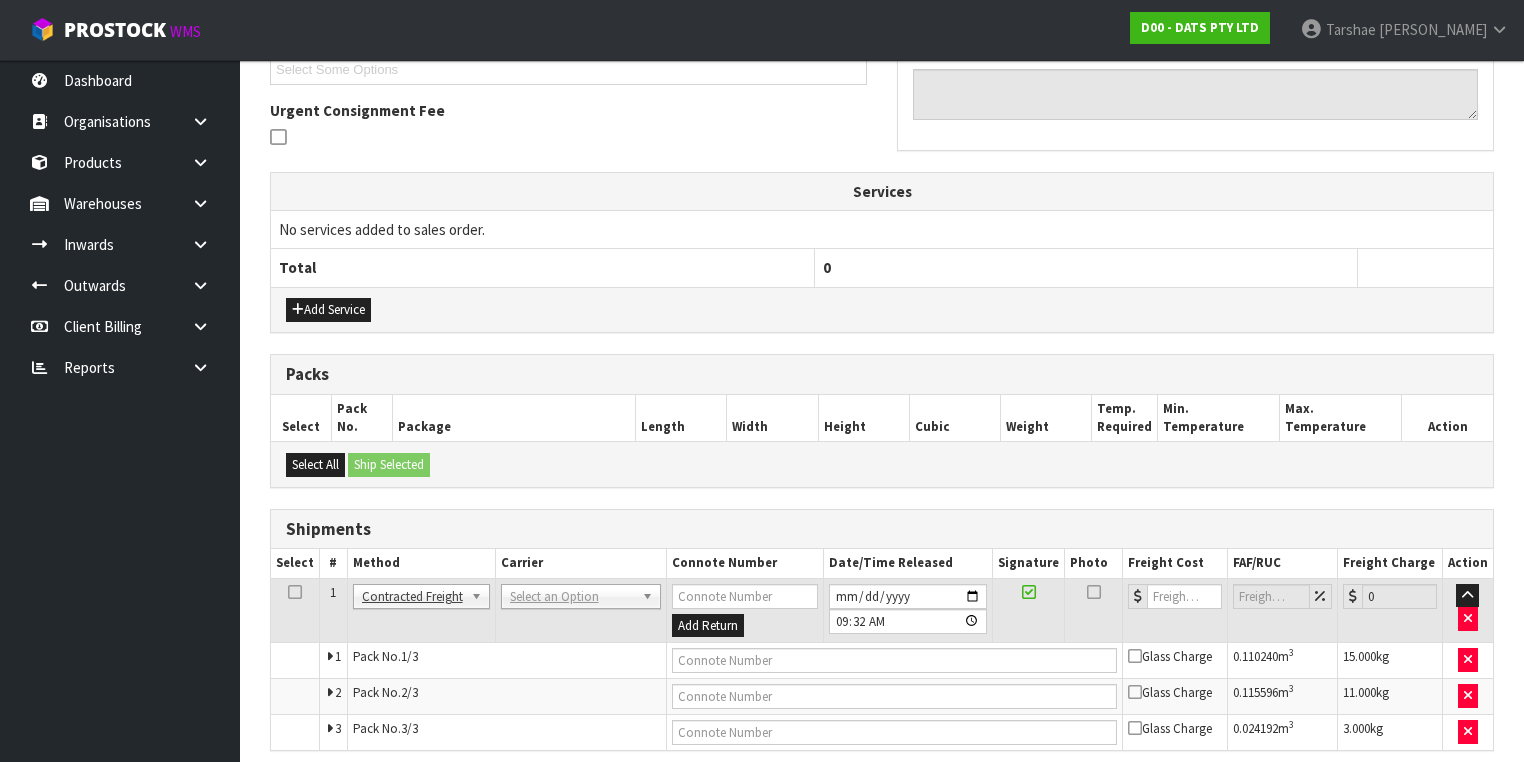scroll, scrollTop: 636, scrollLeft: 0, axis: vertical 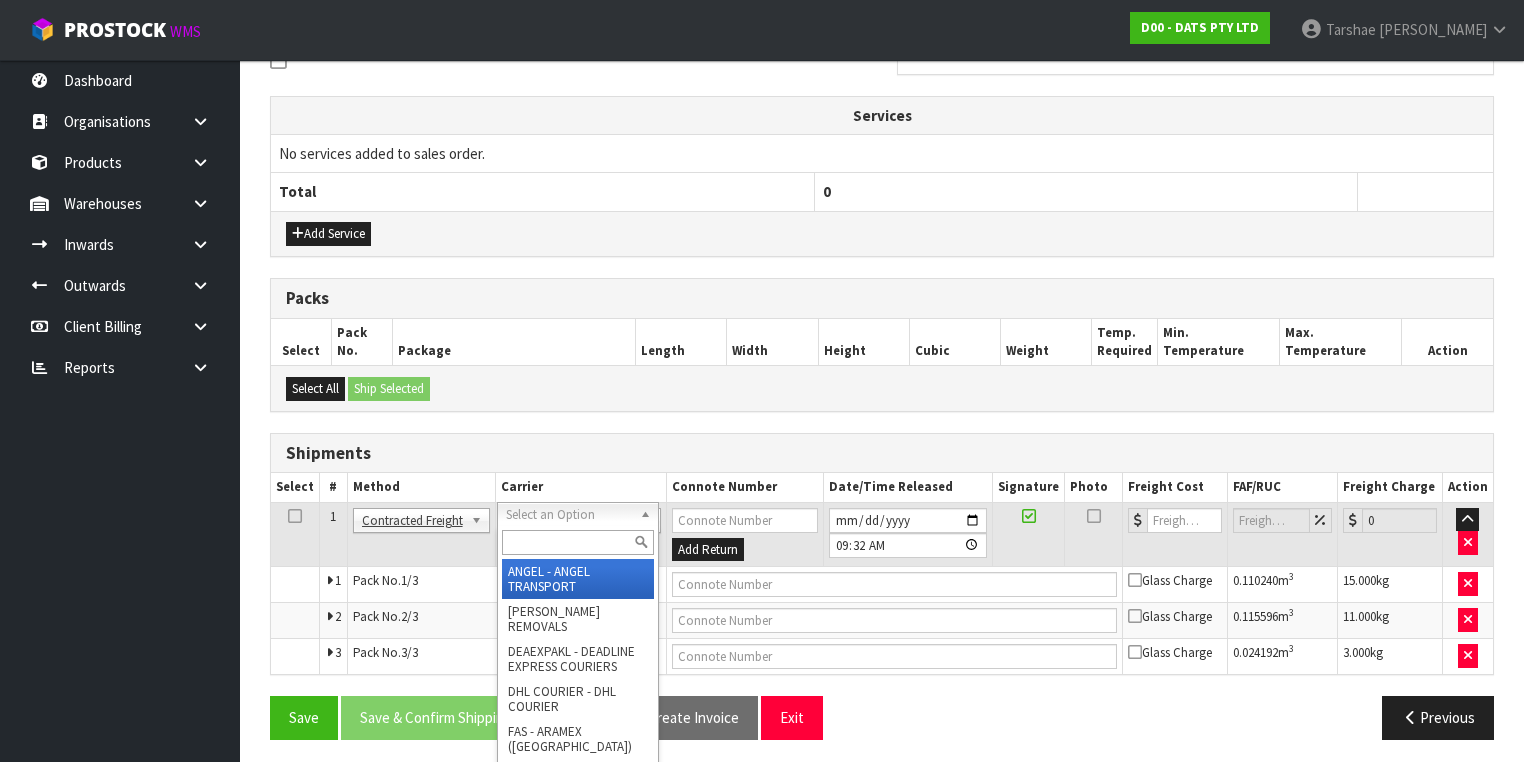 drag, startPoint x: 556, startPoint y: 508, endPoint x: 553, endPoint y: 524, distance: 16.27882 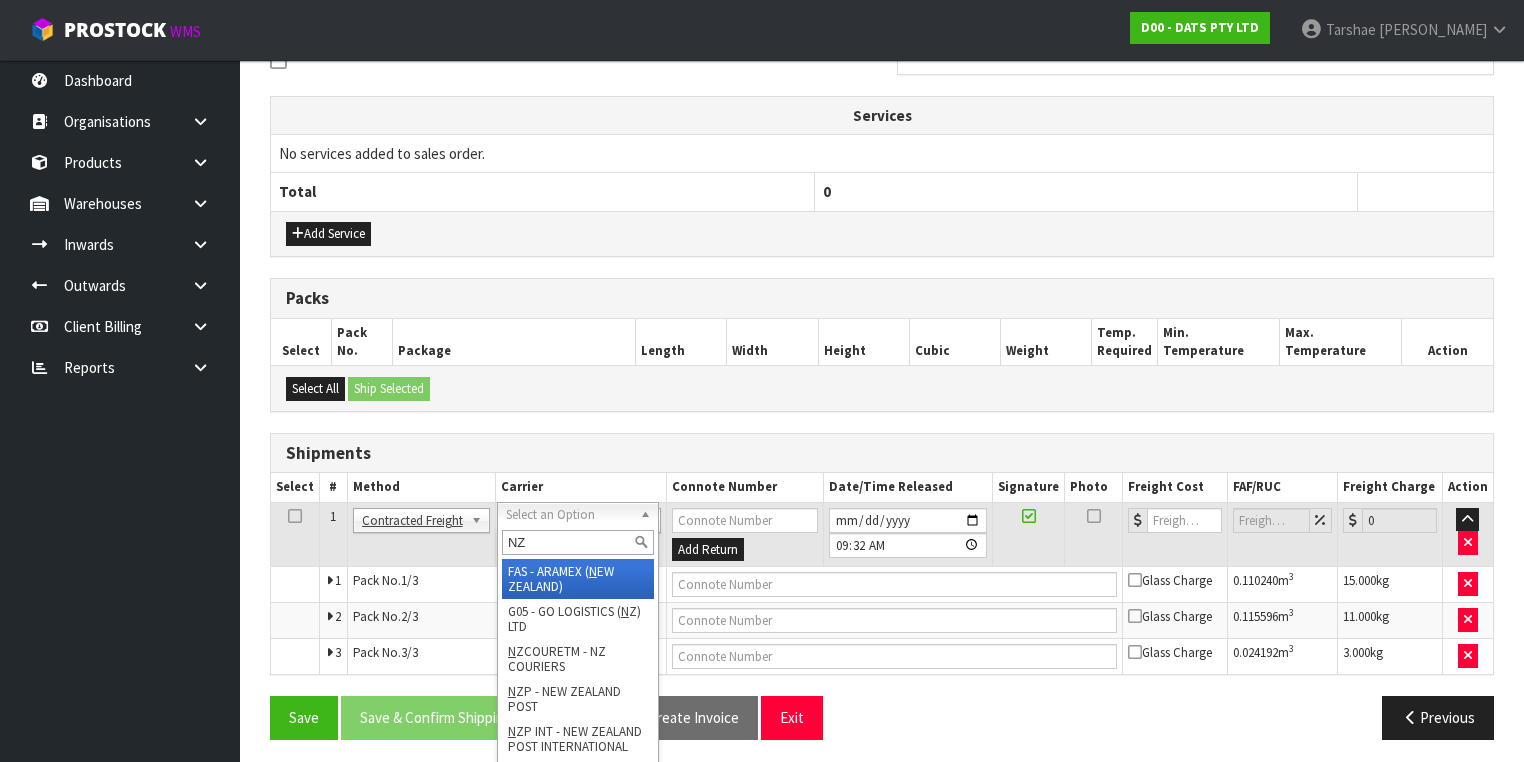 type on "NZP" 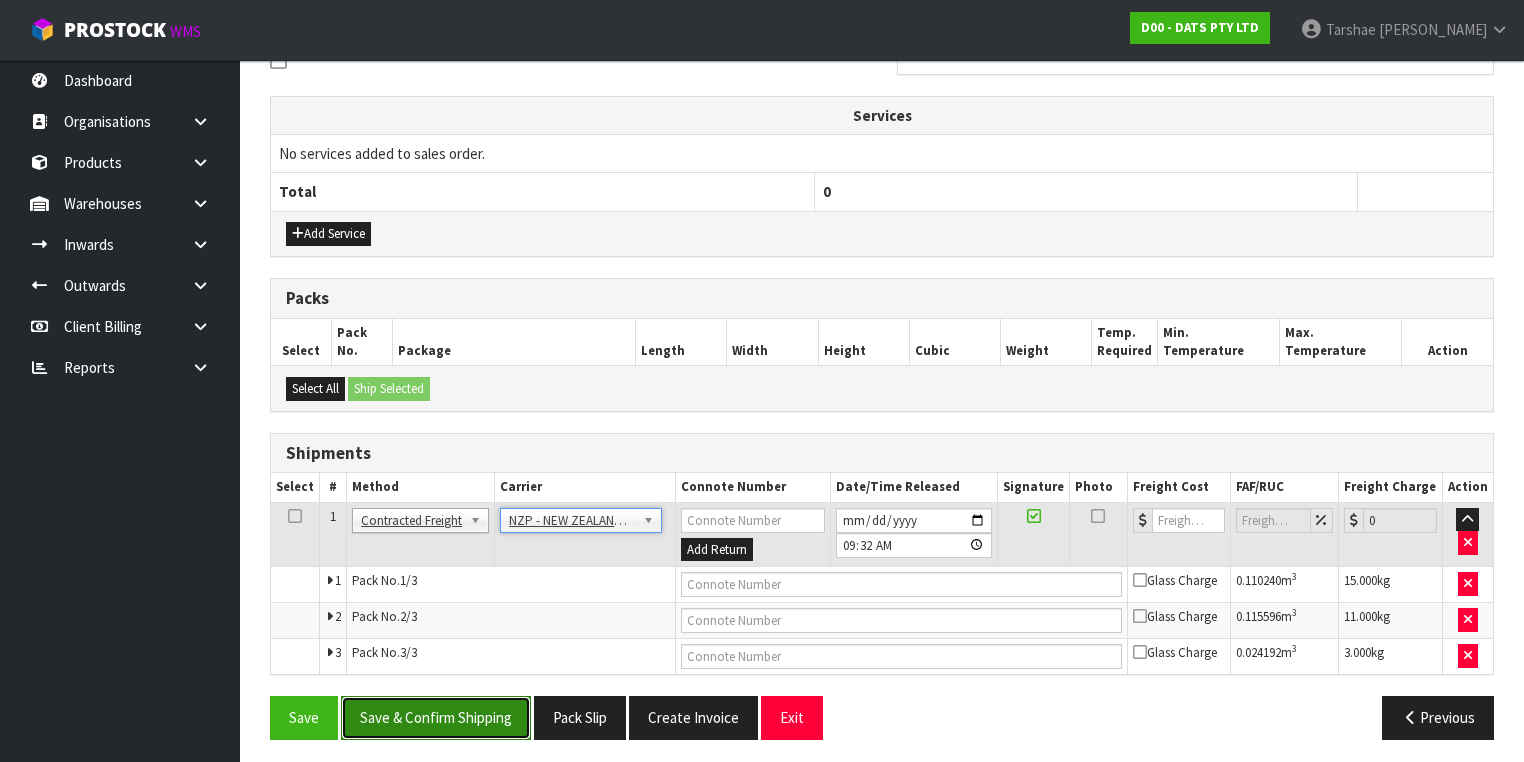 click on "Save & Confirm Shipping" at bounding box center (436, 717) 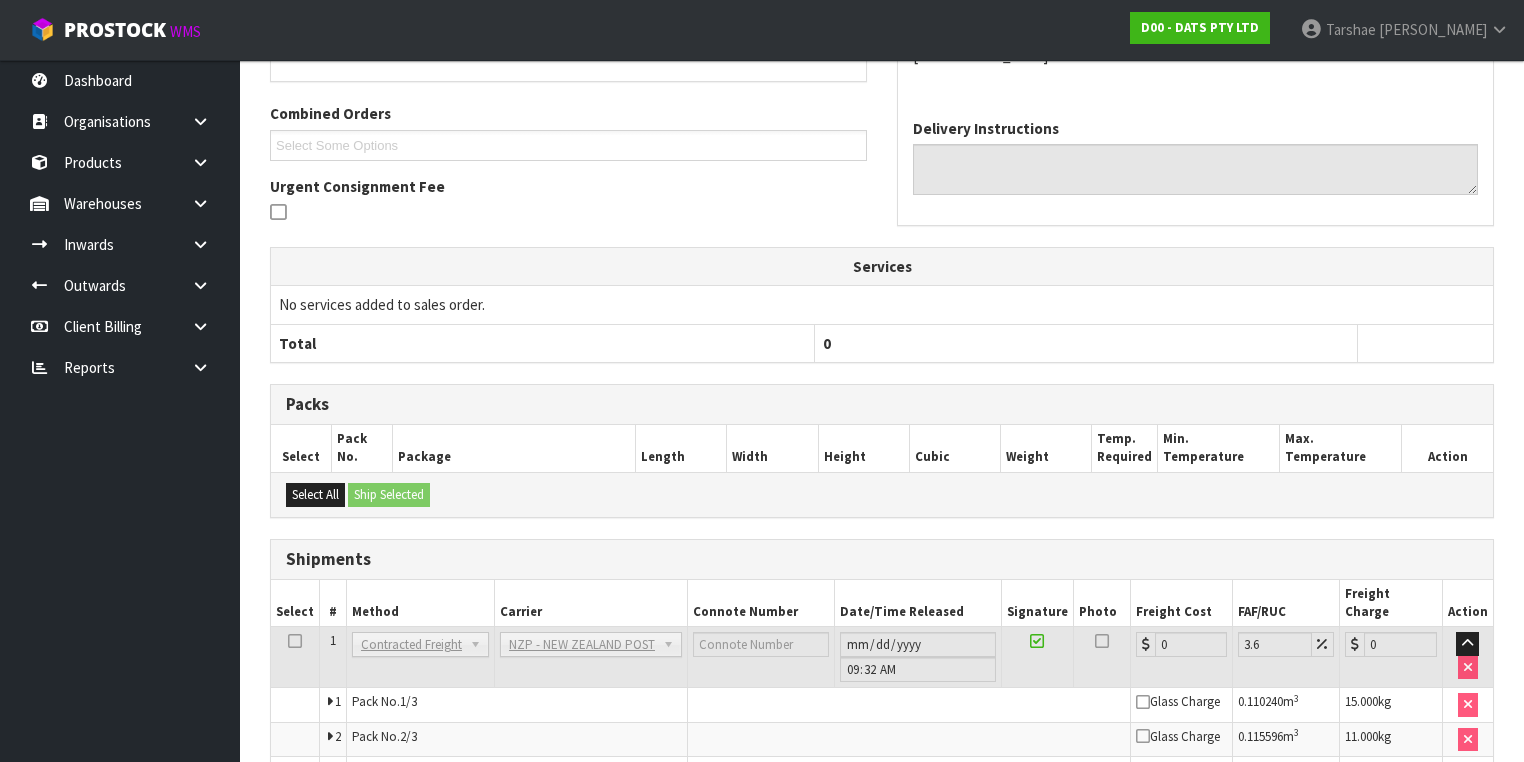 scroll, scrollTop: 604, scrollLeft: 0, axis: vertical 